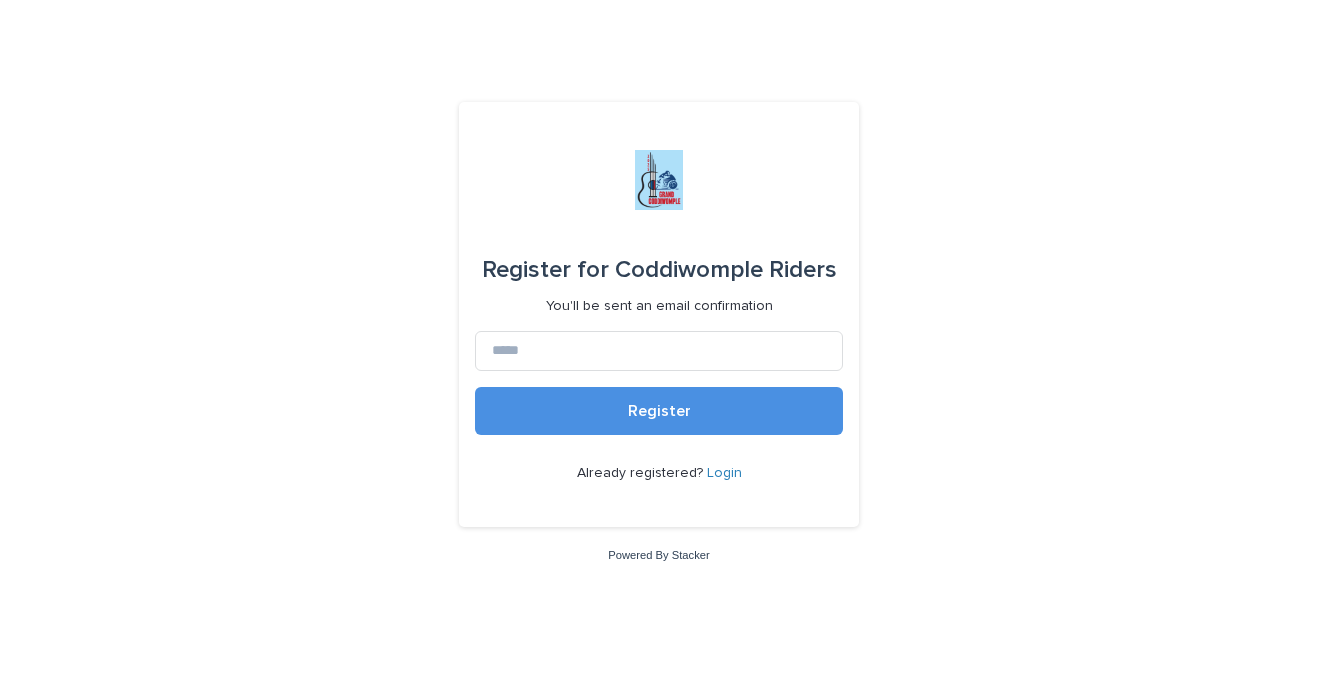 scroll, scrollTop: 0, scrollLeft: 0, axis: both 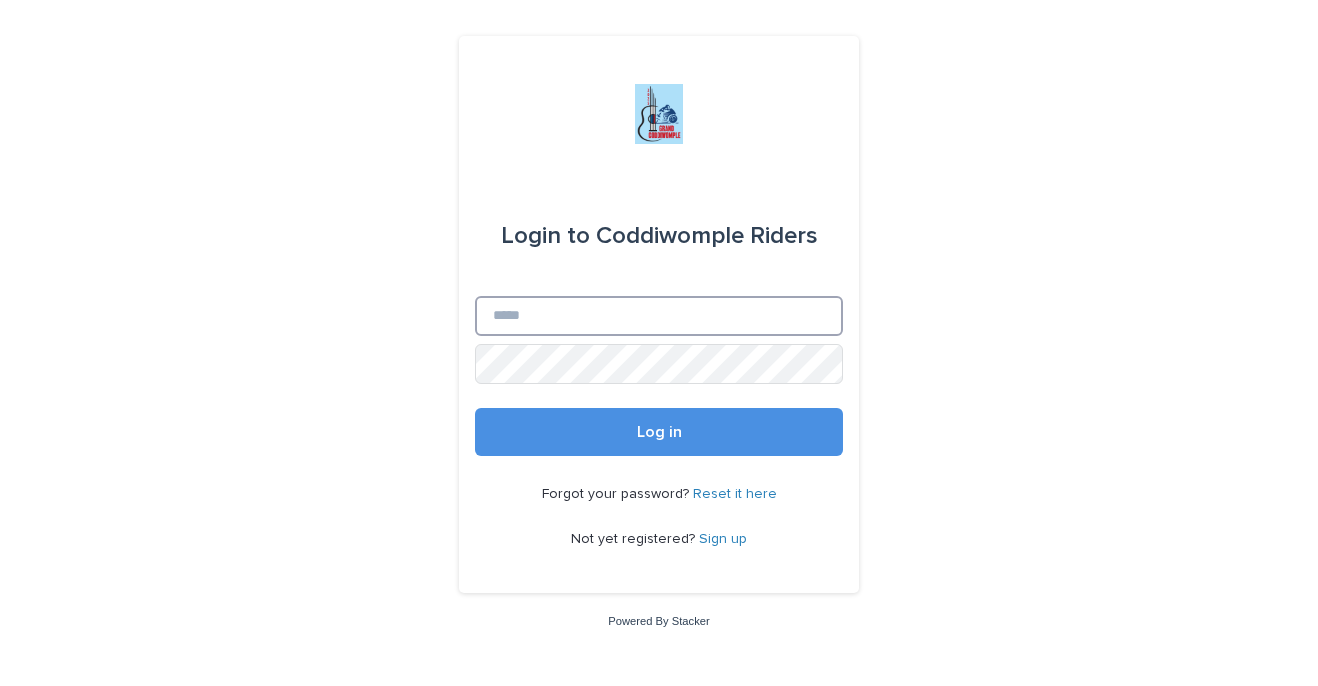 click on "Email" at bounding box center (659, 316) 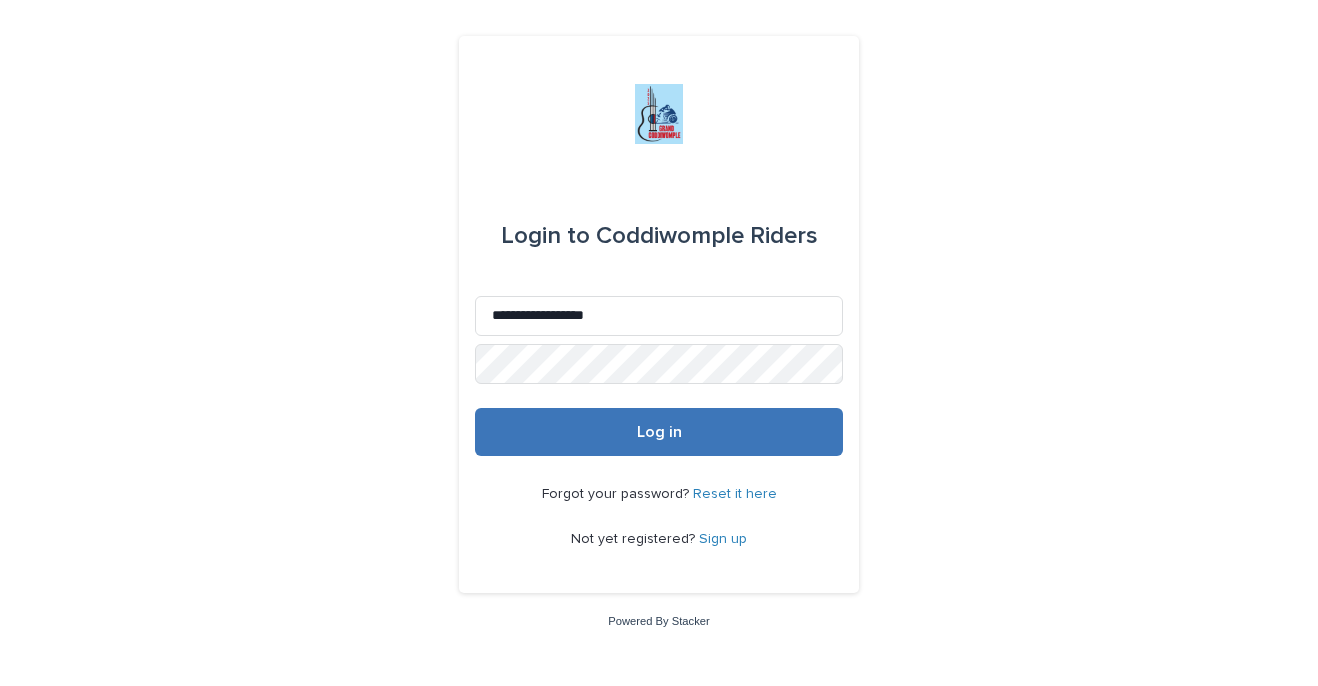 click on "Log in" at bounding box center (659, 432) 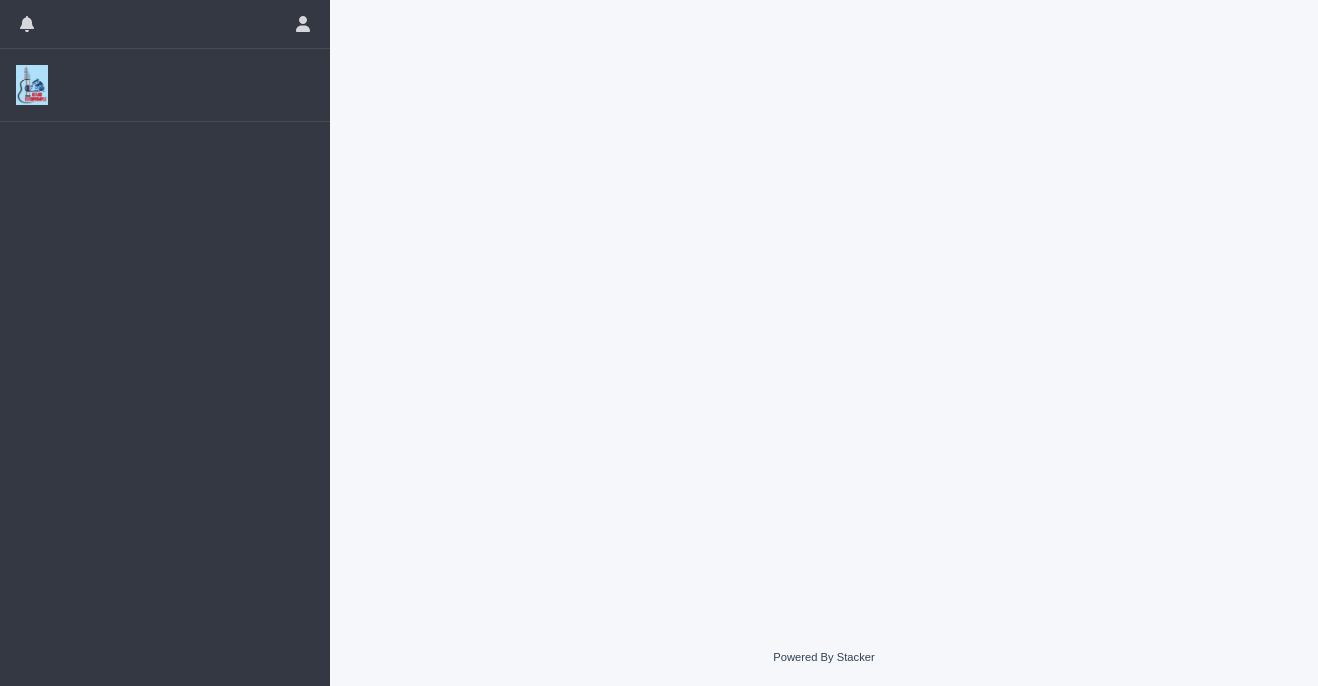 scroll, scrollTop: 0, scrollLeft: 0, axis: both 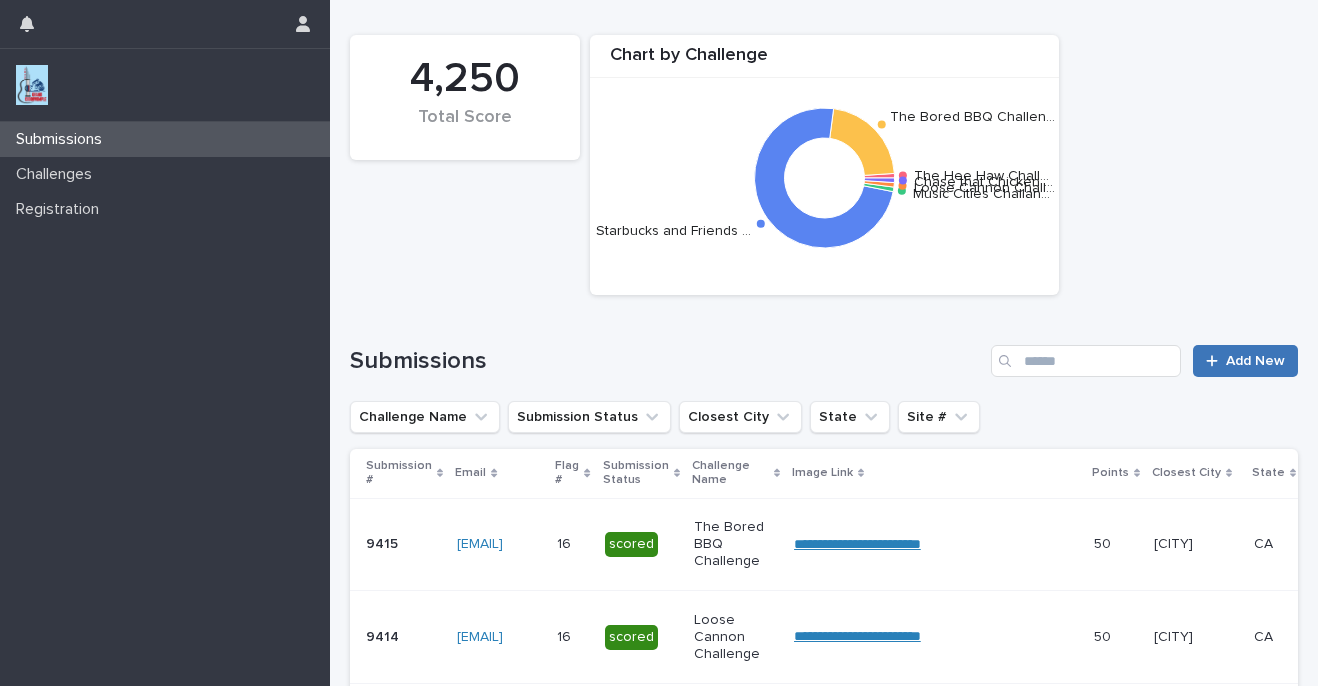 click on "Add New" at bounding box center (1245, 361) 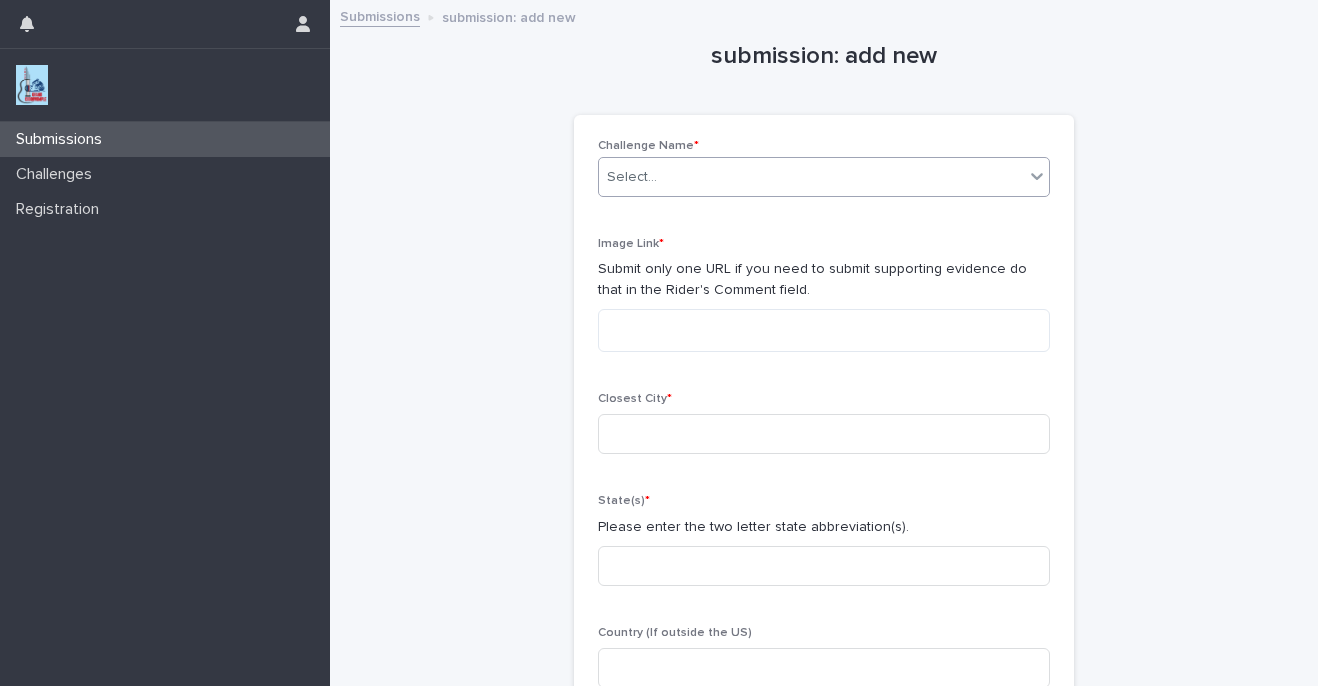 click on "Select..." at bounding box center (811, 177) 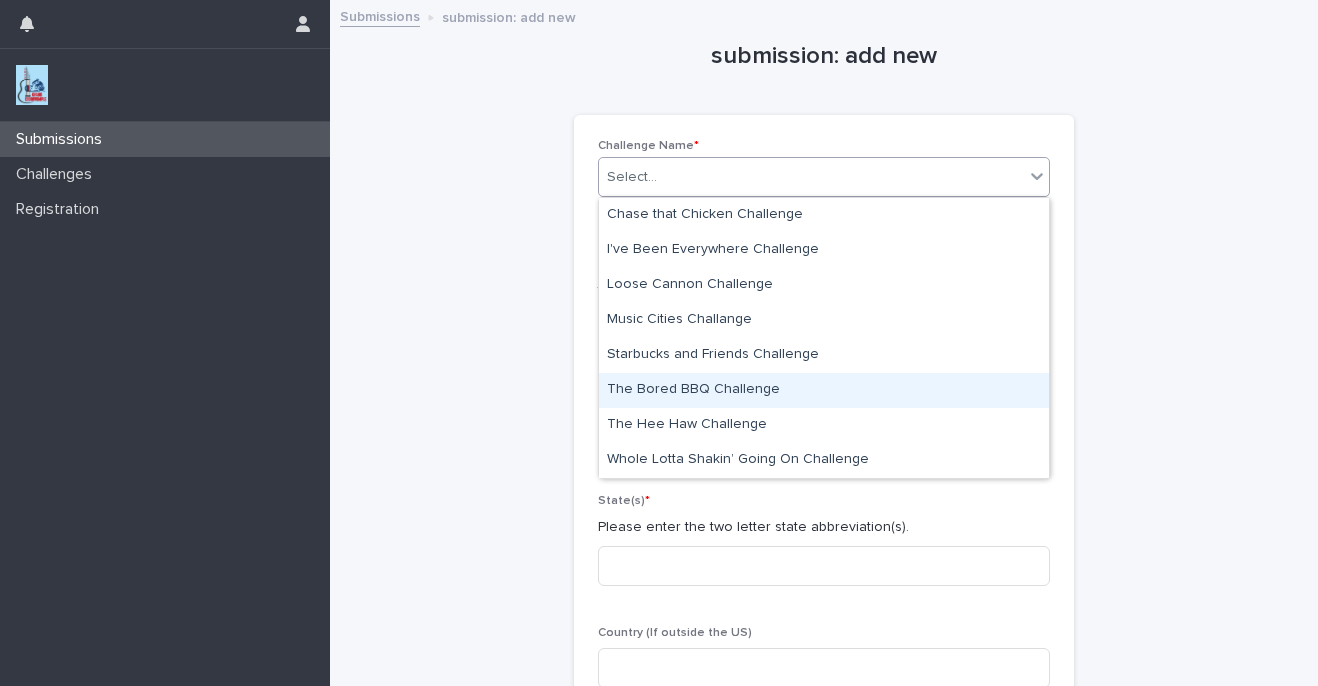 click on "The Bored BBQ Challenge" at bounding box center (824, 390) 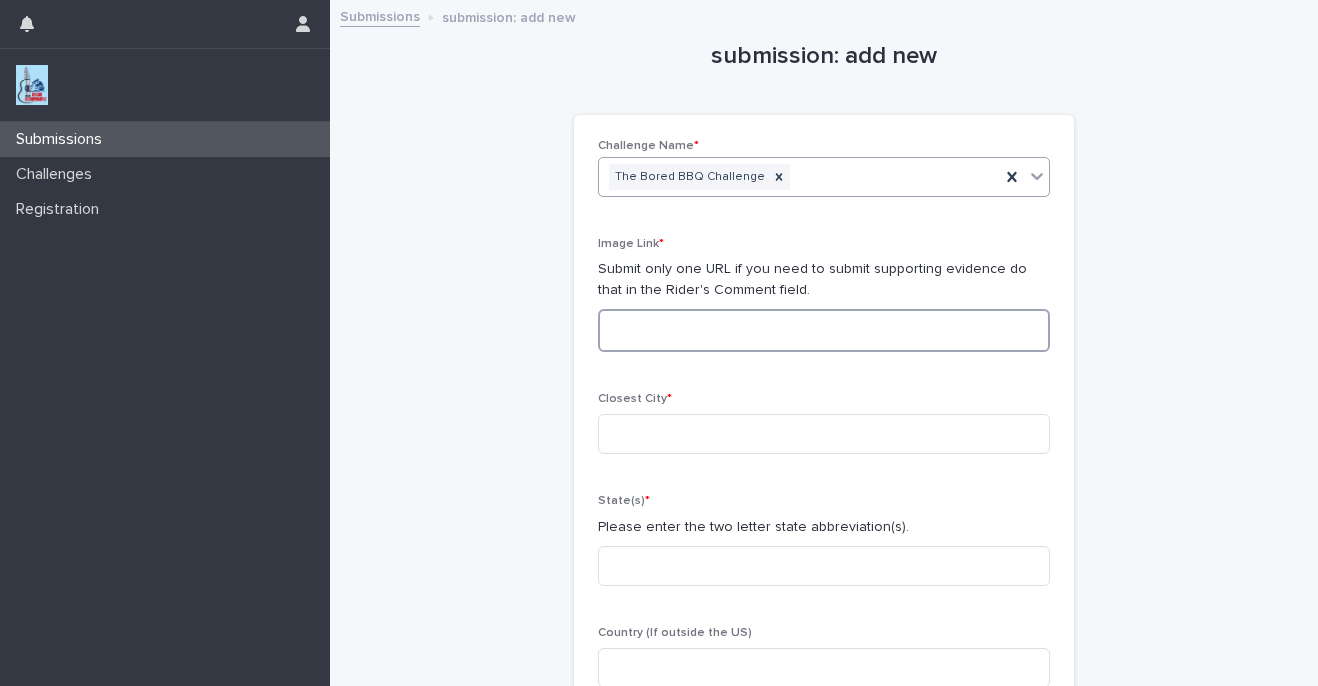 click at bounding box center [824, 330] 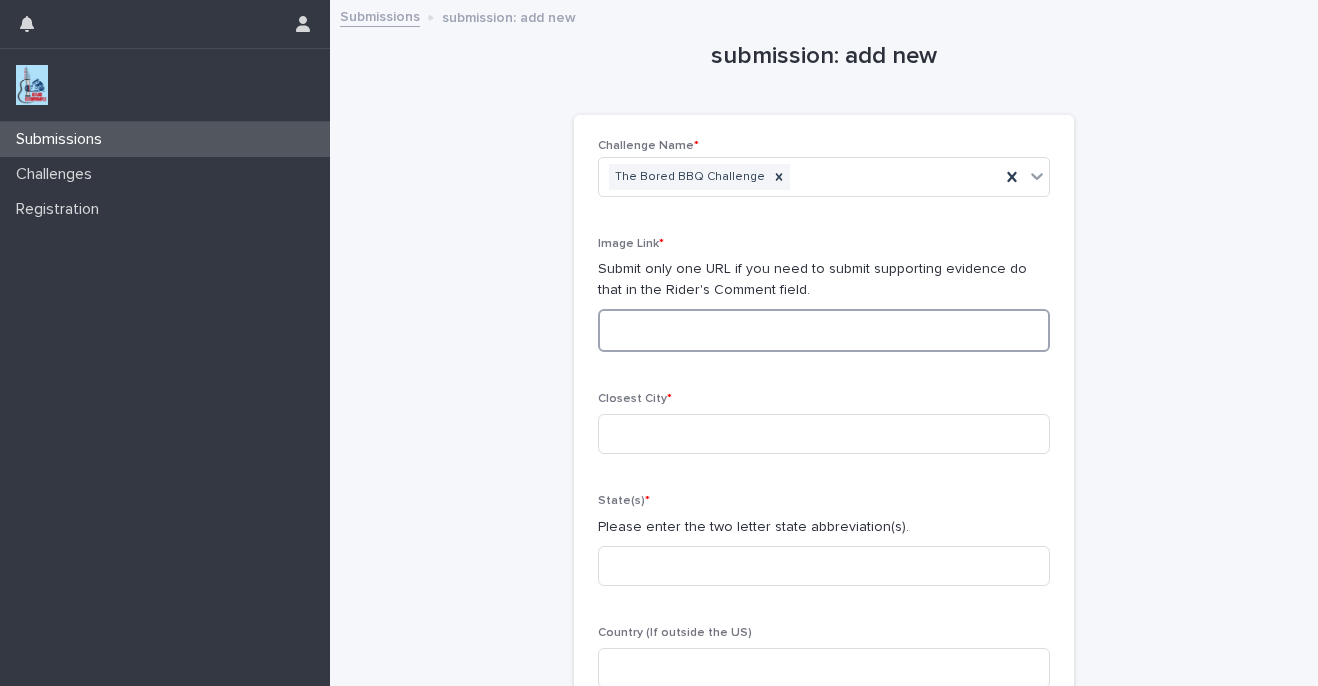 paste on "**********" 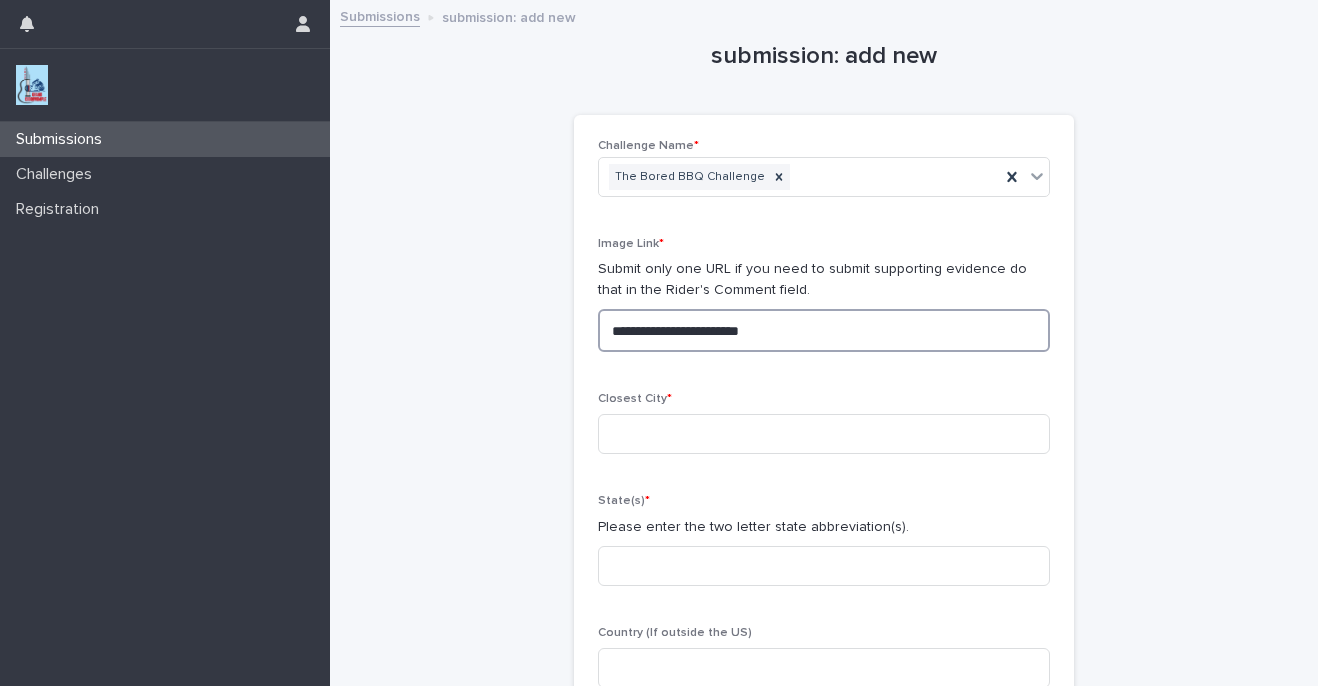 type on "**********" 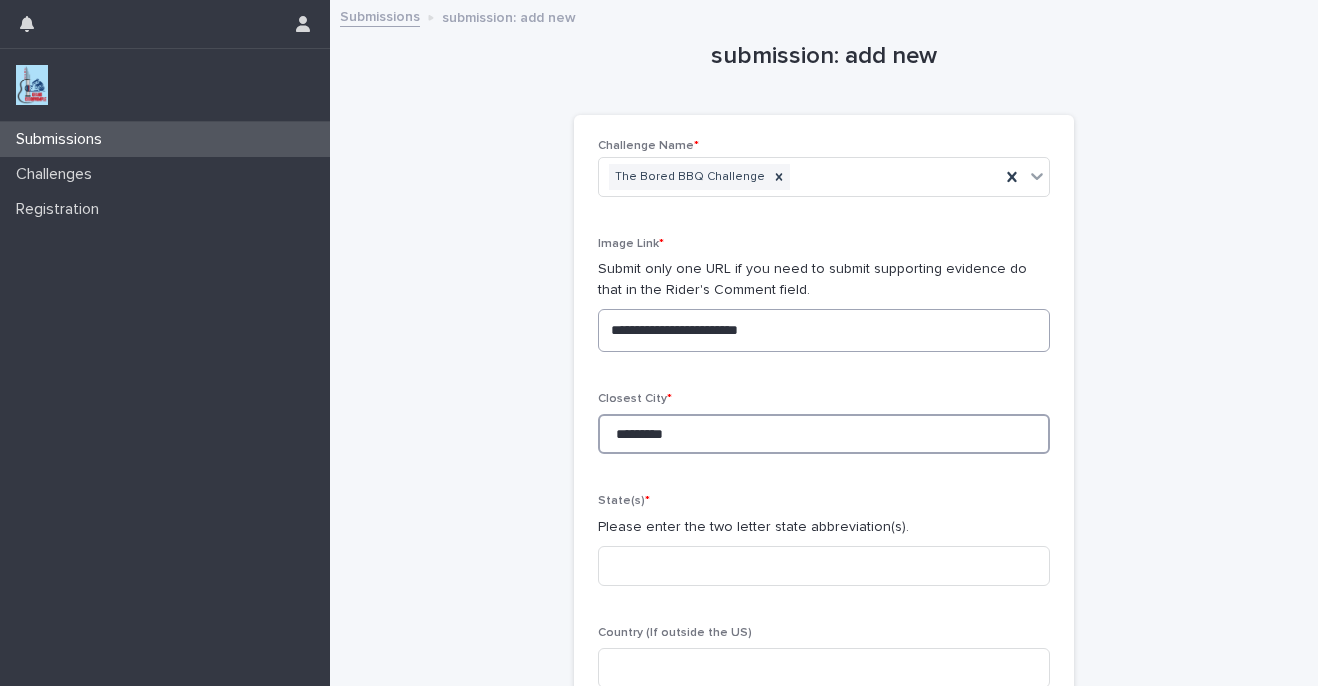 type on "*********" 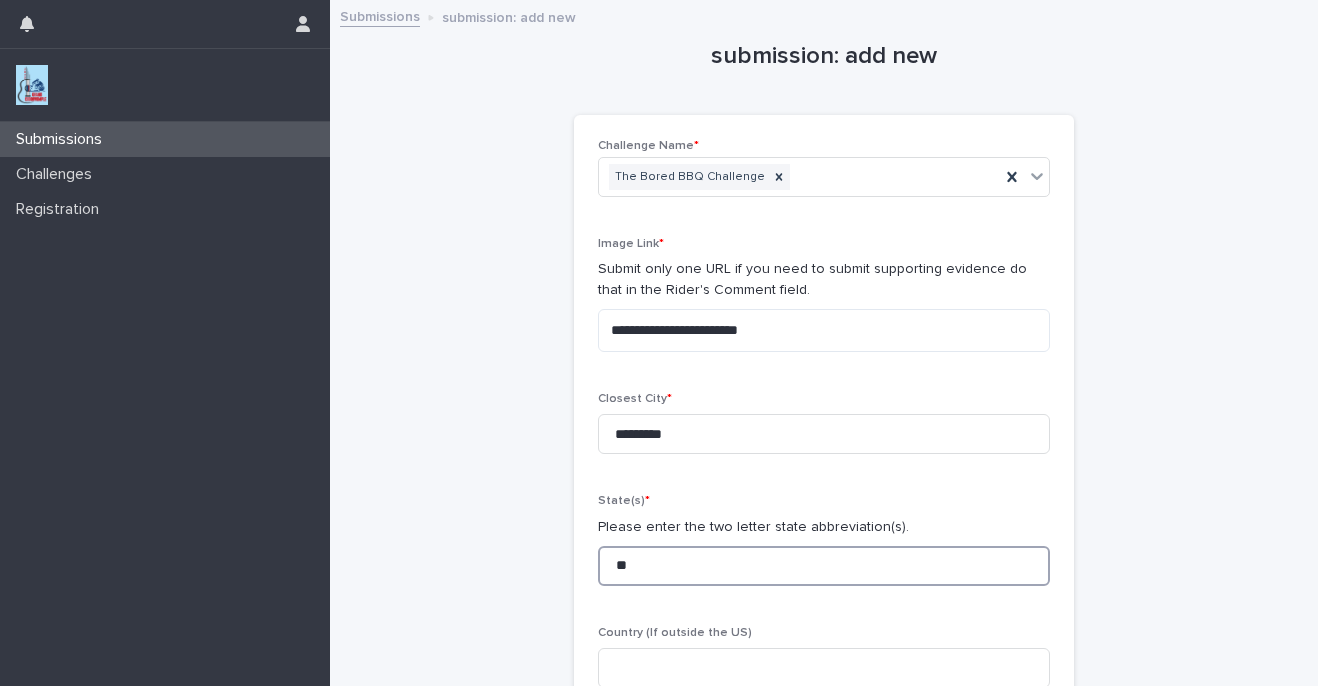 type on "**" 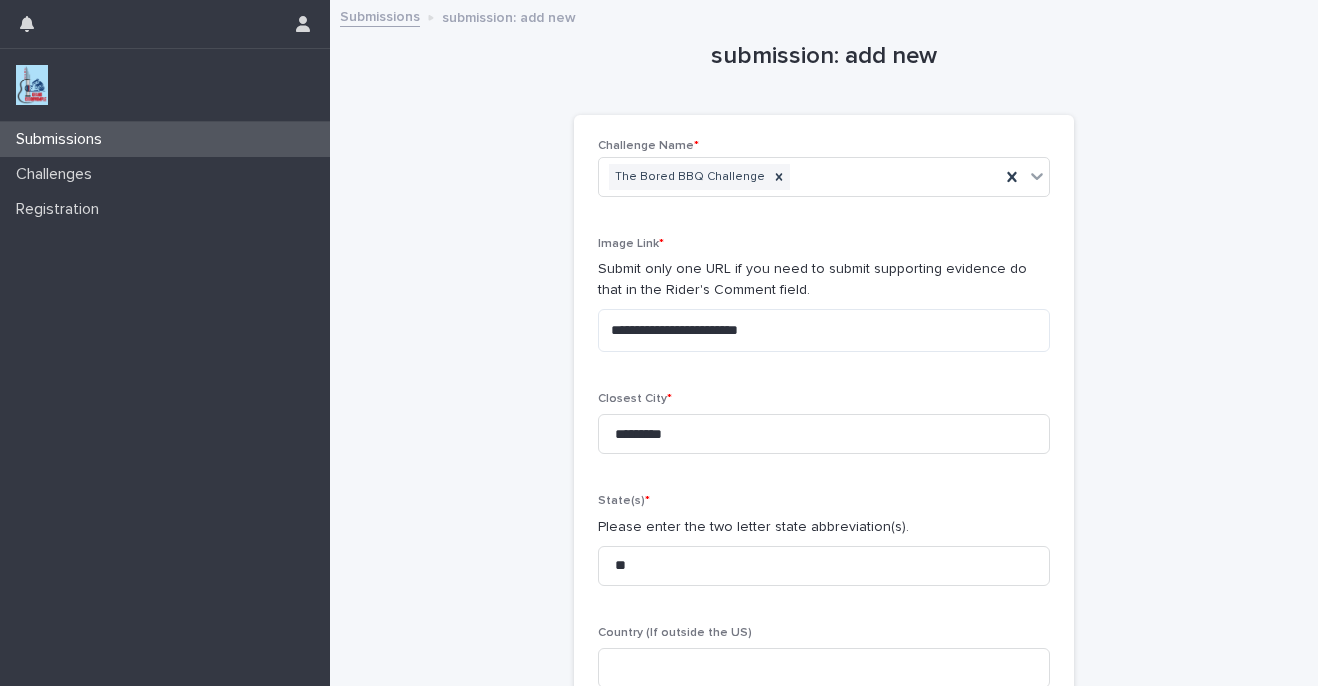 click on "**********" at bounding box center (824, 442) 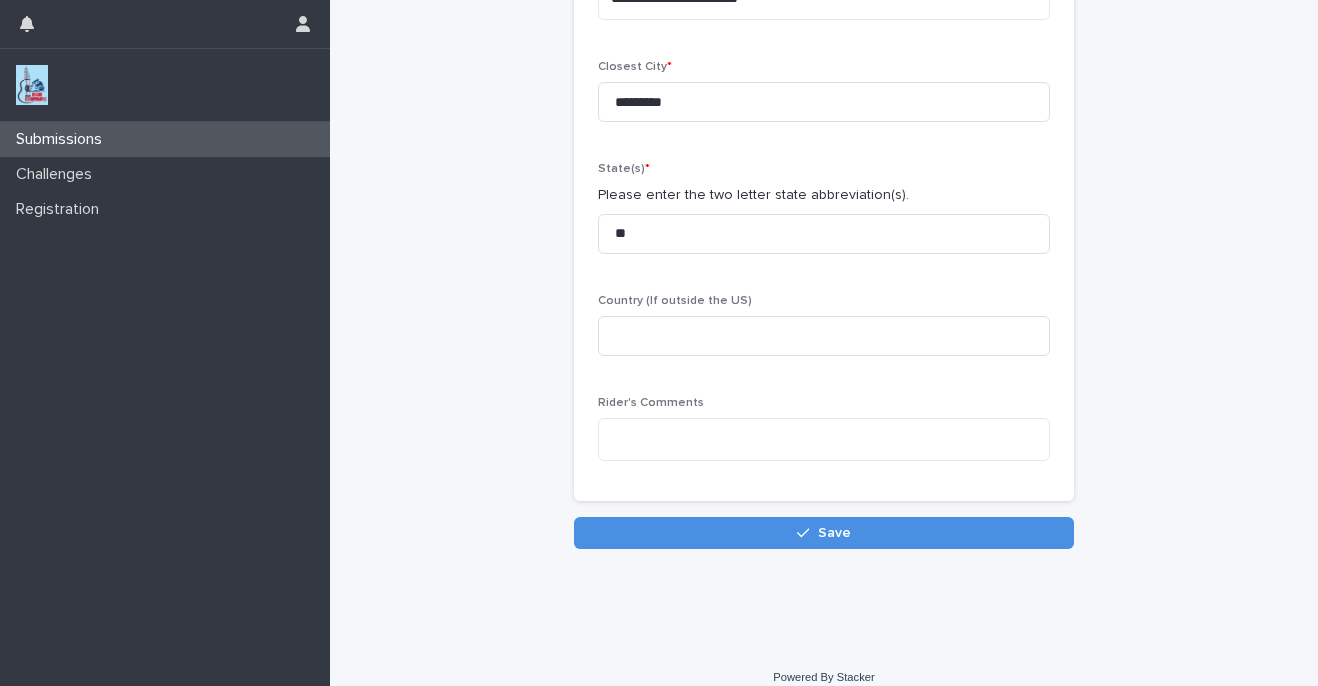 scroll, scrollTop: 352, scrollLeft: 0, axis: vertical 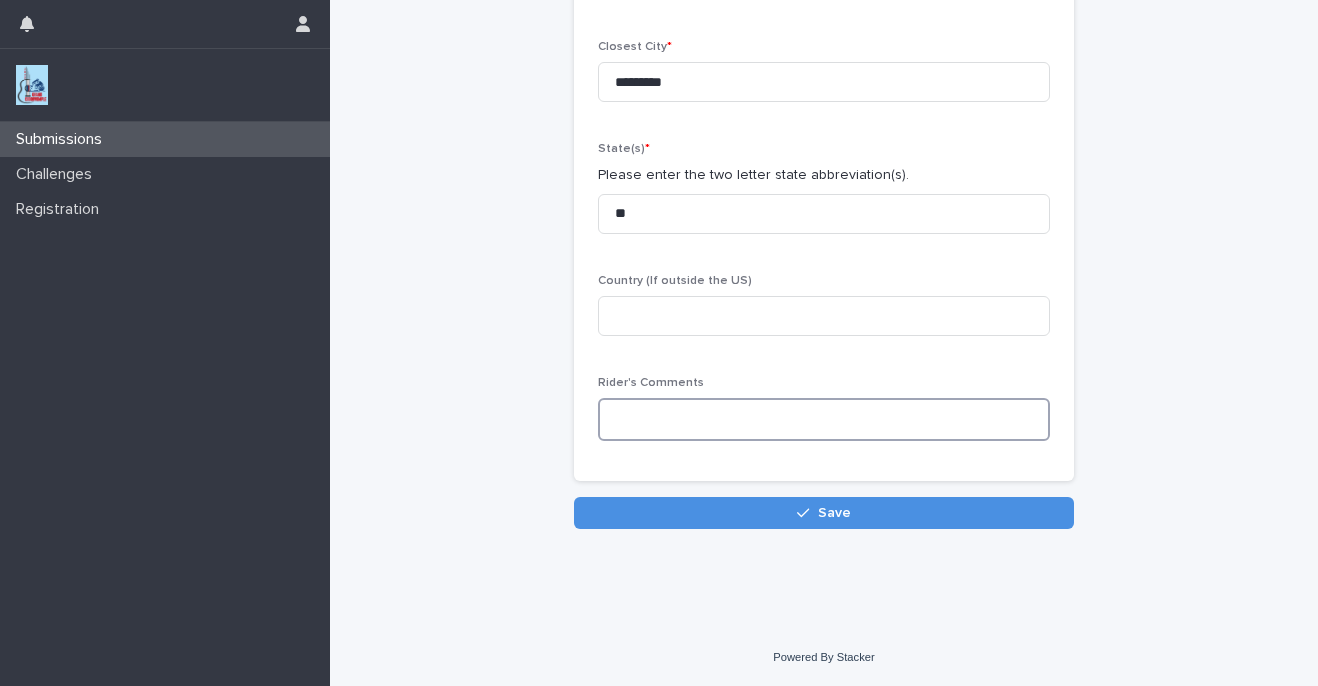 click at bounding box center (824, 419) 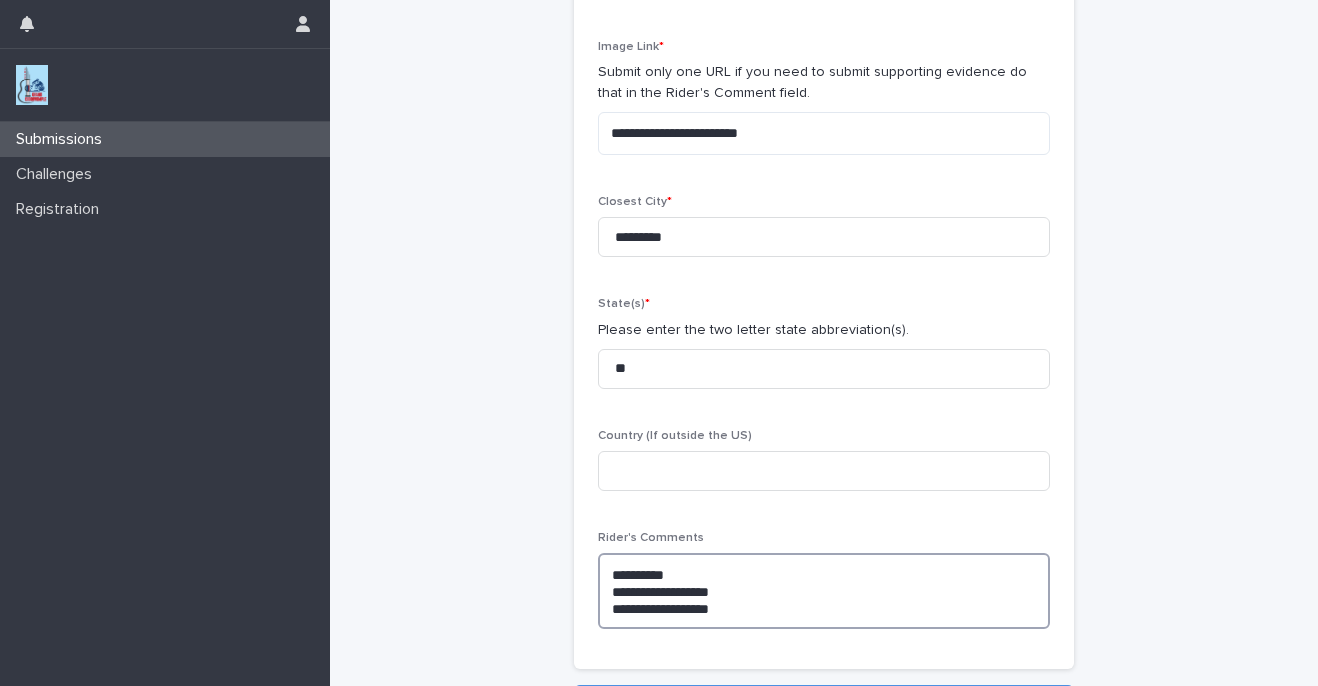 scroll, scrollTop: 385, scrollLeft: 0, axis: vertical 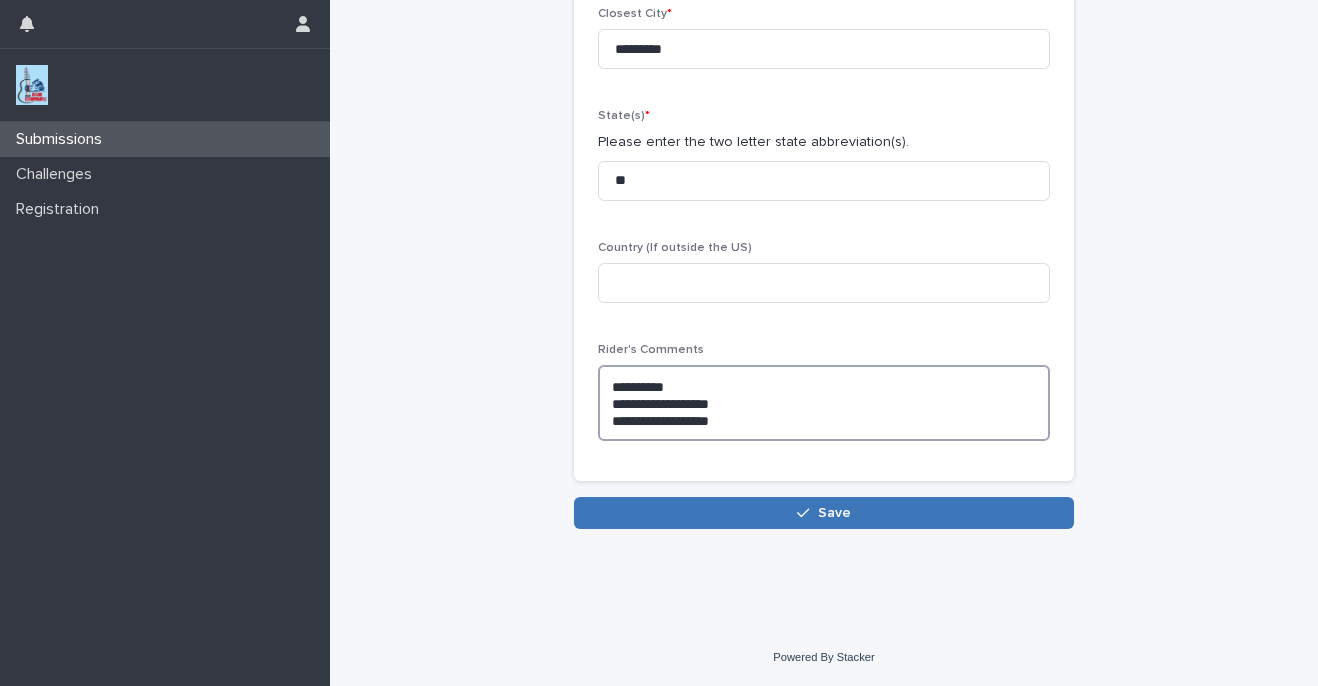 type on "**********" 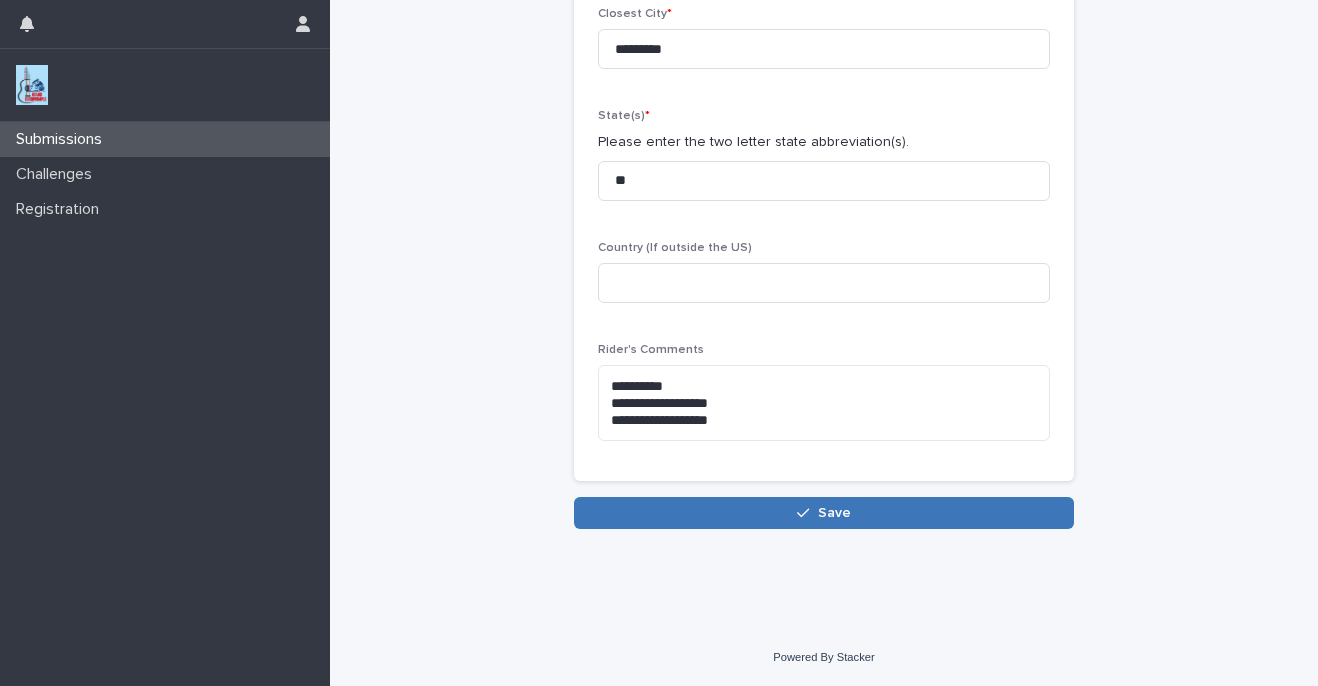 click on "Save" at bounding box center (824, 513) 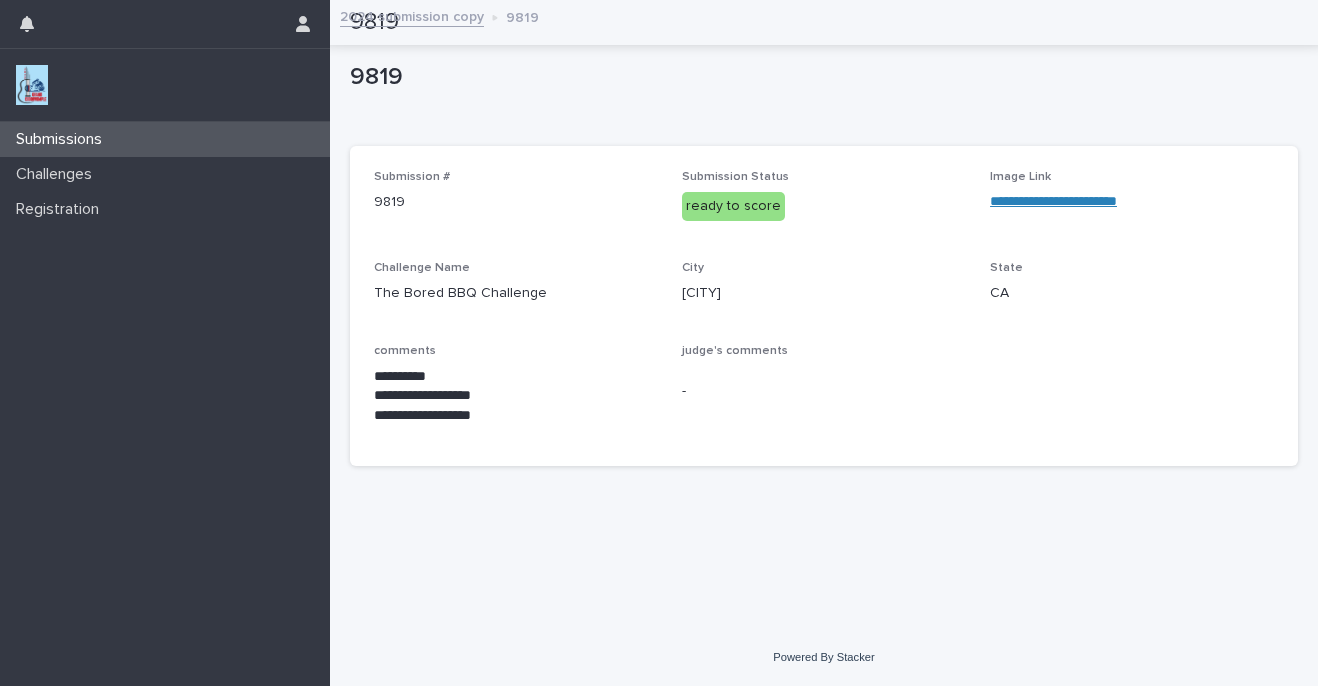 scroll, scrollTop: 0, scrollLeft: 0, axis: both 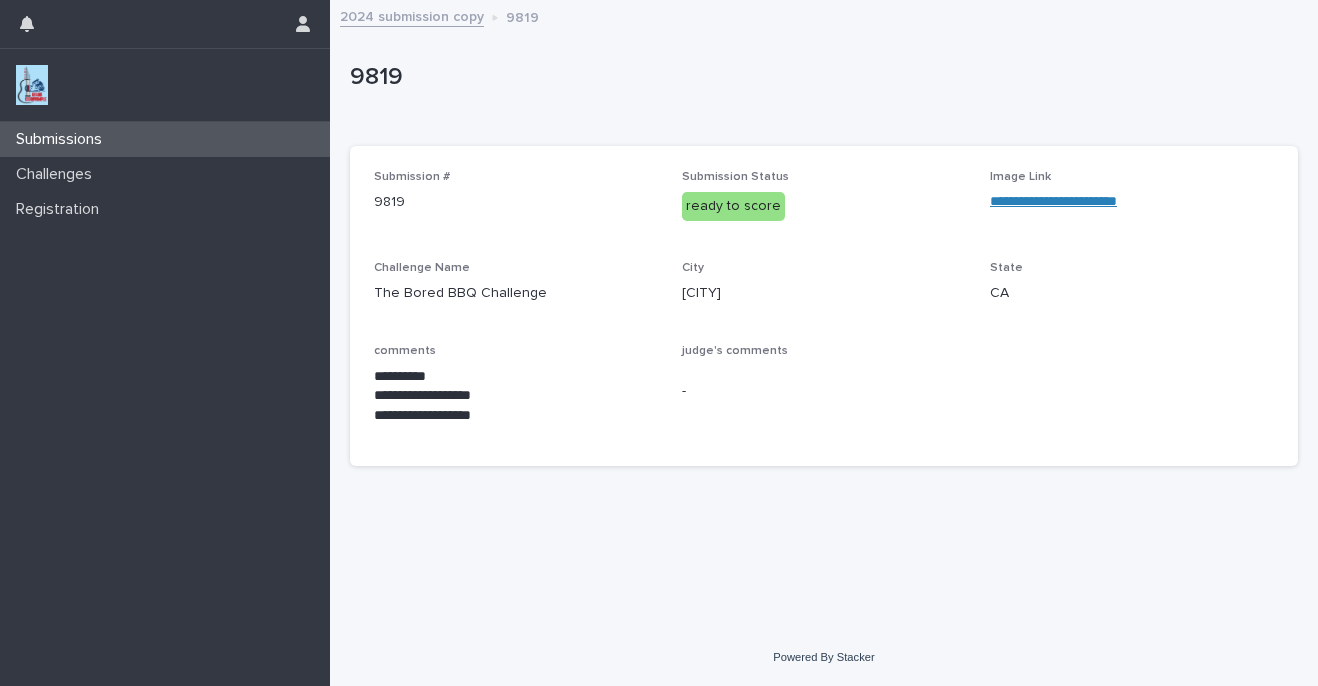 click on "Submissions" at bounding box center [63, 139] 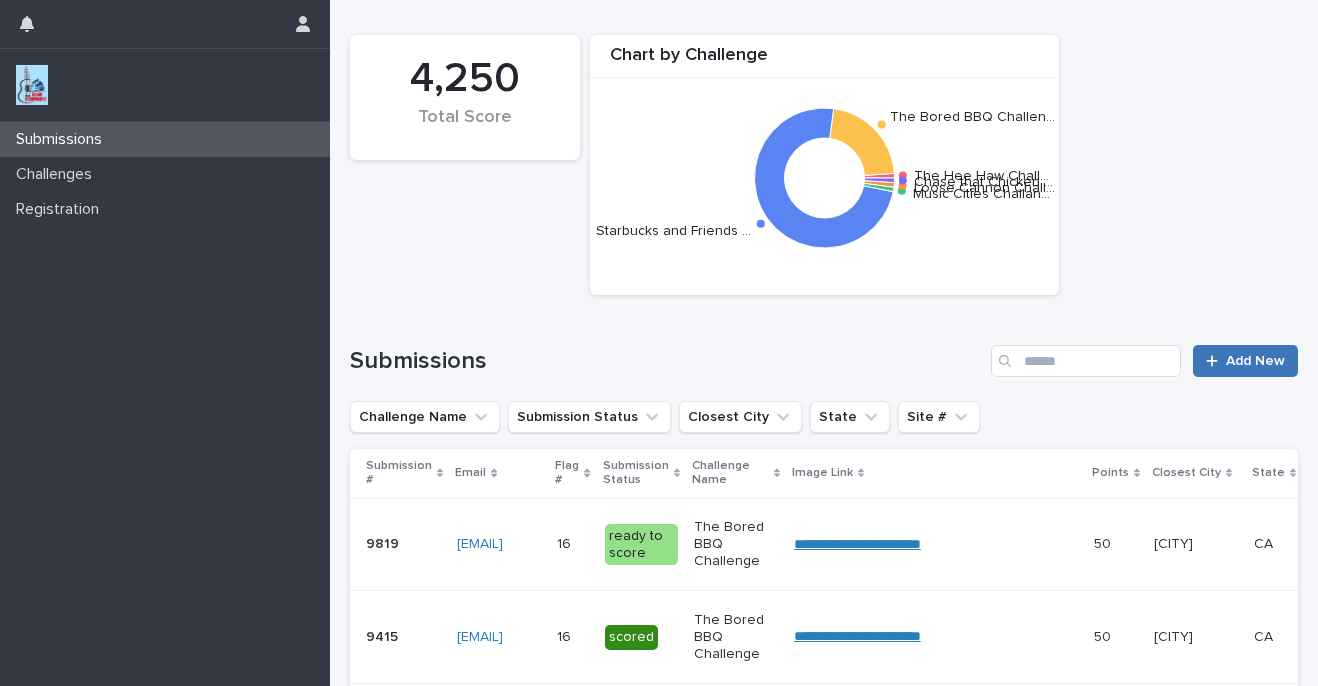 click on "Add New" at bounding box center [1245, 361] 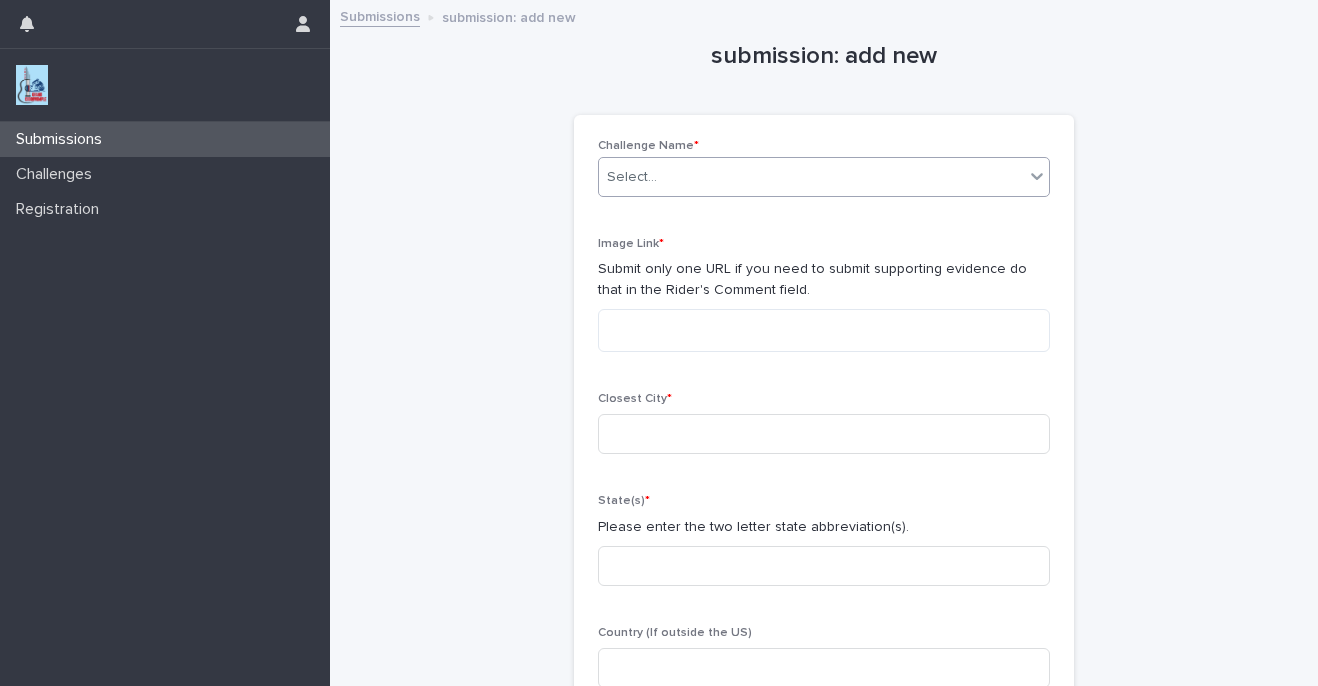 click on "Select..." at bounding box center (632, 177) 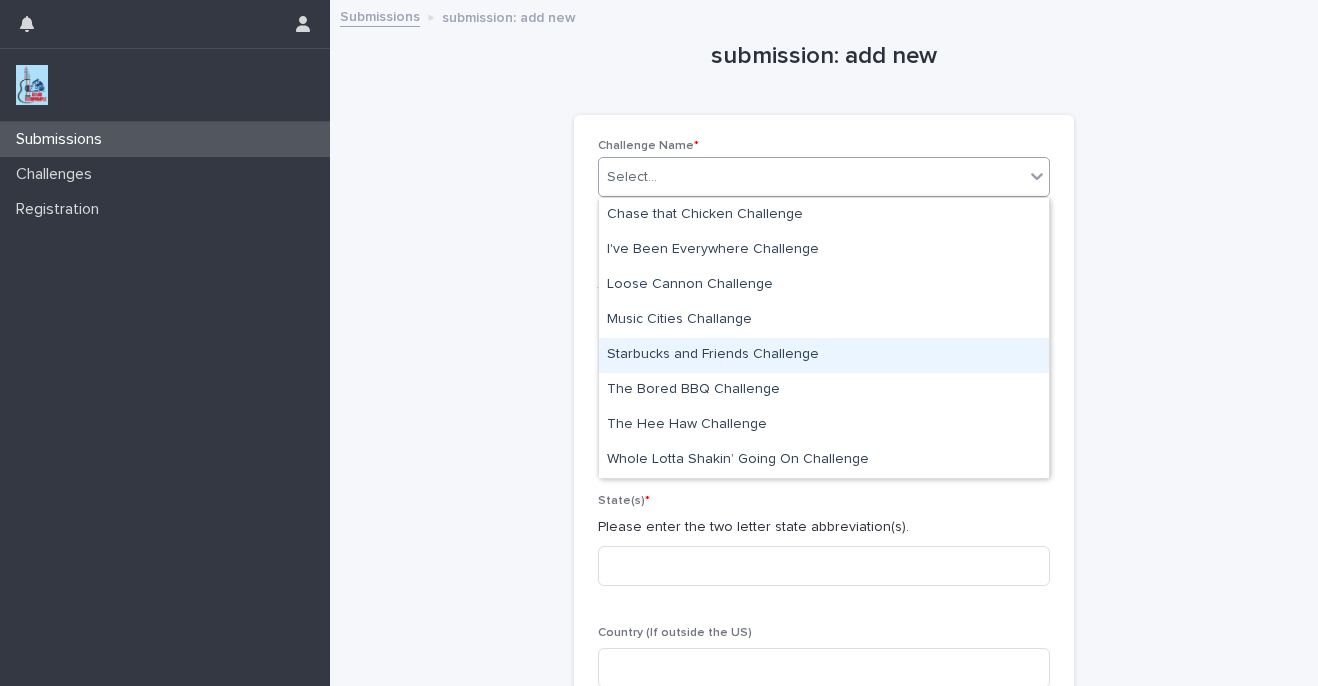 click on "Starbucks and Friends Challenge" at bounding box center [824, 355] 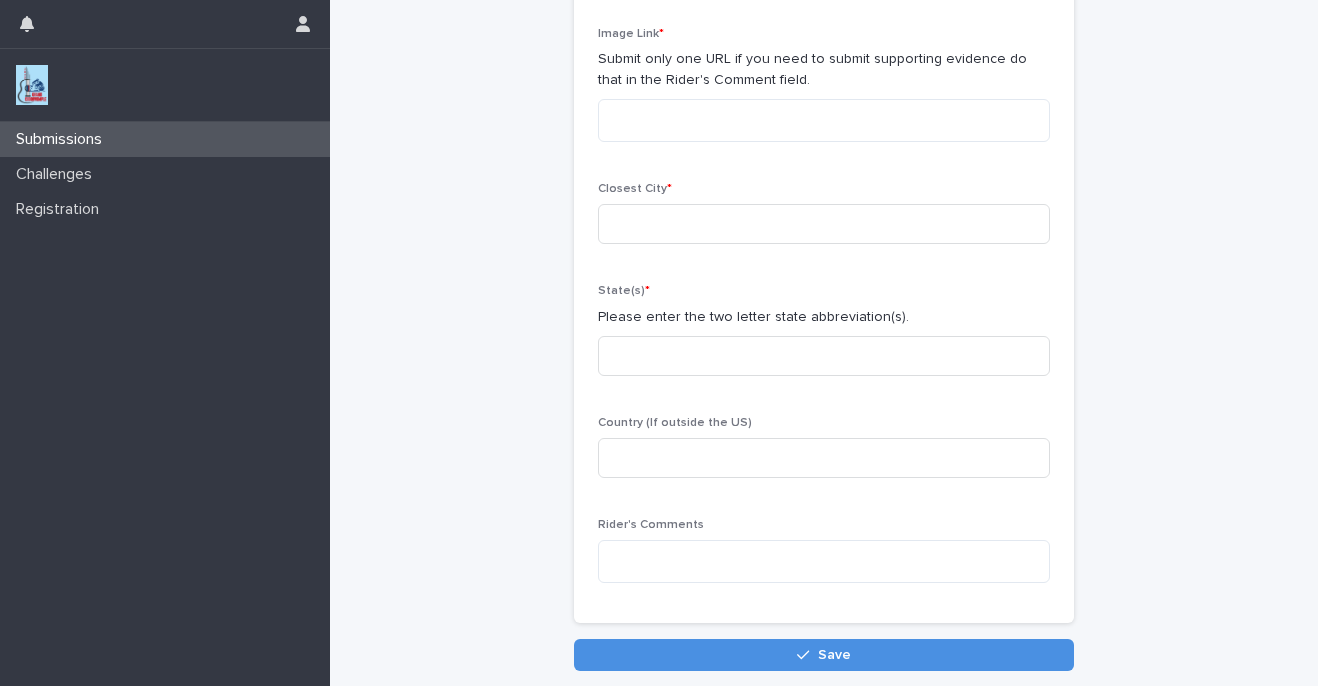 scroll, scrollTop: 220, scrollLeft: 0, axis: vertical 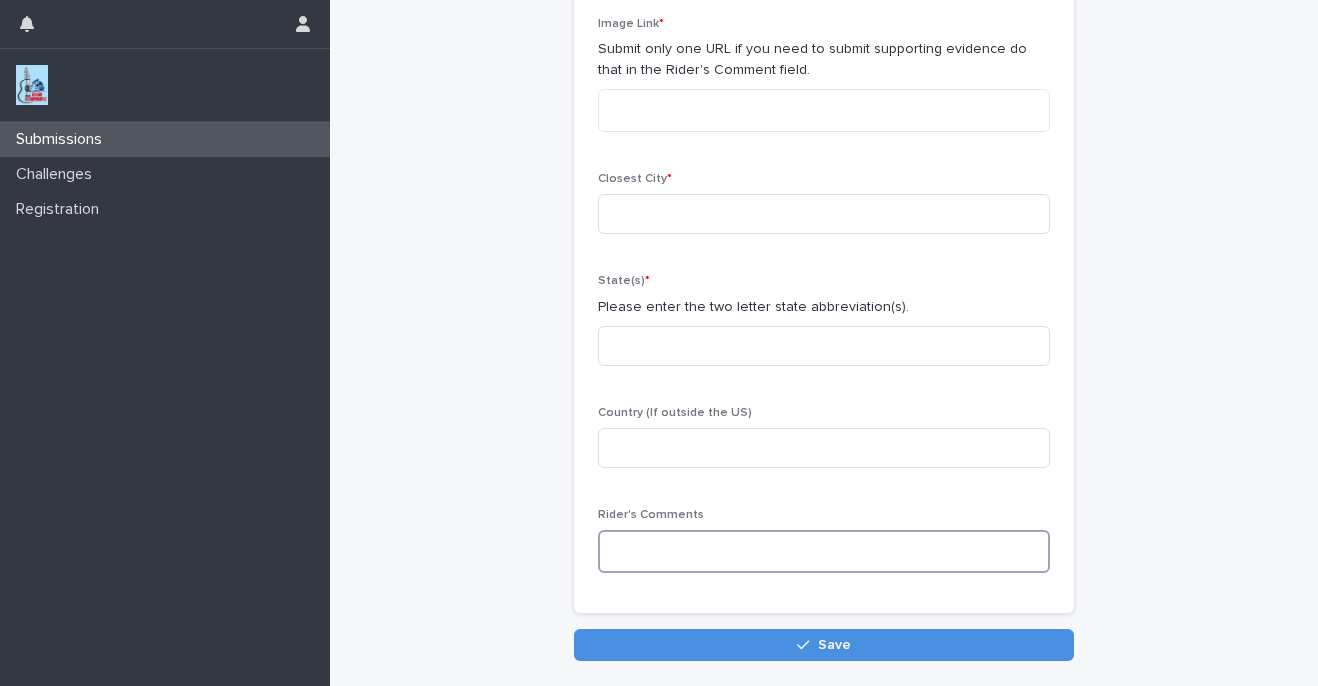click at bounding box center [824, 551] 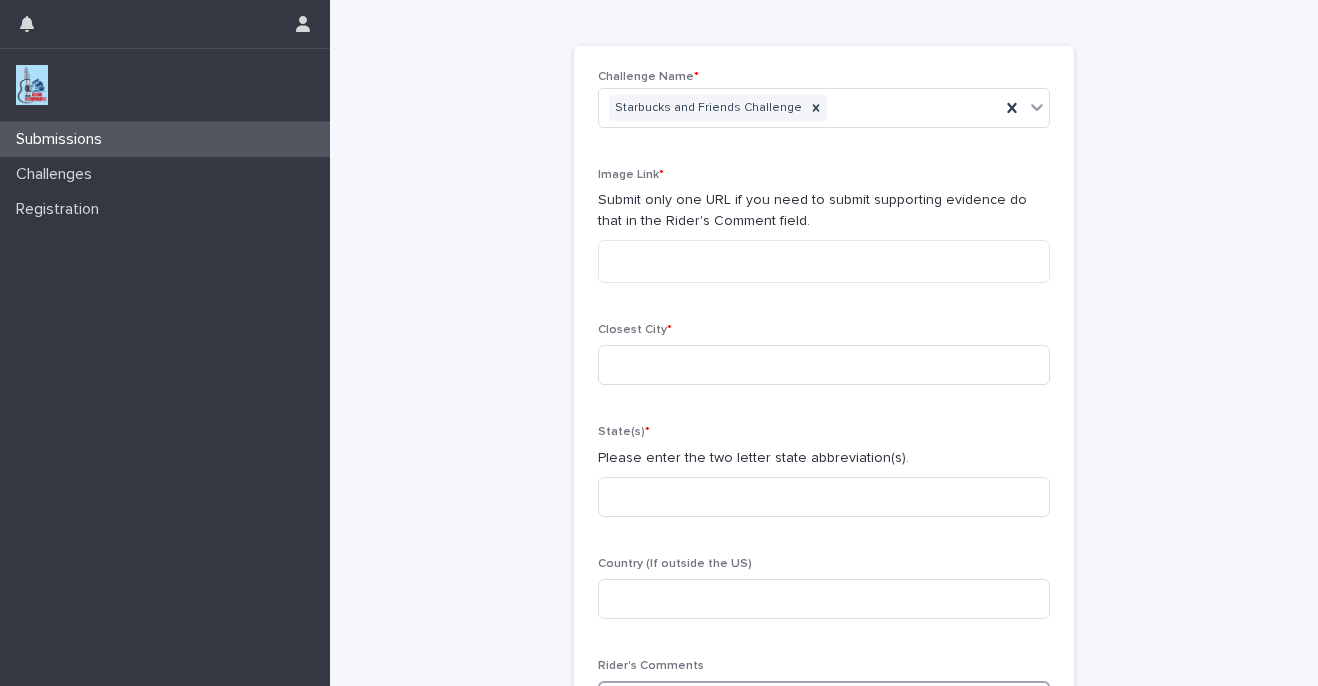 scroll, scrollTop: 0, scrollLeft: 0, axis: both 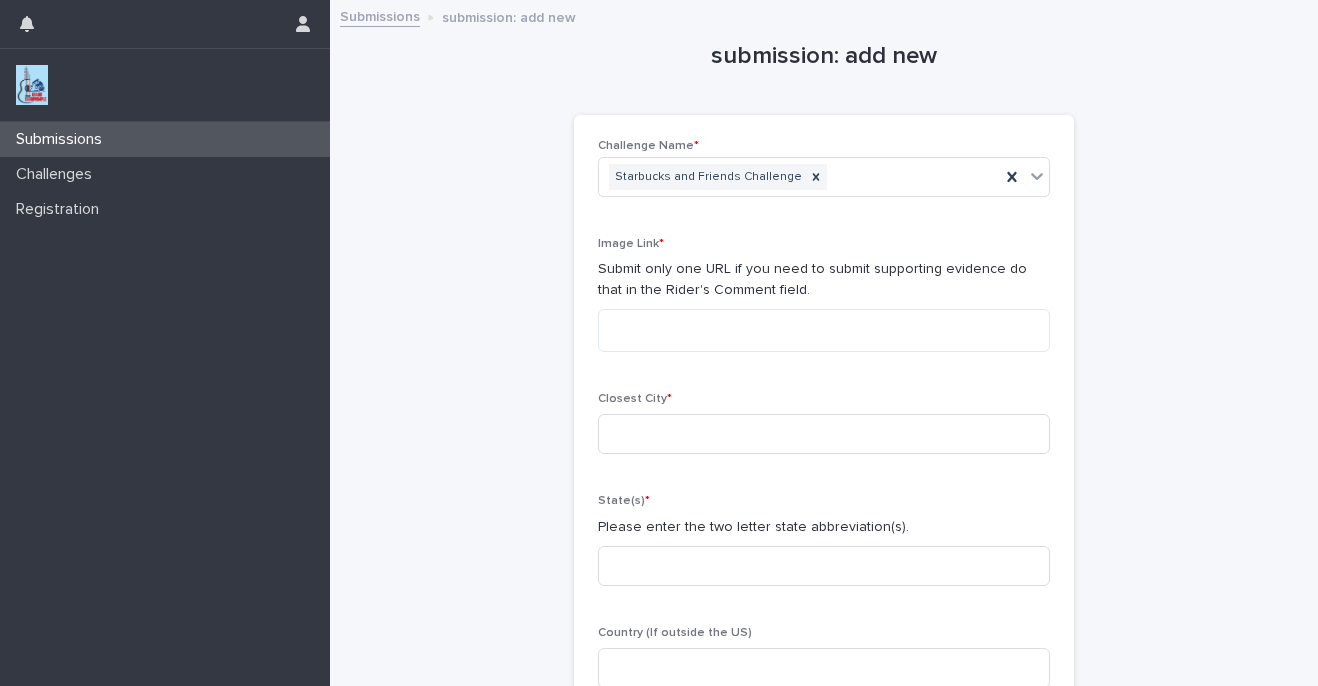 type on "**********" 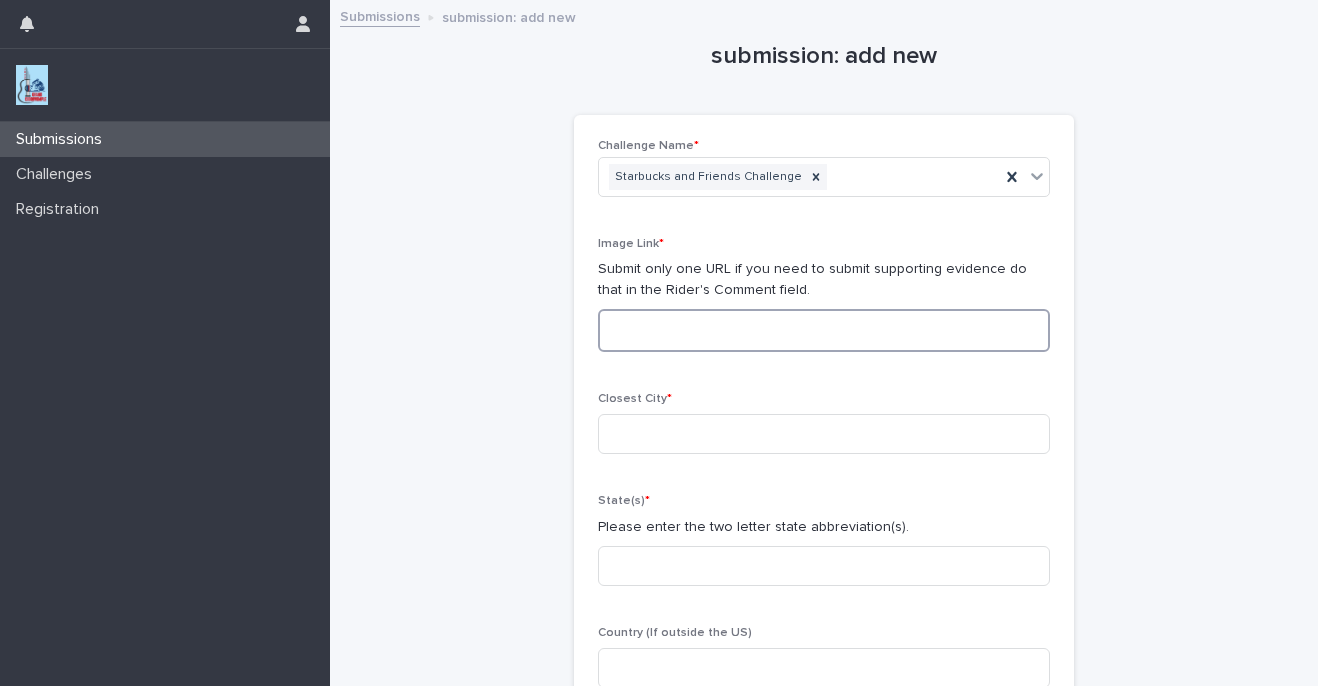 click at bounding box center [824, 330] 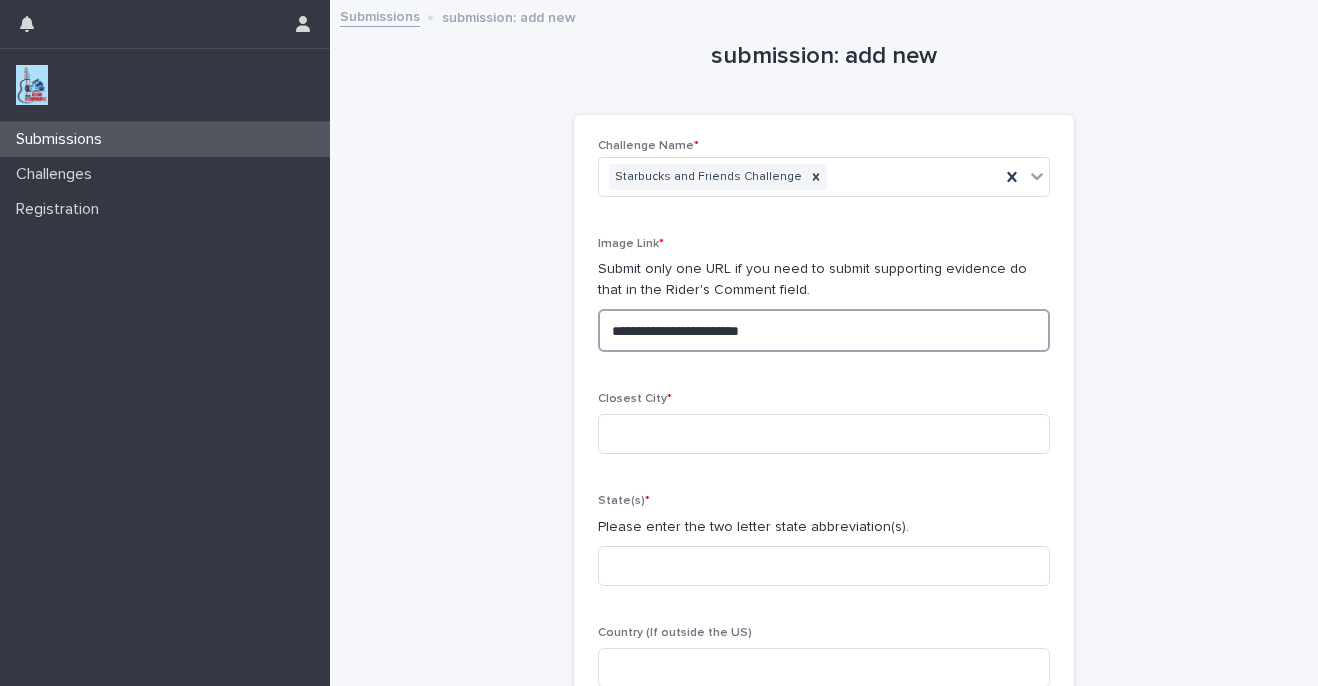 type on "**********" 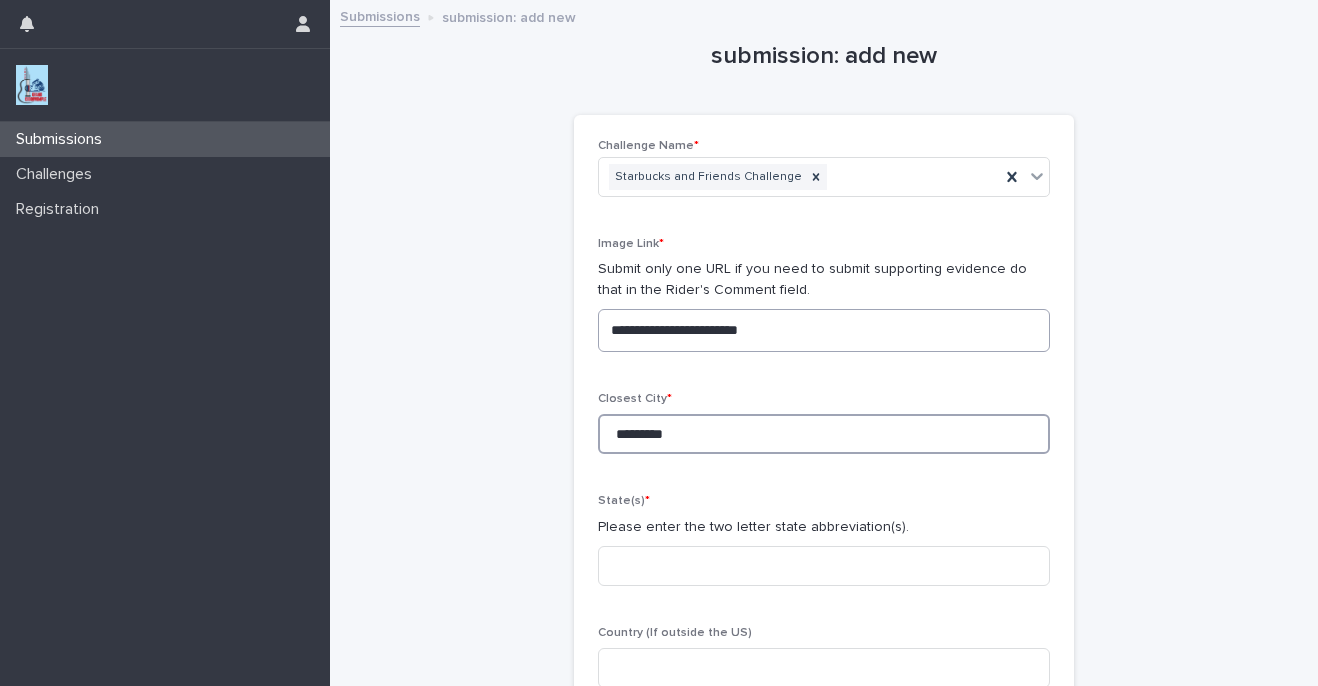 type on "*********" 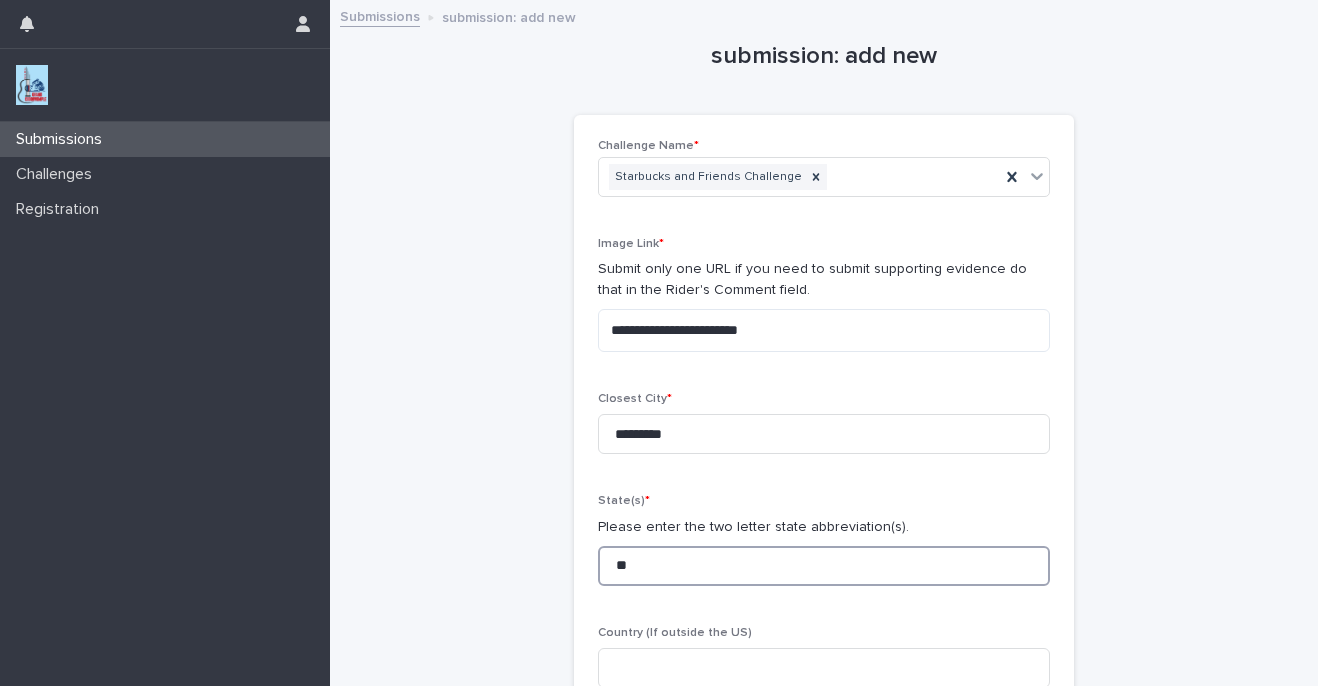 type on "**" 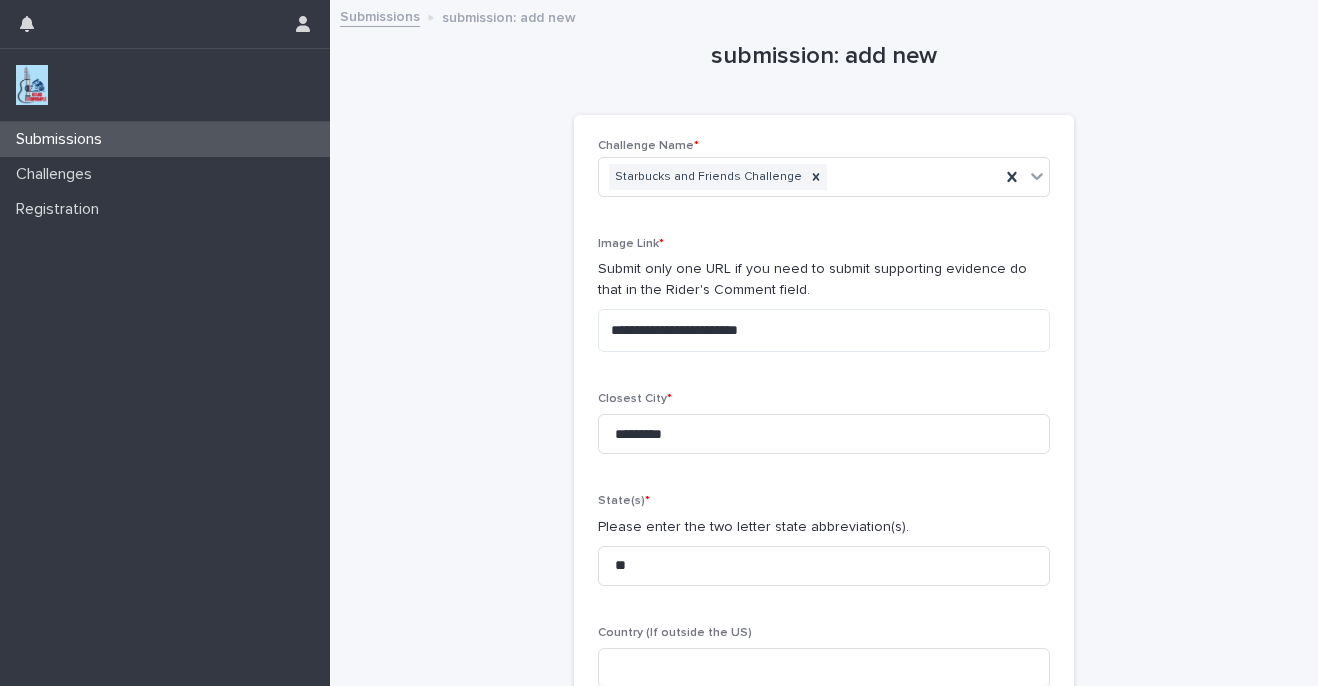click on "**********" at bounding box center (824, 458) 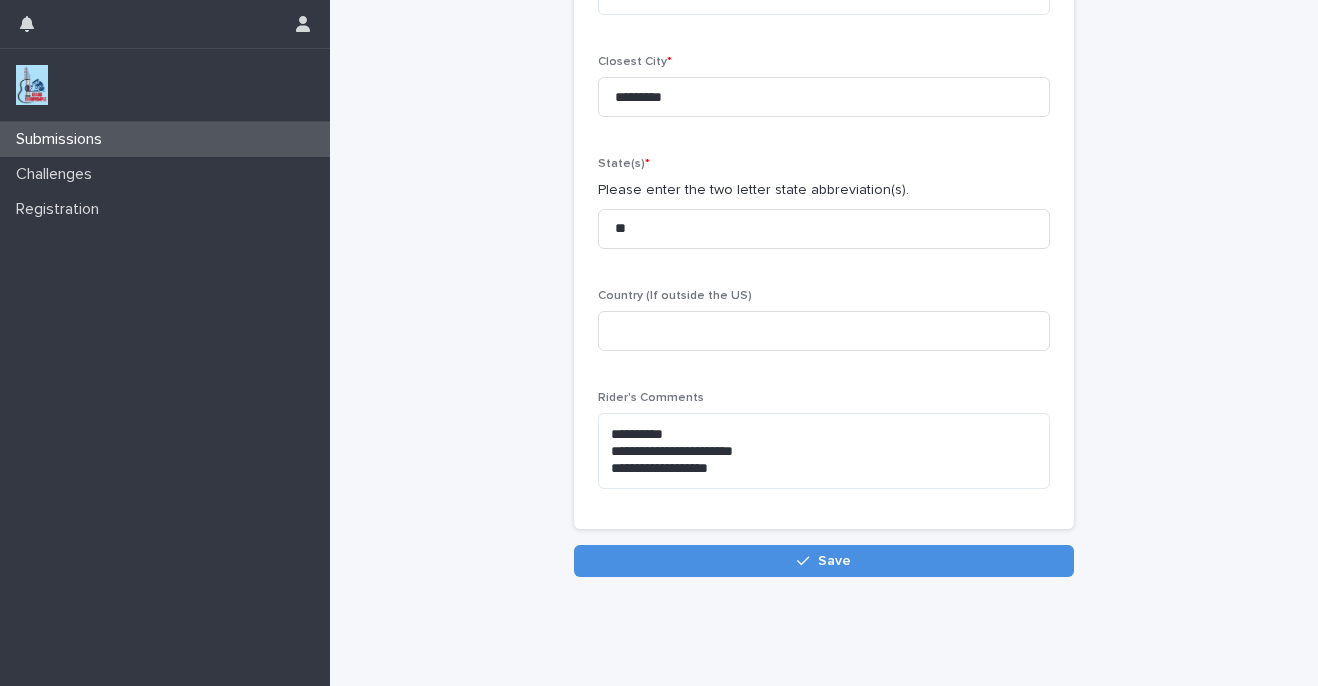 scroll, scrollTop: 373, scrollLeft: 0, axis: vertical 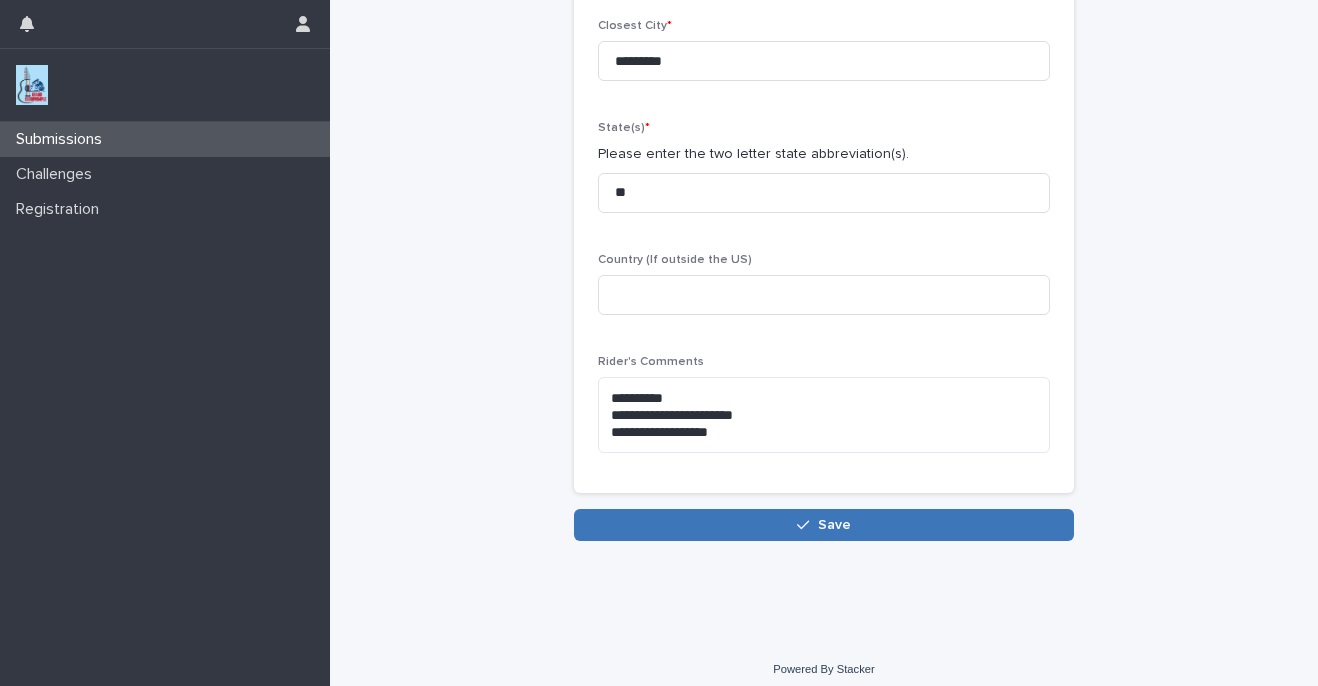 click on "Save" at bounding box center [824, 525] 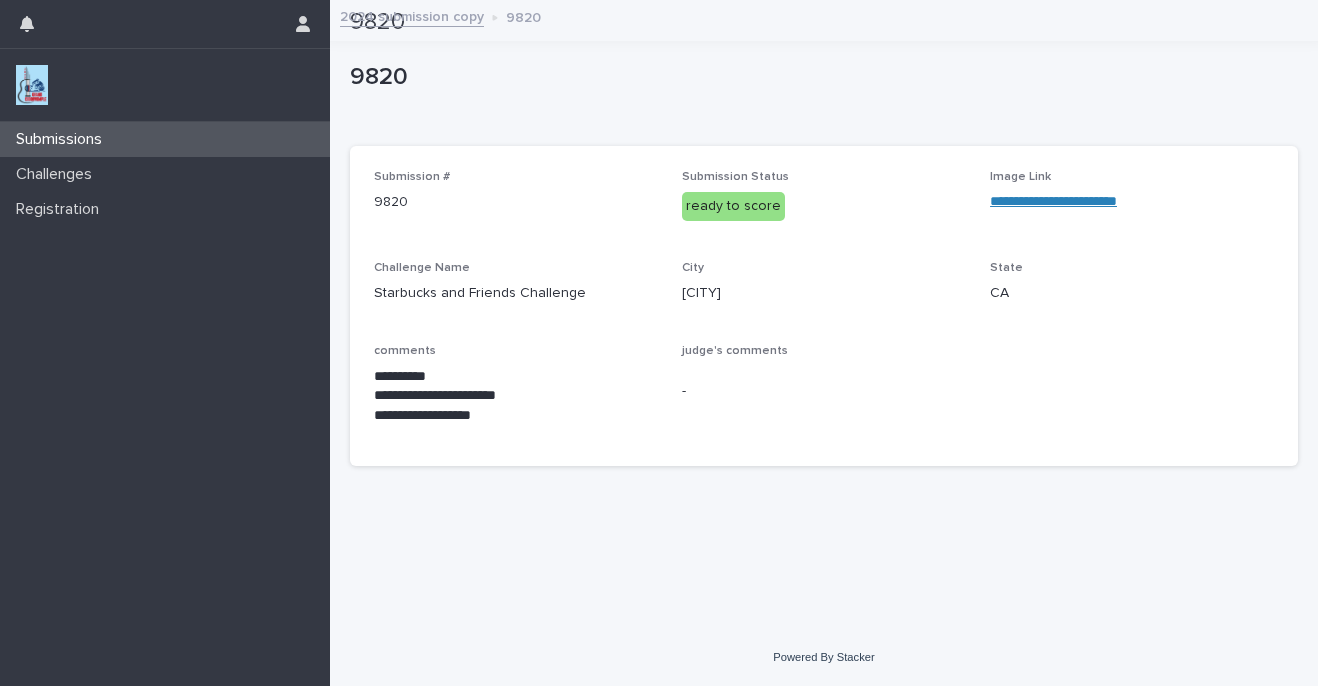 scroll, scrollTop: 0, scrollLeft: 0, axis: both 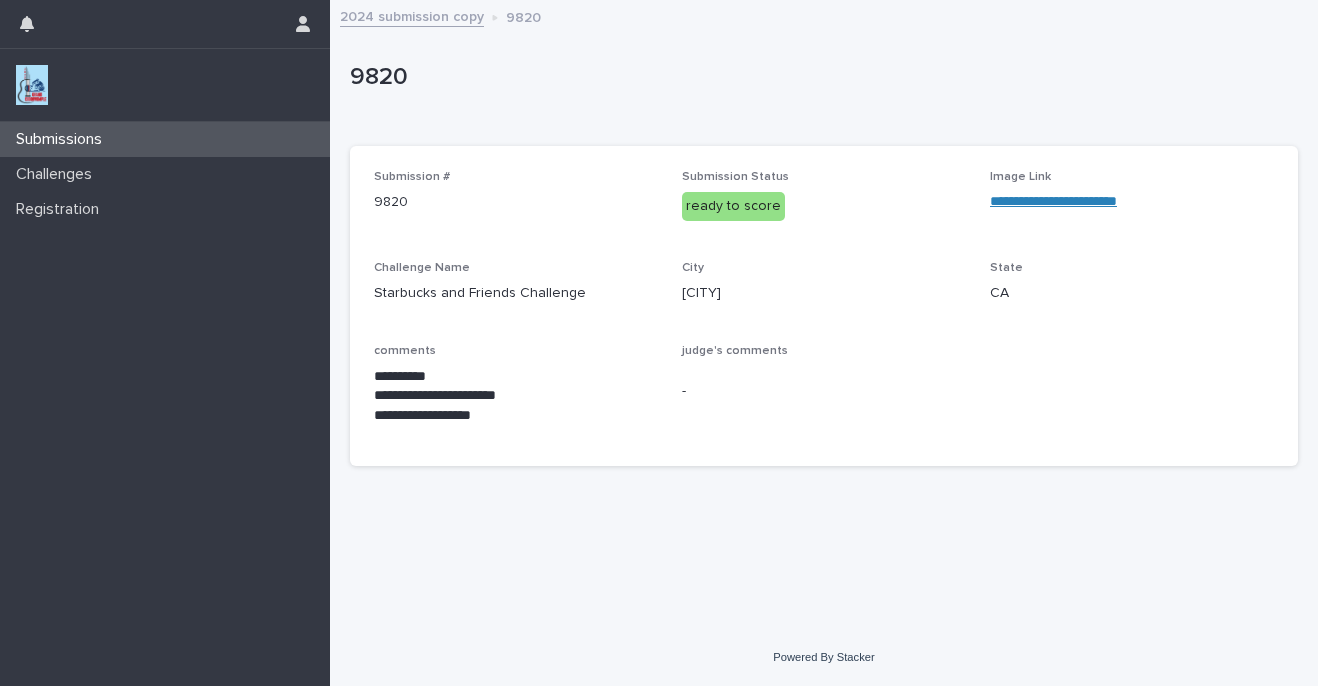 click on "Submissions" at bounding box center [165, 139] 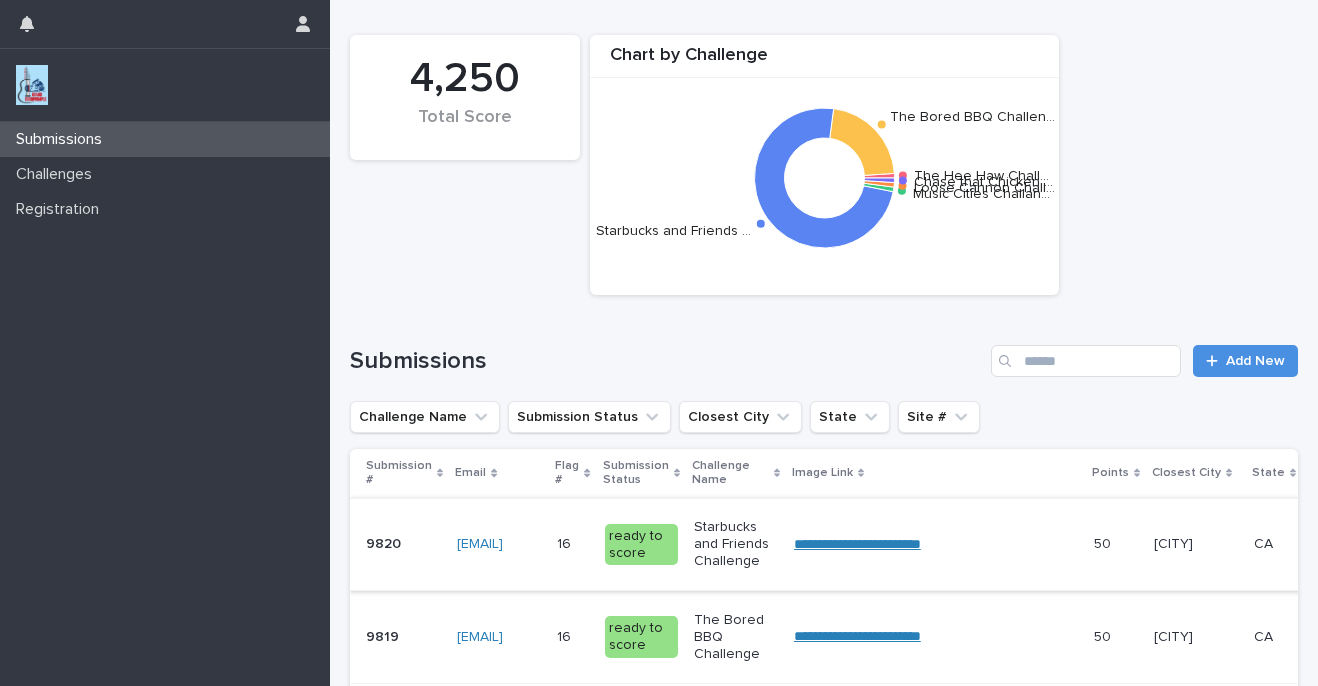 click on "**********" at bounding box center (857, 544) 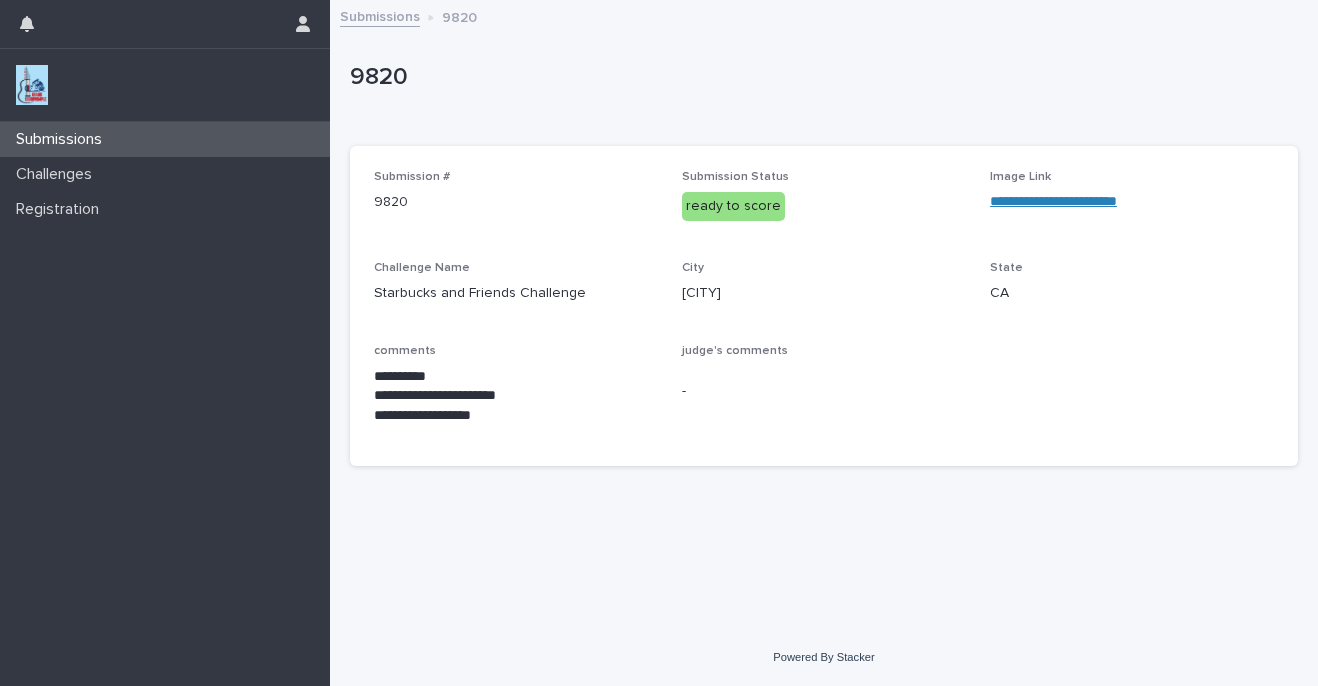 click on "Submissions" at bounding box center [63, 139] 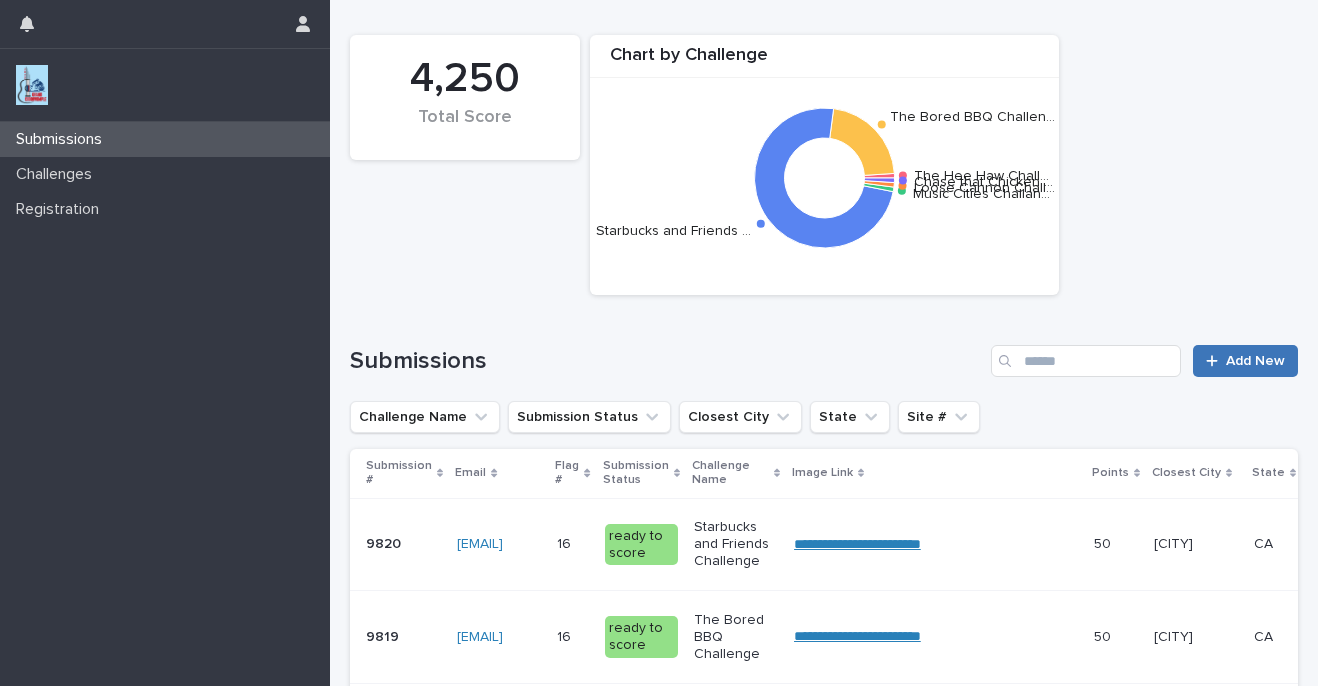 click on "Add New" at bounding box center (1245, 361) 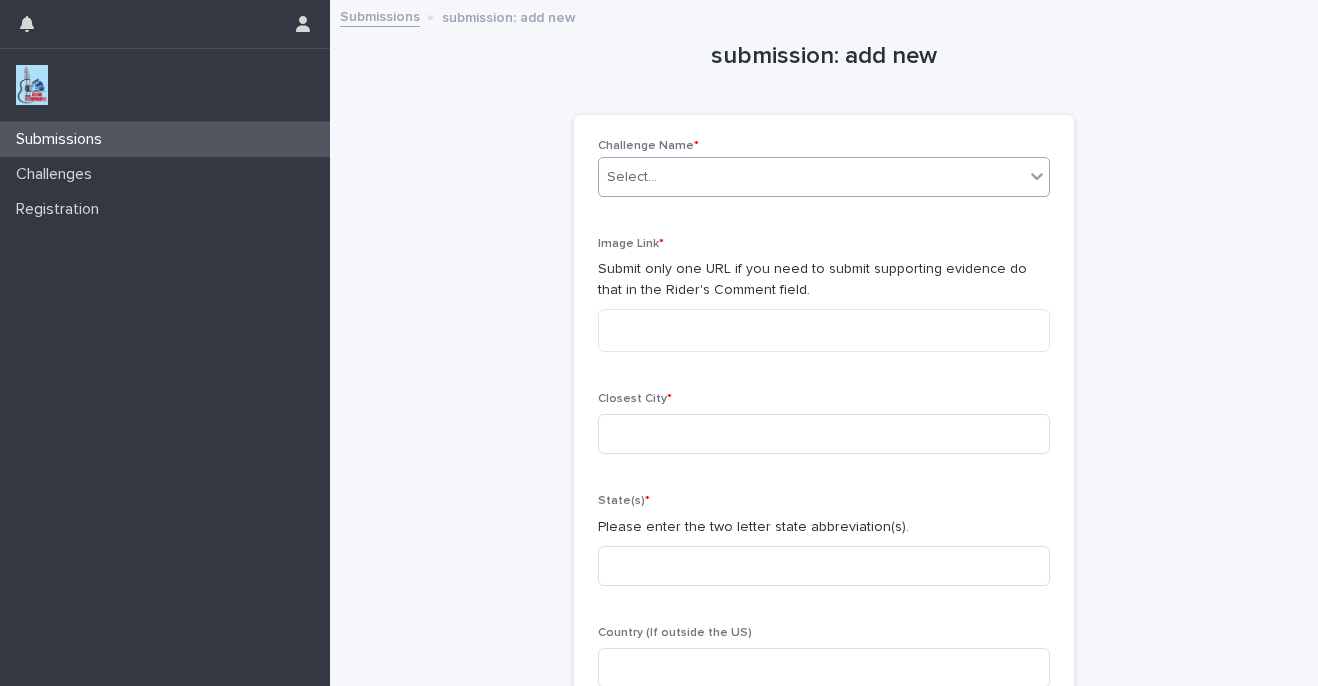 click on "Select..." at bounding box center (632, 177) 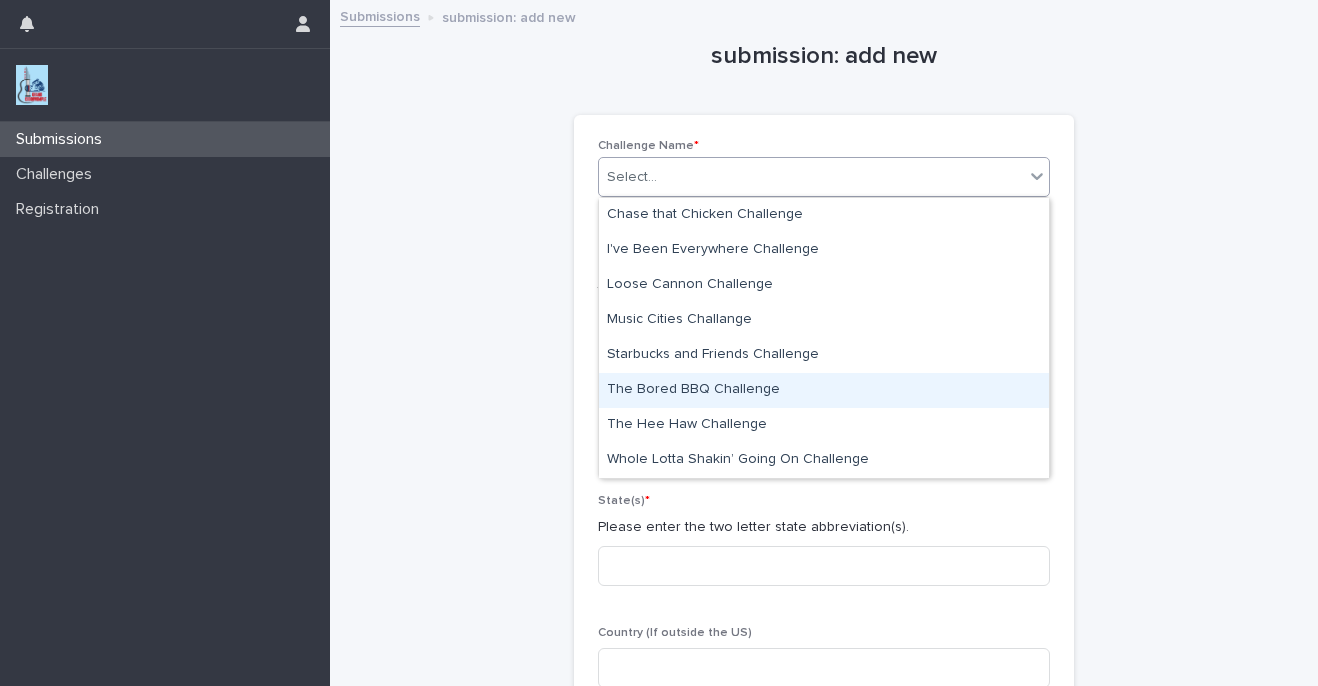 click on "The Bored BBQ Challenge" at bounding box center [824, 390] 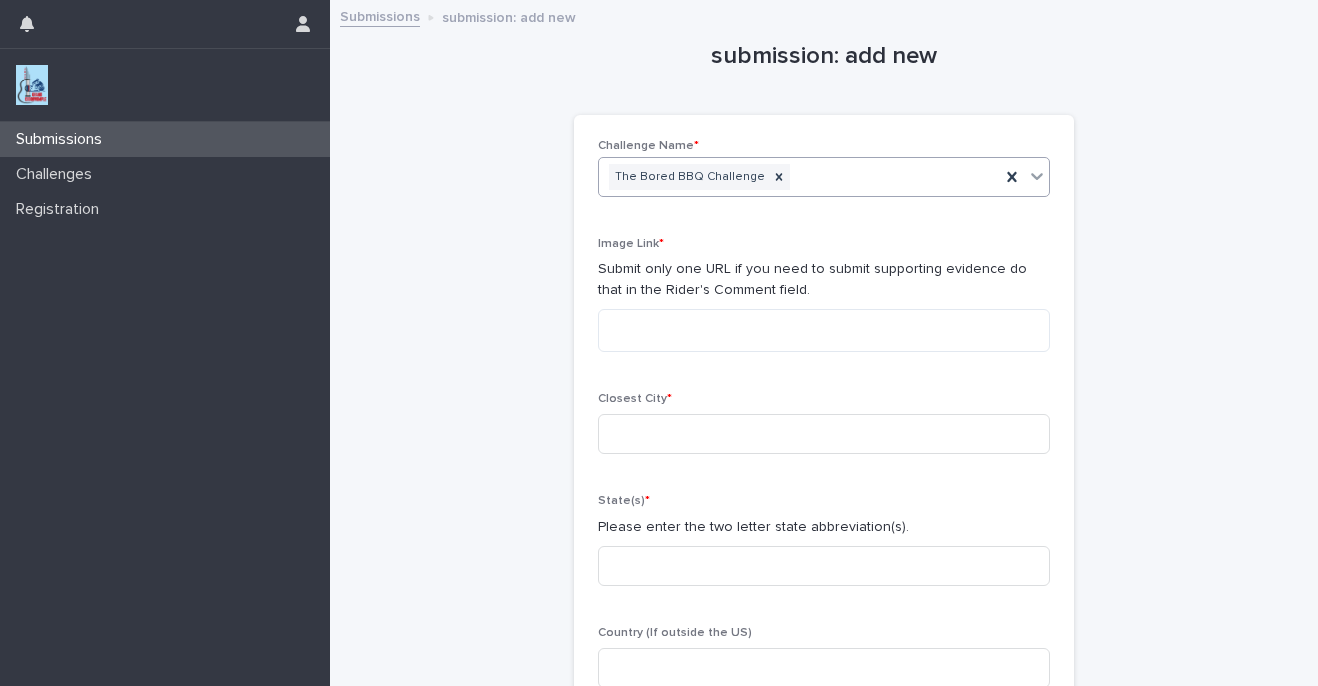 click on "Closest City * State(s) * Please enter the two letter state abbreviation(s). Country (If outside the US) Rider's Comments Sorry, there was an error saving your record. Please try again. Please fill out the required fields above. Save" at bounding box center [824, 442] 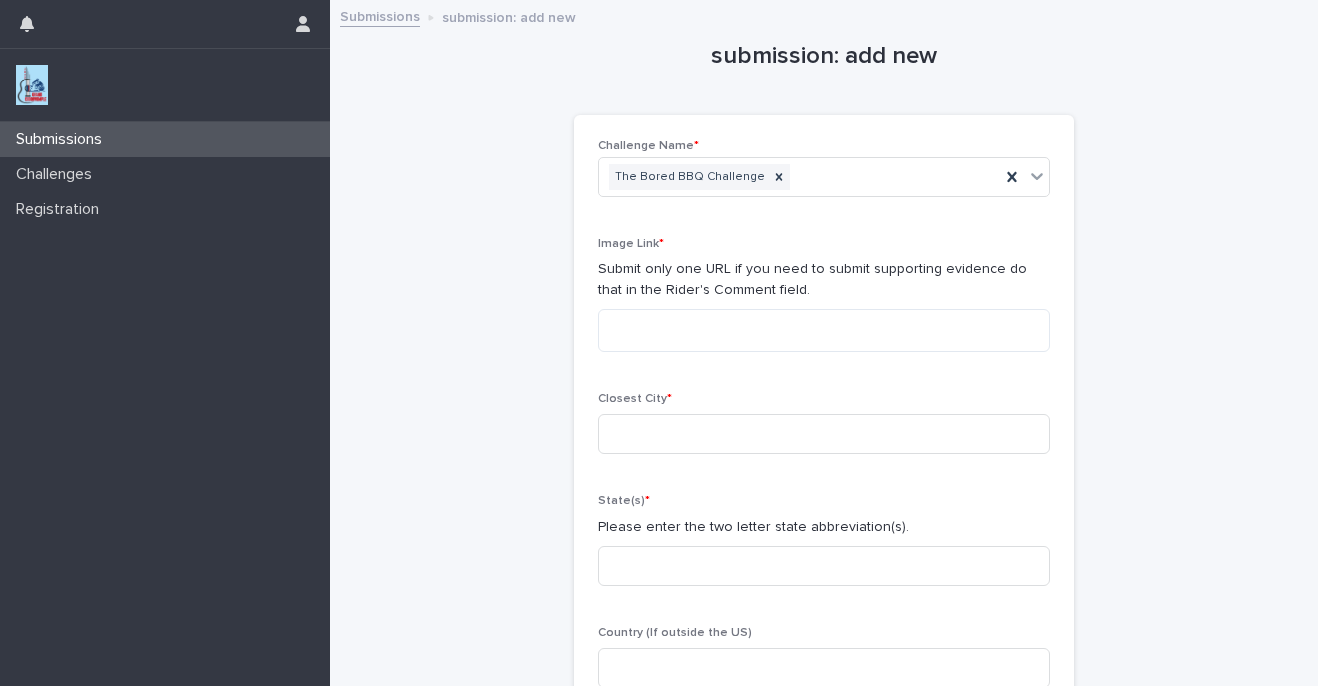 scroll, scrollTop: 352, scrollLeft: 0, axis: vertical 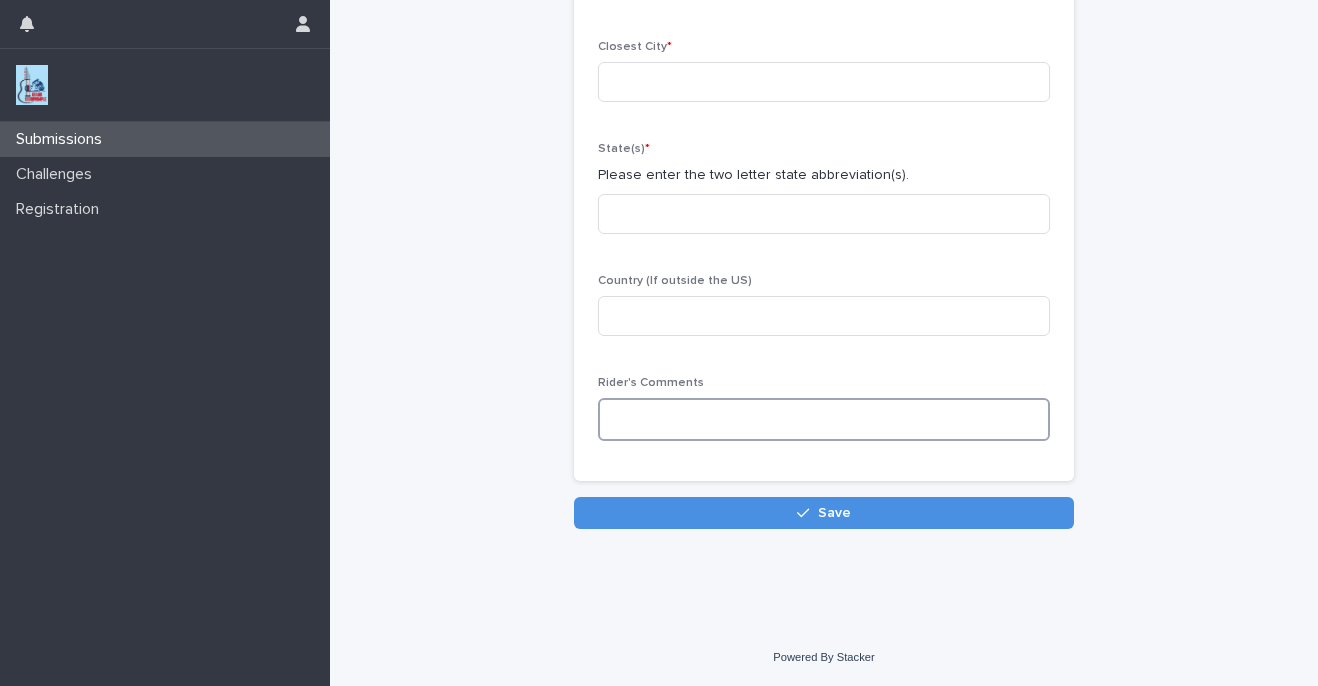 click at bounding box center (824, 419) 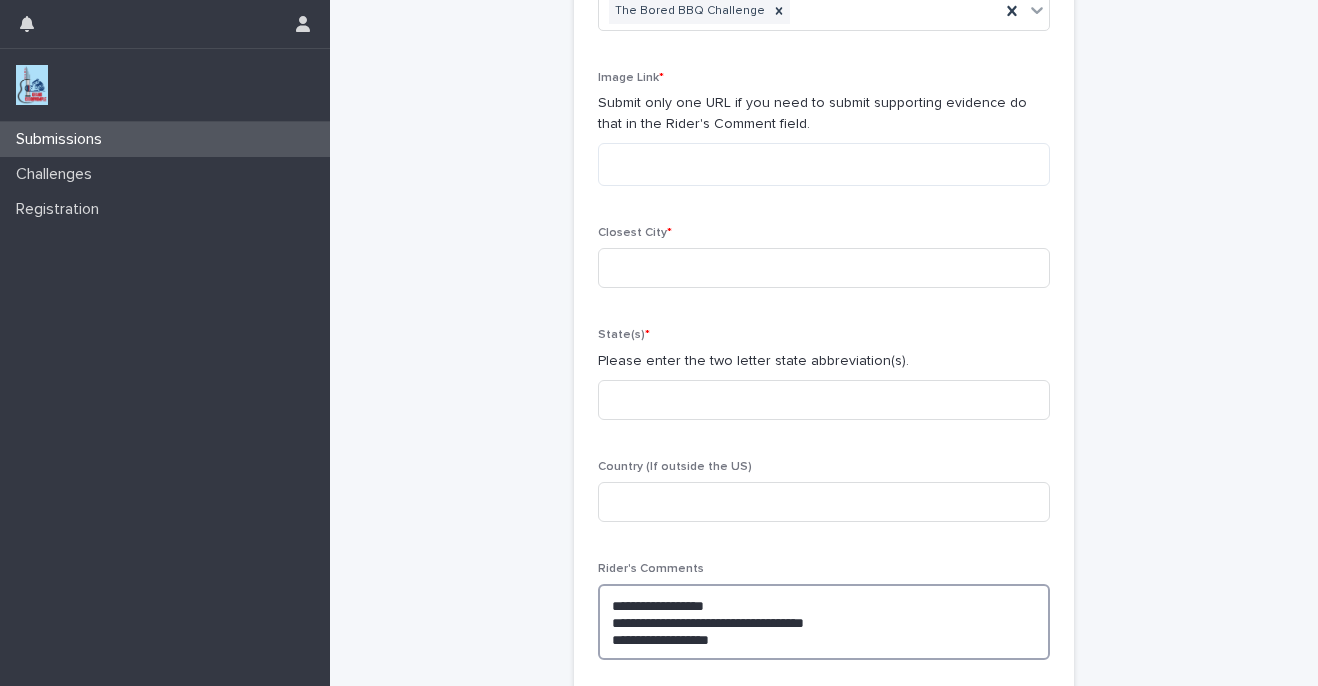 scroll, scrollTop: 0, scrollLeft: 0, axis: both 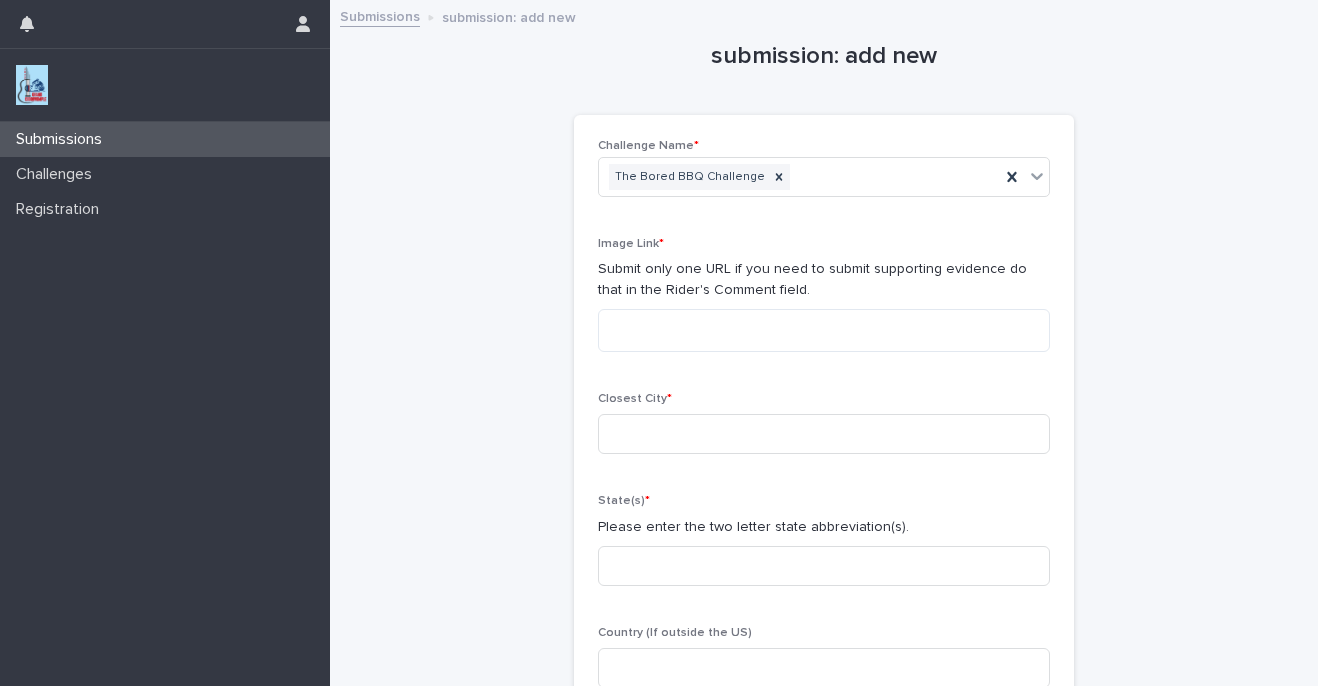 type on "**********" 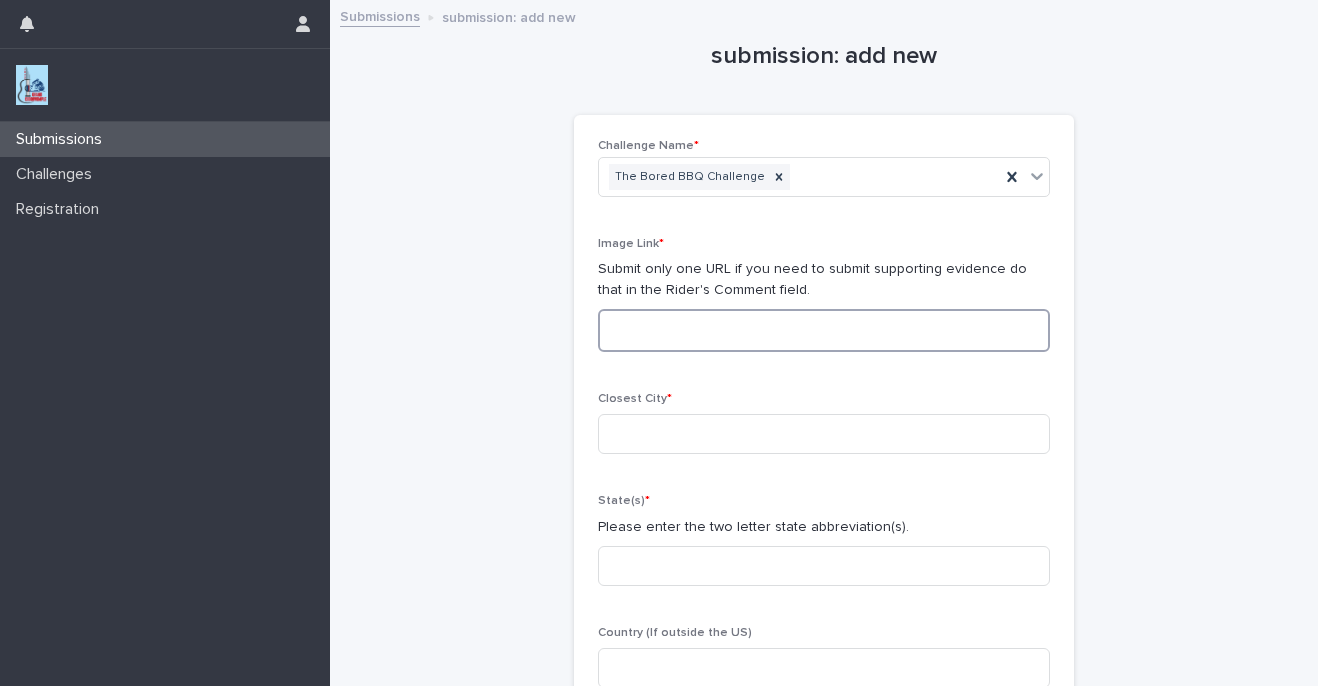 click at bounding box center (824, 330) 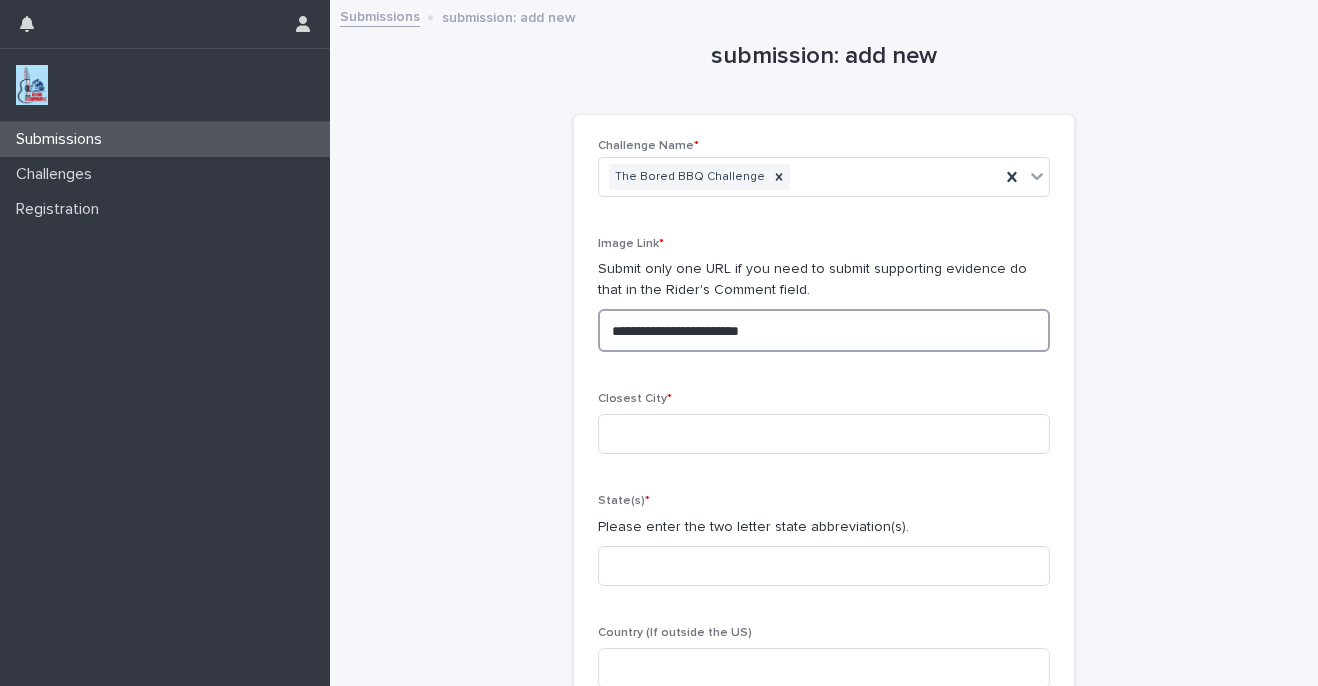 type on "**********" 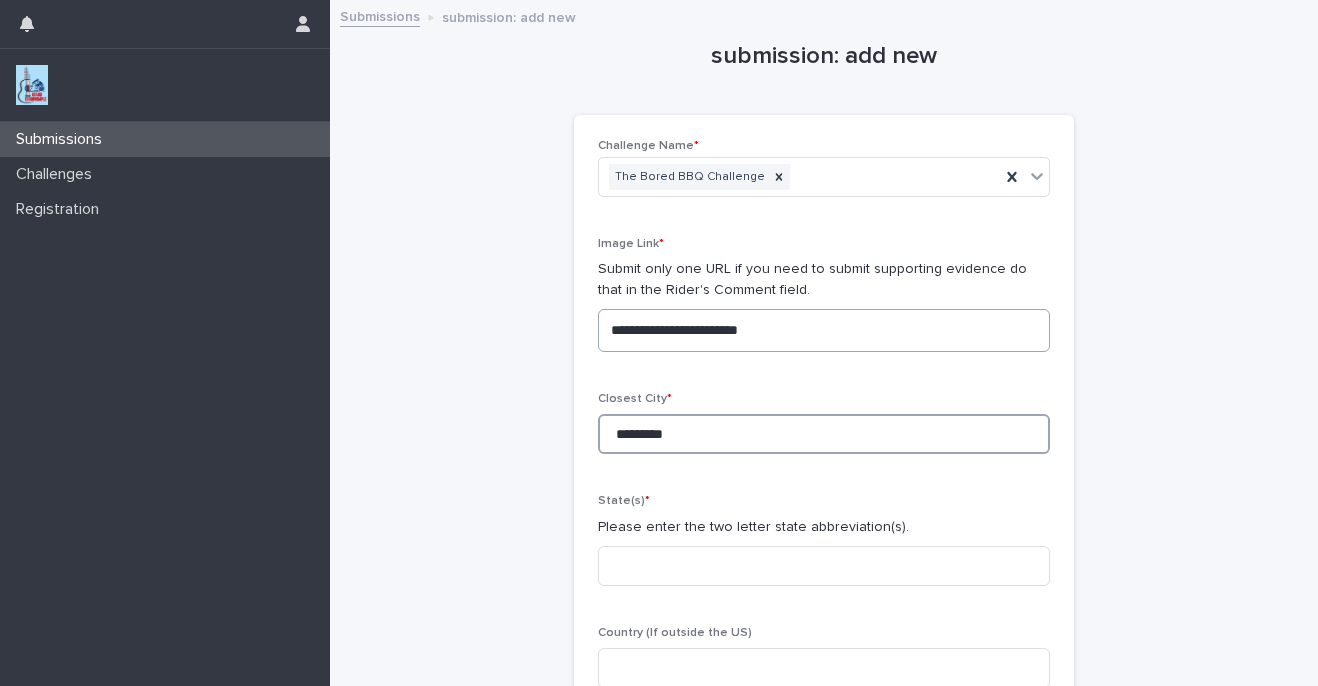 type on "*********" 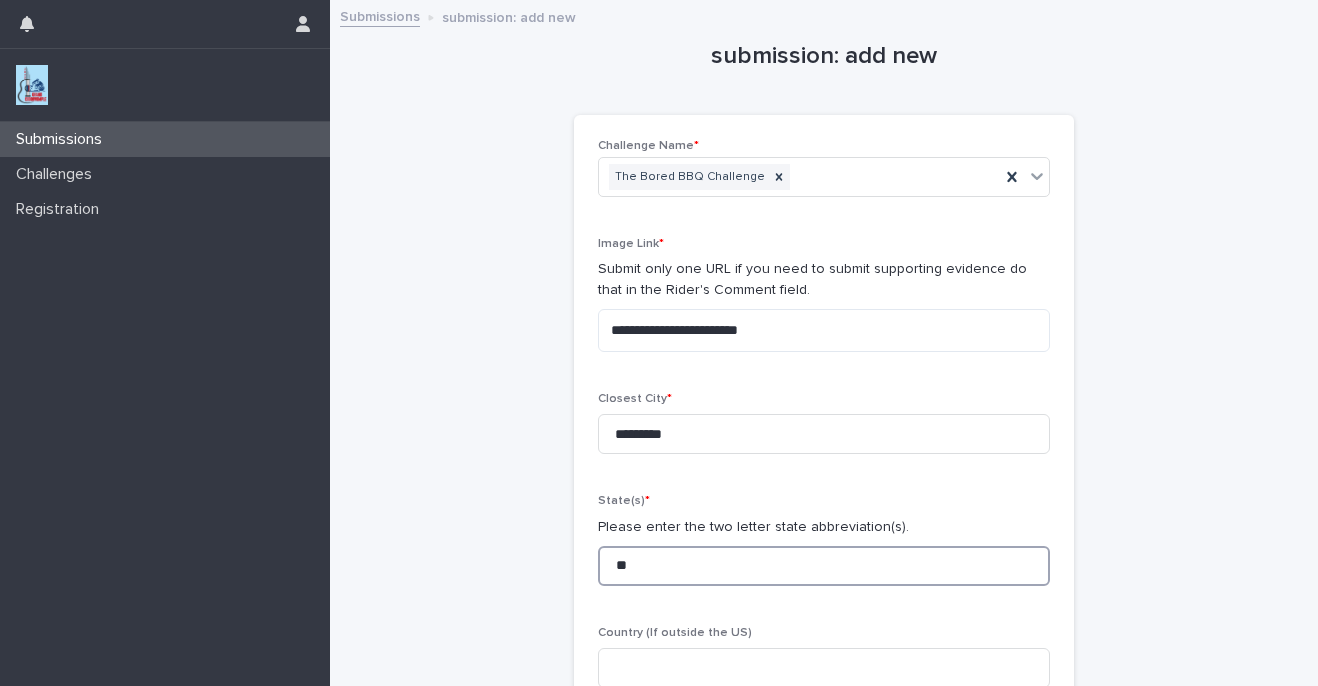 type on "**" 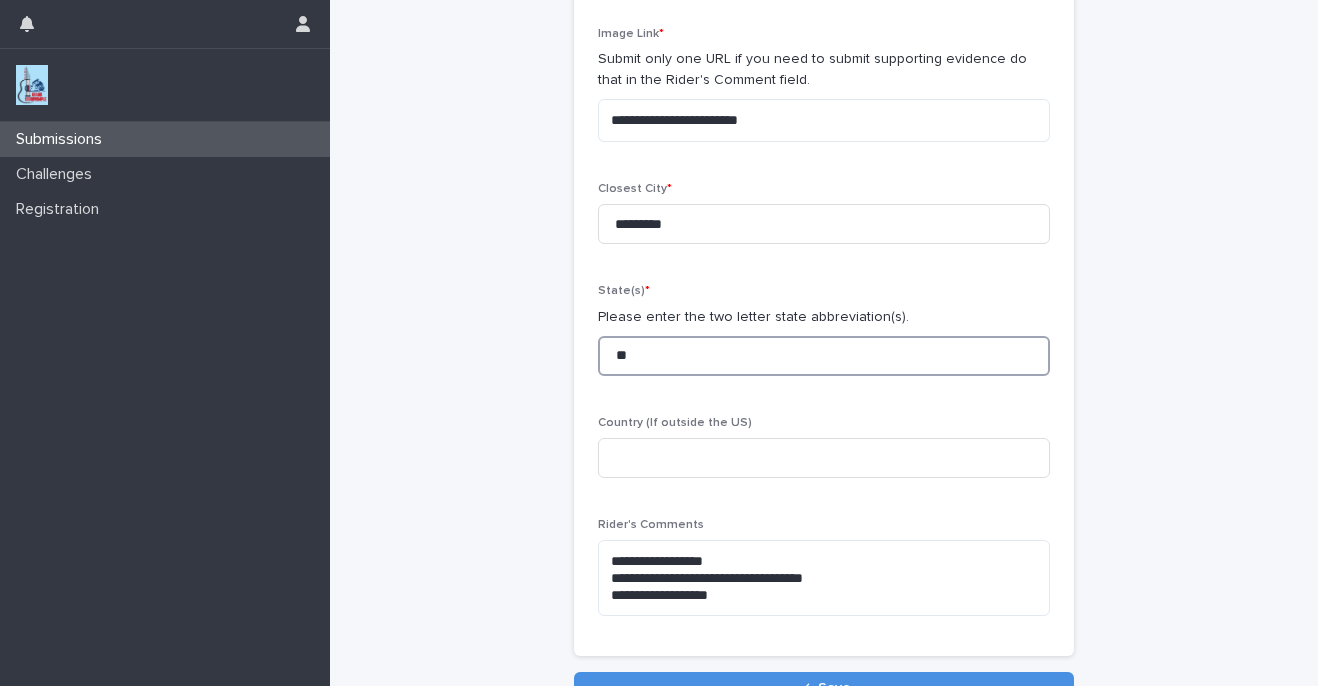scroll, scrollTop: 385, scrollLeft: 0, axis: vertical 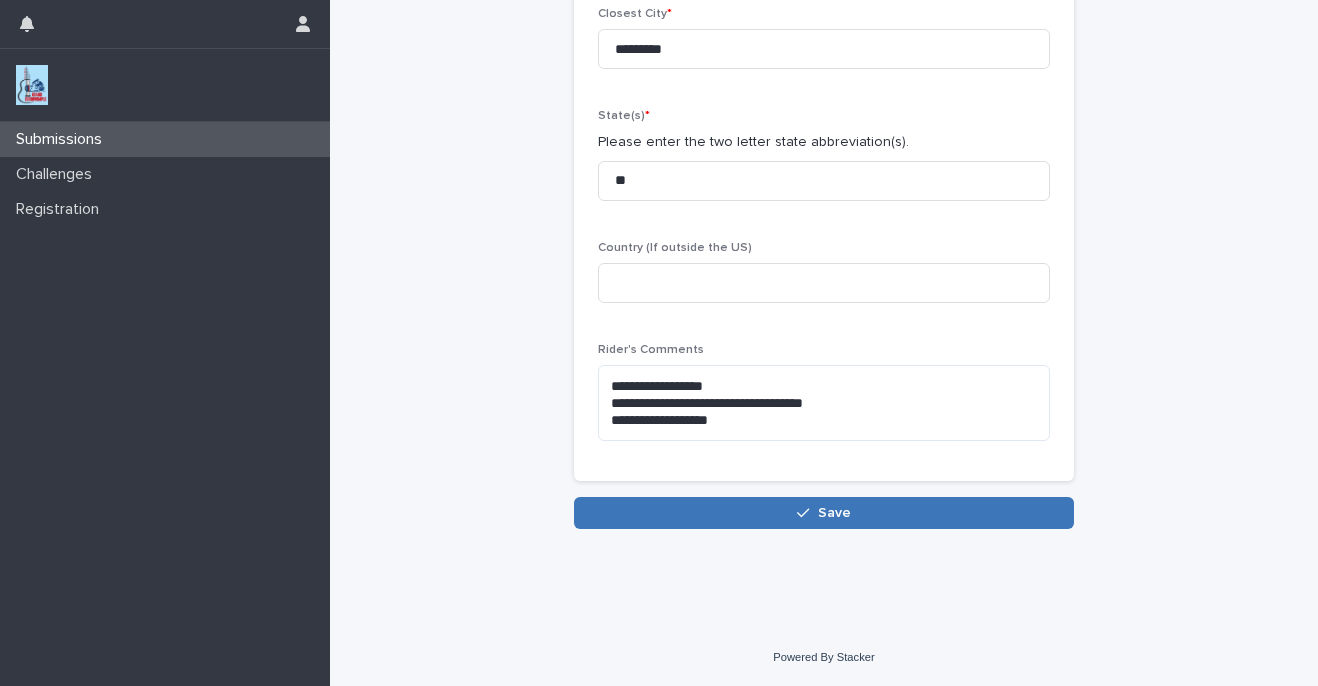 click on "Save" at bounding box center (824, 513) 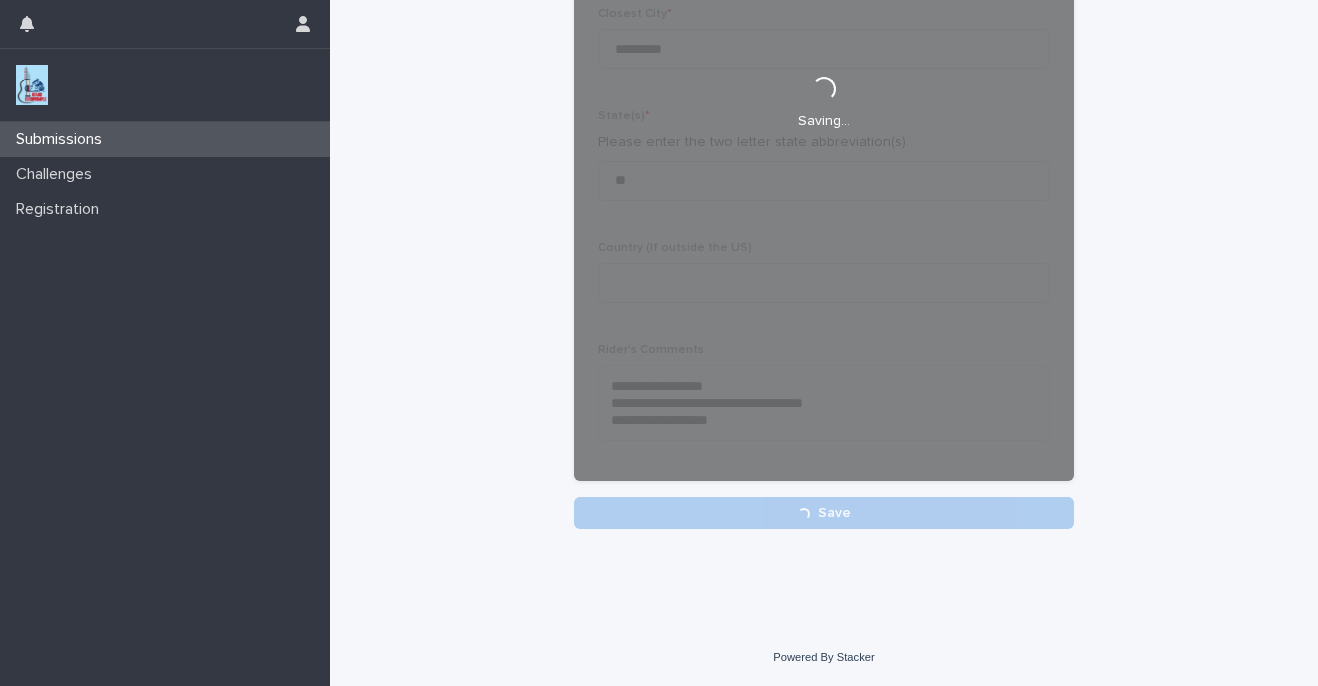 scroll, scrollTop: 0, scrollLeft: 0, axis: both 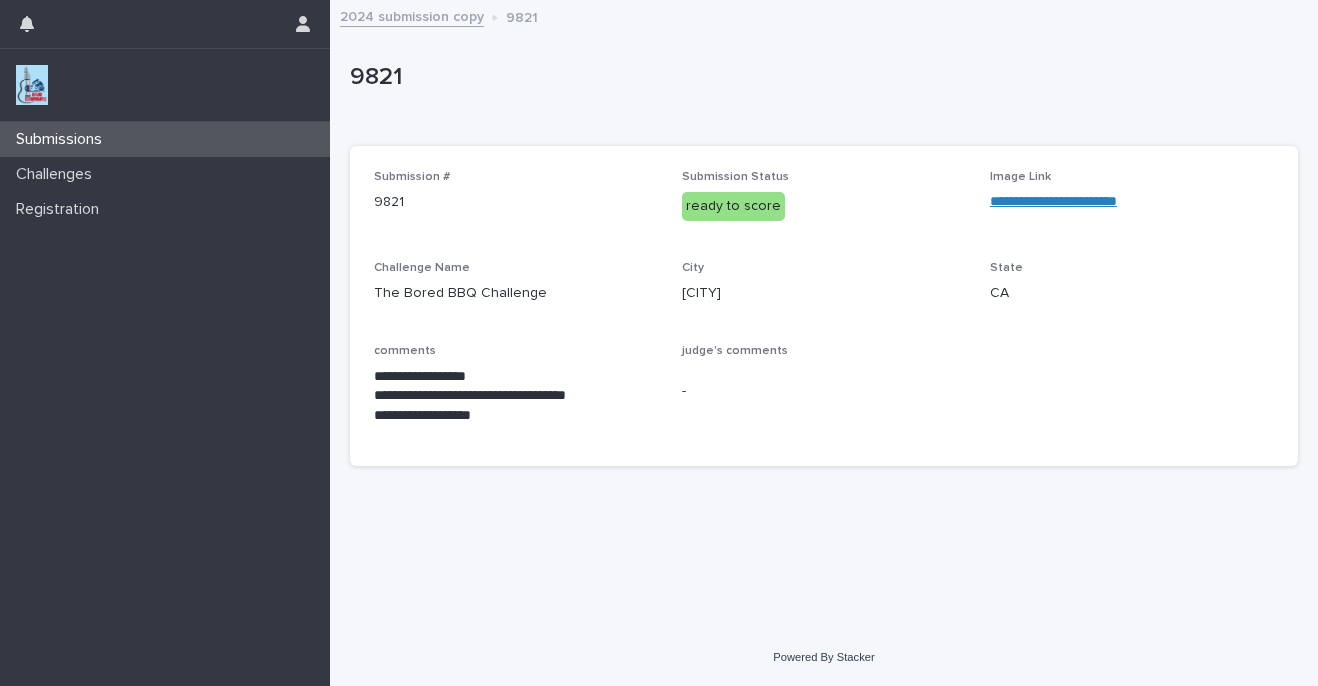 click on "Submissions" at bounding box center (165, 139) 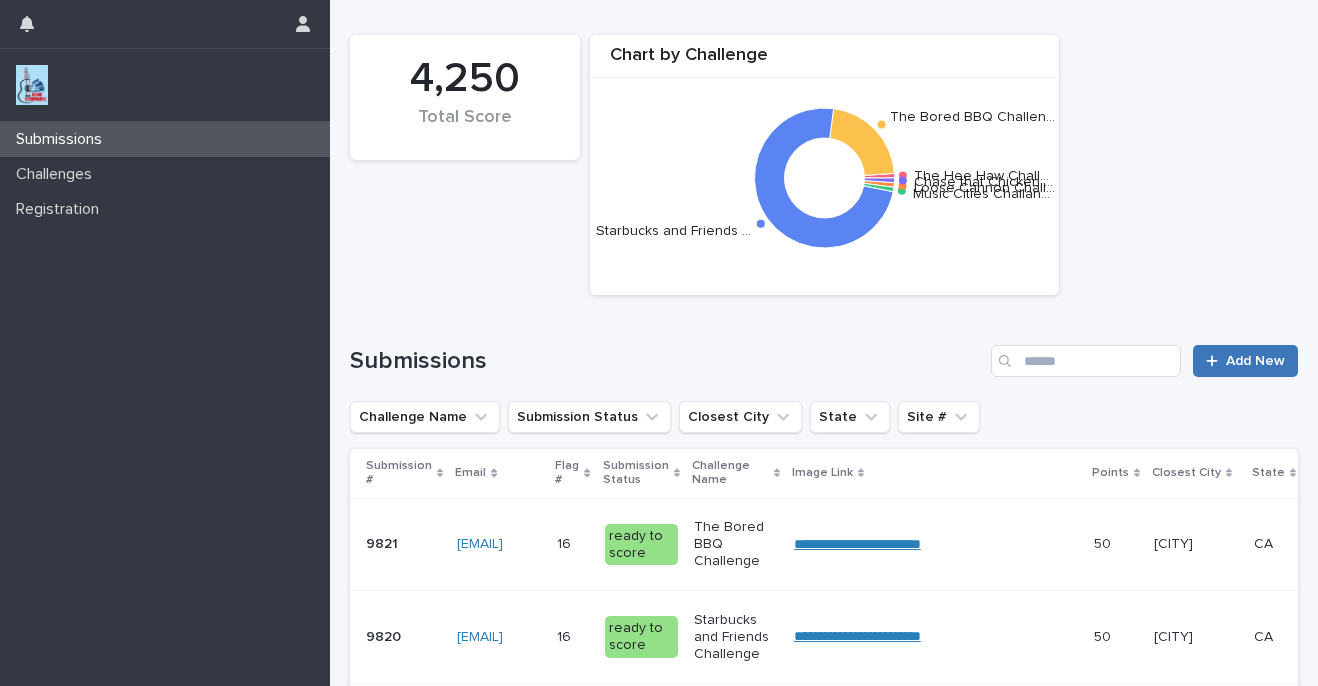 click on "Add New" at bounding box center [1255, 361] 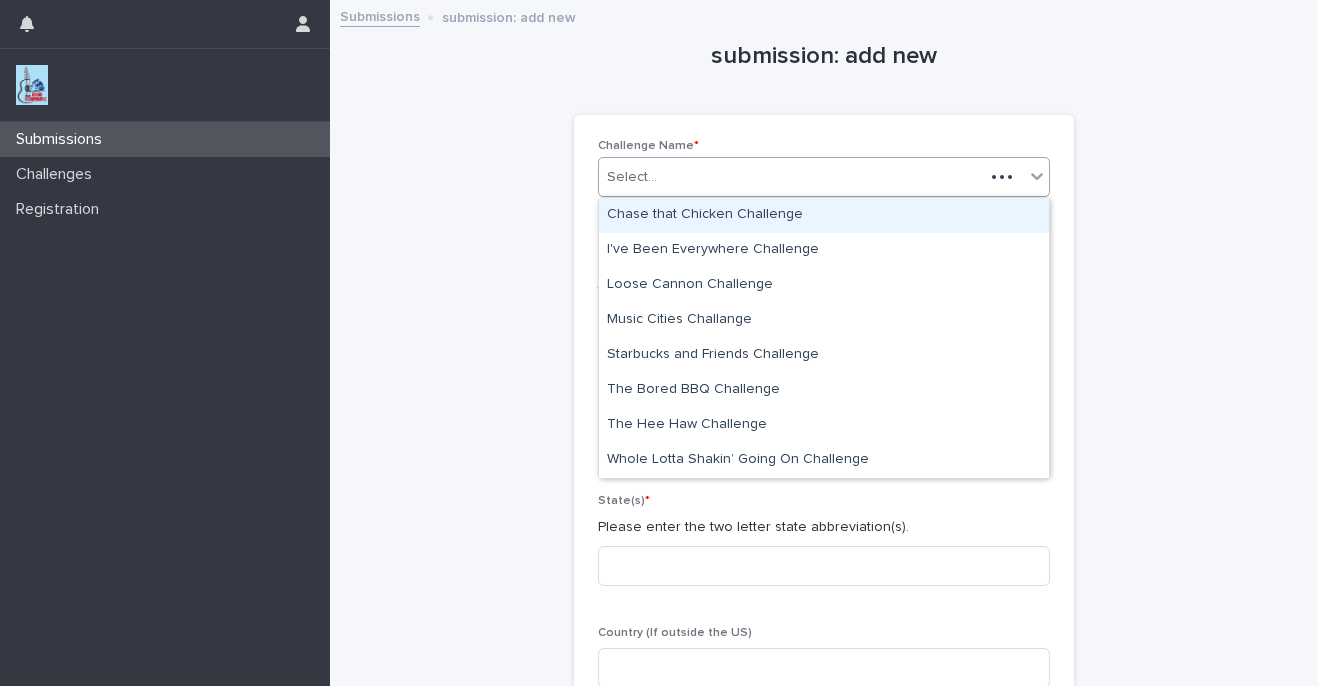 click on "Select..." at bounding box center [632, 177] 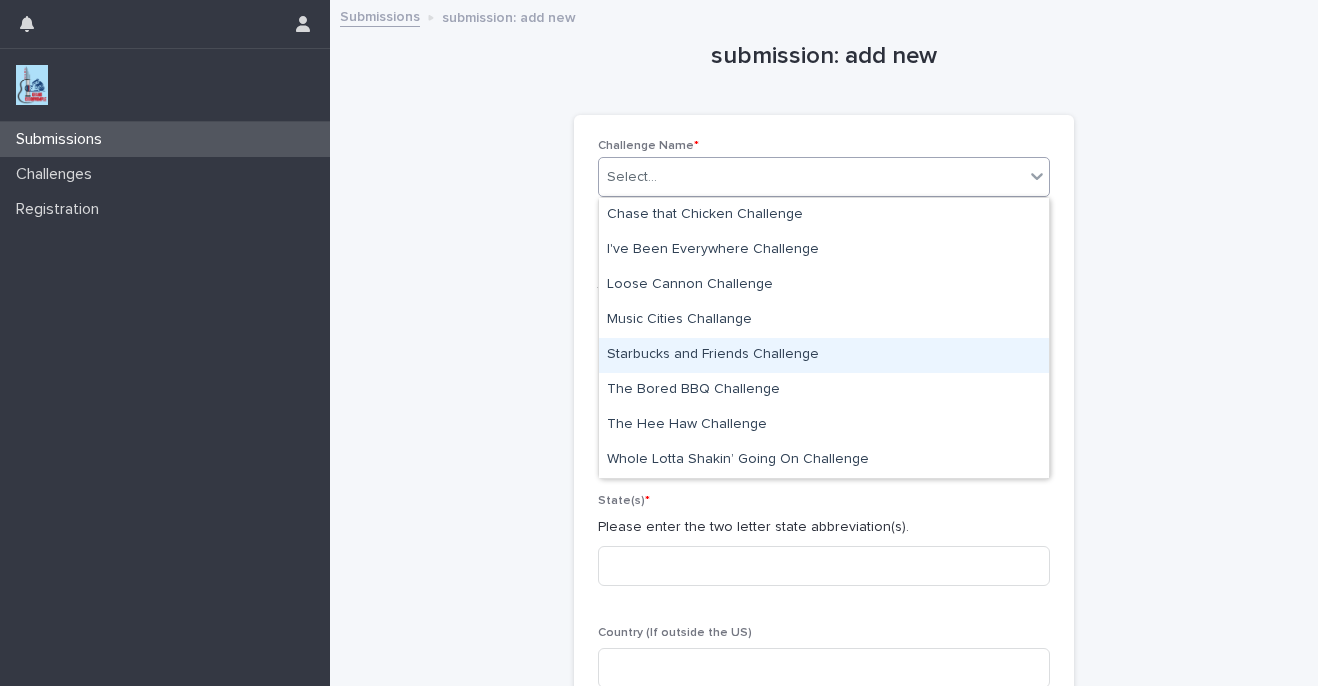 click on "Starbucks and Friends Challenge" at bounding box center (824, 355) 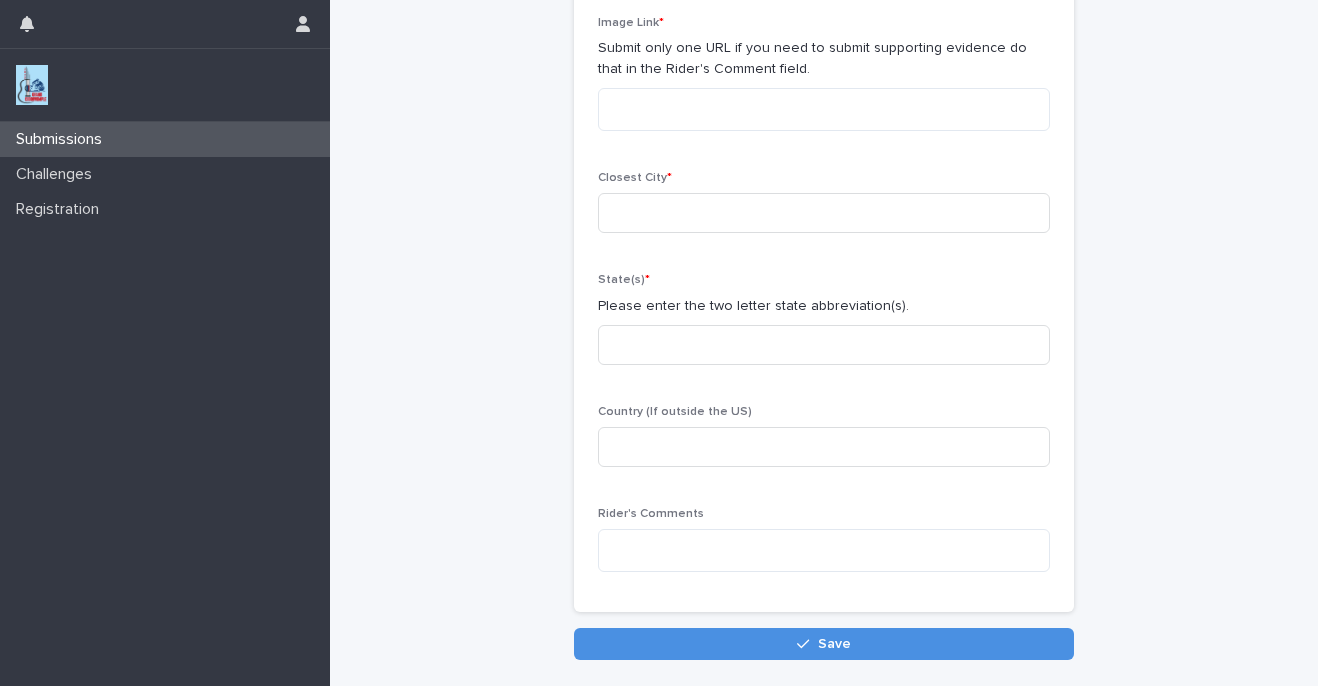 scroll, scrollTop: 352, scrollLeft: 0, axis: vertical 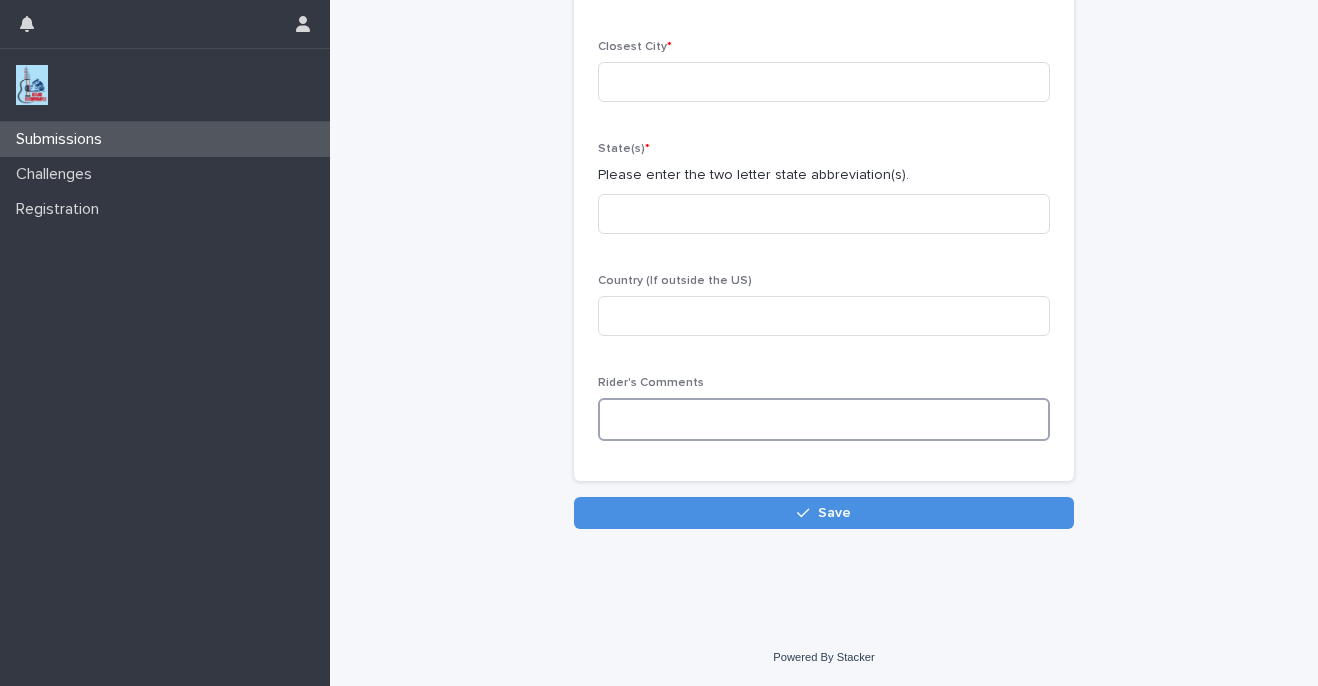 click at bounding box center [824, 419] 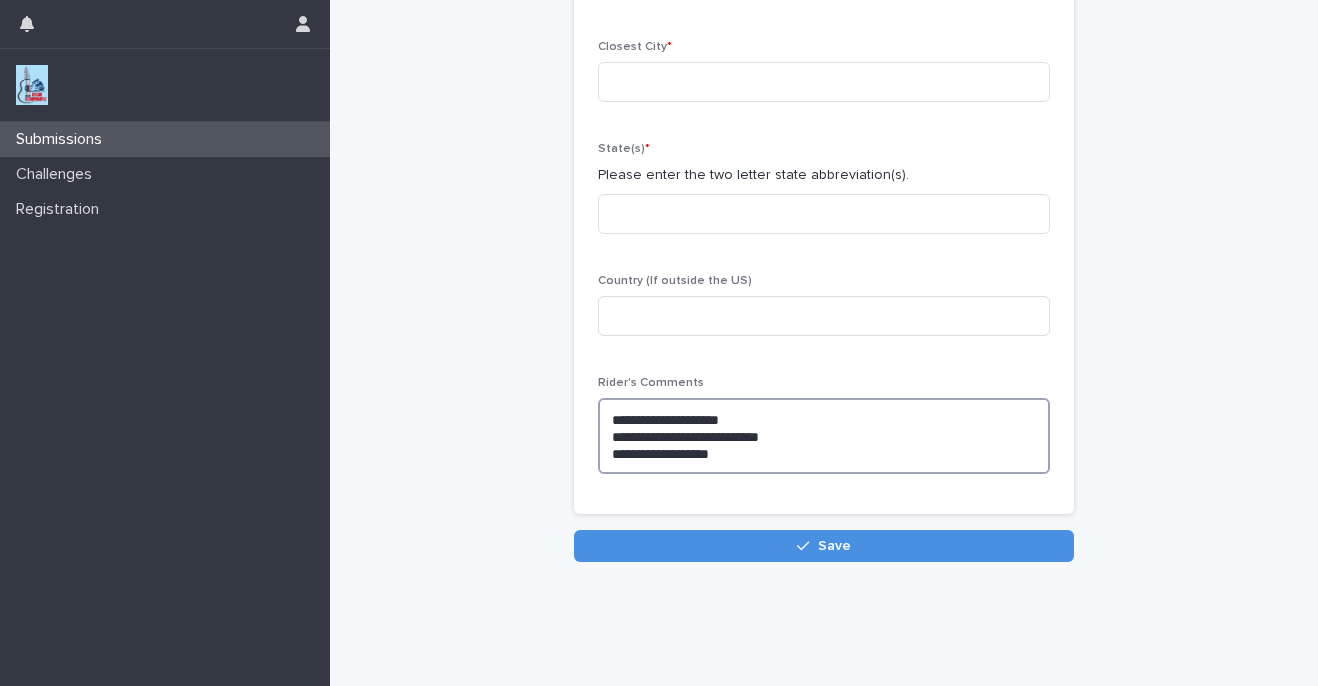 type on "**********" 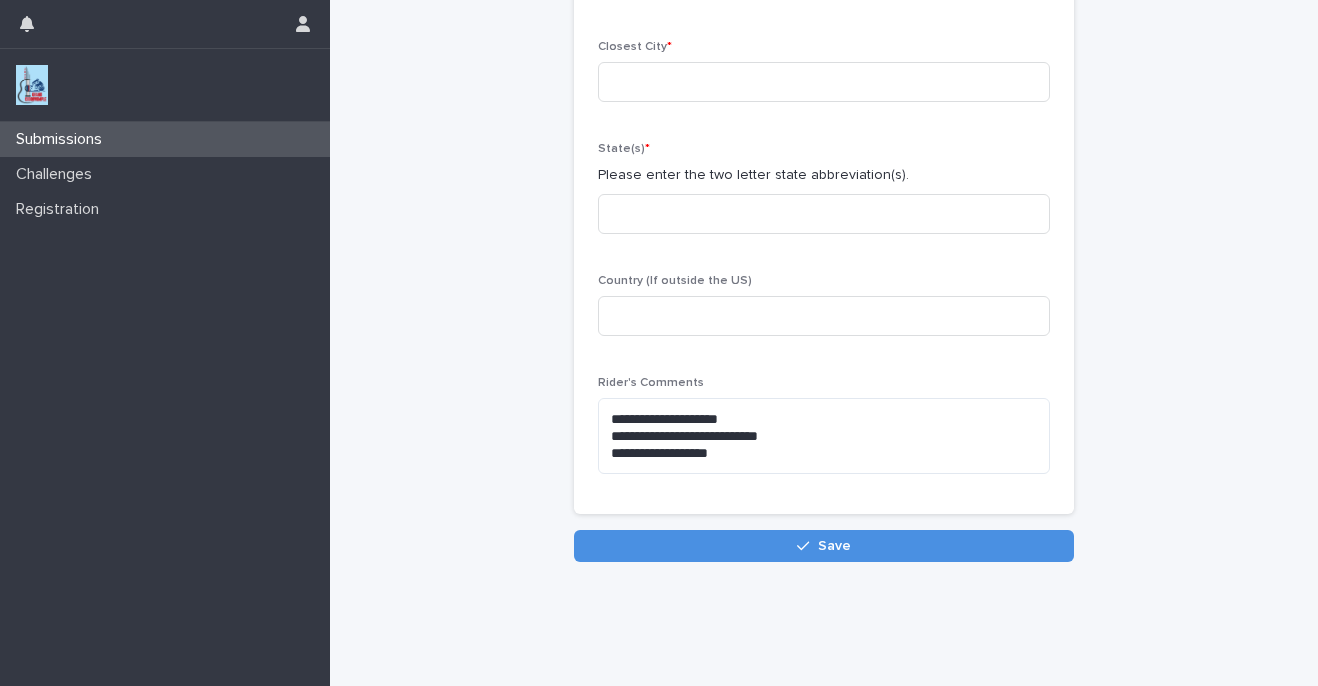 click on "**********" at bounding box center (824, 106) 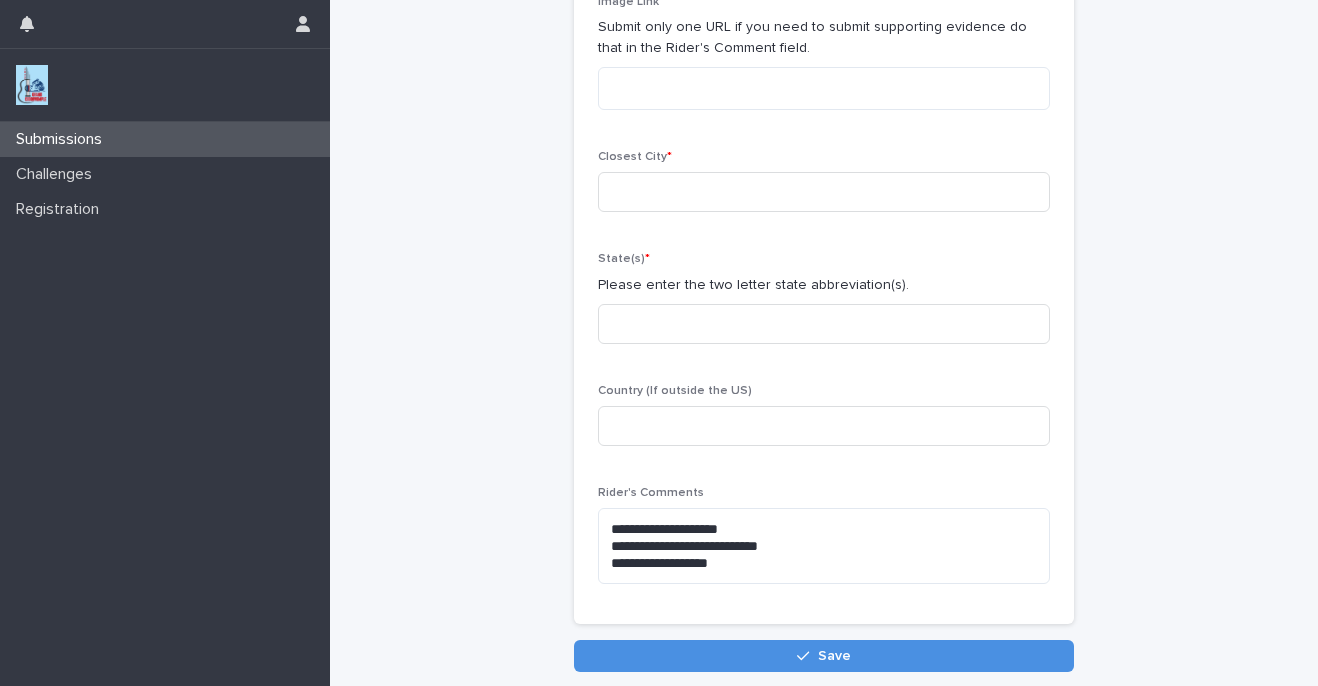 scroll, scrollTop: 246, scrollLeft: 0, axis: vertical 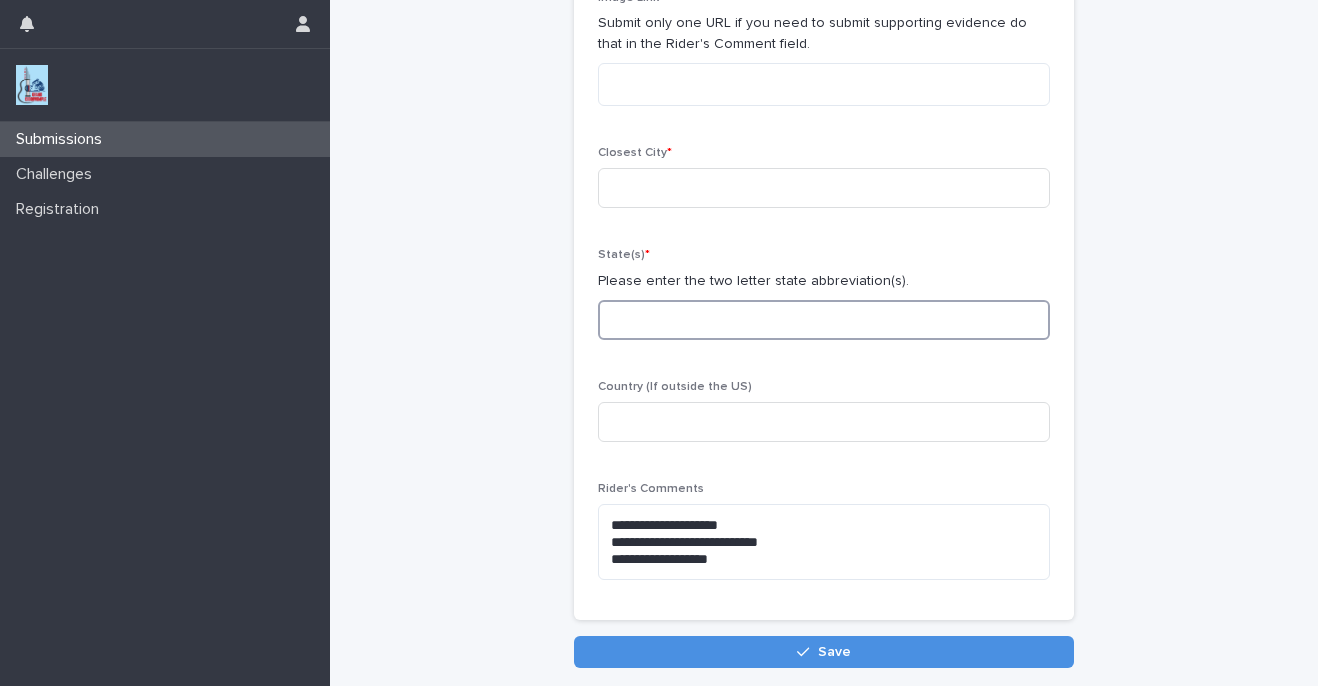 click at bounding box center [824, 320] 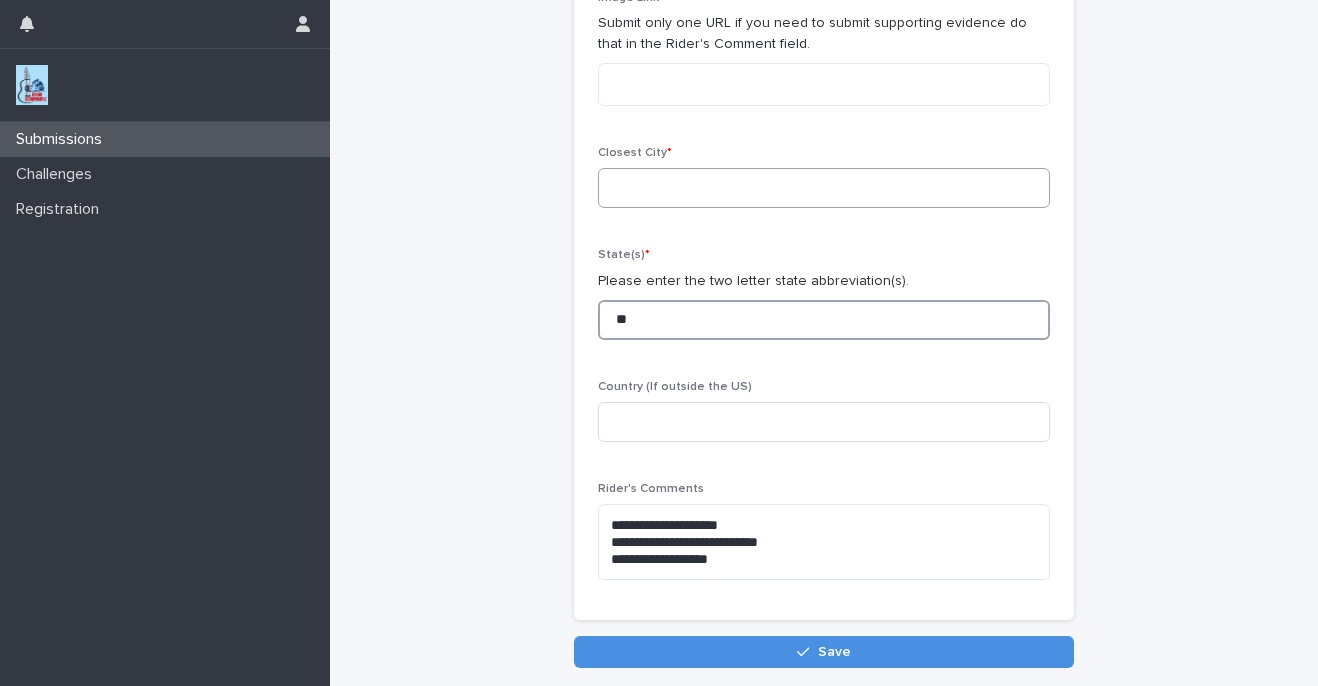type on "**" 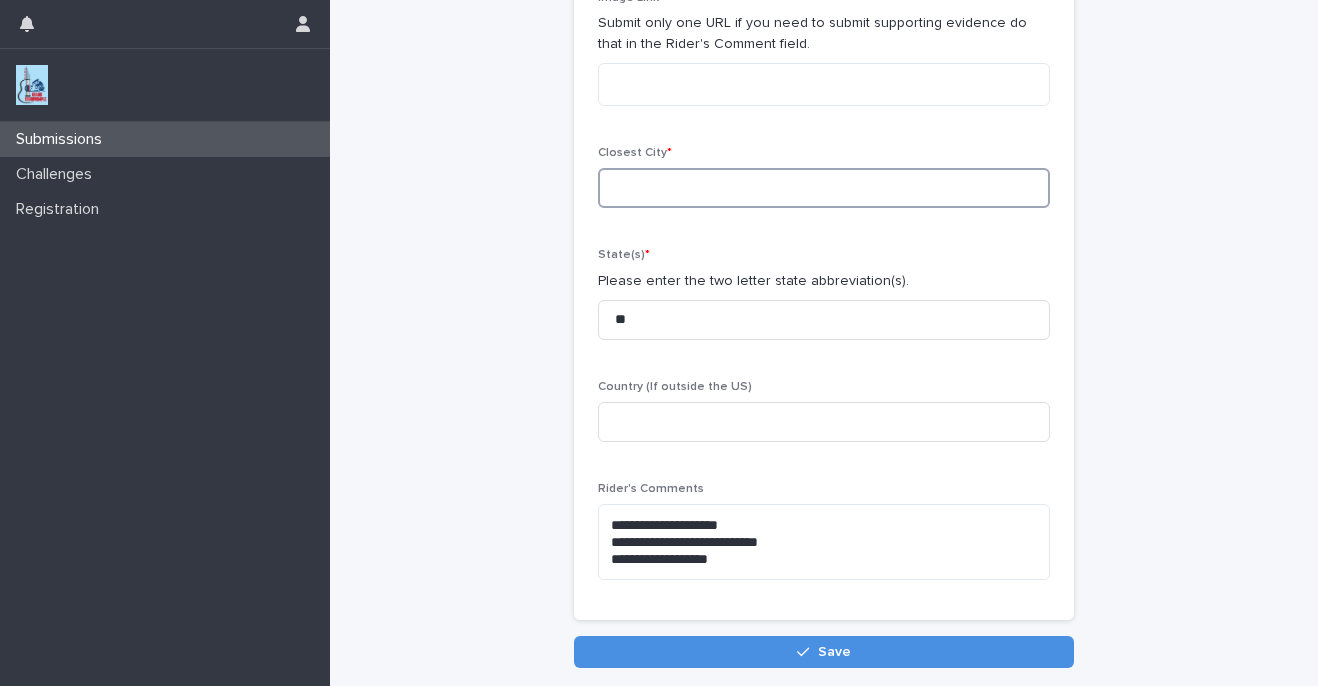 click at bounding box center [824, 188] 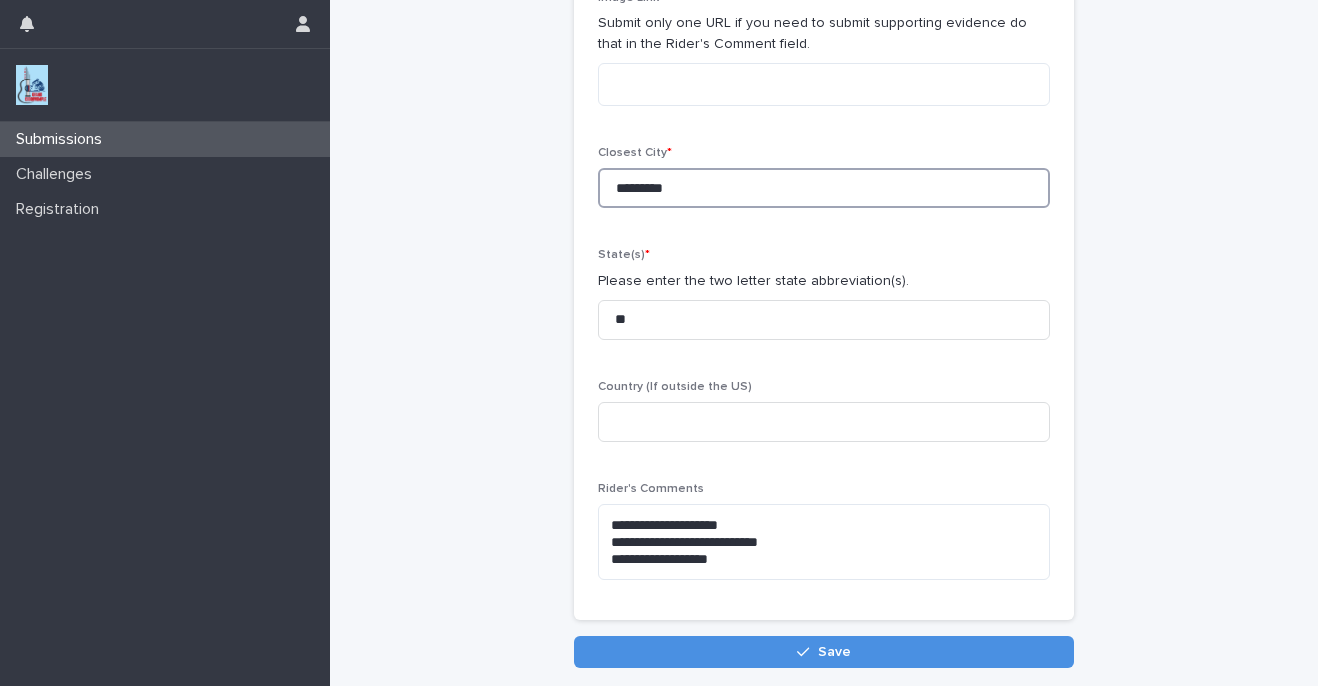 type on "*********" 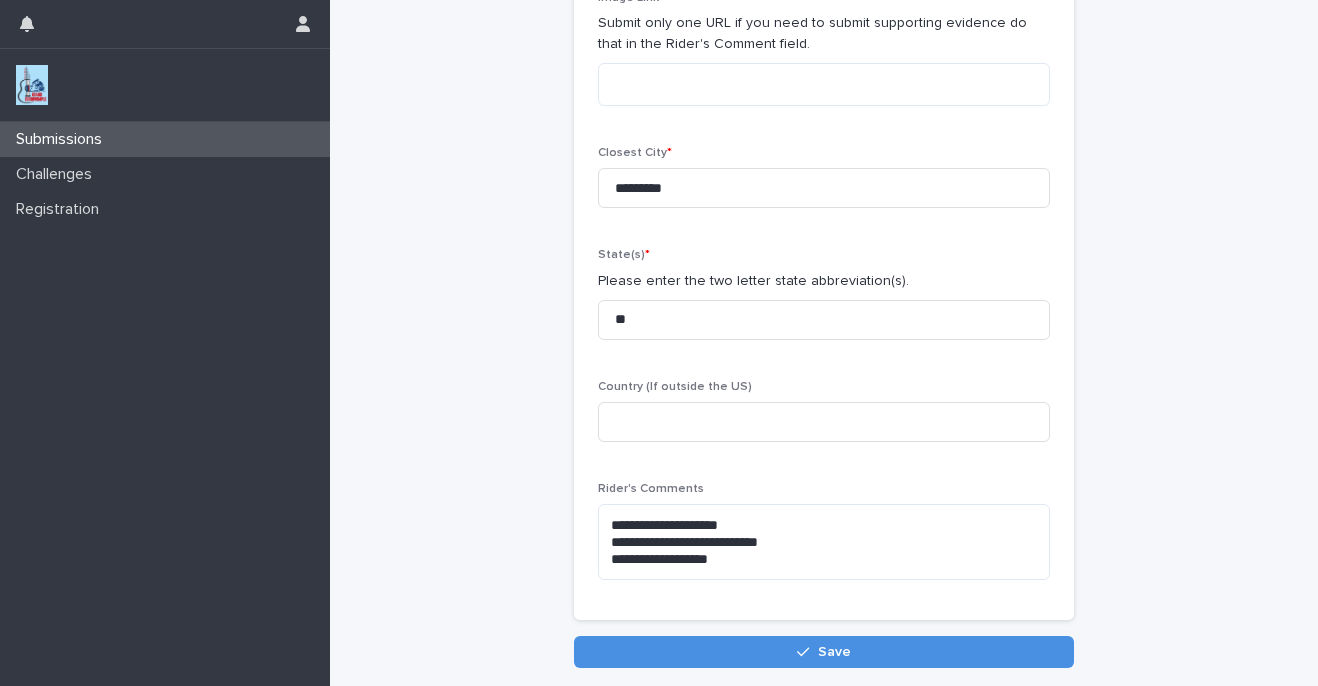 click on "**********" at bounding box center [824, 212] 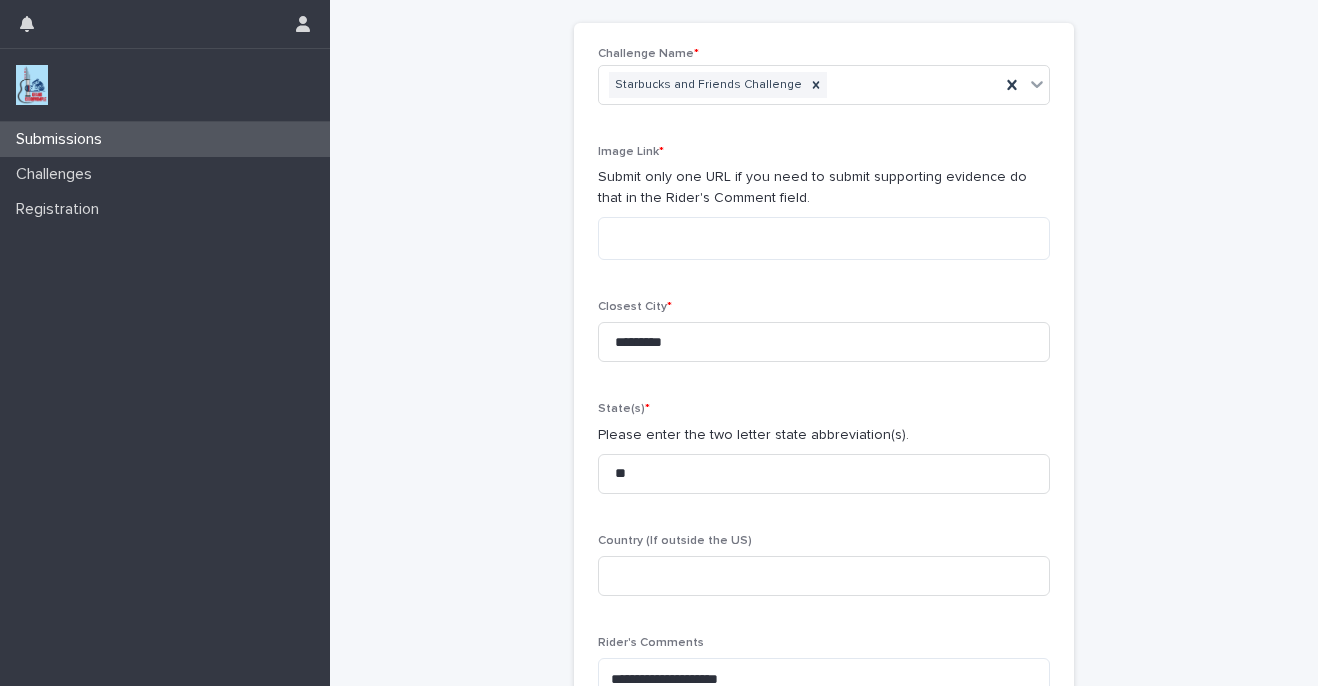 scroll, scrollTop: 87, scrollLeft: 0, axis: vertical 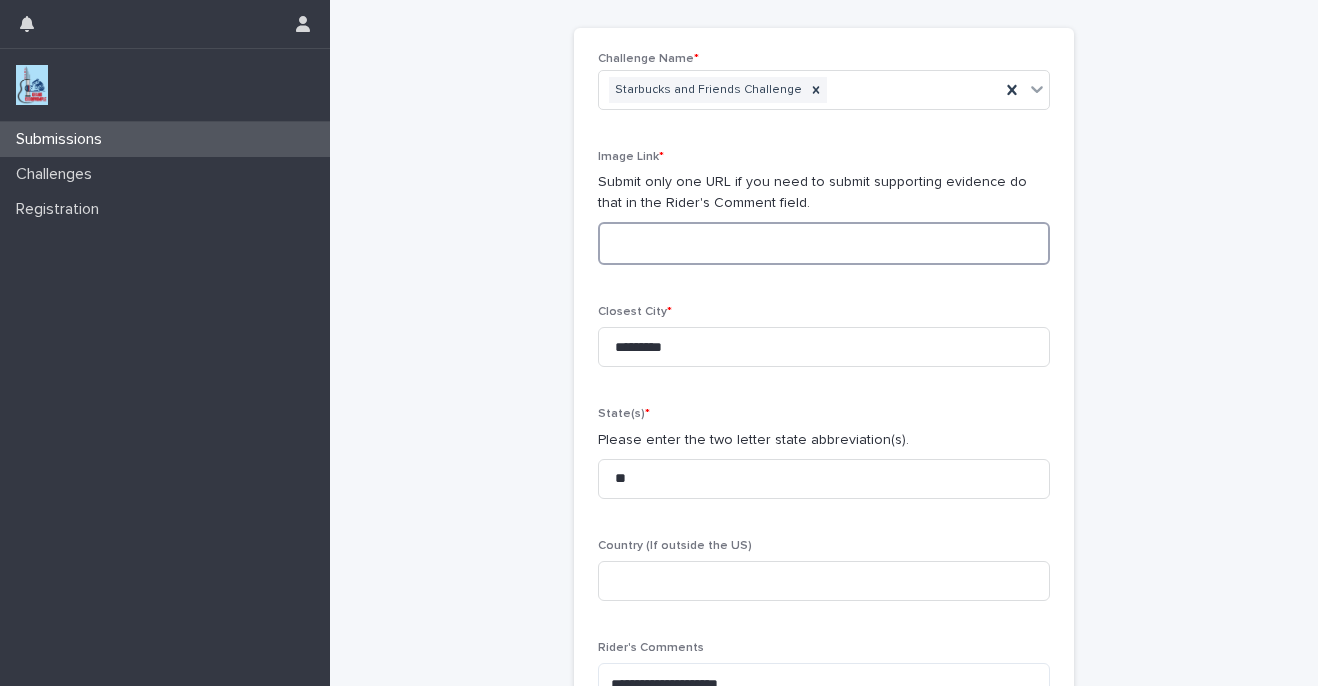 click at bounding box center (824, 243) 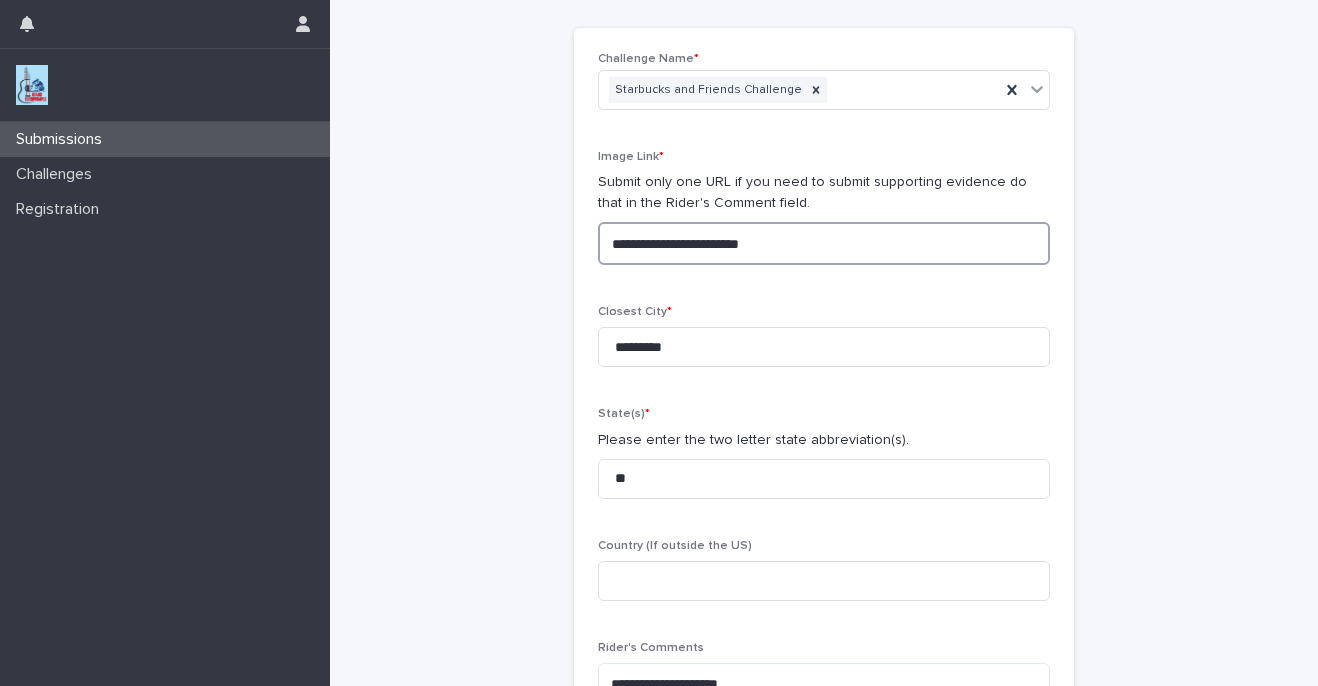 type on "**********" 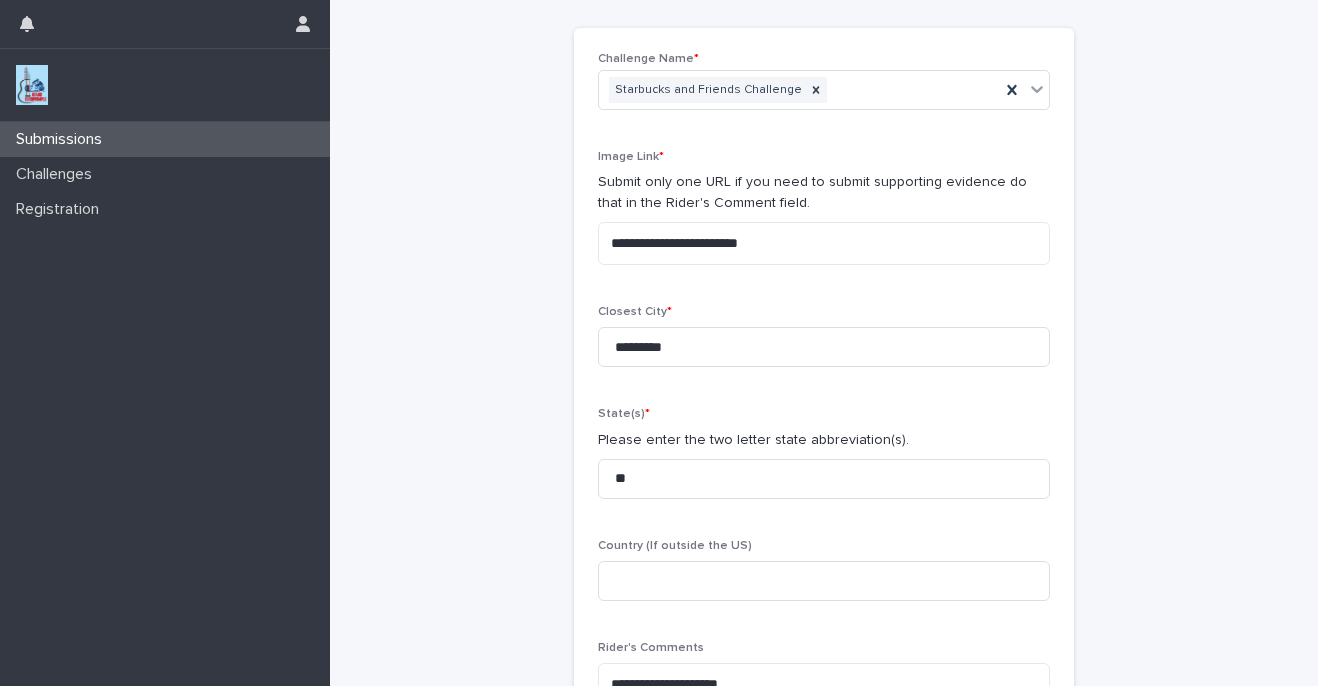 click on "**********" at bounding box center (824, 371) 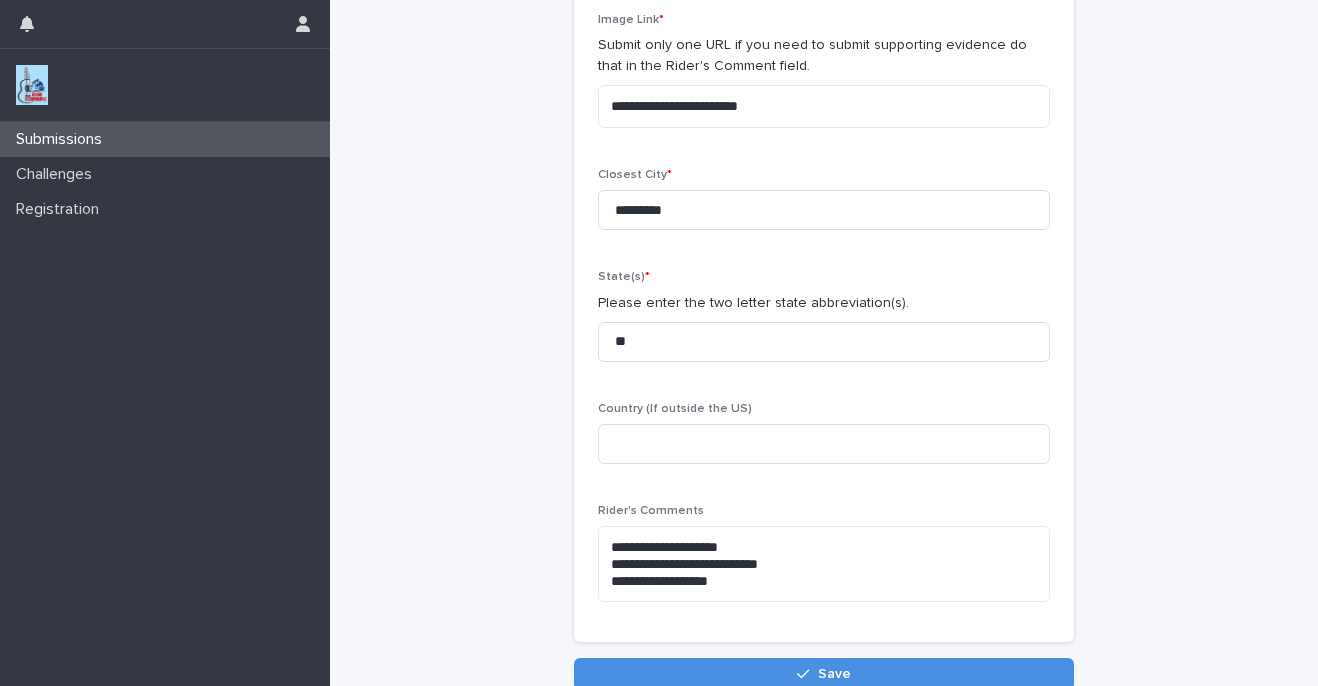scroll, scrollTop: 385, scrollLeft: 0, axis: vertical 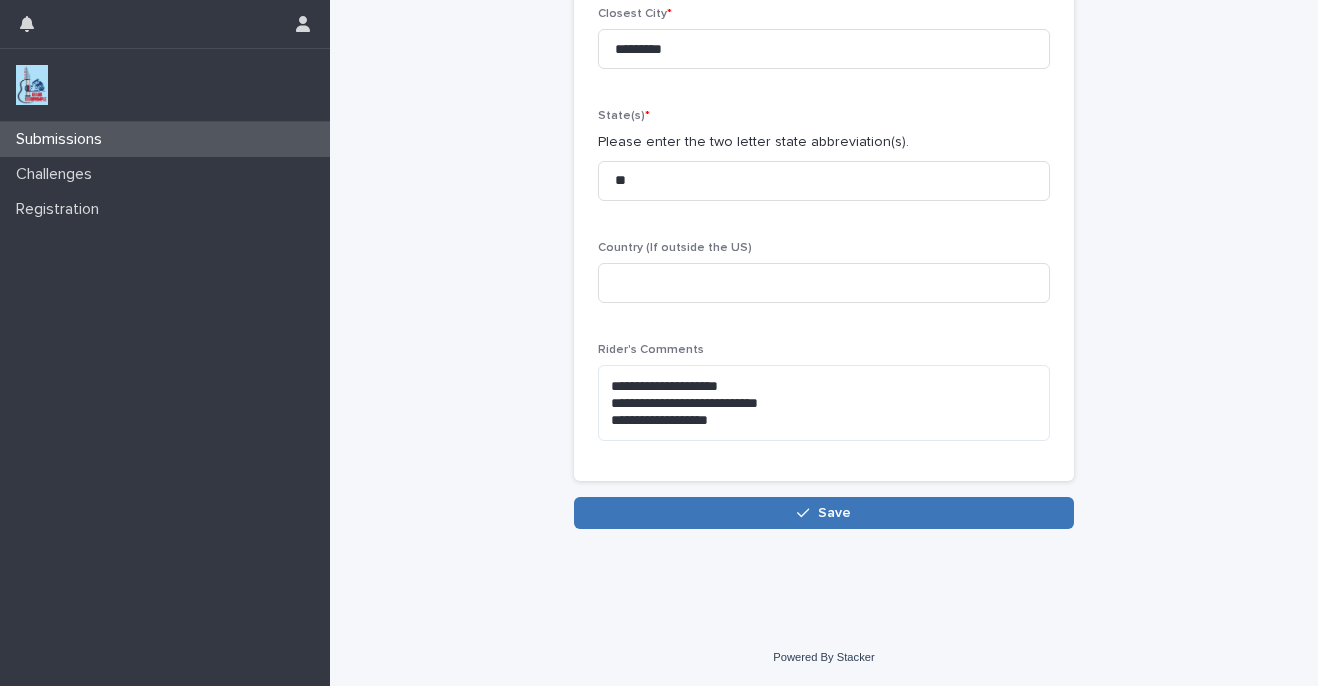 click on "Save" at bounding box center (824, 513) 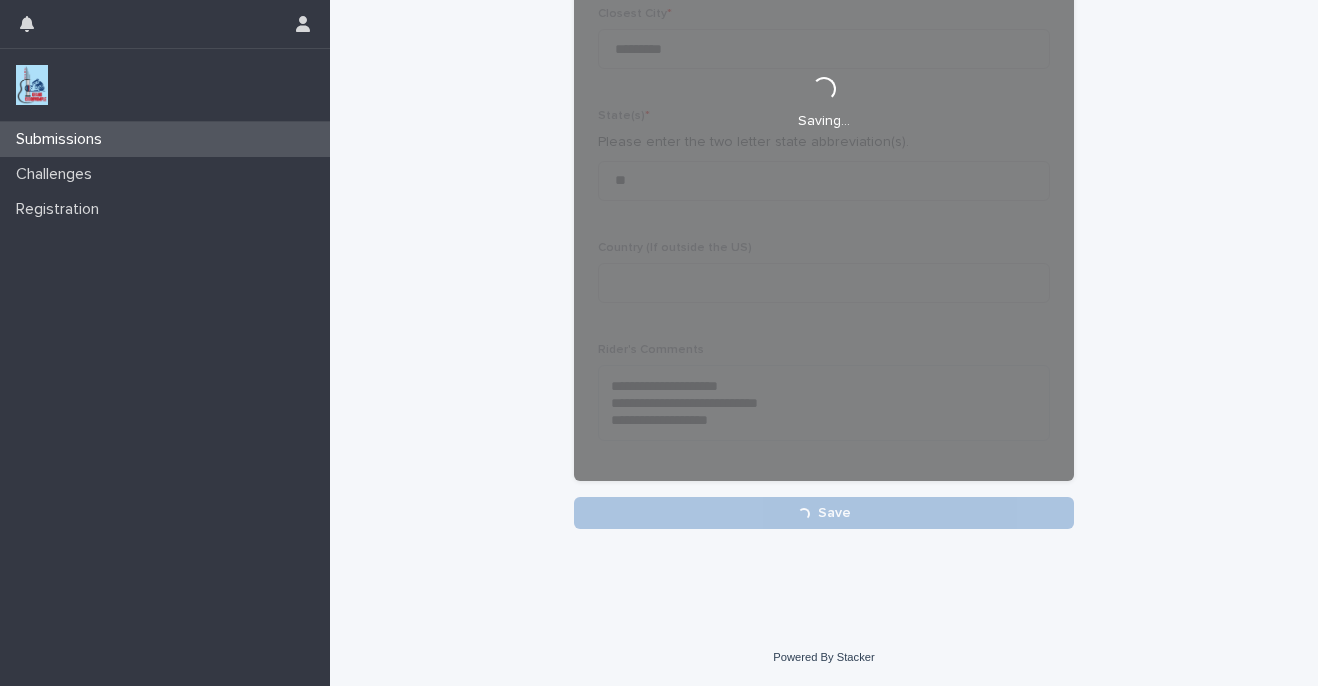 scroll, scrollTop: 0, scrollLeft: 0, axis: both 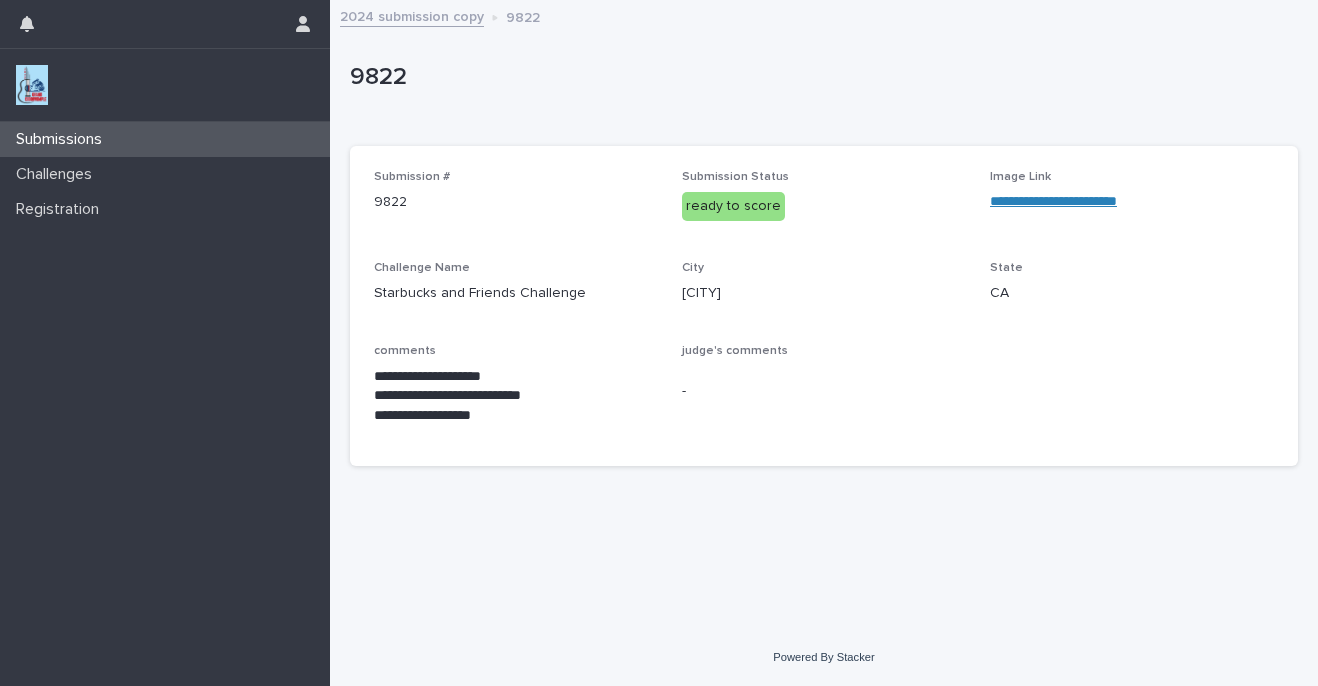 click on "Submissions" at bounding box center [165, 139] 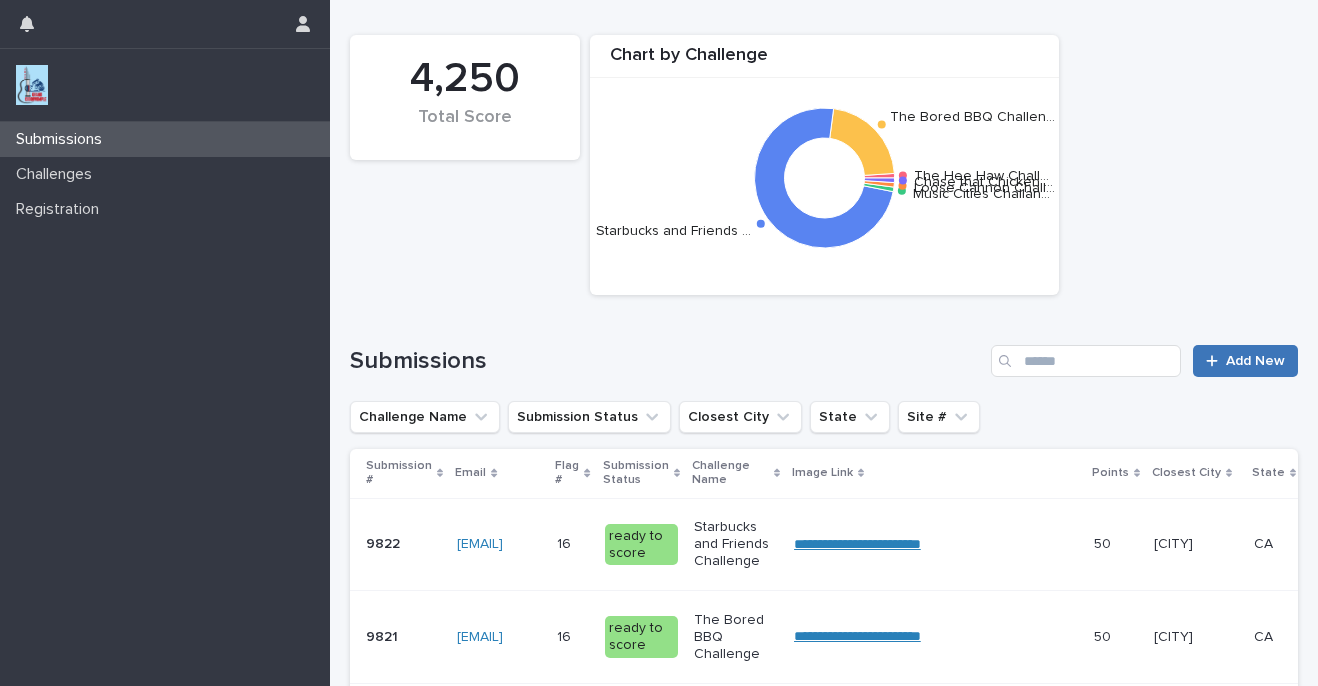 click on "Add New" at bounding box center (1255, 361) 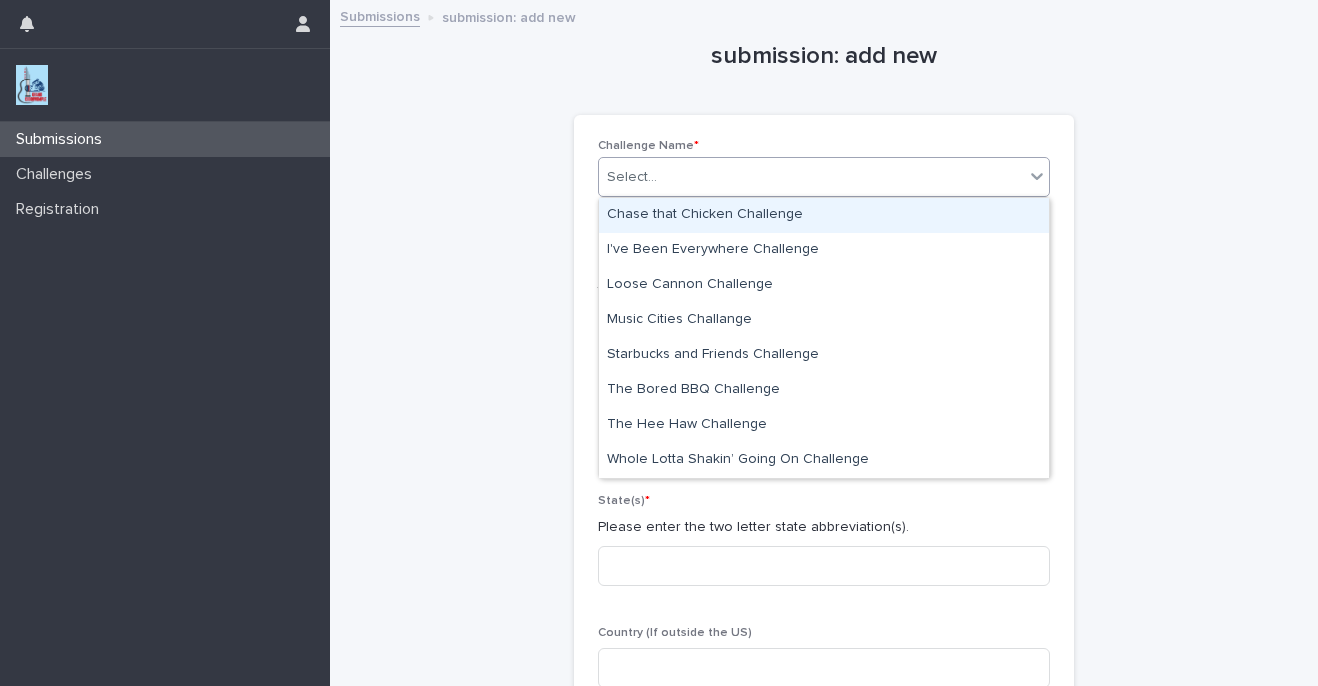 click on "Select..." at bounding box center [811, 177] 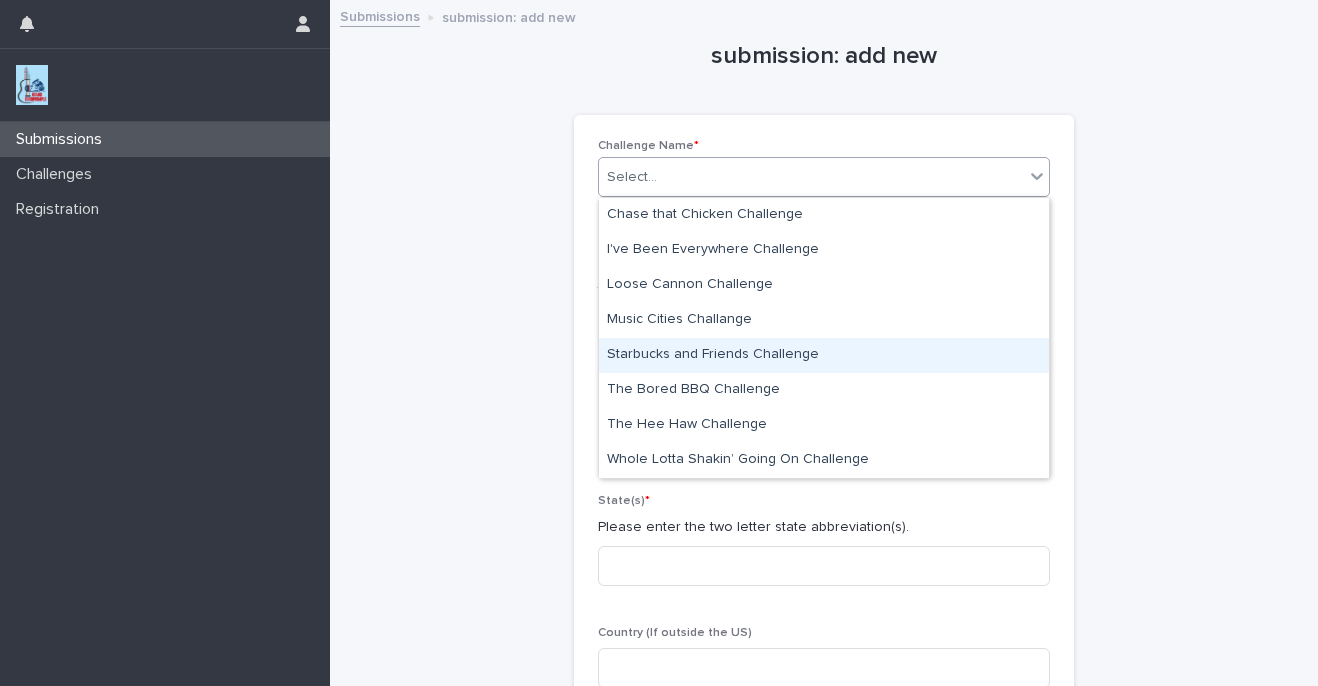 click on "Starbucks and Friends Challenge" at bounding box center [824, 355] 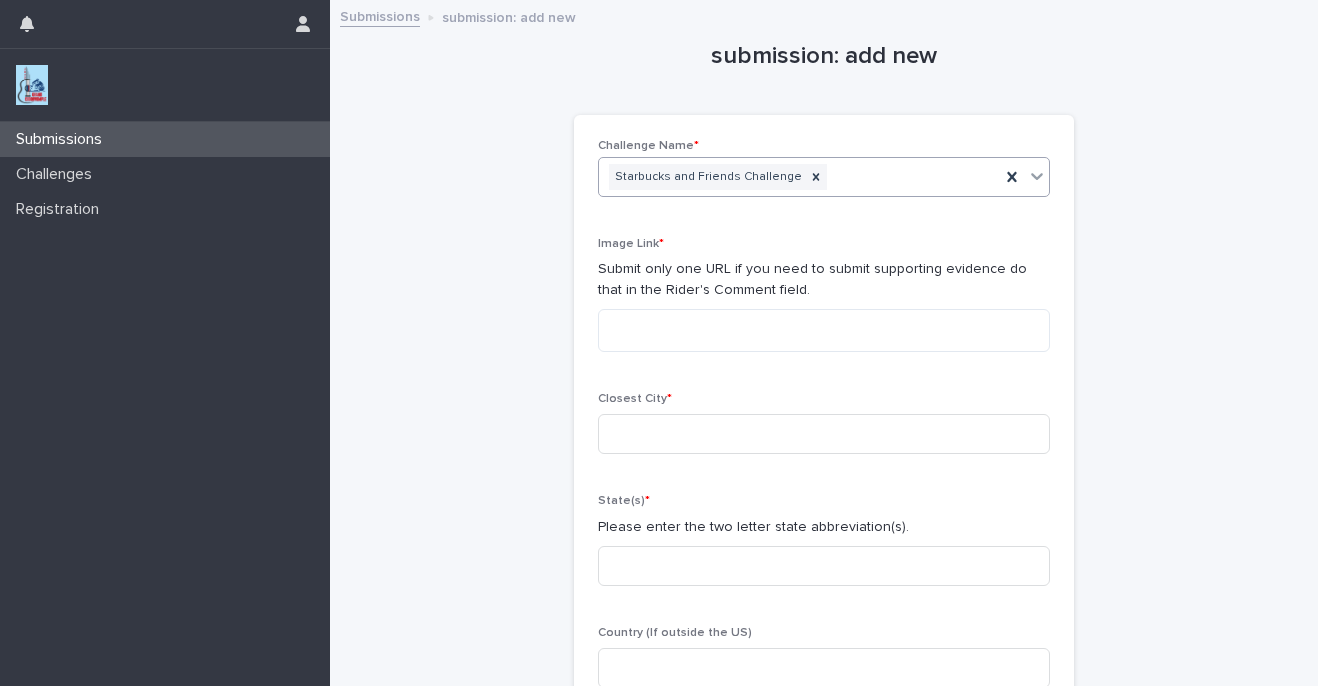click on "Closest City * State(s) * Please enter the two letter state abbreviation(s). Country (If outside the US) Rider's Comments Sorry, there was an error saving your record. Please try again. Please fill out the required fields above. Save" at bounding box center (824, 442) 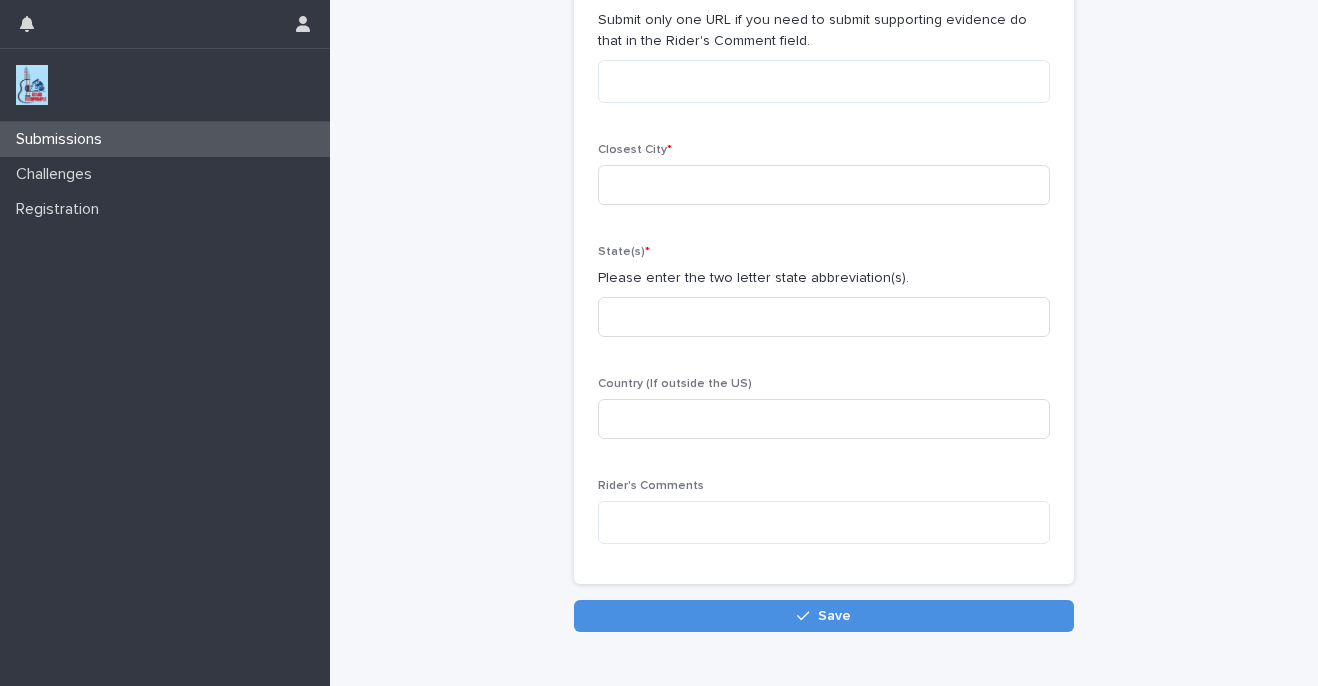 scroll, scrollTop: 352, scrollLeft: 0, axis: vertical 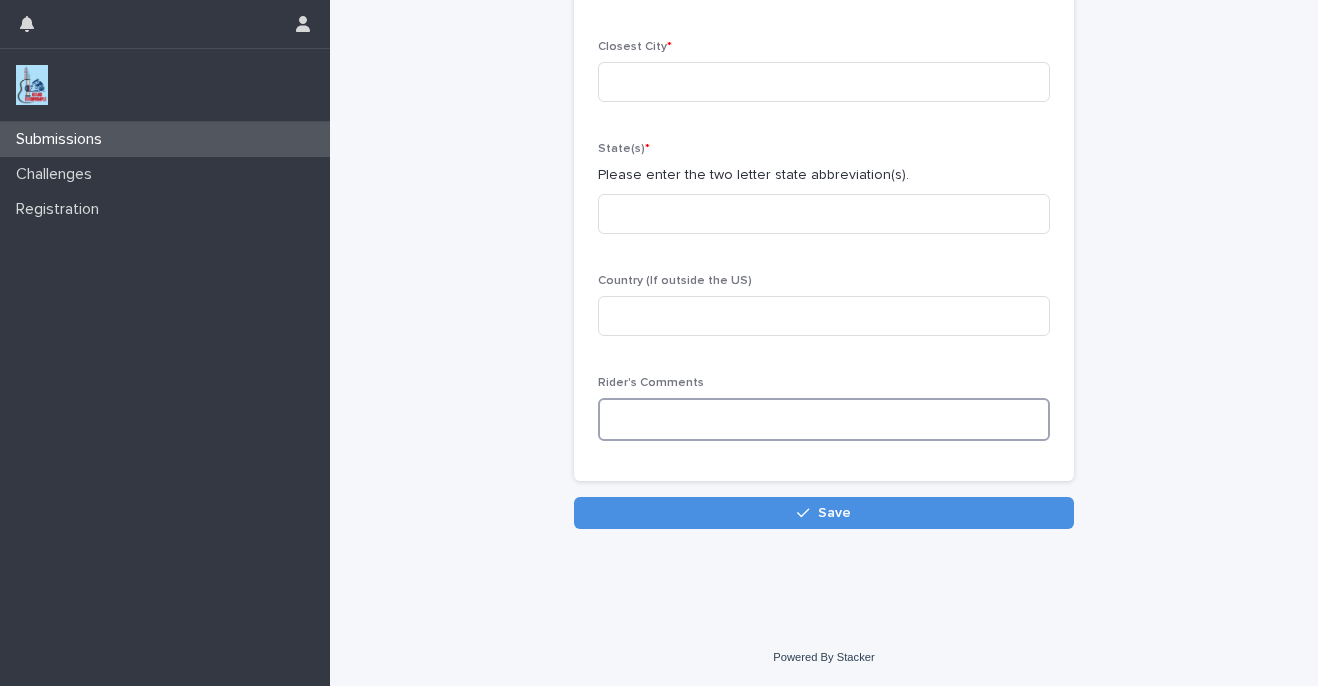 click at bounding box center [824, 419] 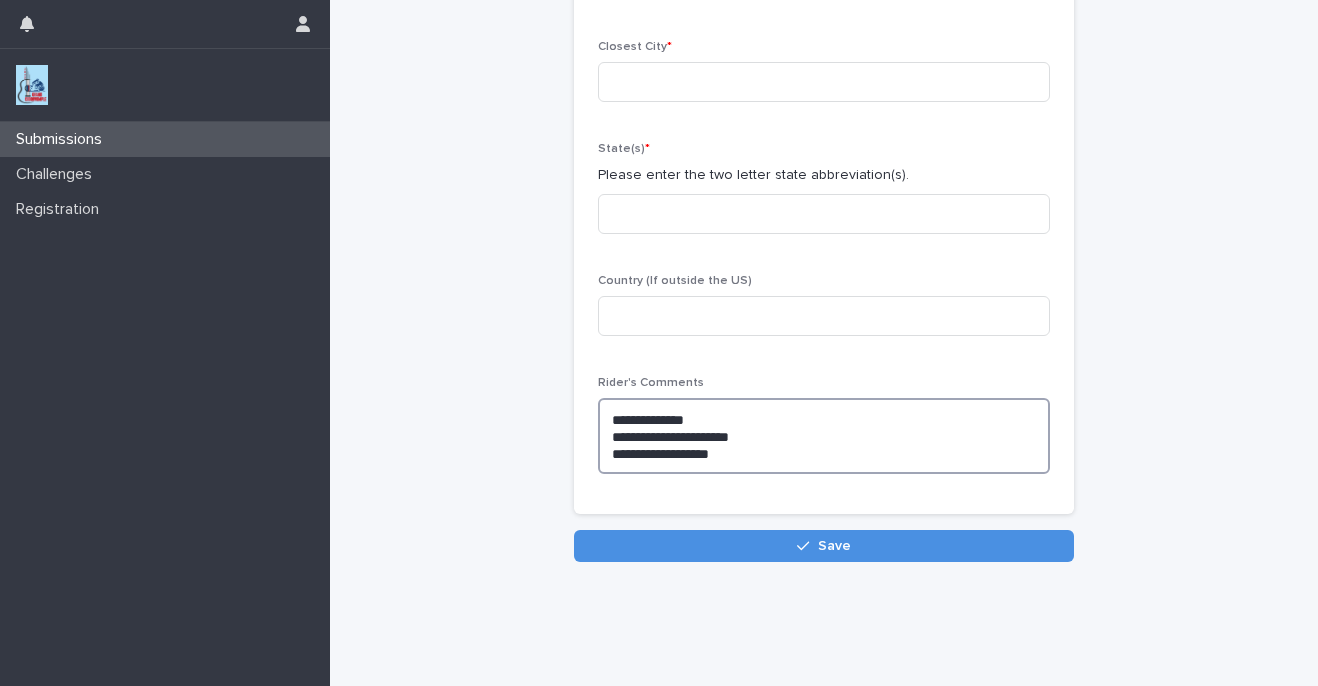 type on "**********" 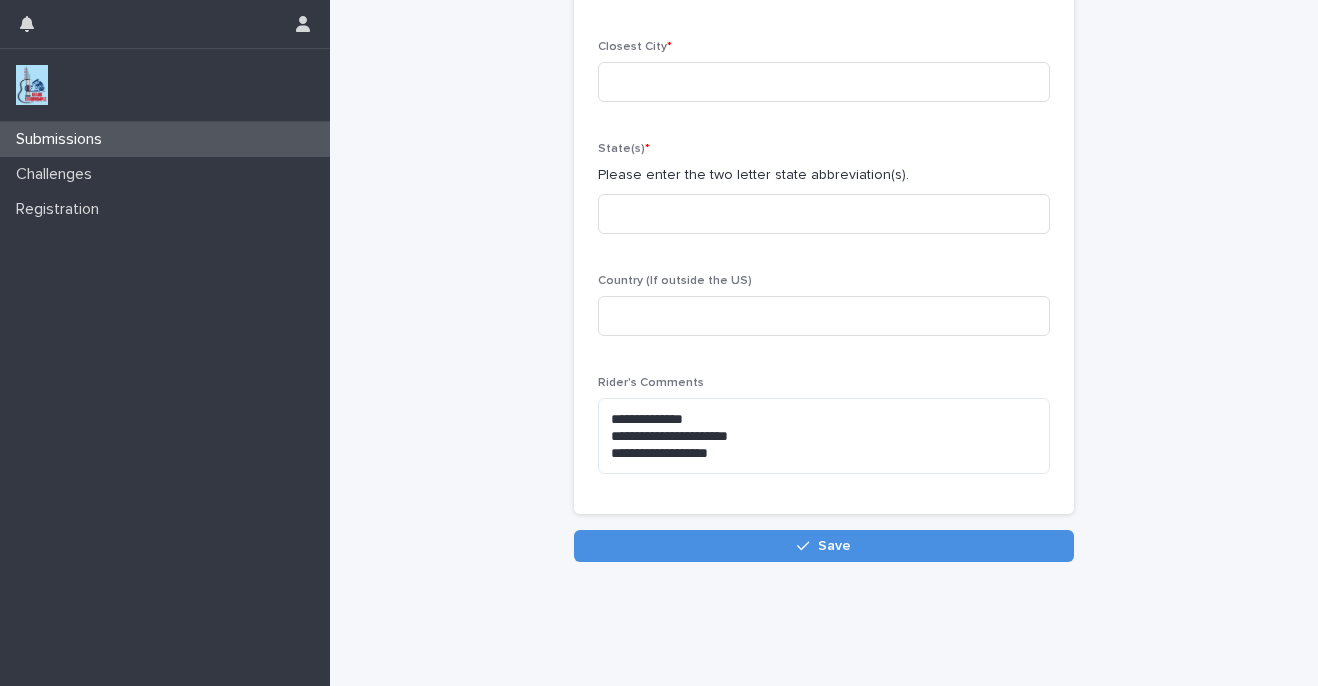 click on "**********" at bounding box center (824, 106) 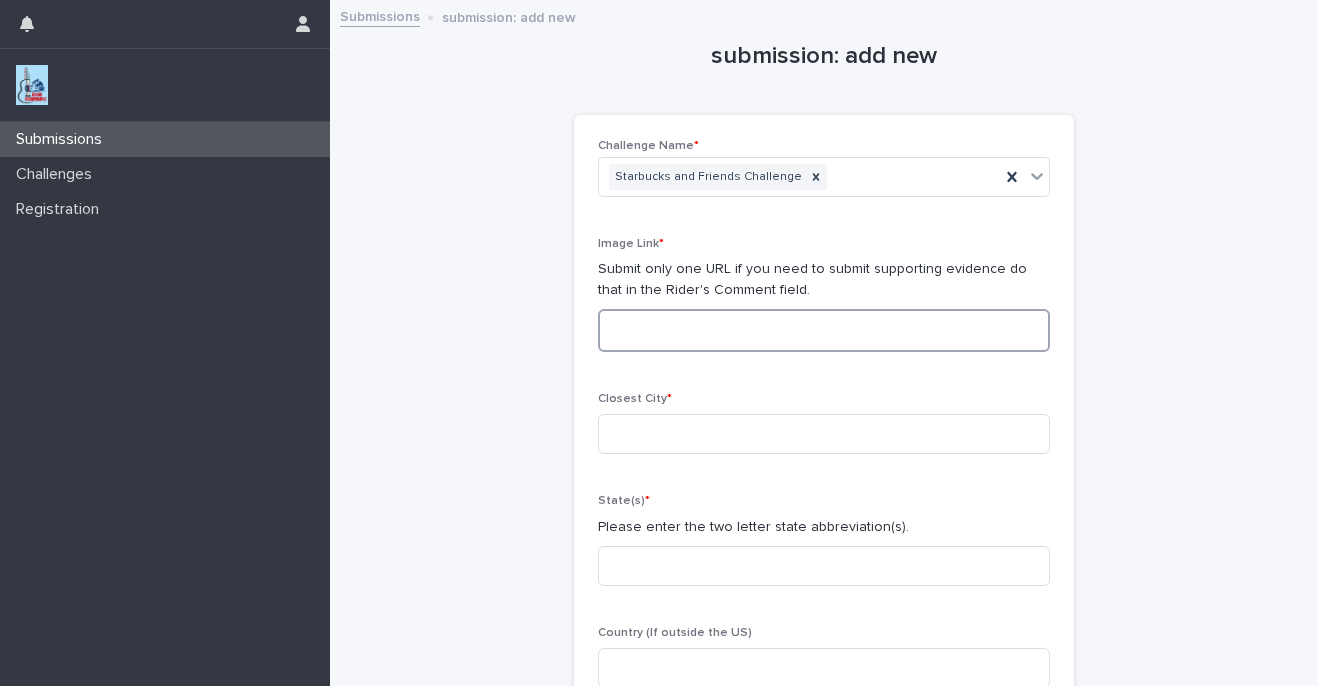 click at bounding box center (824, 330) 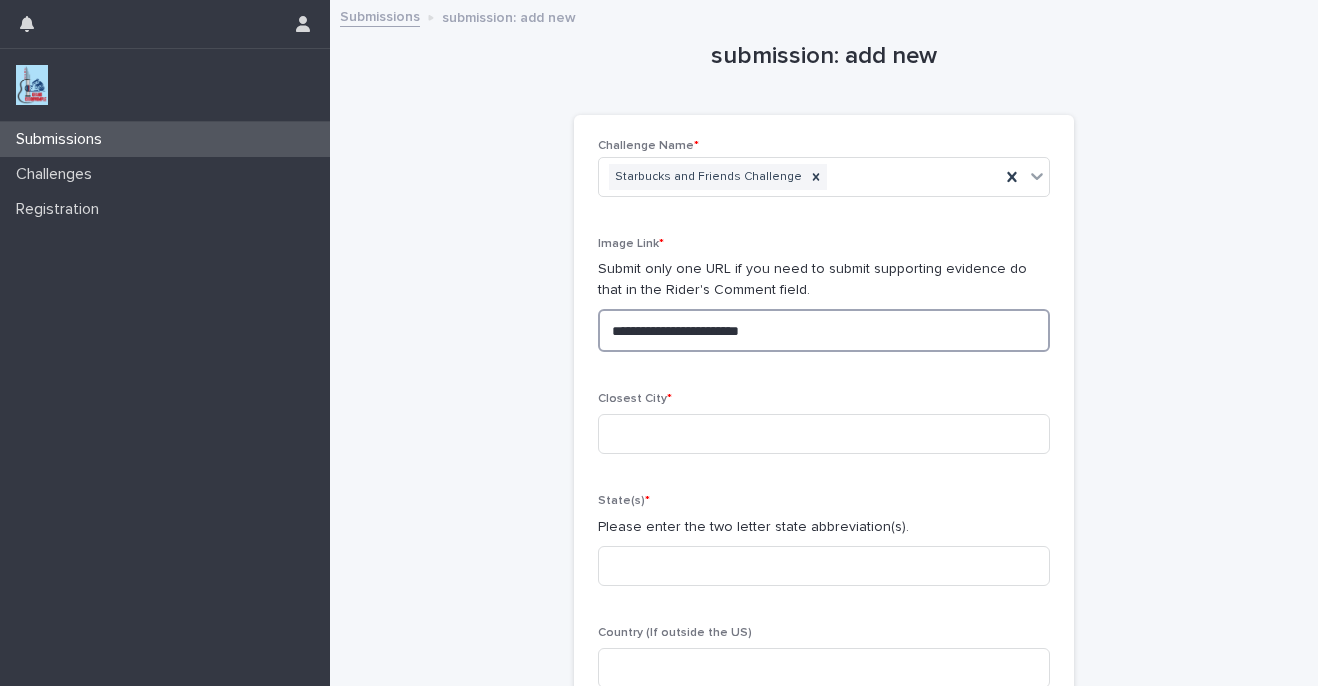type on "**********" 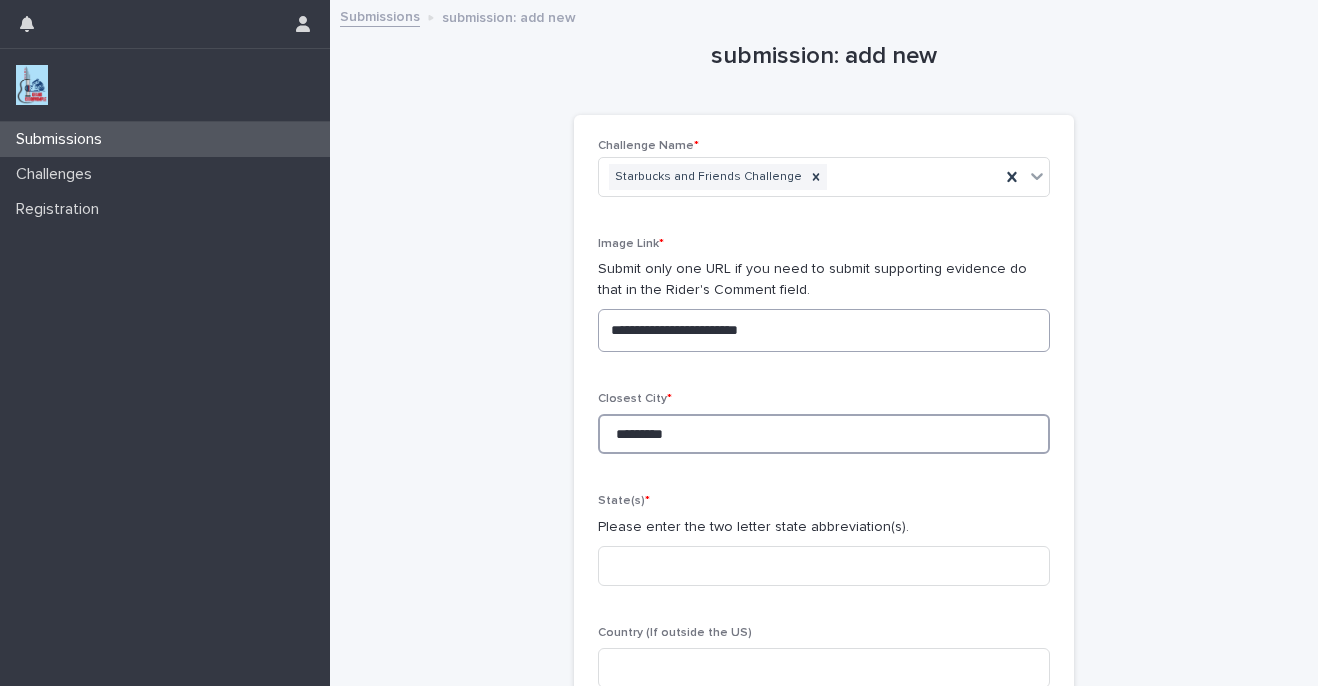 type on "*********" 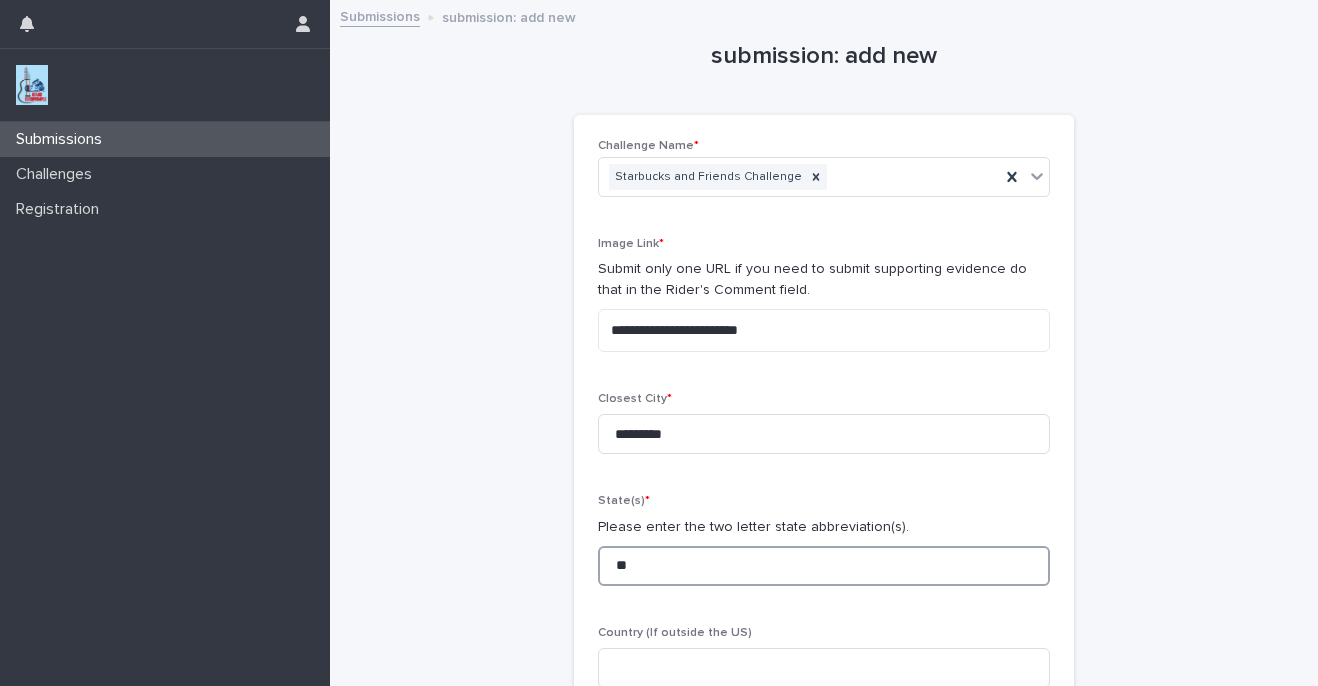 type on "**" 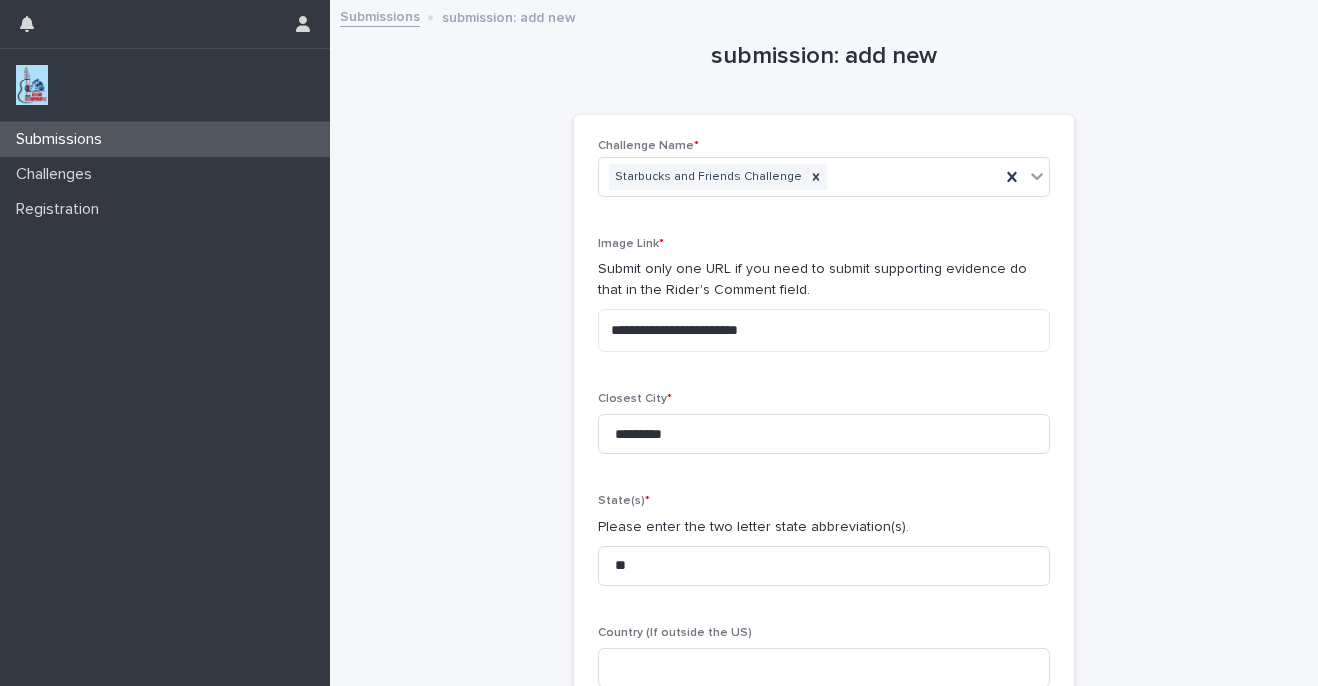 click on "**********" at bounding box center (824, 458) 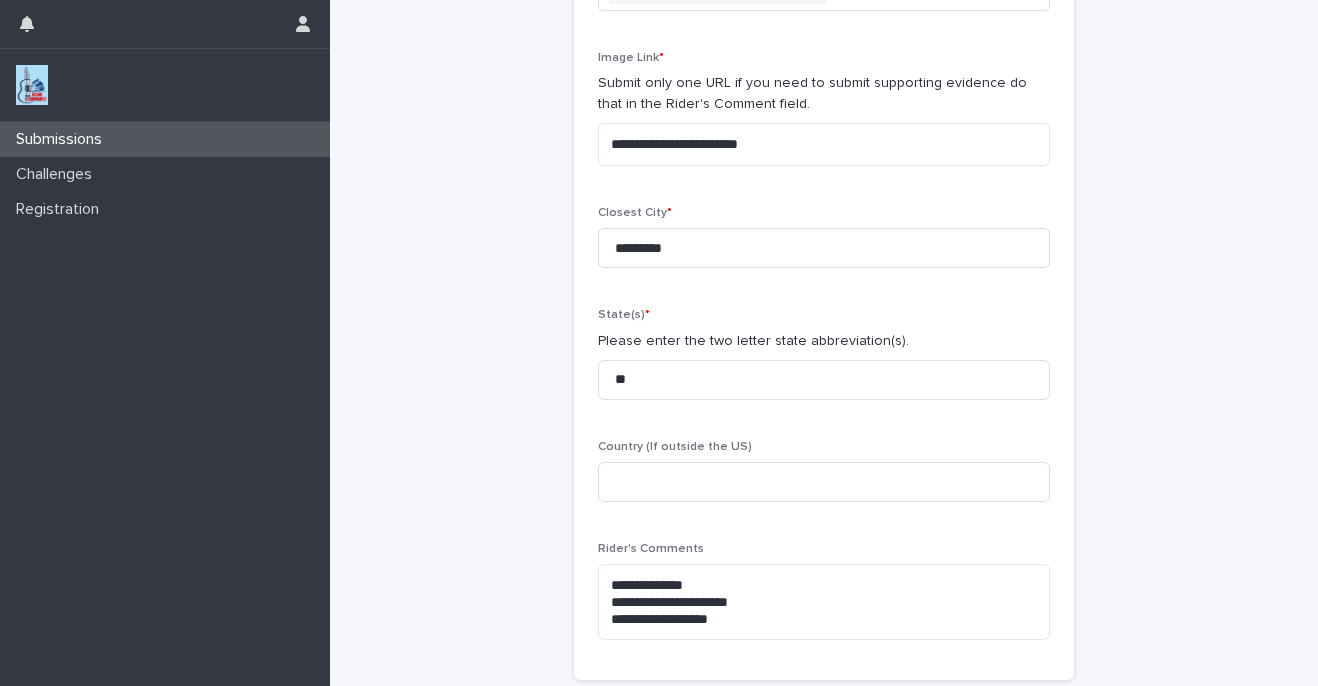 scroll, scrollTop: 270, scrollLeft: 0, axis: vertical 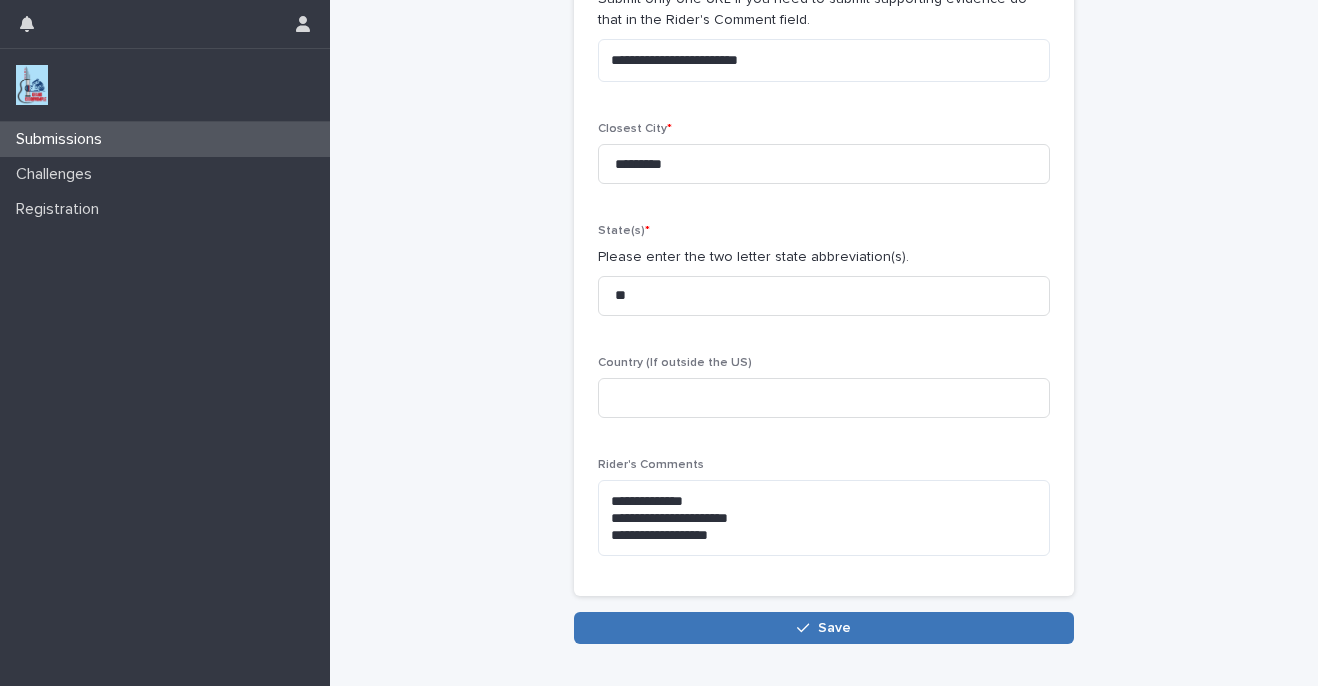 click on "Save" at bounding box center [834, 628] 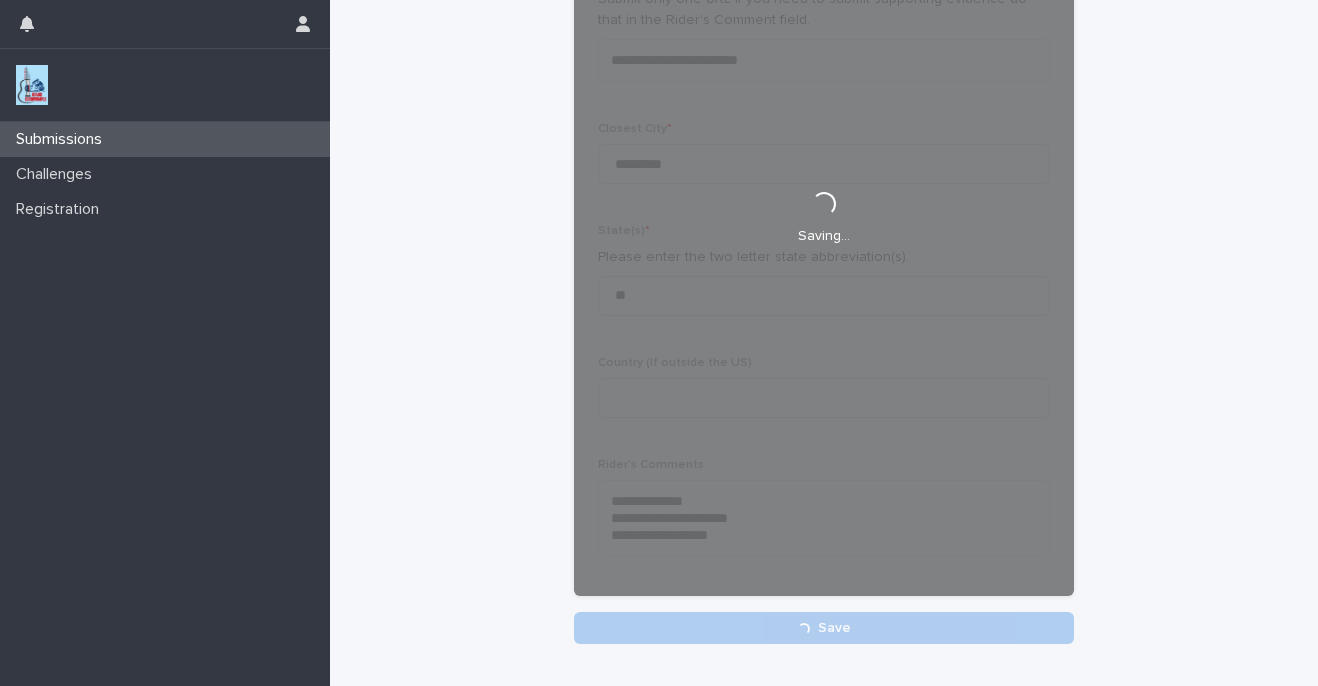 scroll, scrollTop: 0, scrollLeft: 0, axis: both 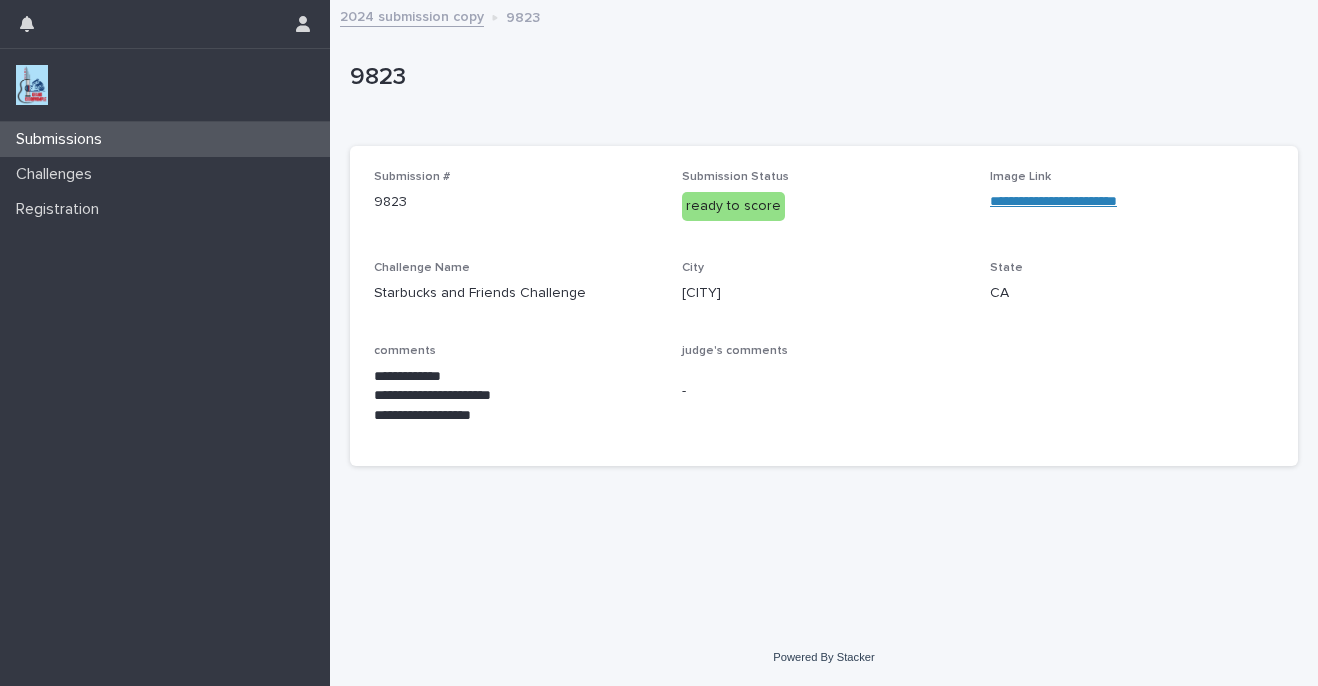 click on "Submissions" at bounding box center [63, 139] 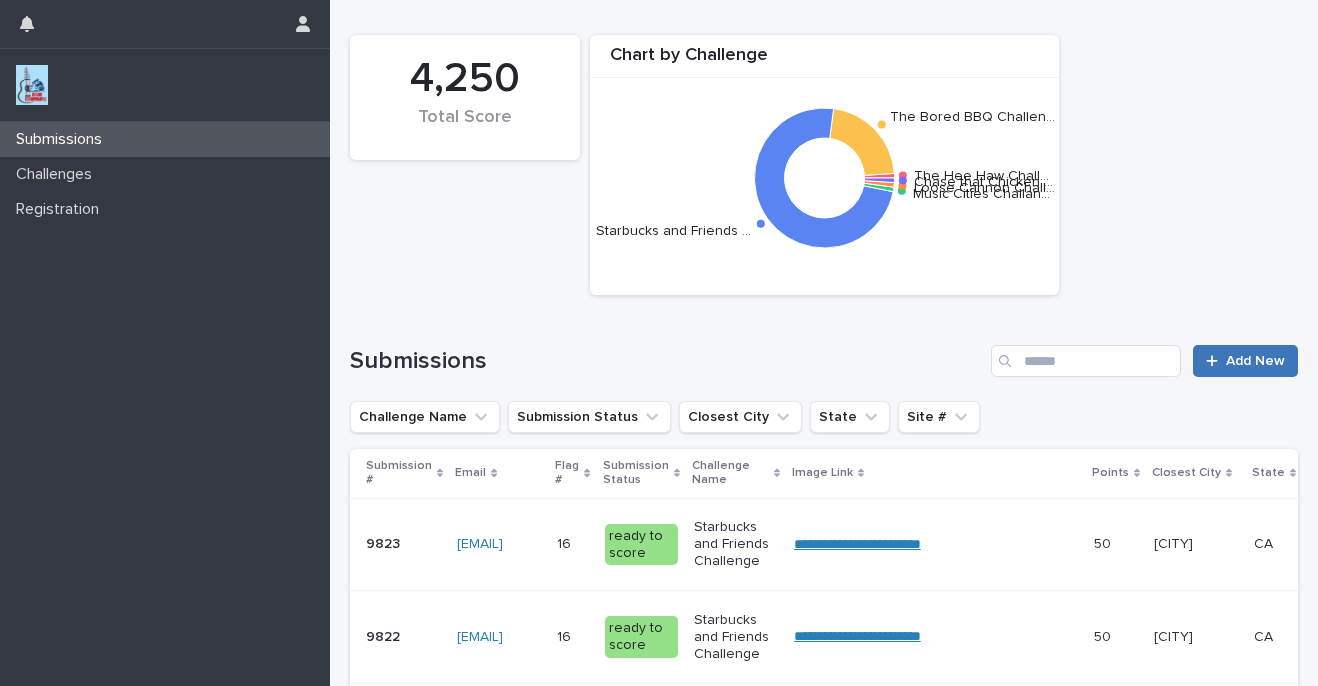 click on "Add New" at bounding box center (1255, 361) 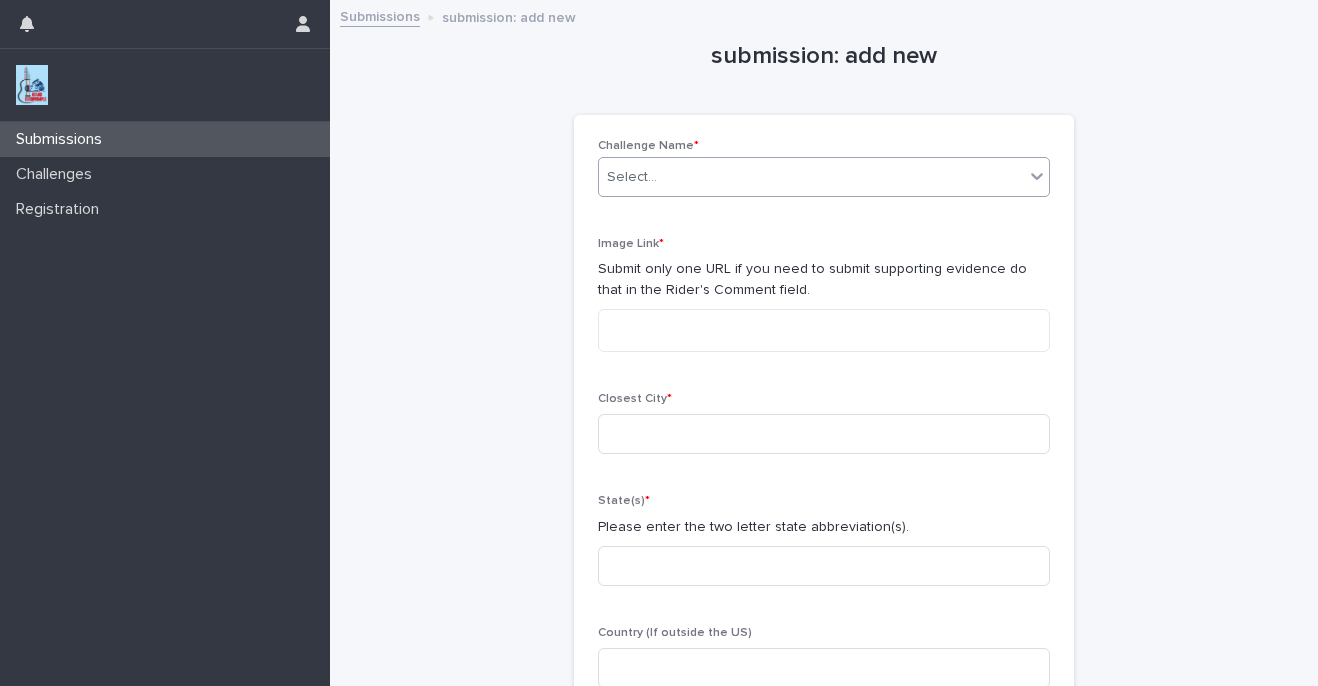 click on "Select..." at bounding box center [811, 177] 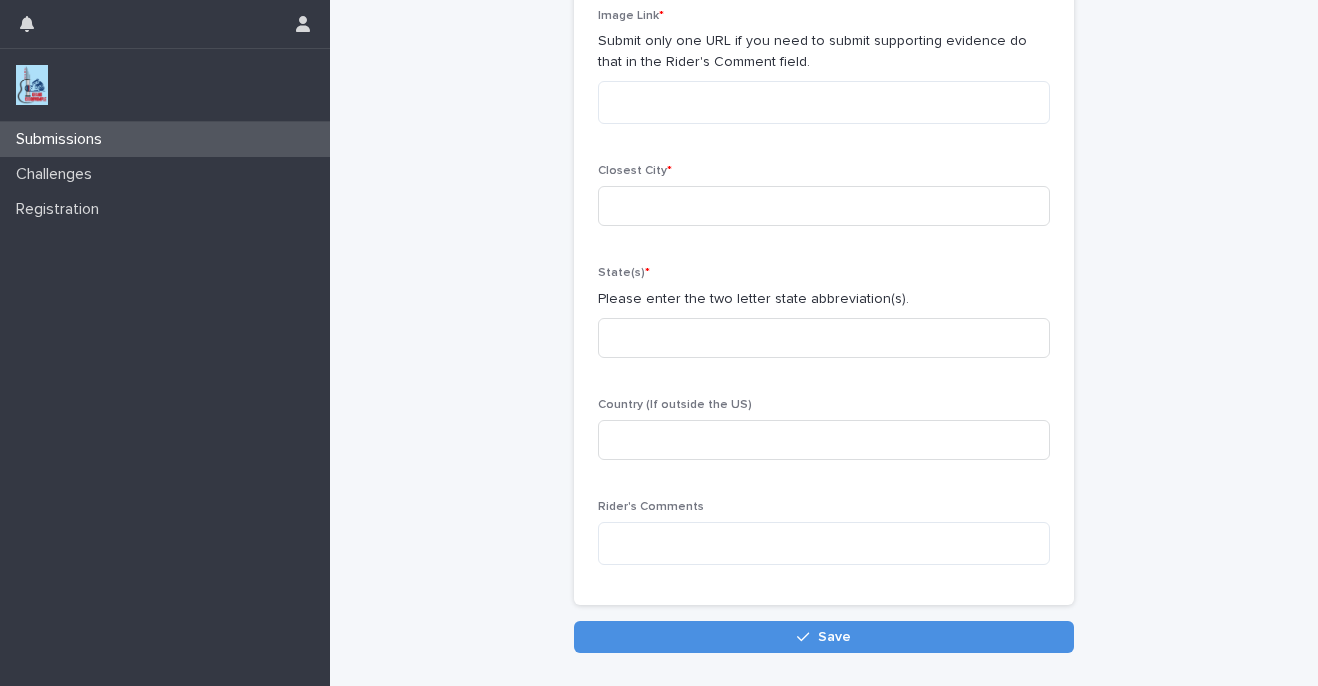 scroll, scrollTop: 316, scrollLeft: 0, axis: vertical 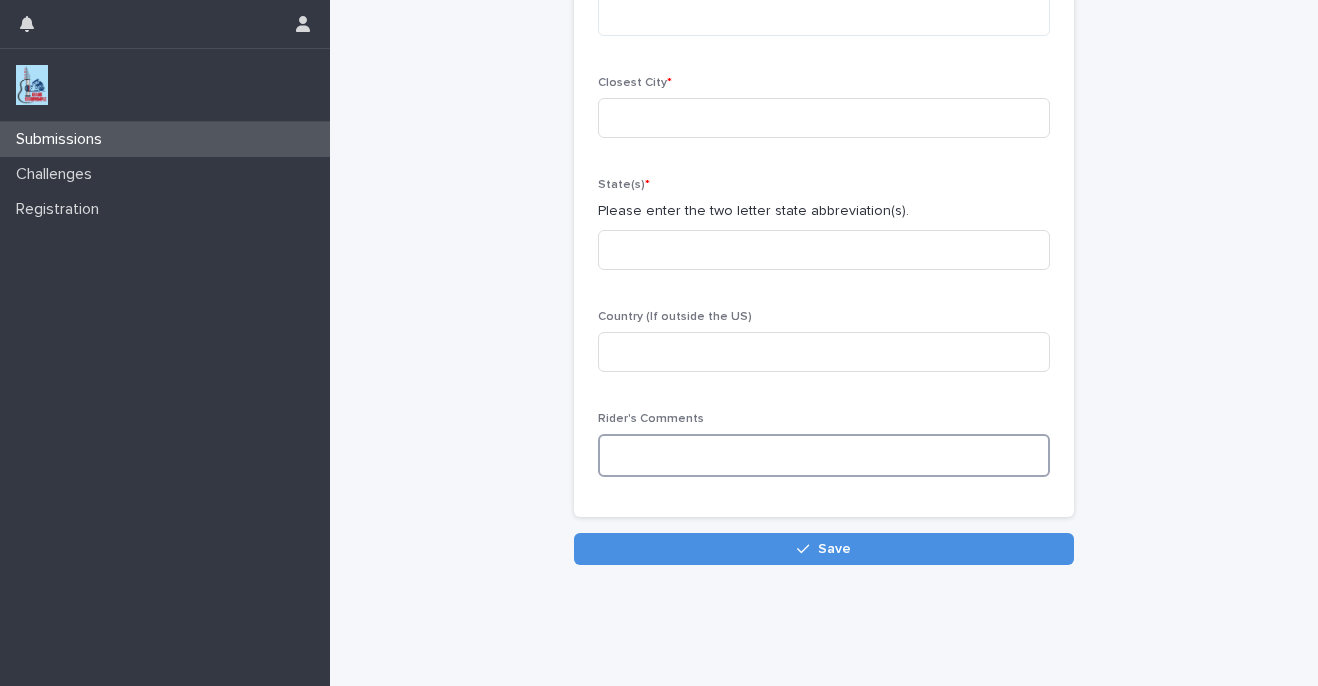click at bounding box center (824, 455) 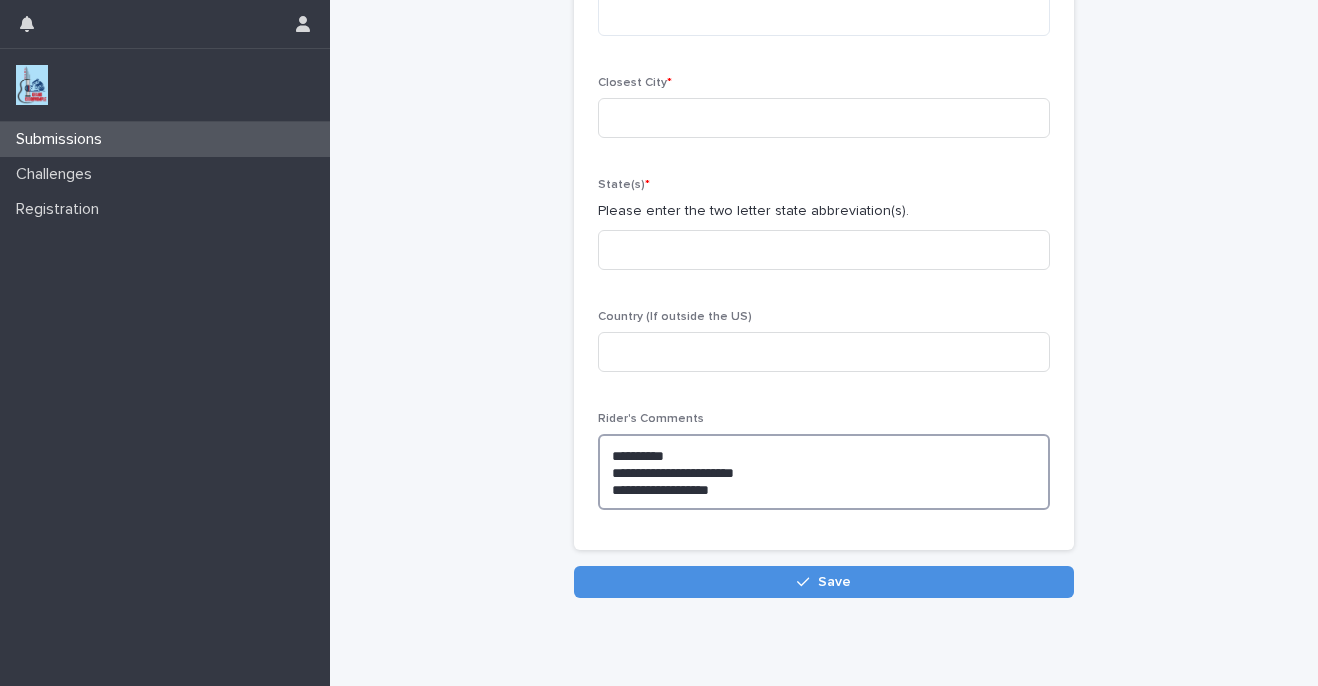 type on "**********" 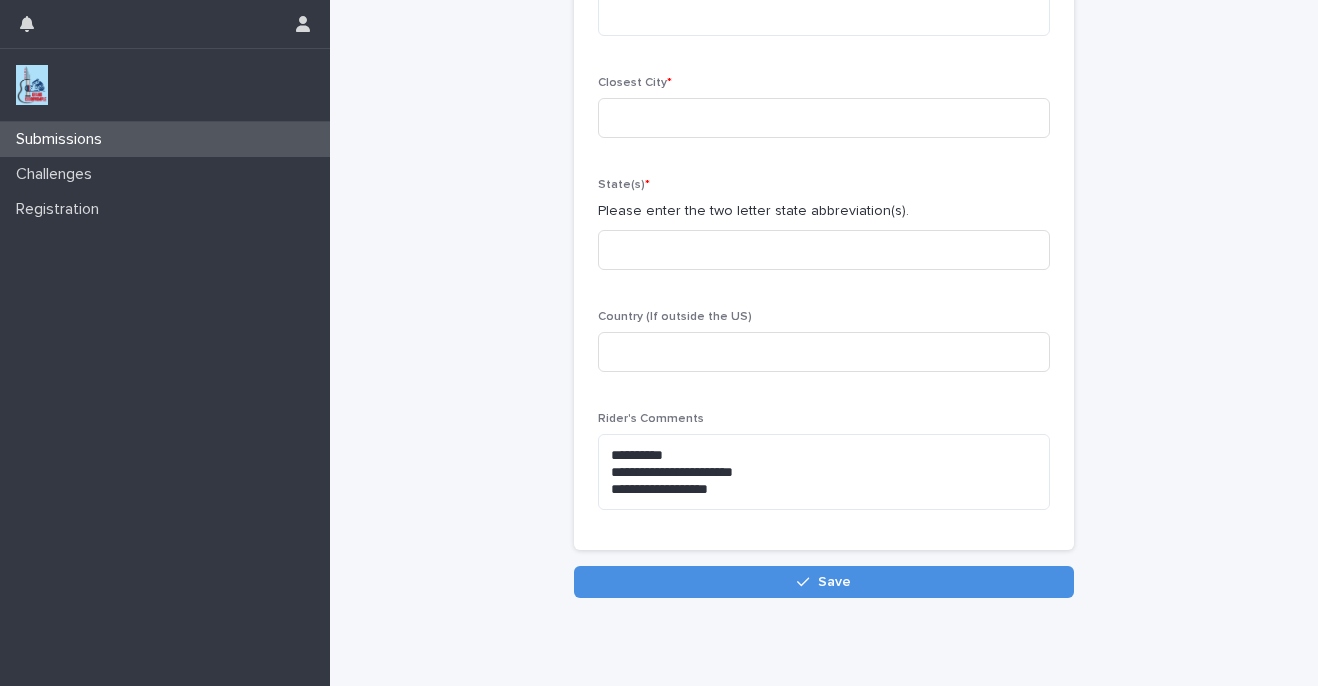 click on "**********" at bounding box center (824, 142) 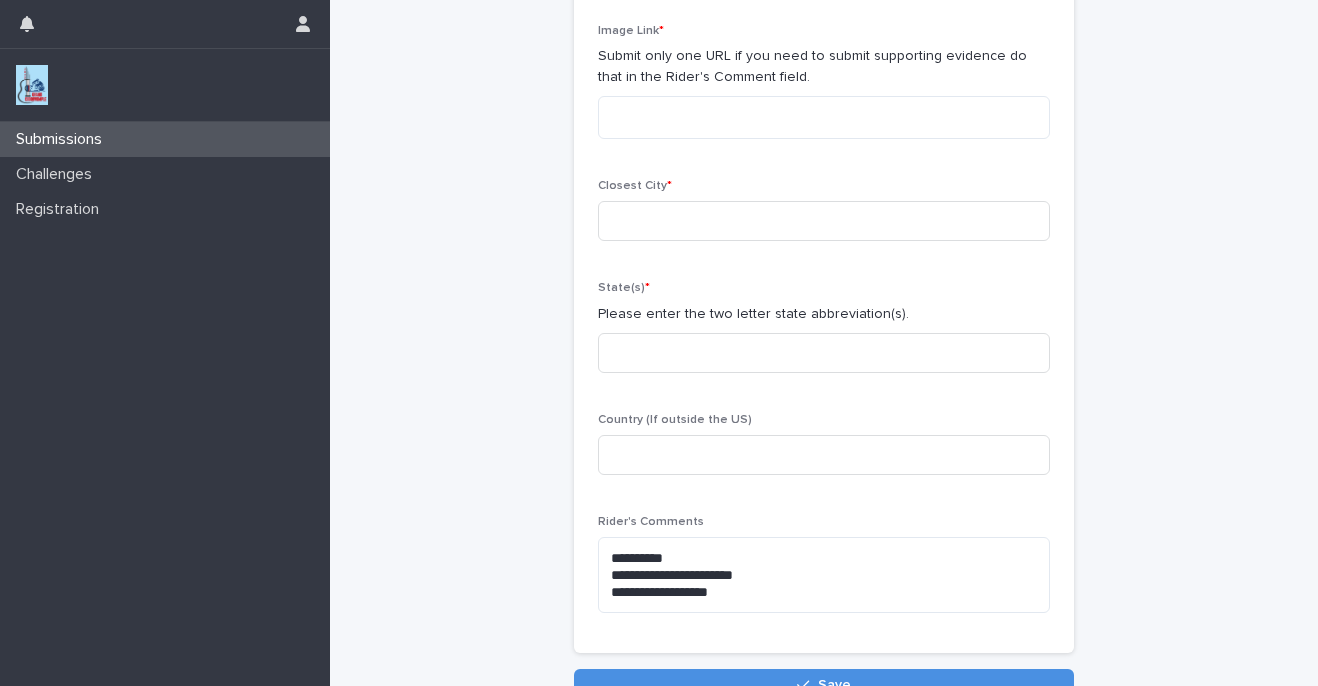 scroll, scrollTop: 0, scrollLeft: 0, axis: both 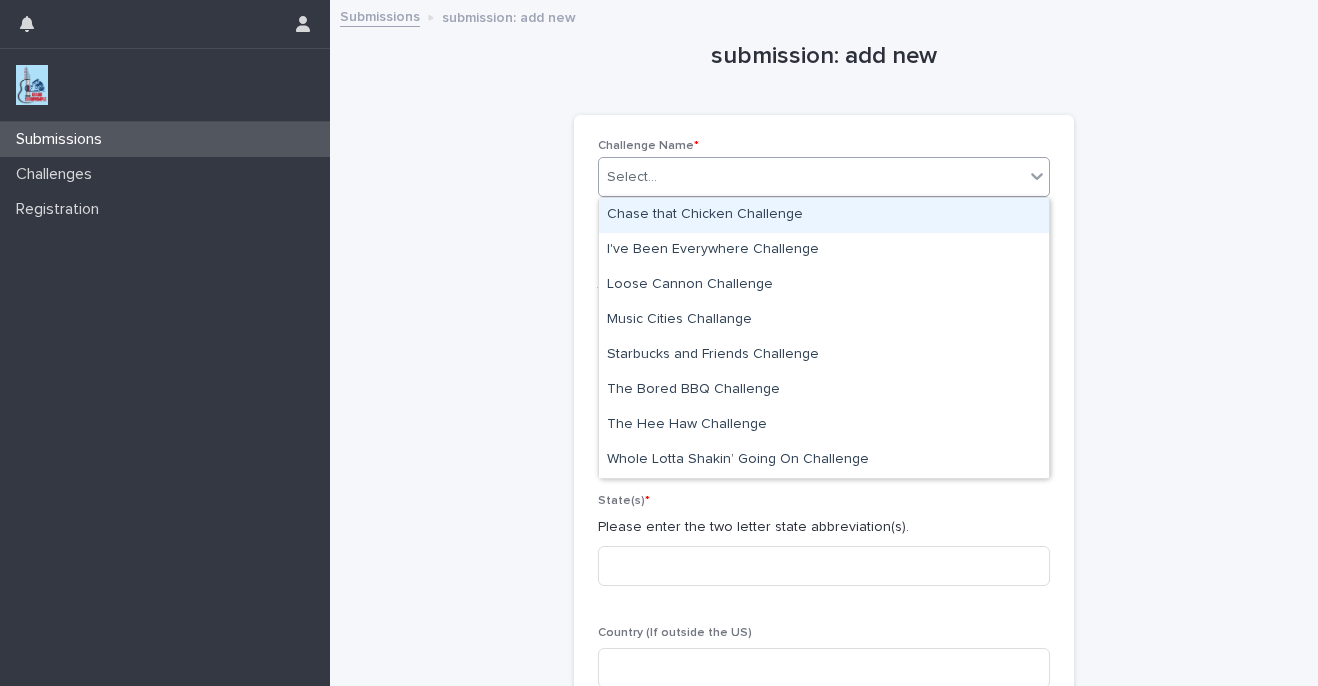 click on "Select..." at bounding box center (811, 177) 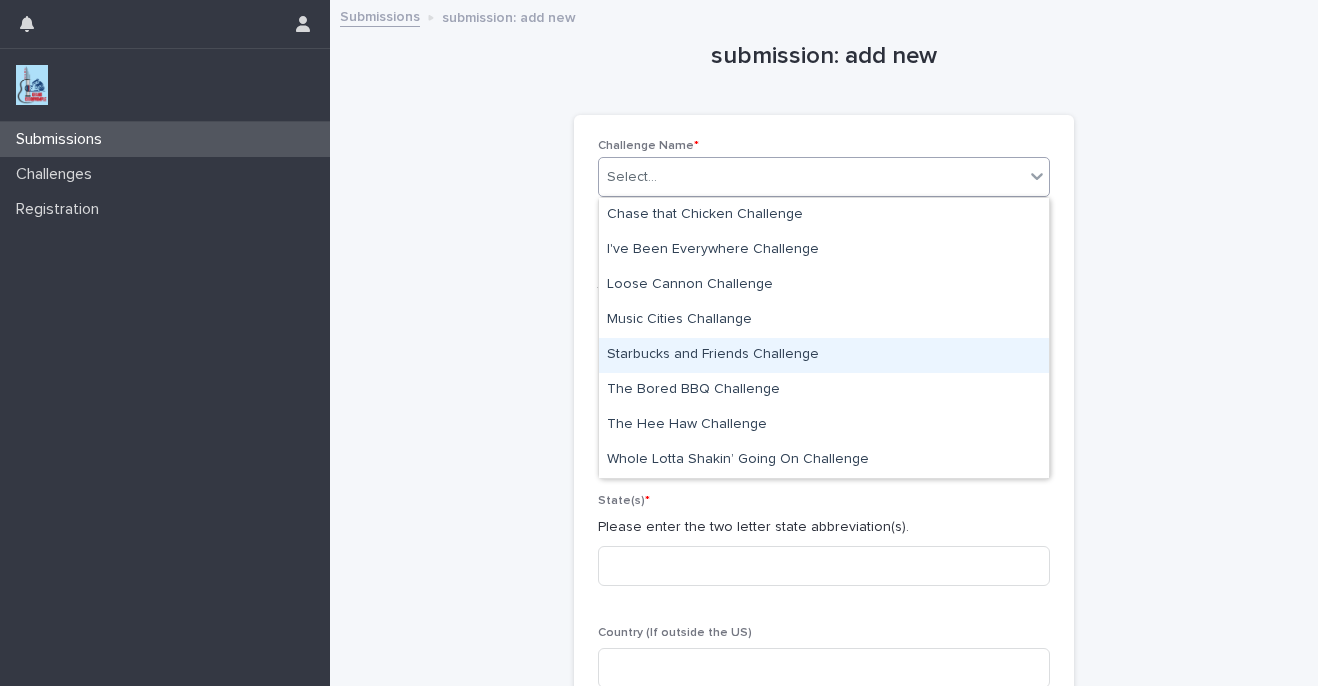 click on "Starbucks and Friends Challenge" at bounding box center [824, 355] 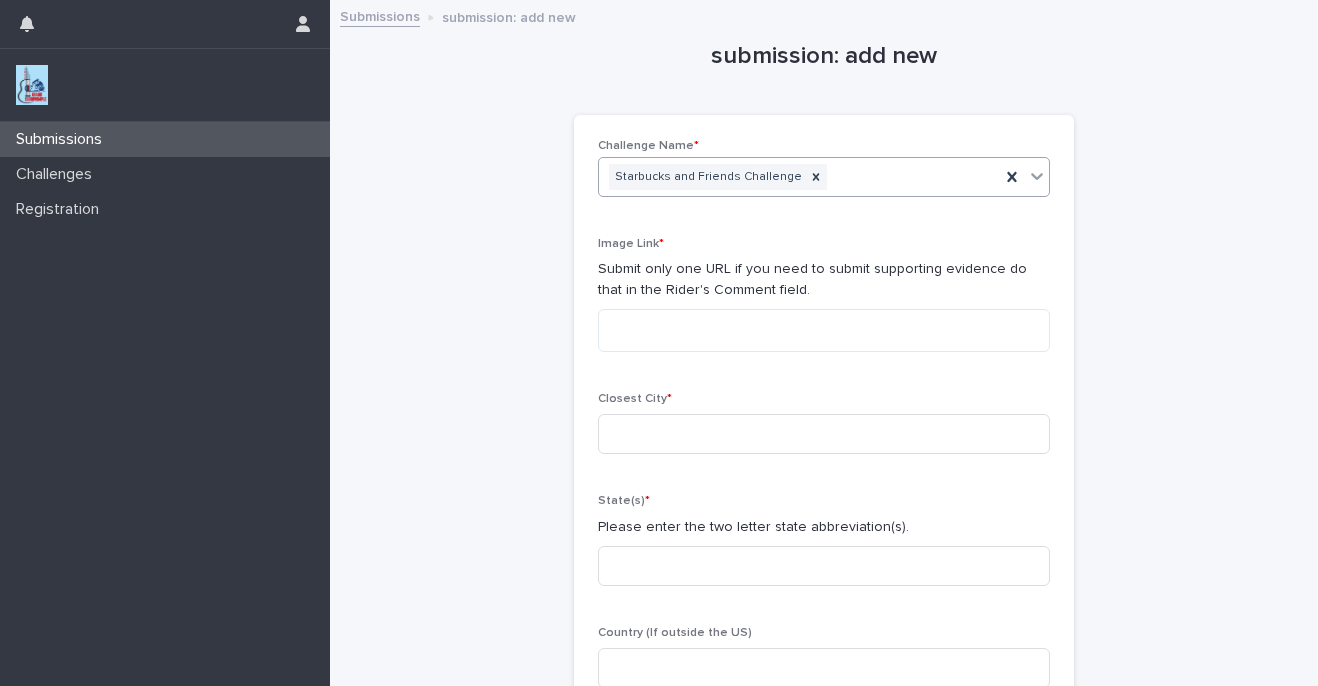 click on "**********" at bounding box center (824, 458) 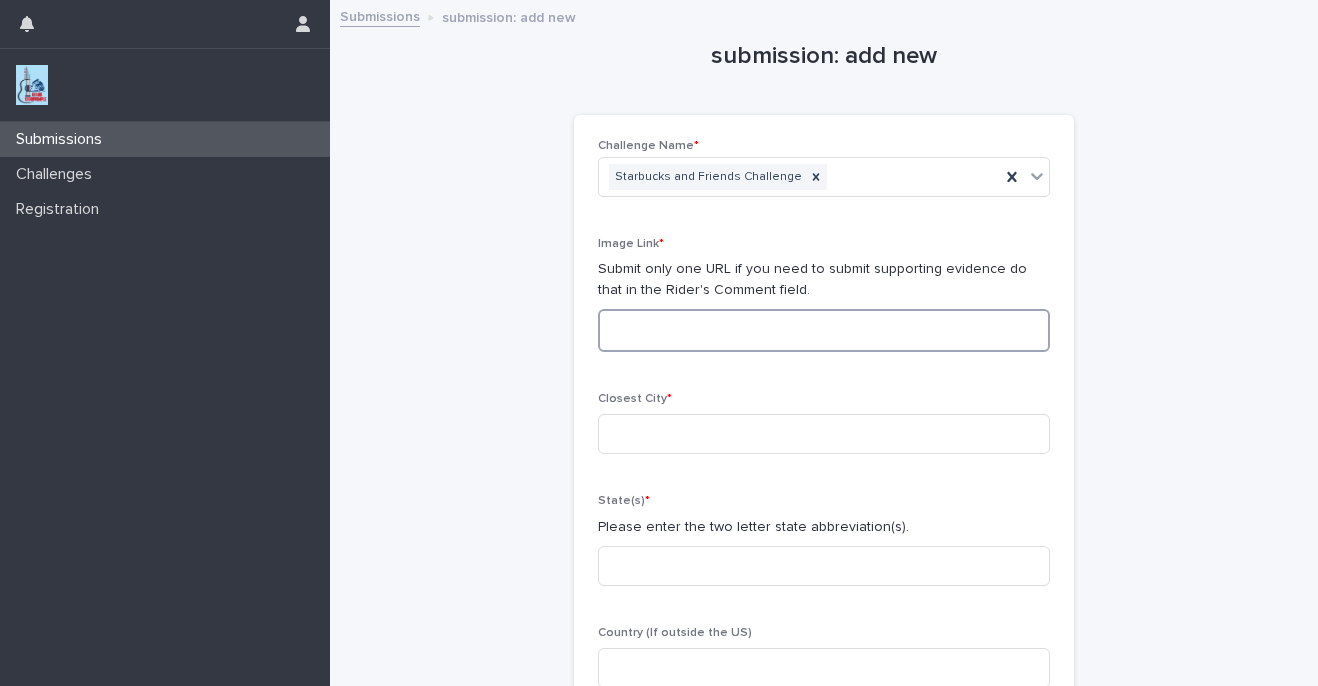 click at bounding box center (824, 330) 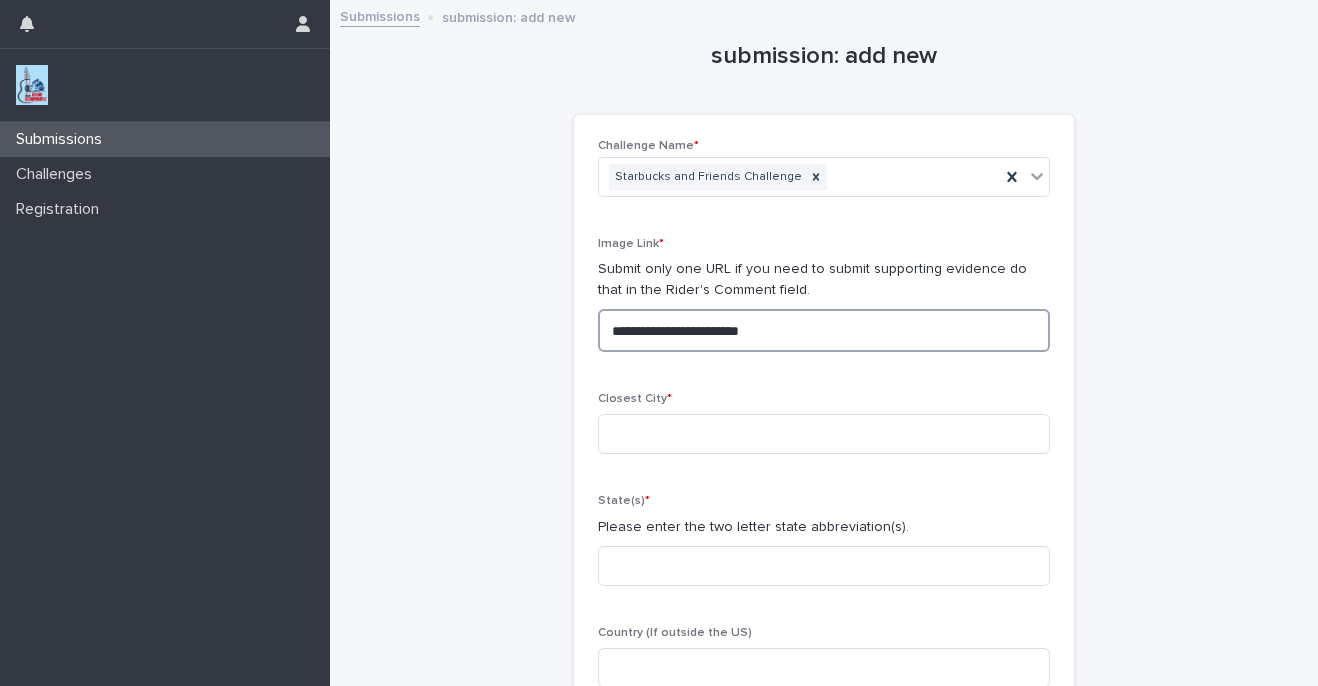 type on "**********" 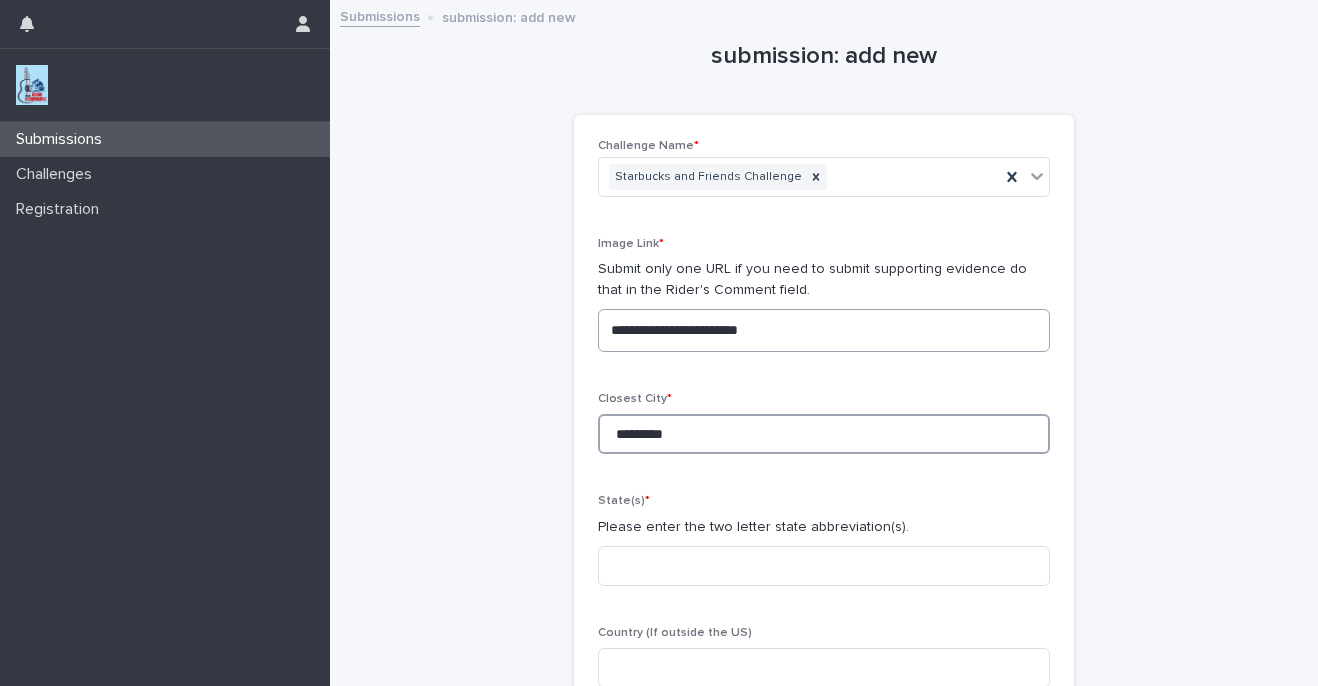 type on "*********" 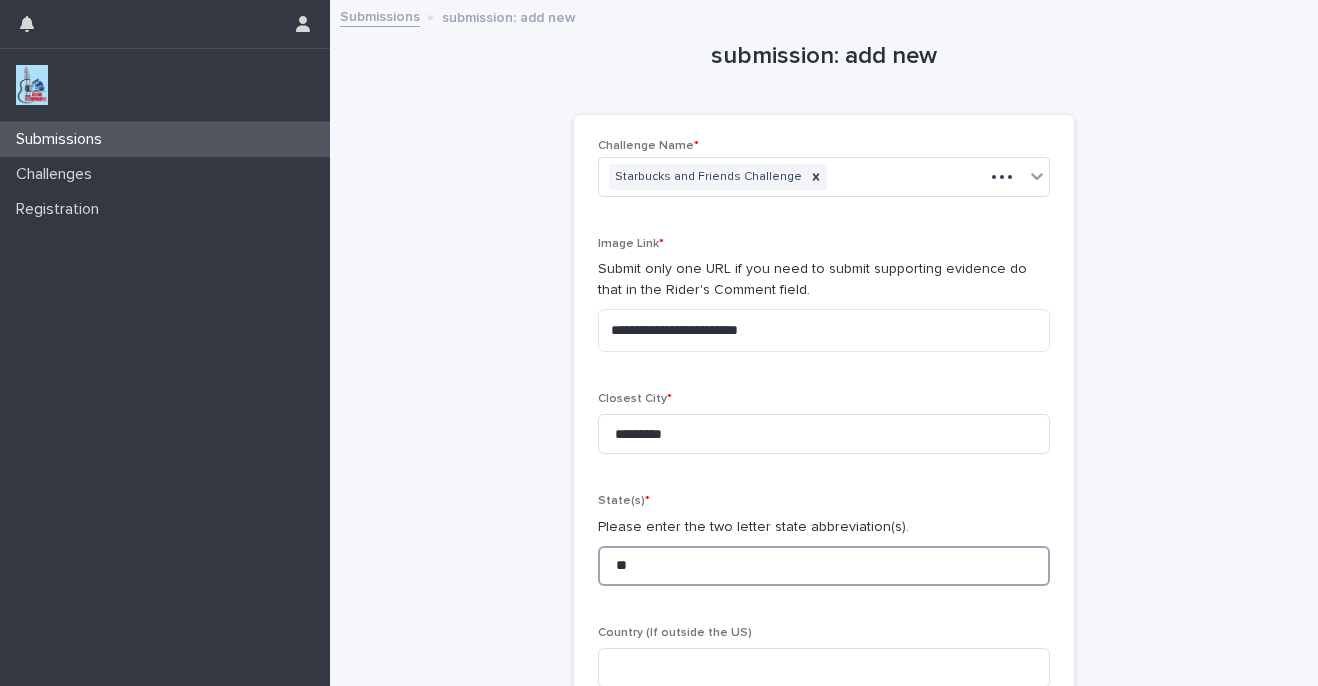 type on "**" 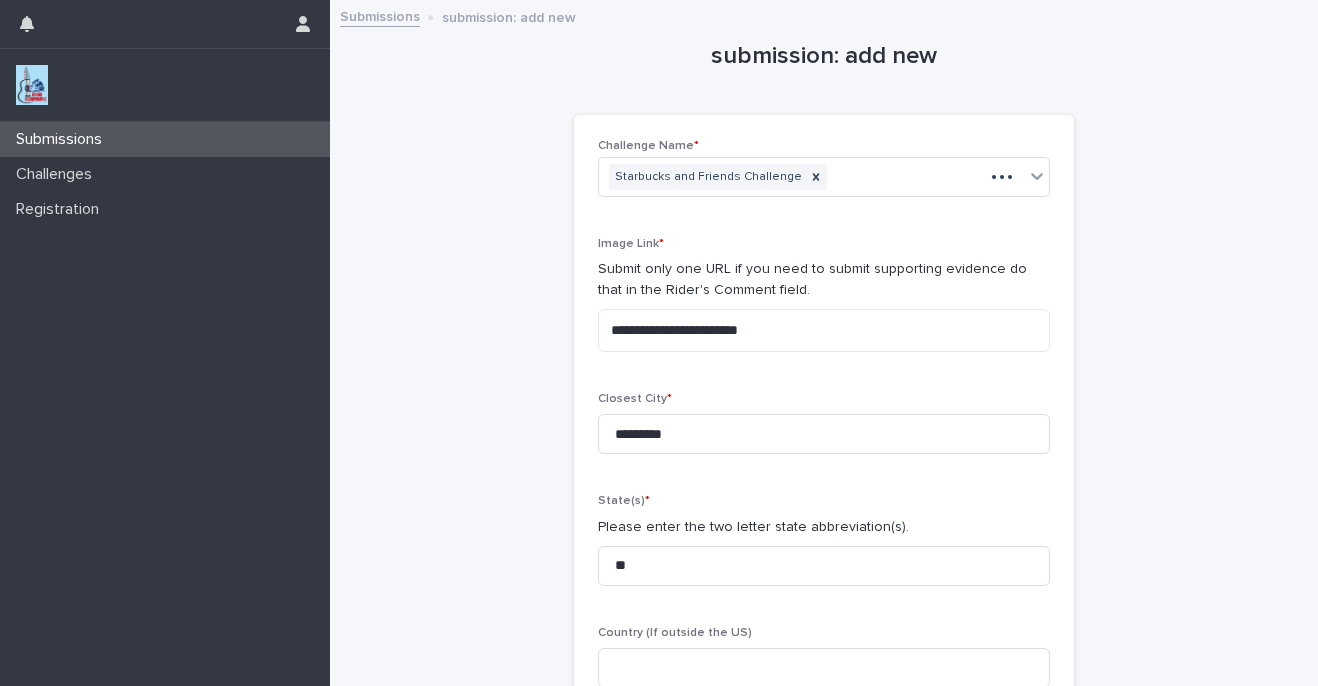 click on "**********" at bounding box center (824, 458) 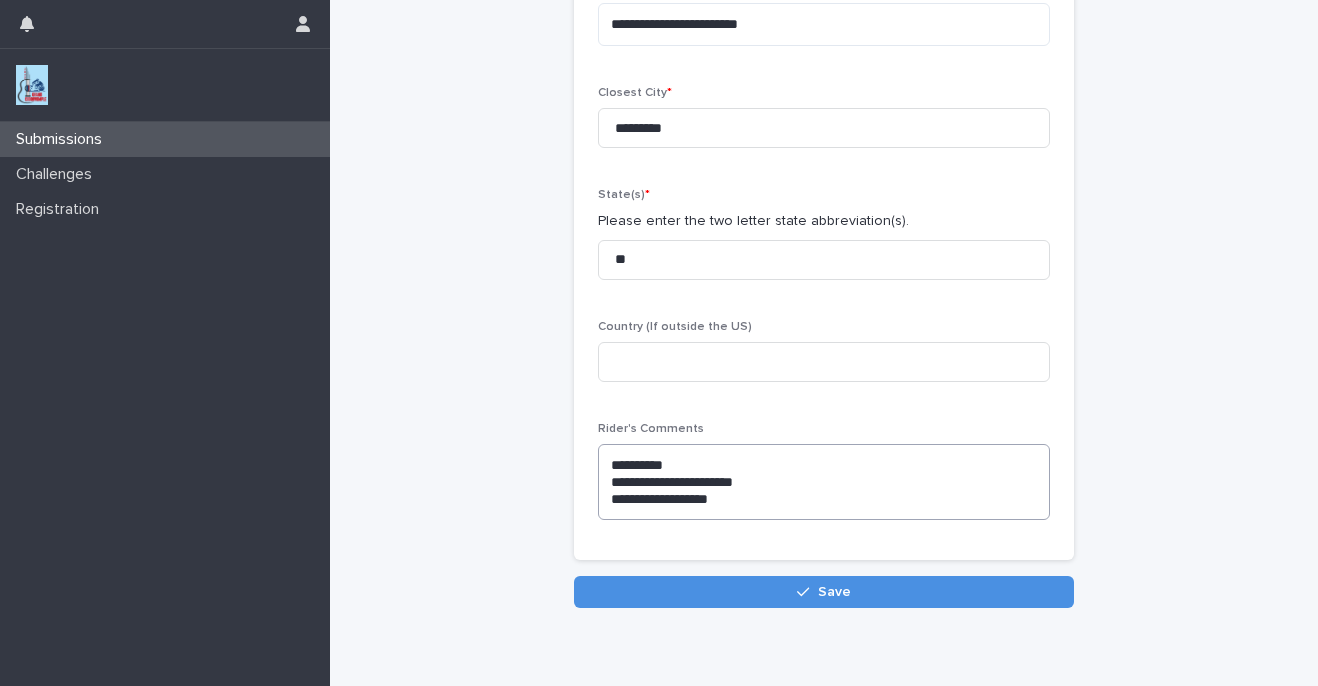 scroll, scrollTop: 336, scrollLeft: 0, axis: vertical 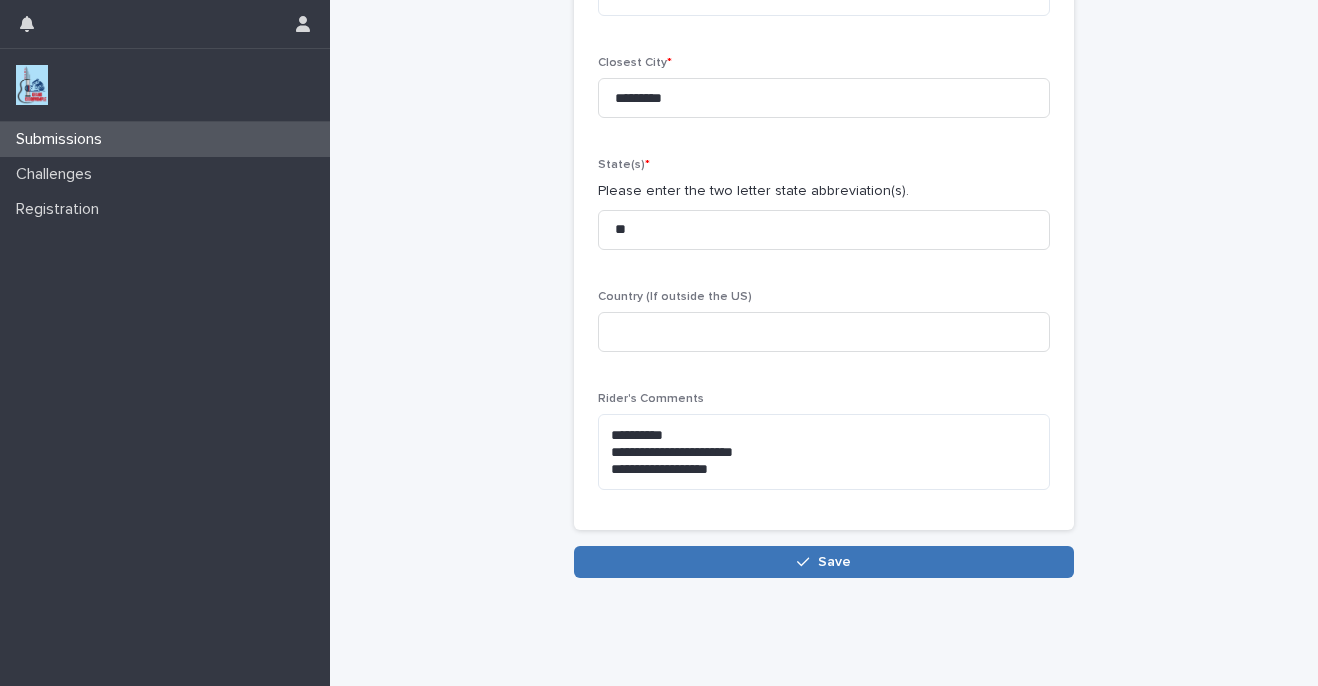 click on "Save" at bounding box center (824, 562) 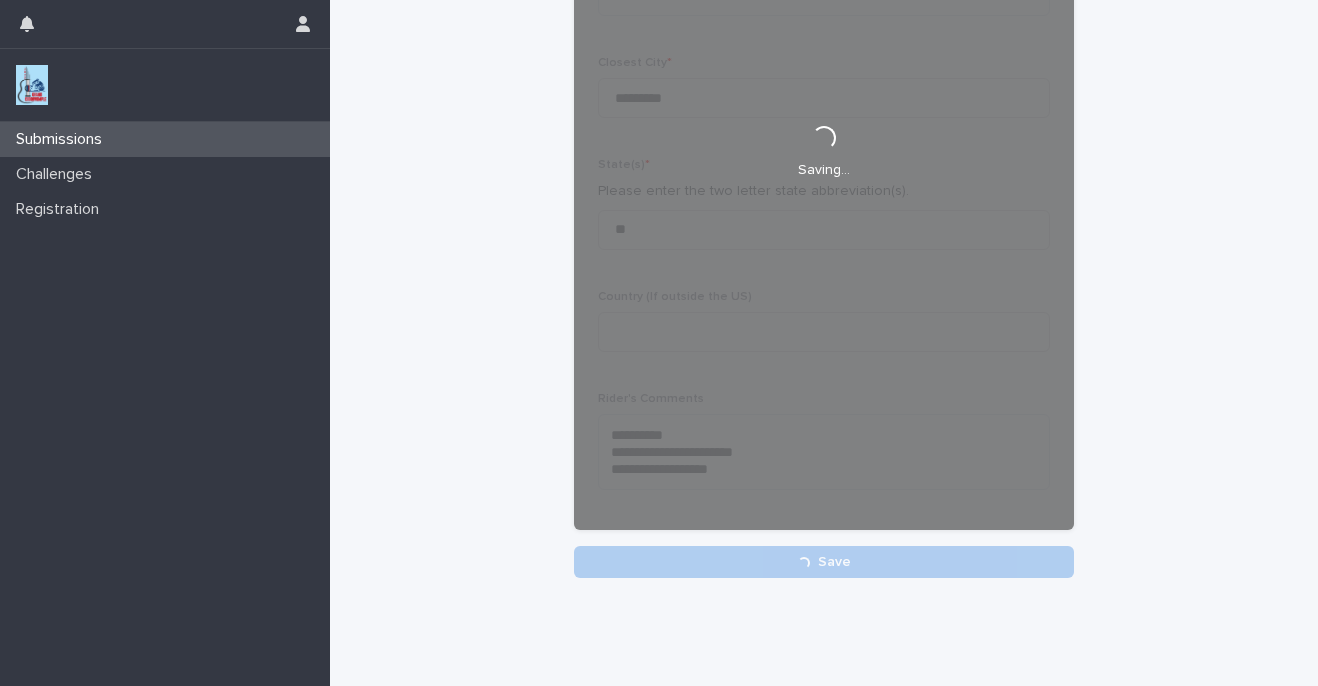 scroll, scrollTop: 0, scrollLeft: 0, axis: both 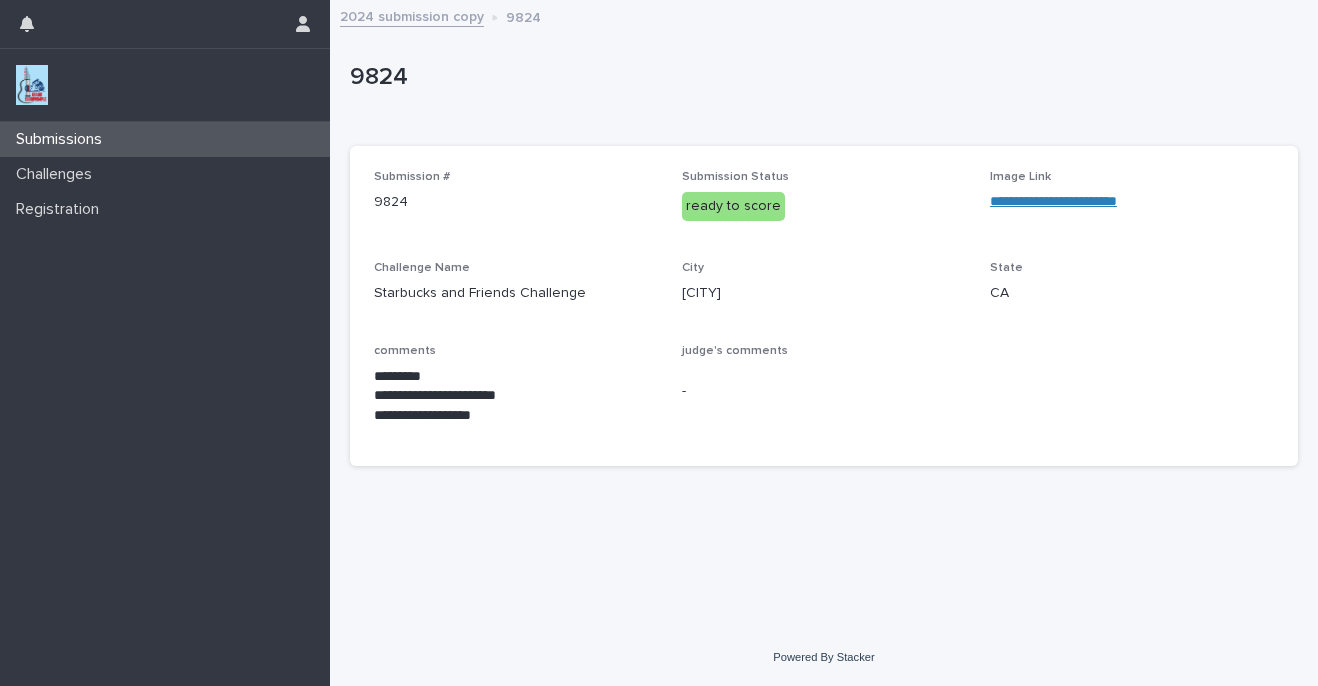 click on "Submissions" at bounding box center (63, 139) 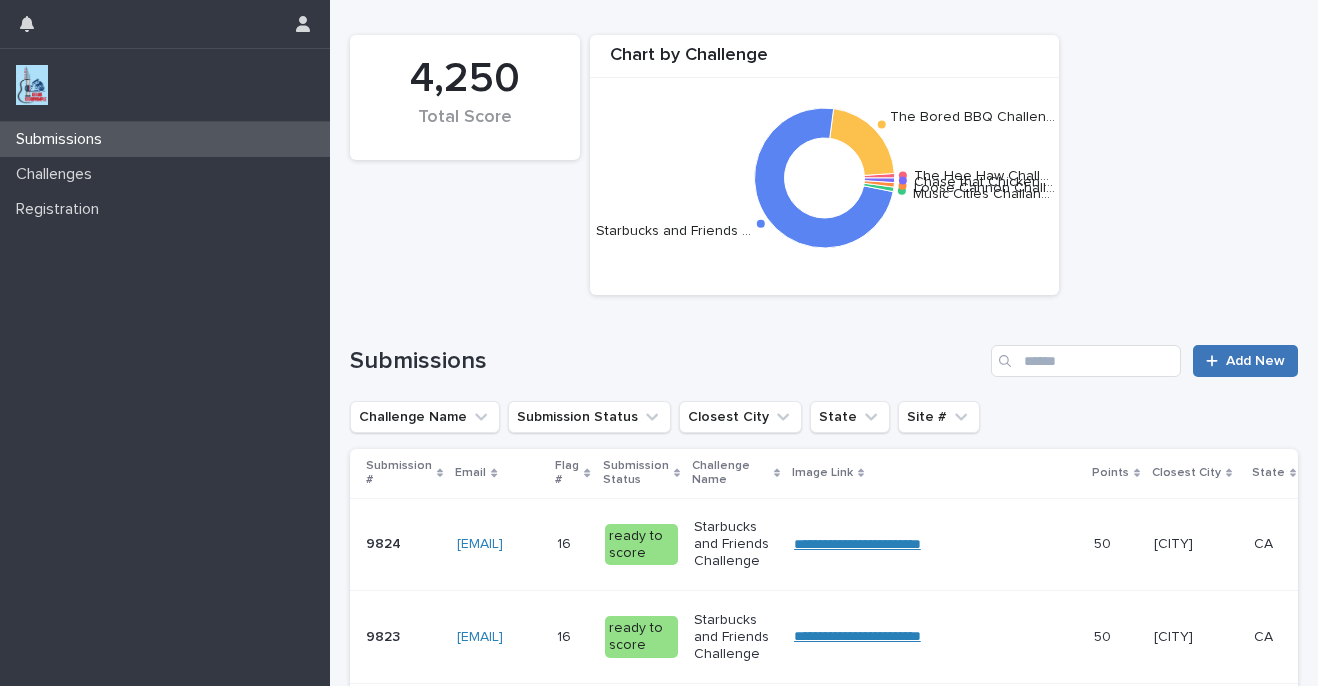 click on "Add New" at bounding box center (1245, 361) 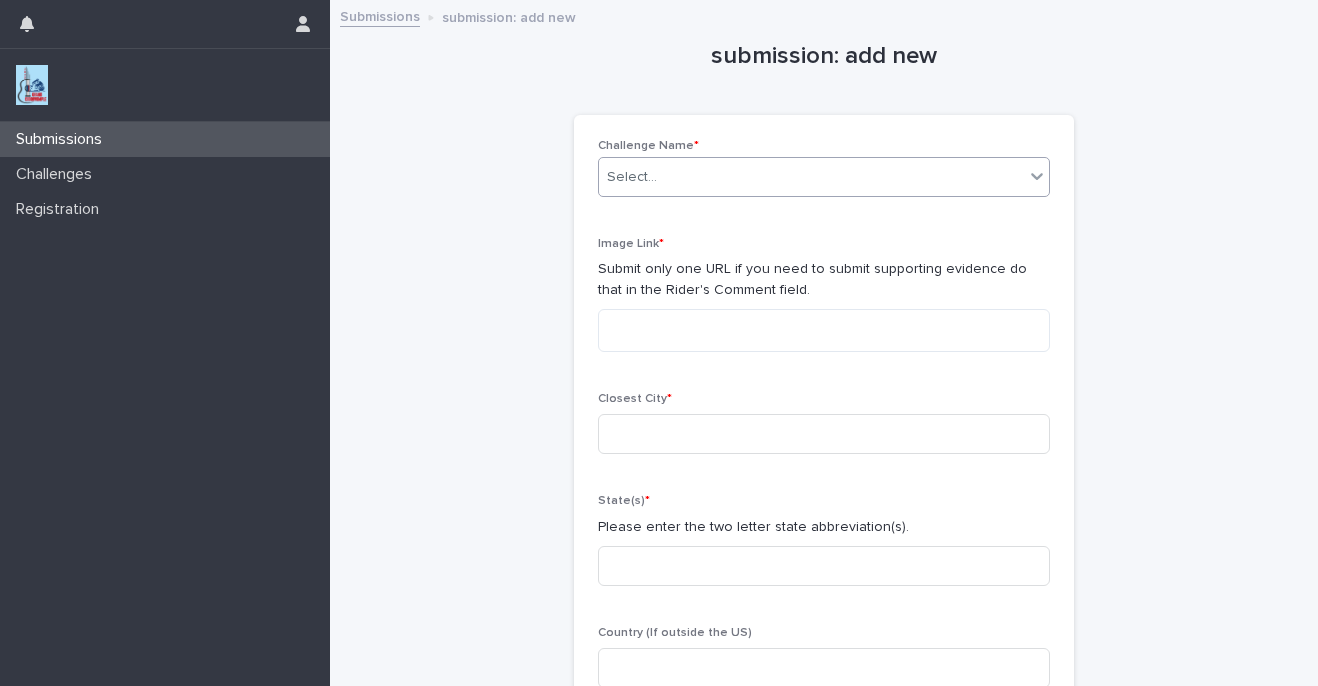click on "Select..." at bounding box center [811, 177] 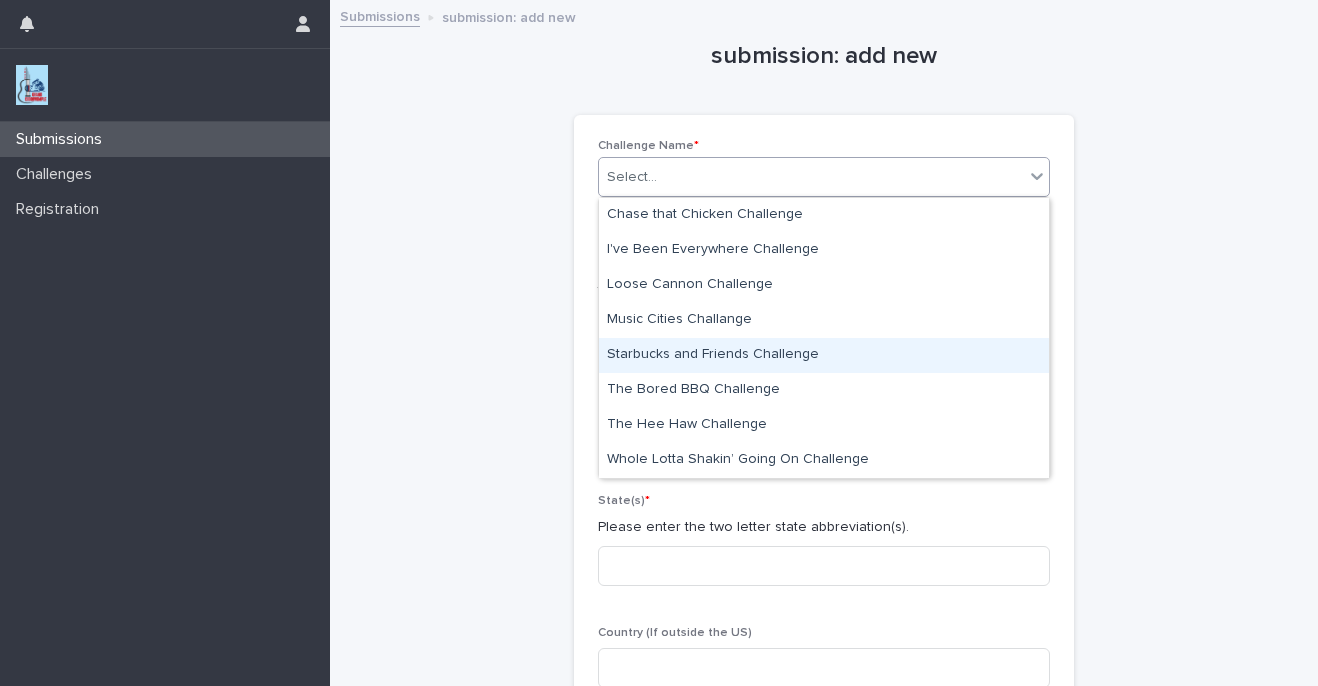 click on "Starbucks and Friends Challenge" at bounding box center [824, 355] 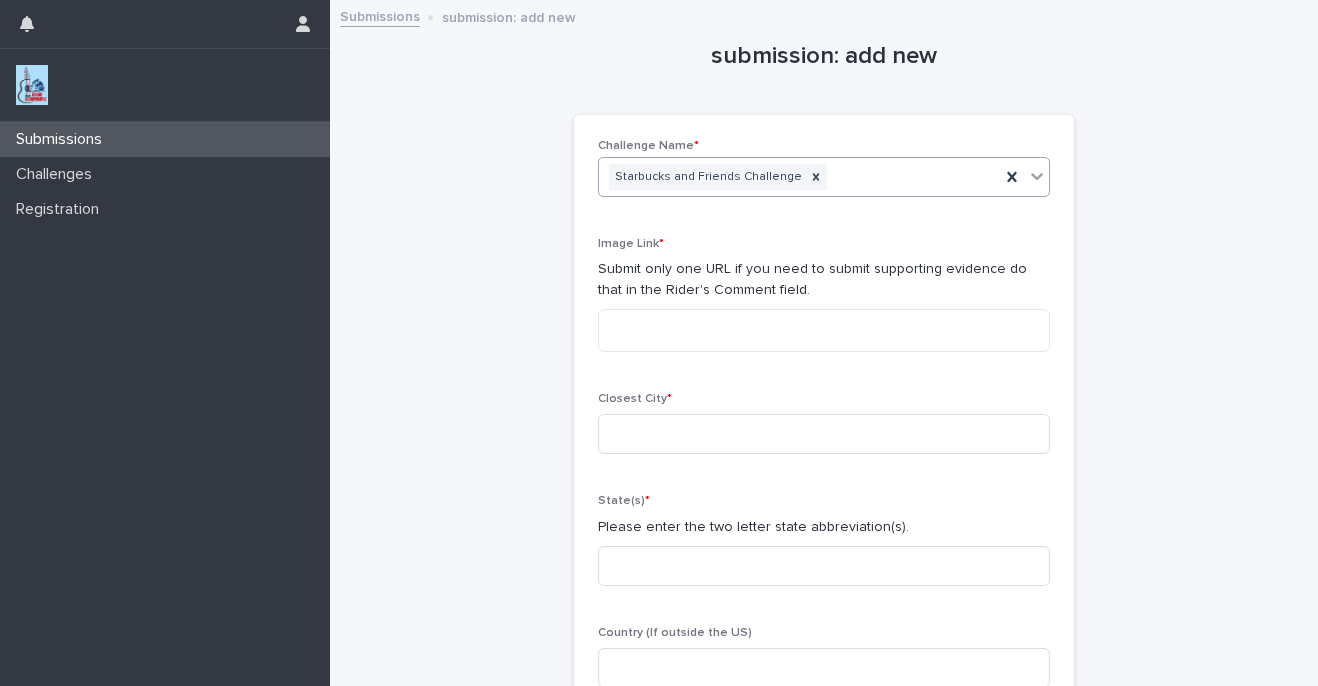 click on "Closest City * State(s) * Please enter the two letter state abbreviation(s). Country (If outside the US) Rider's Comments Sorry, there was an error saving your record. Please try again. Please fill out the required fields above. Save" at bounding box center [824, 442] 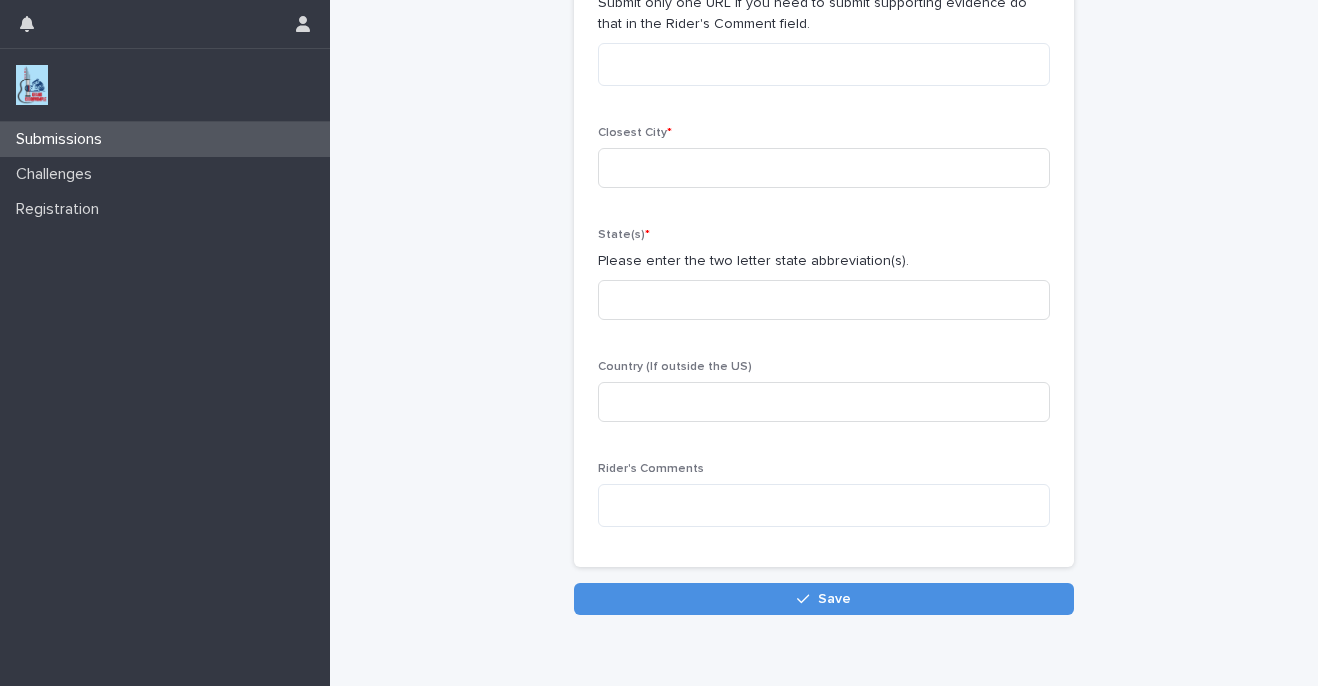 scroll, scrollTop: 352, scrollLeft: 0, axis: vertical 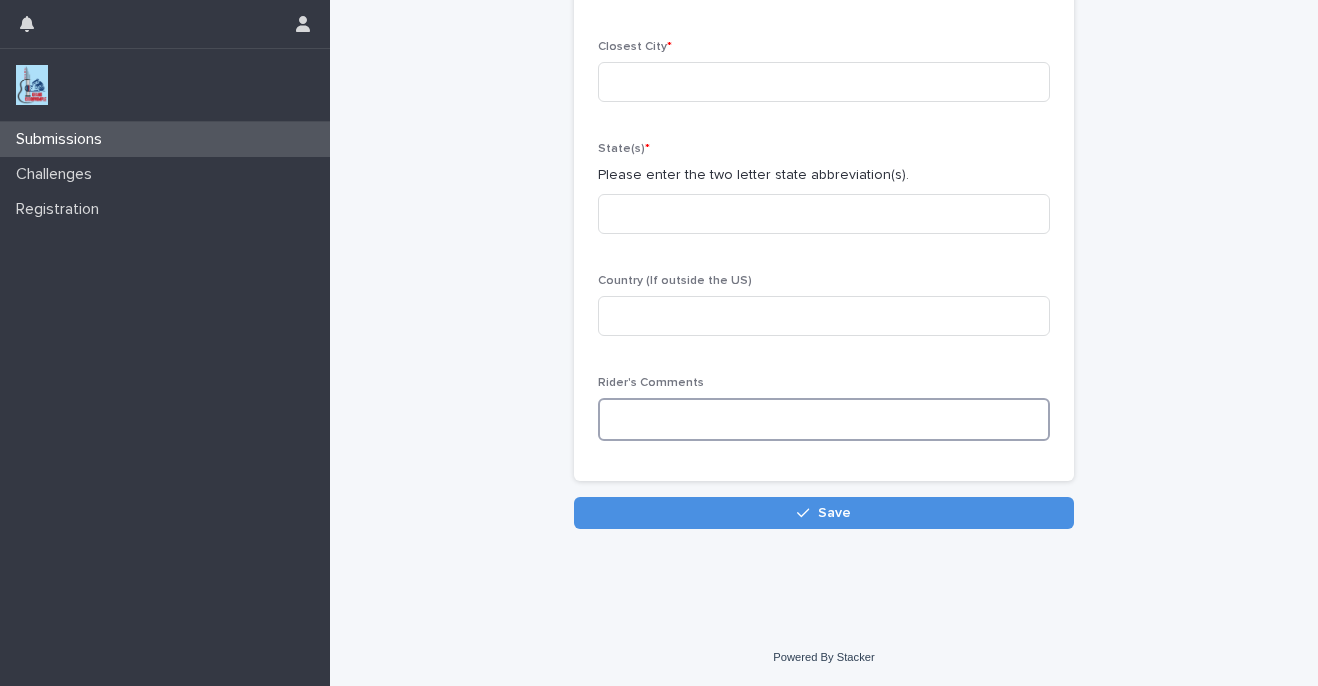 click at bounding box center [824, 419] 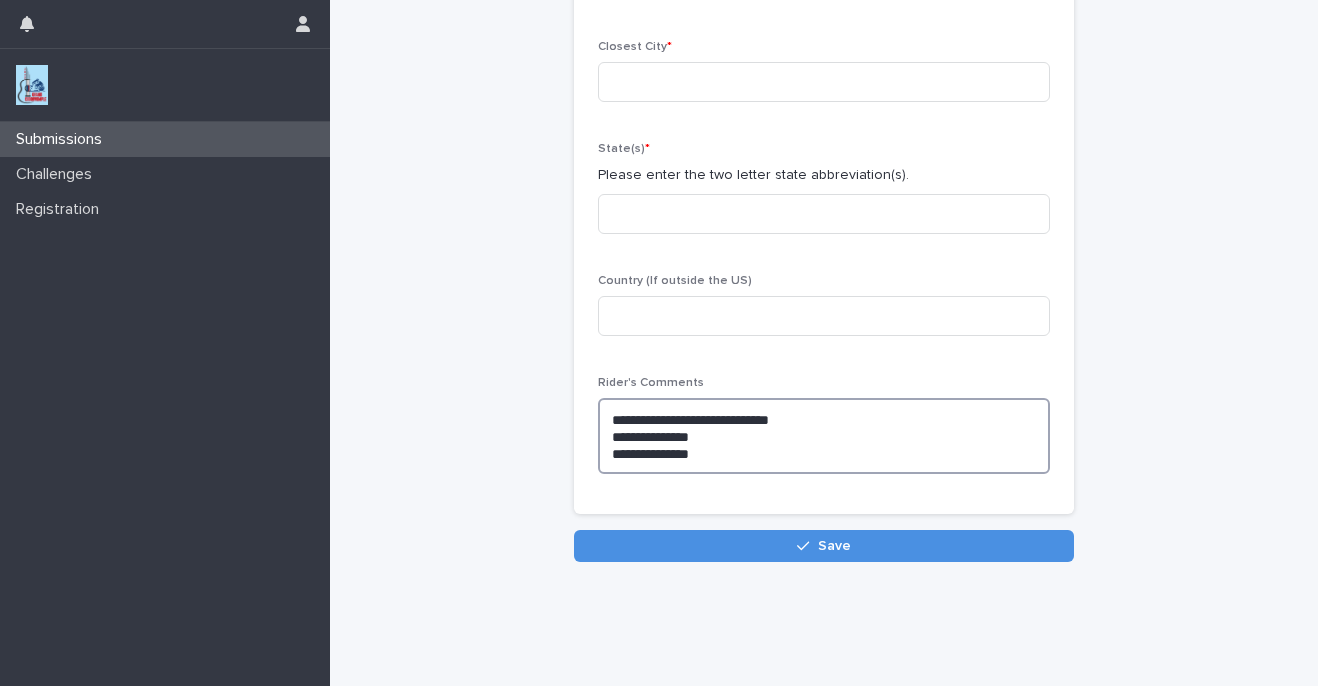 type on "**********" 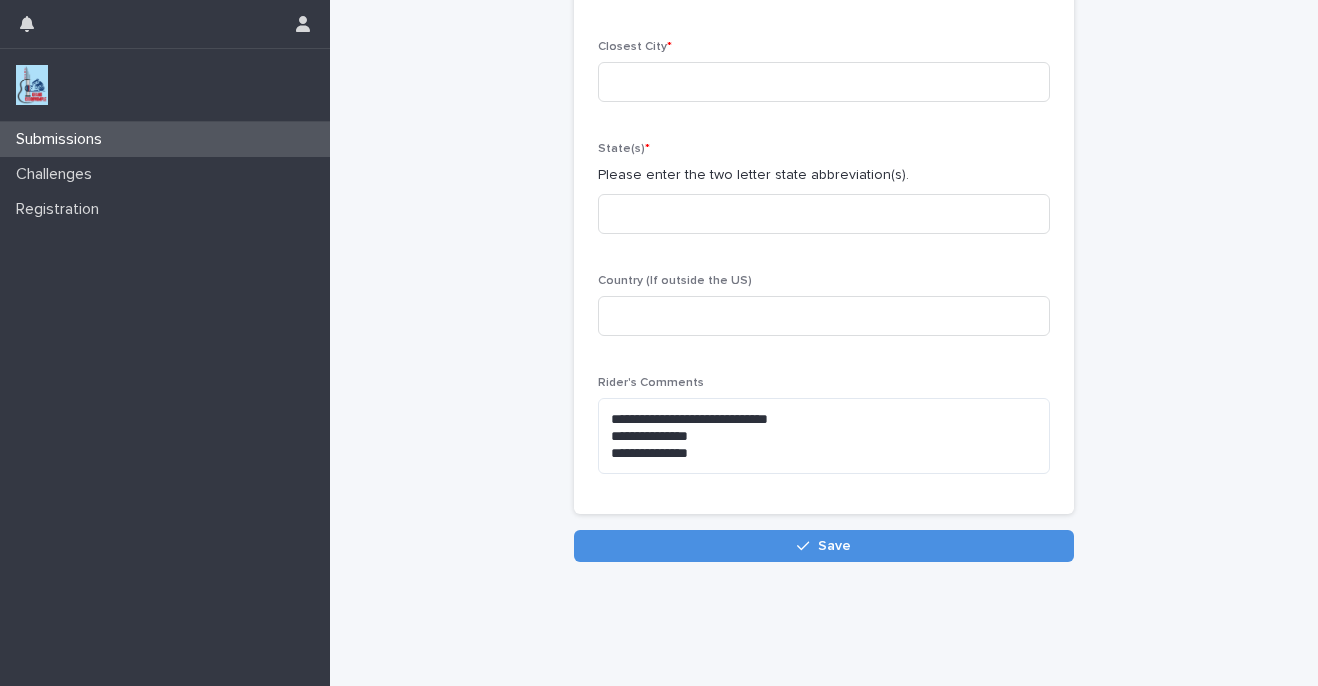 click on "**********" at bounding box center [824, 106] 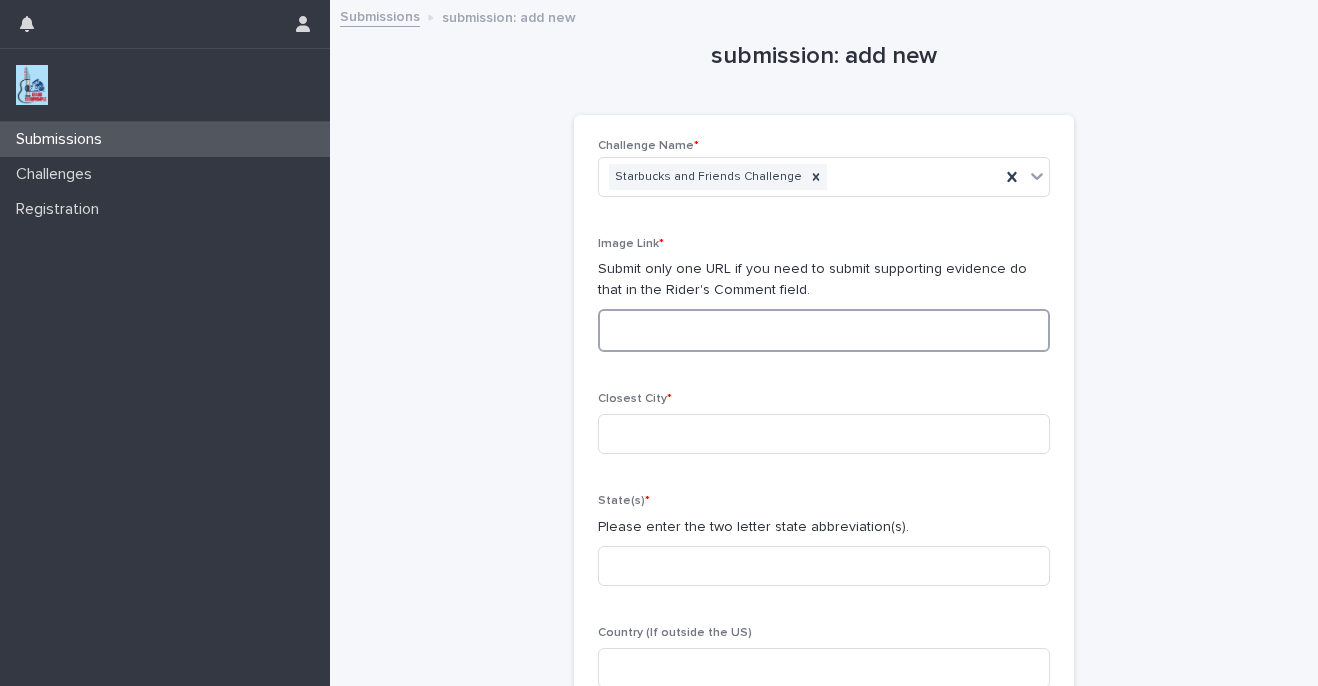 click at bounding box center (824, 330) 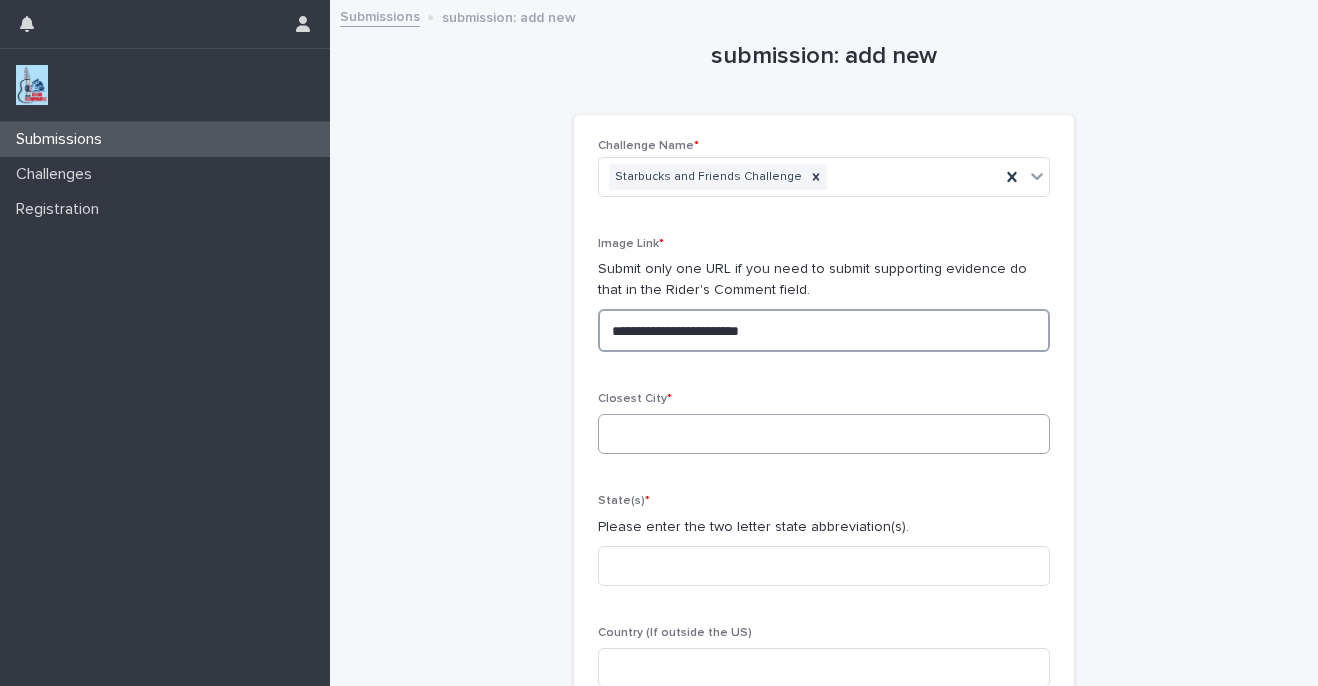 type on "**********" 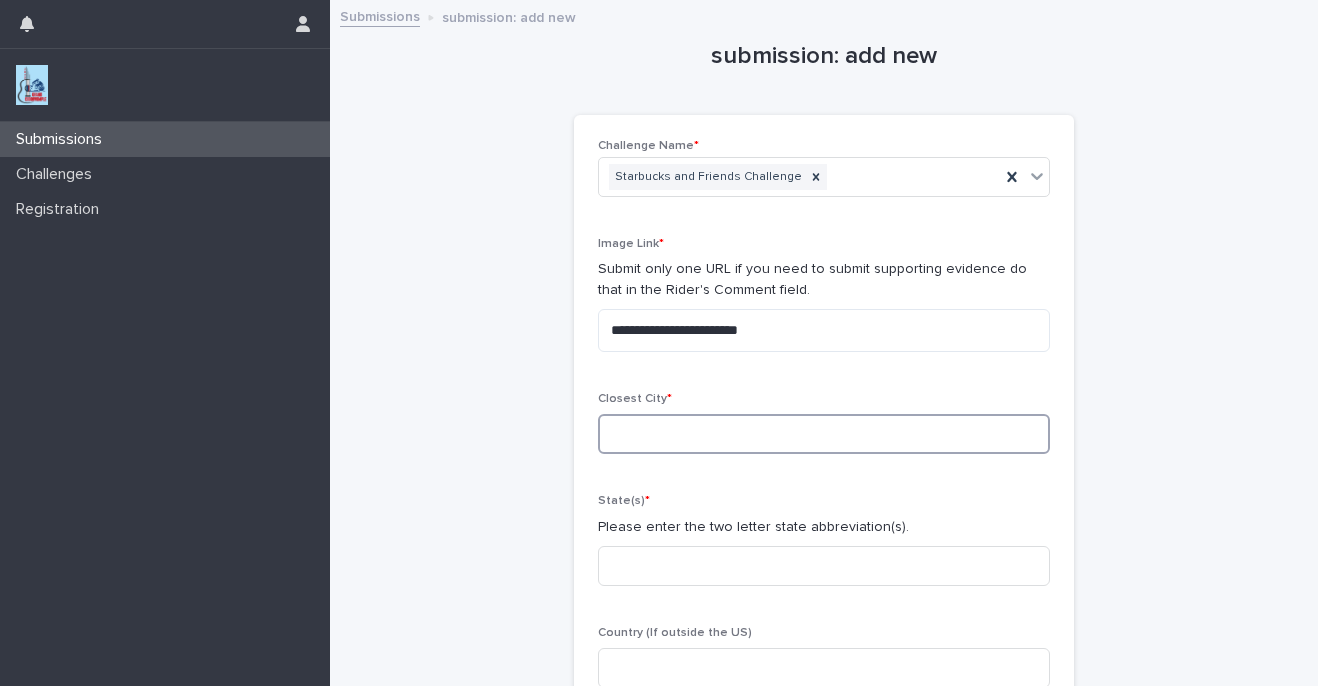 click at bounding box center [824, 434] 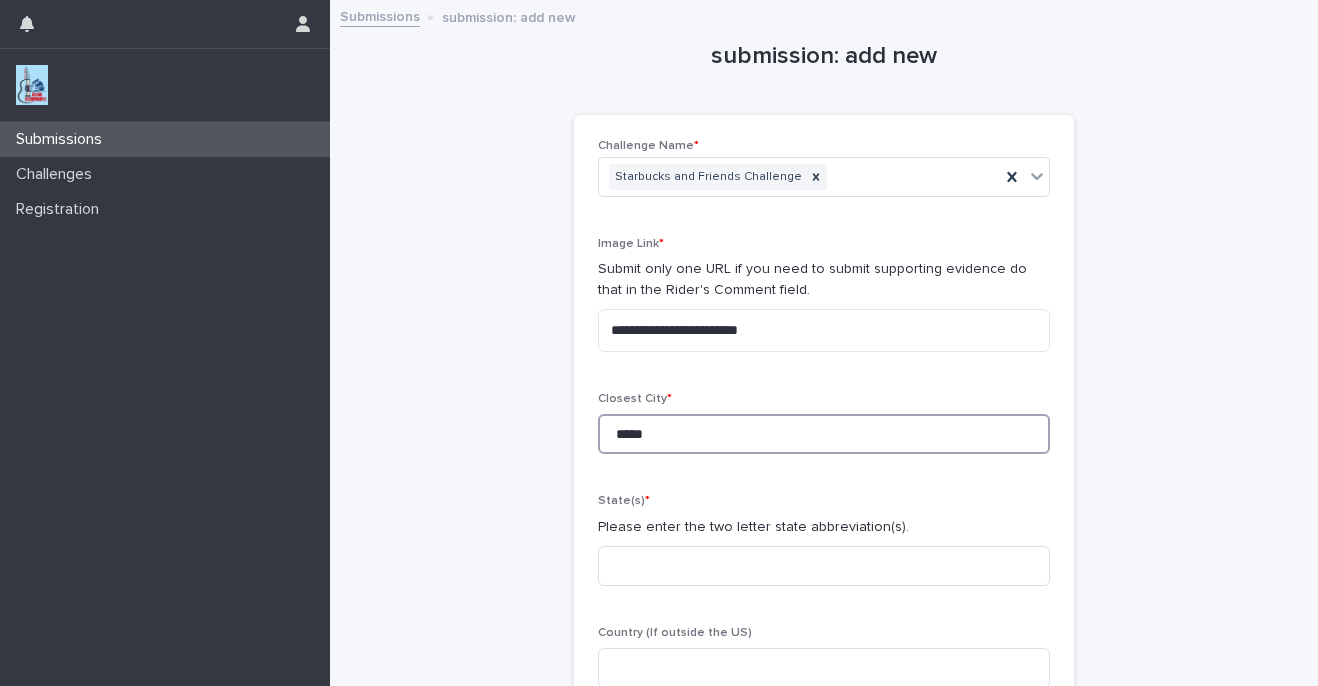 type on "*****" 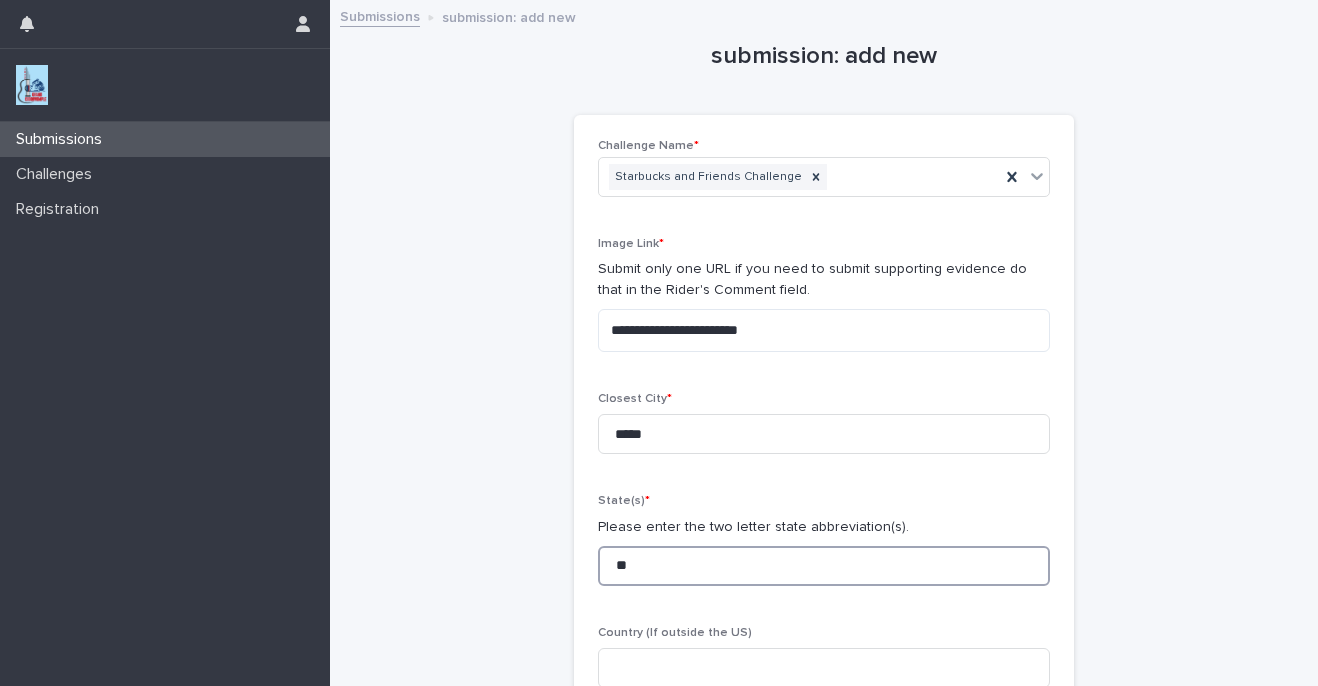 type on "**" 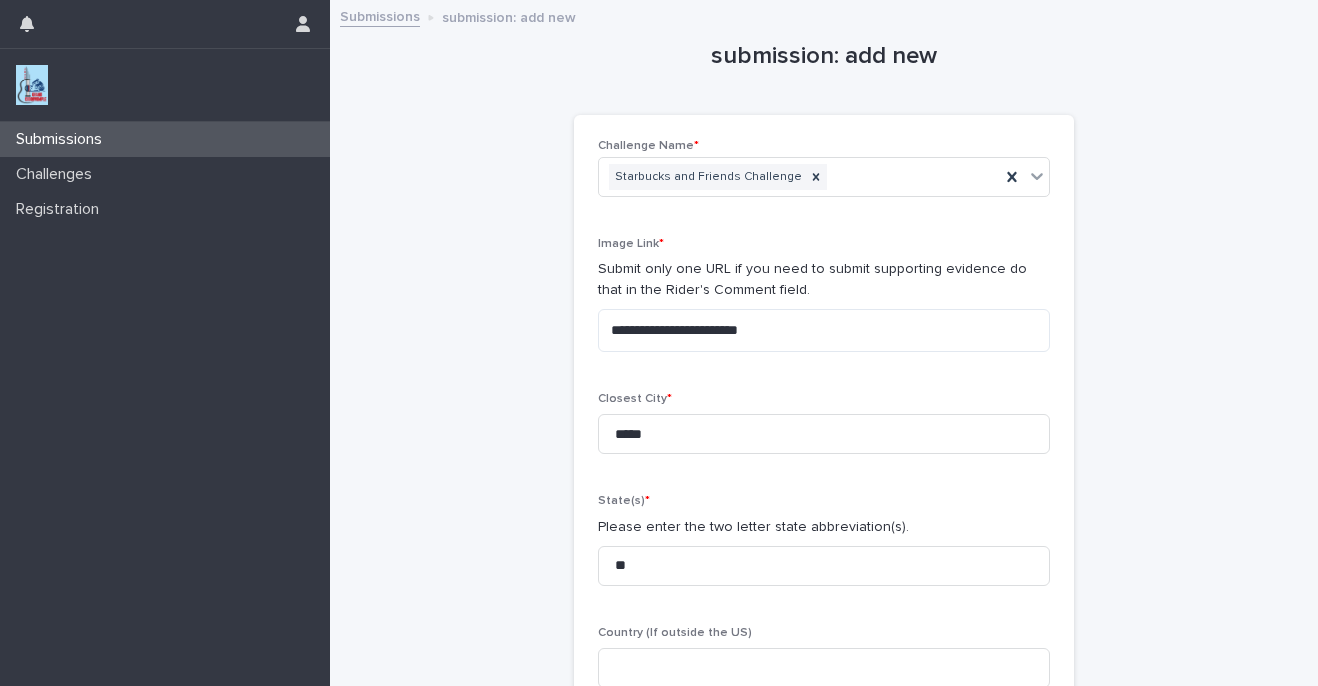 click on "**********" at bounding box center (824, 458) 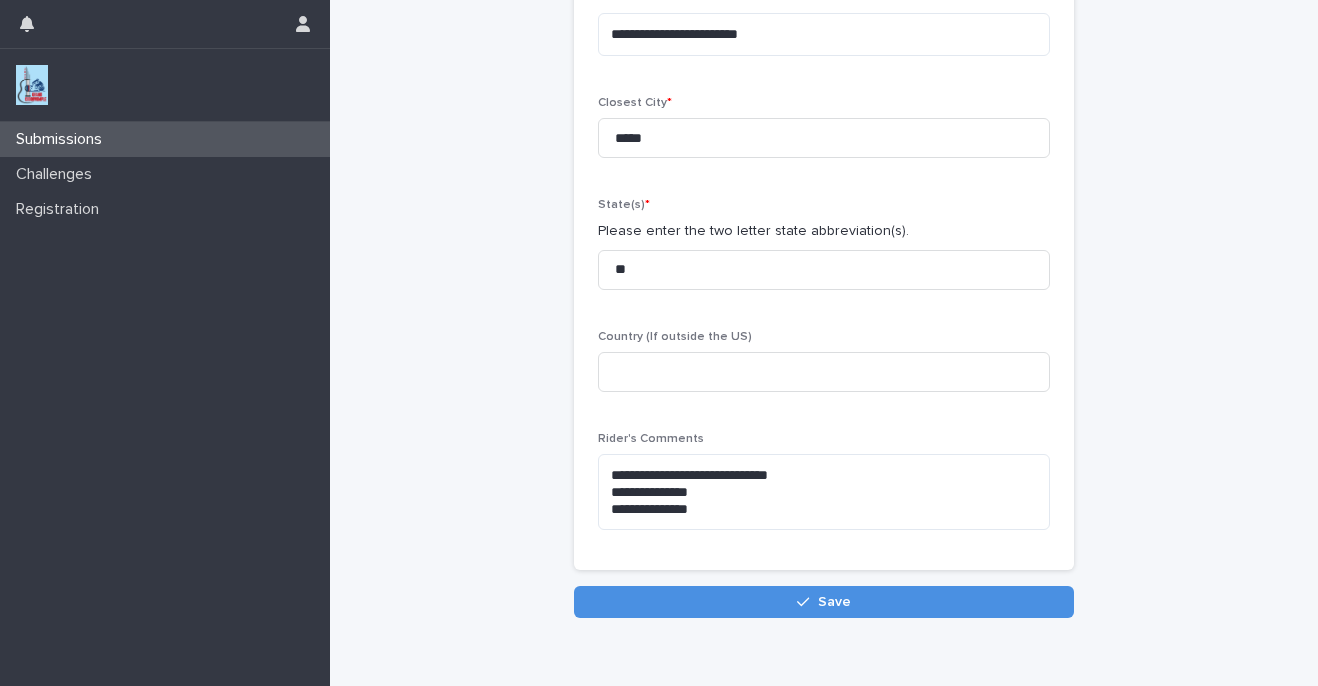 scroll, scrollTop: 328, scrollLeft: 0, axis: vertical 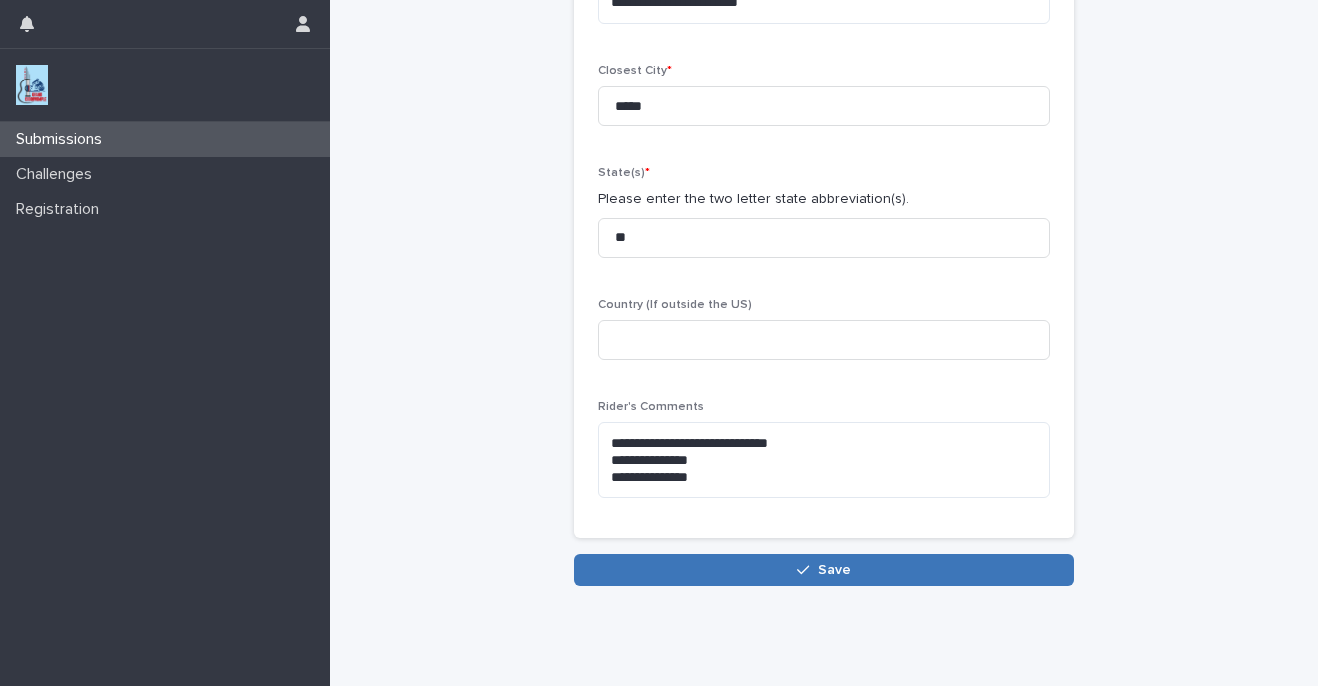 click on "Save" at bounding box center (824, 570) 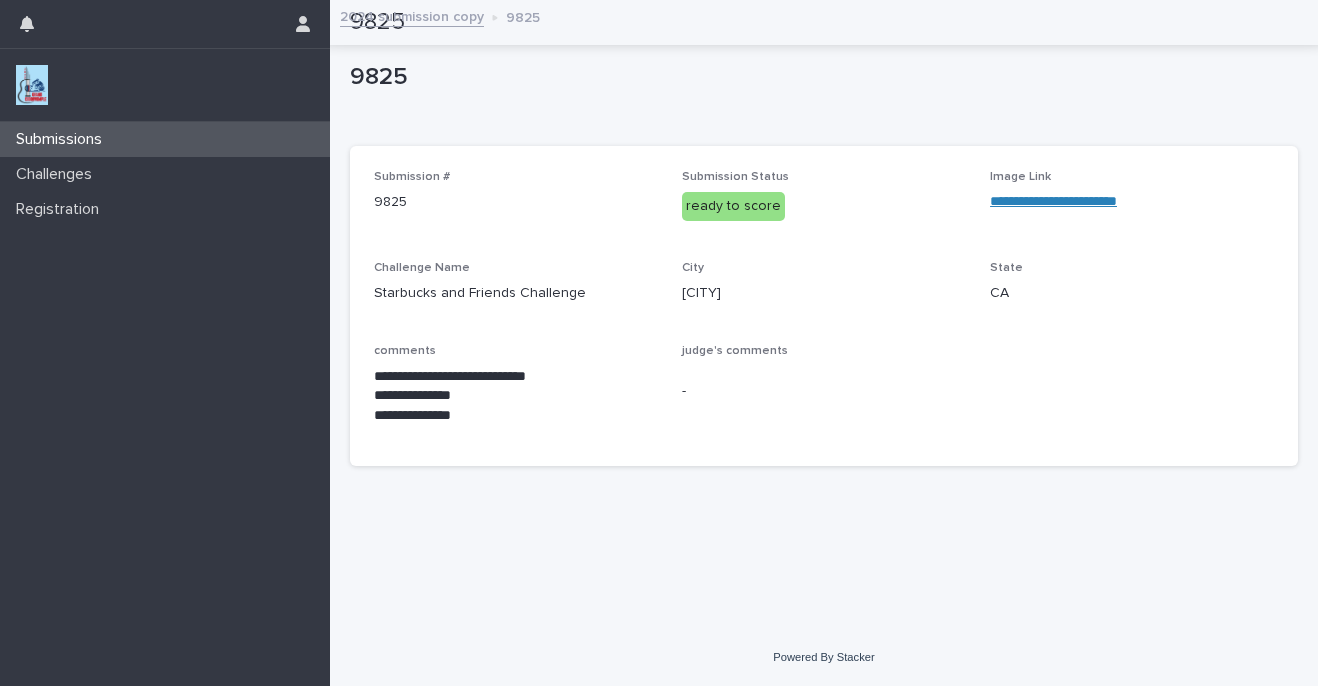 scroll, scrollTop: 0, scrollLeft: 0, axis: both 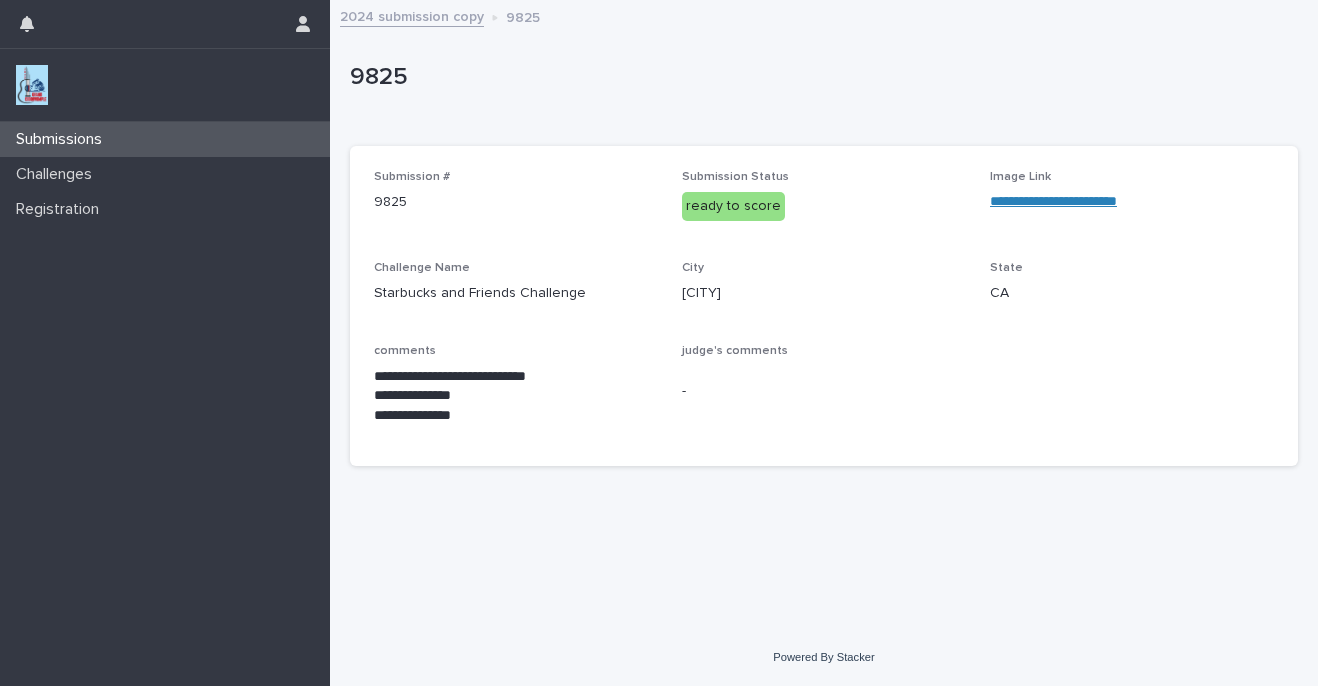 click on "Submissions" at bounding box center [165, 139] 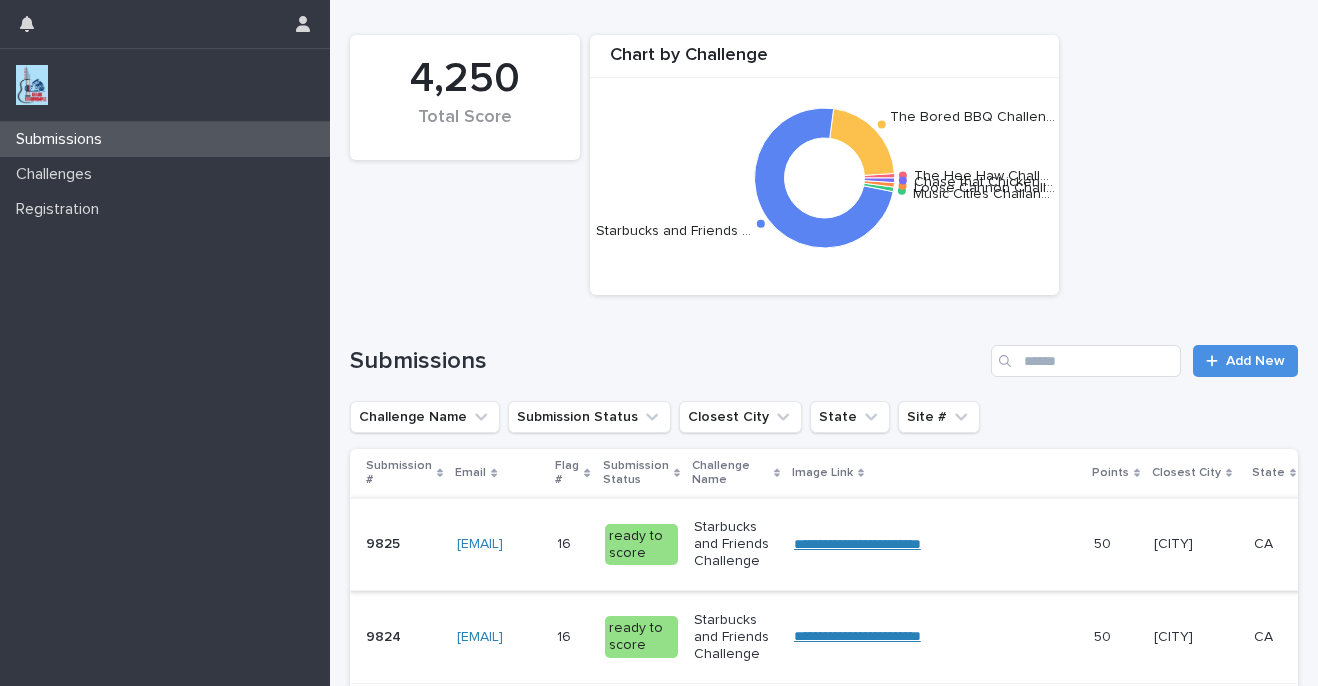 click on "**********" at bounding box center (857, 544) 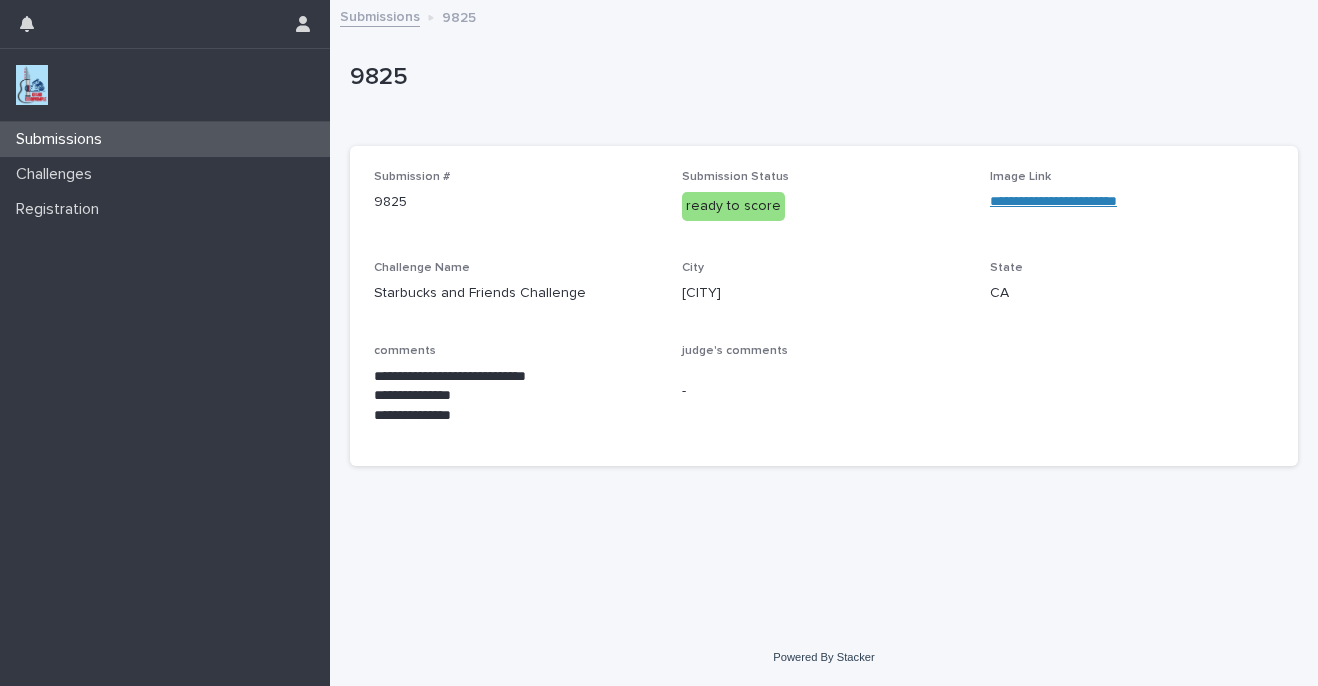 click on "Submissions" at bounding box center (165, 139) 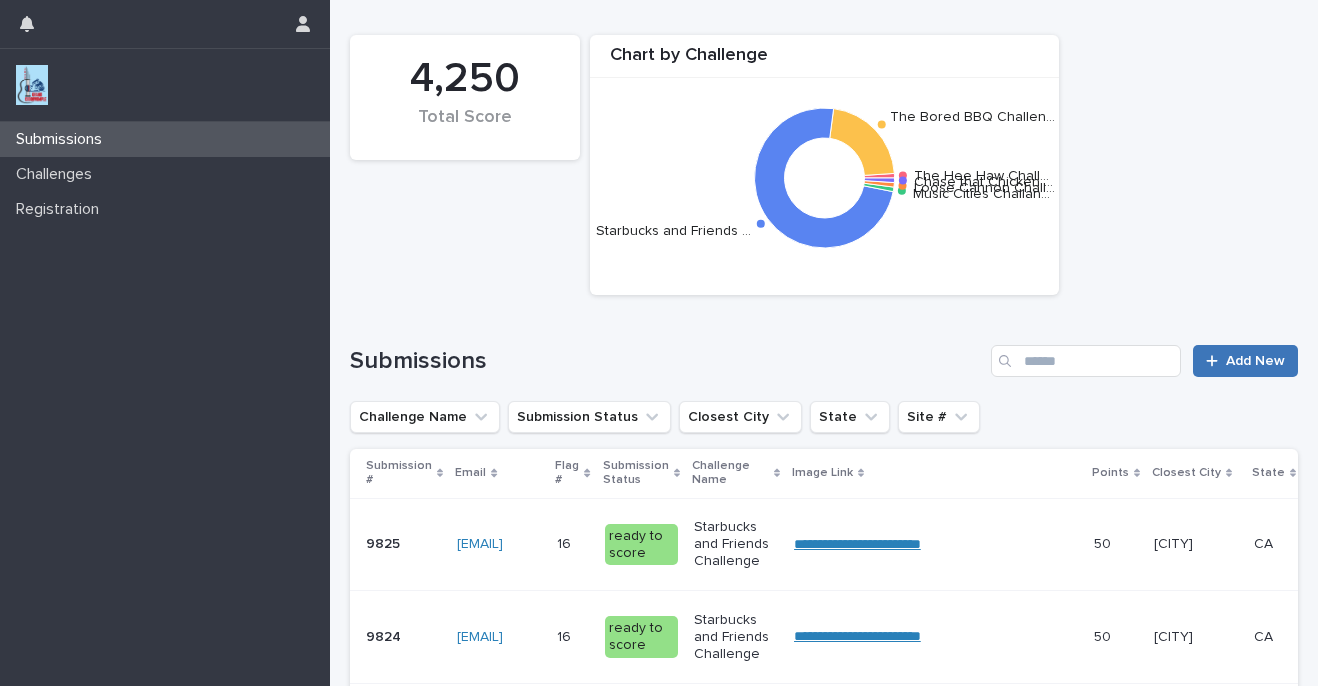 click on "Add New" at bounding box center [1255, 361] 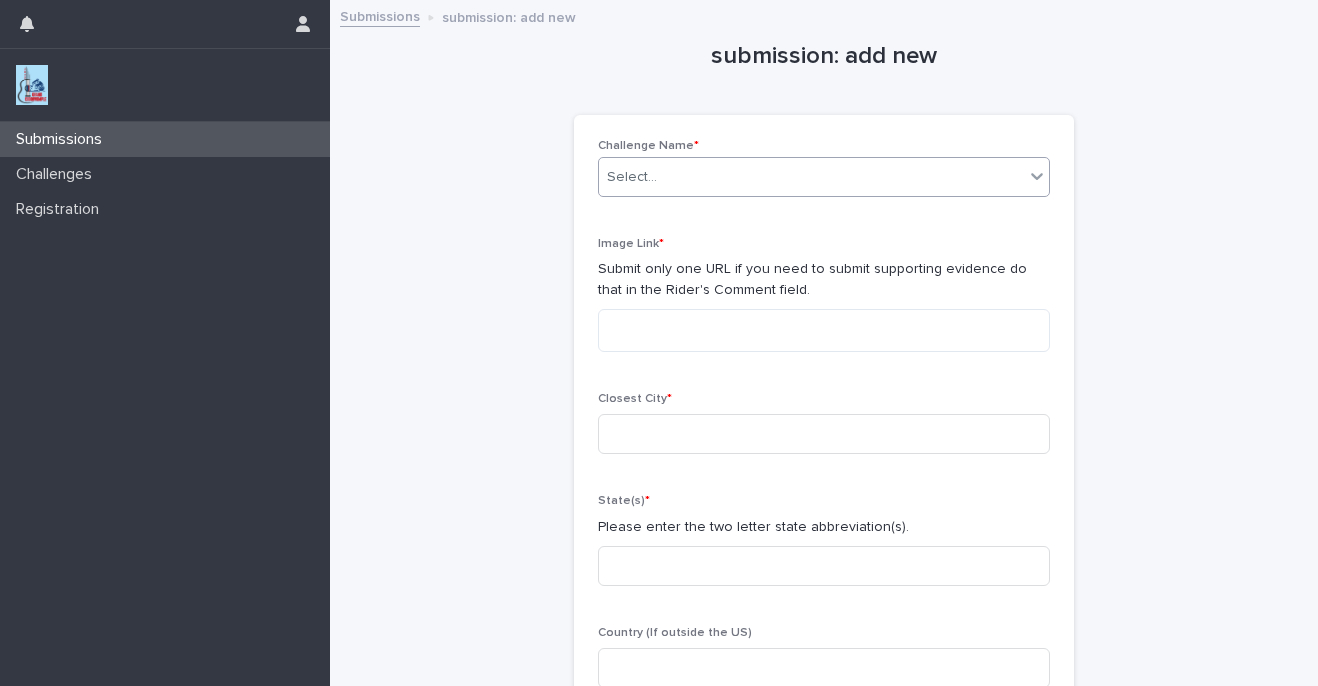click on "Select..." at bounding box center [811, 177] 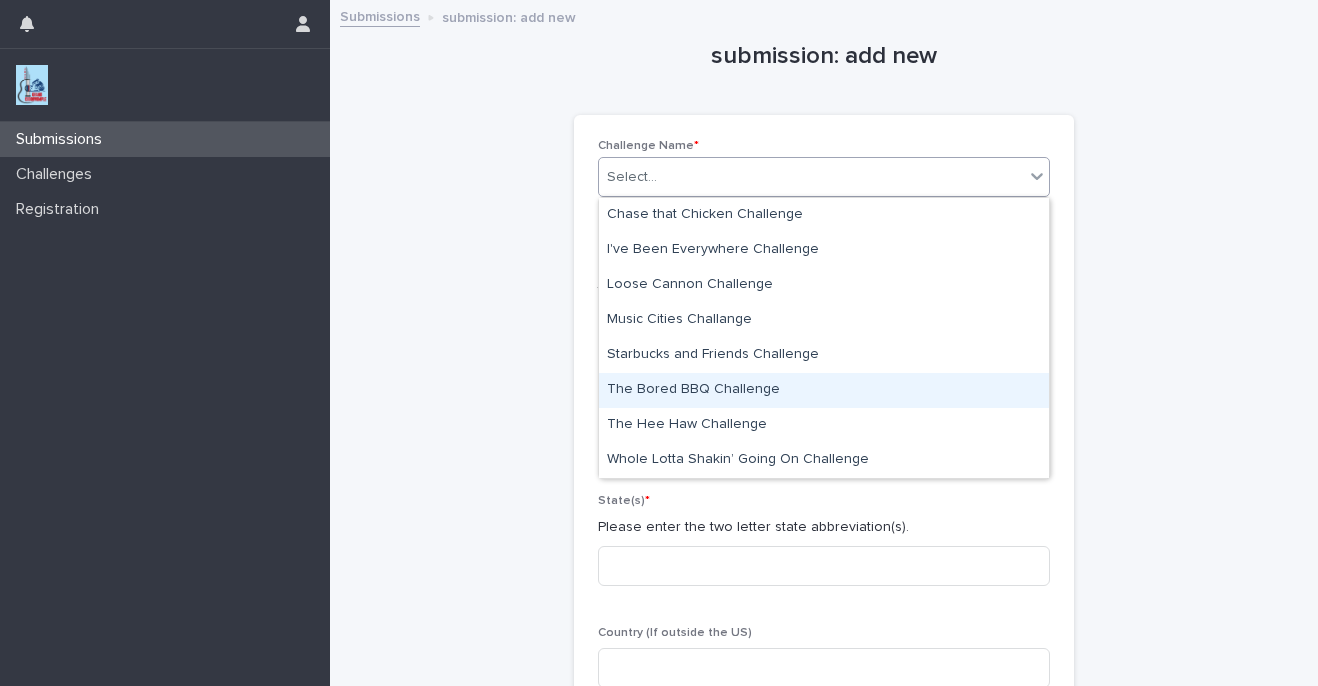 click on "The Bored BBQ Challenge" at bounding box center [824, 390] 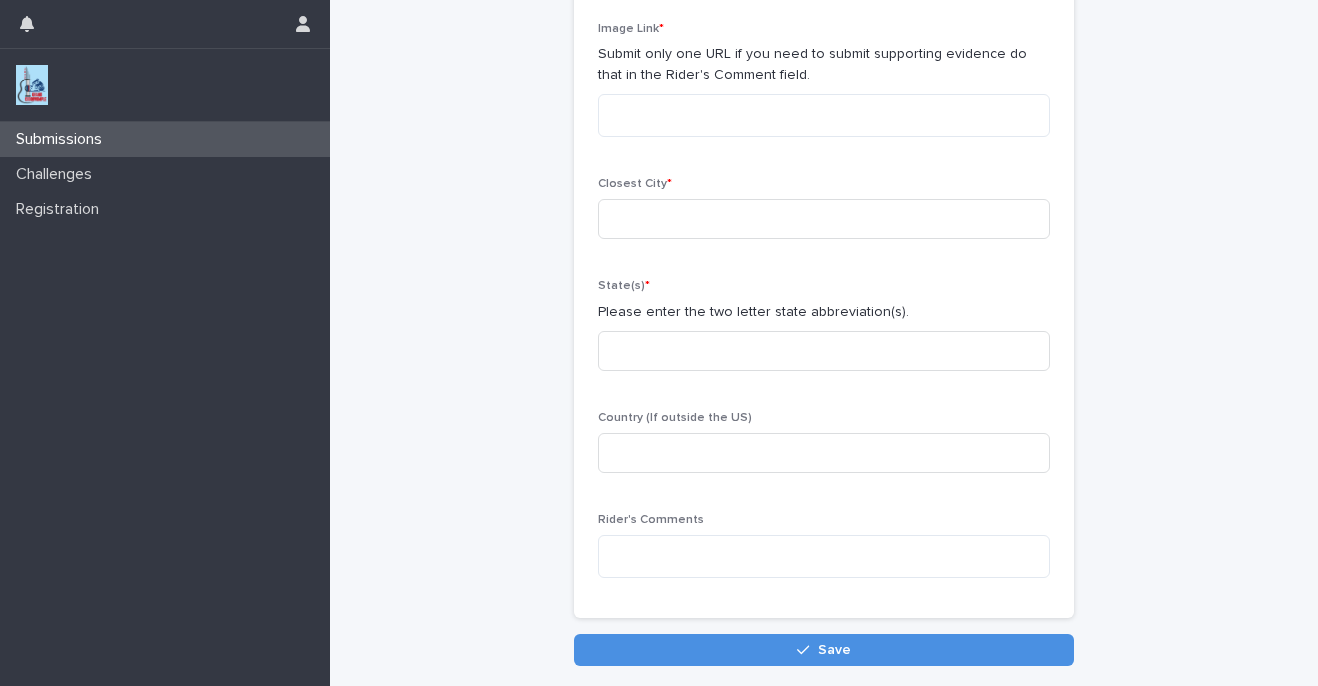 scroll, scrollTop: 352, scrollLeft: 0, axis: vertical 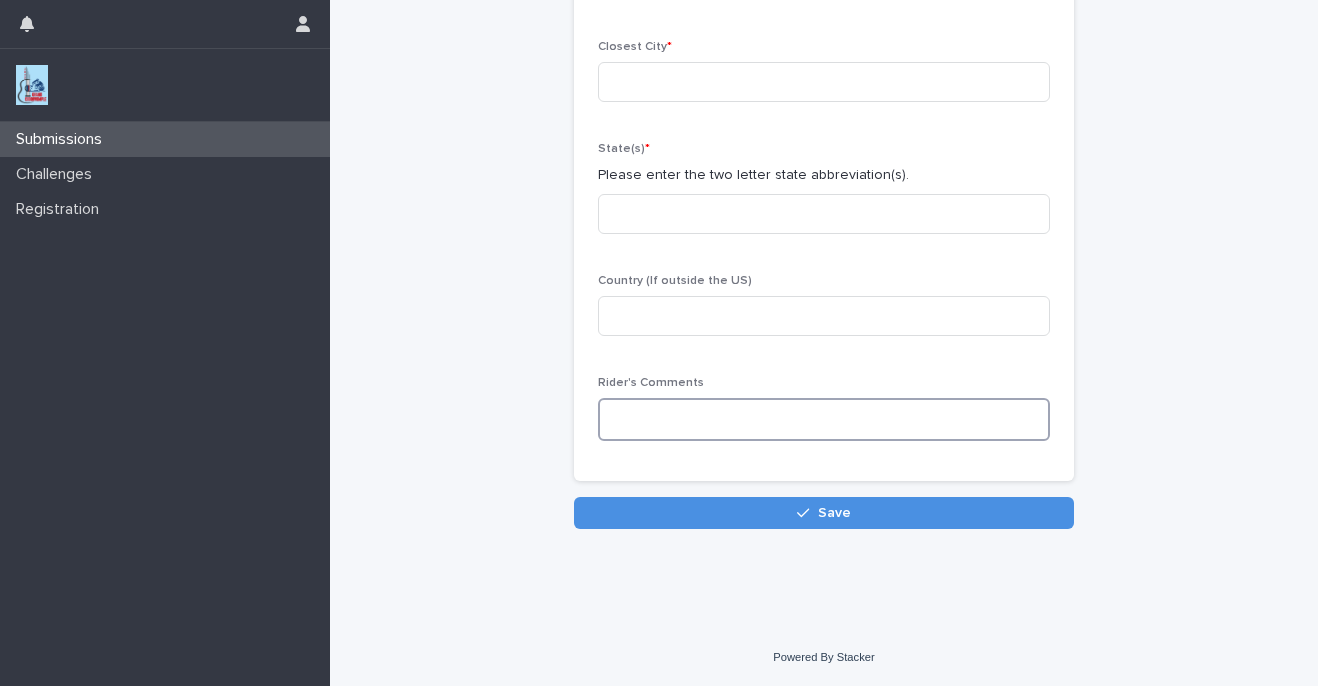 click at bounding box center (824, 419) 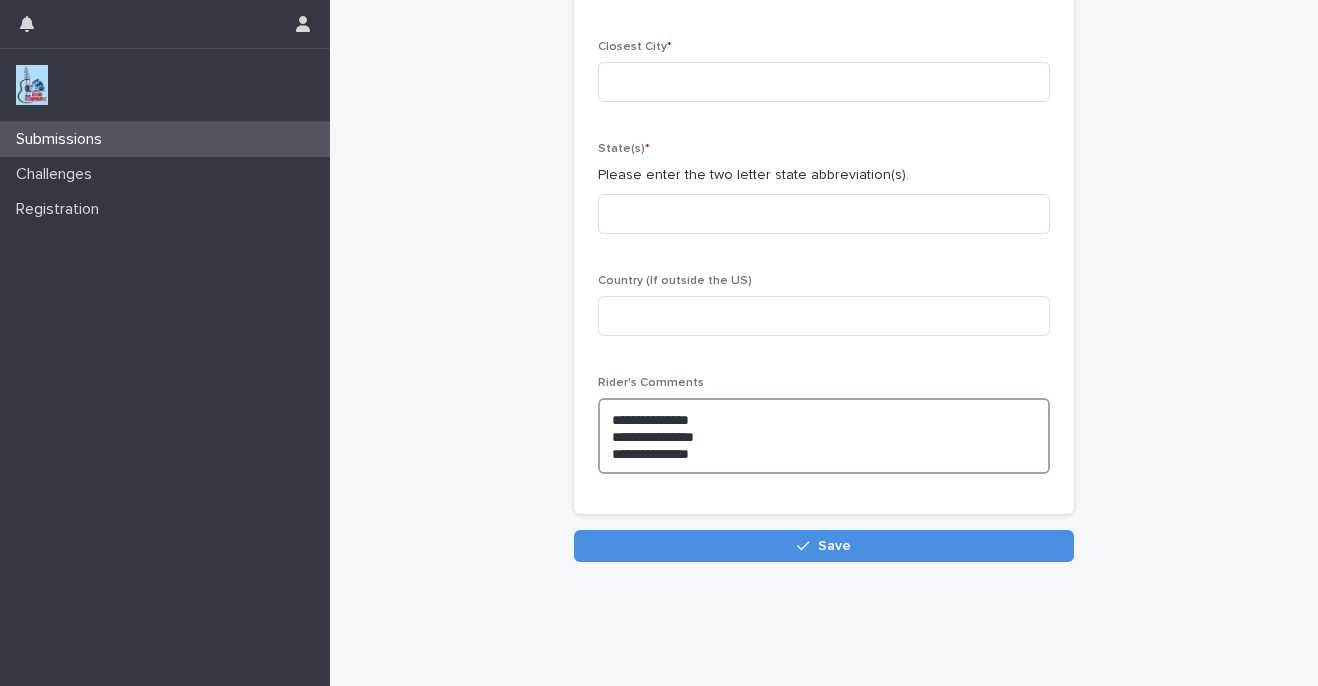 type on "**********" 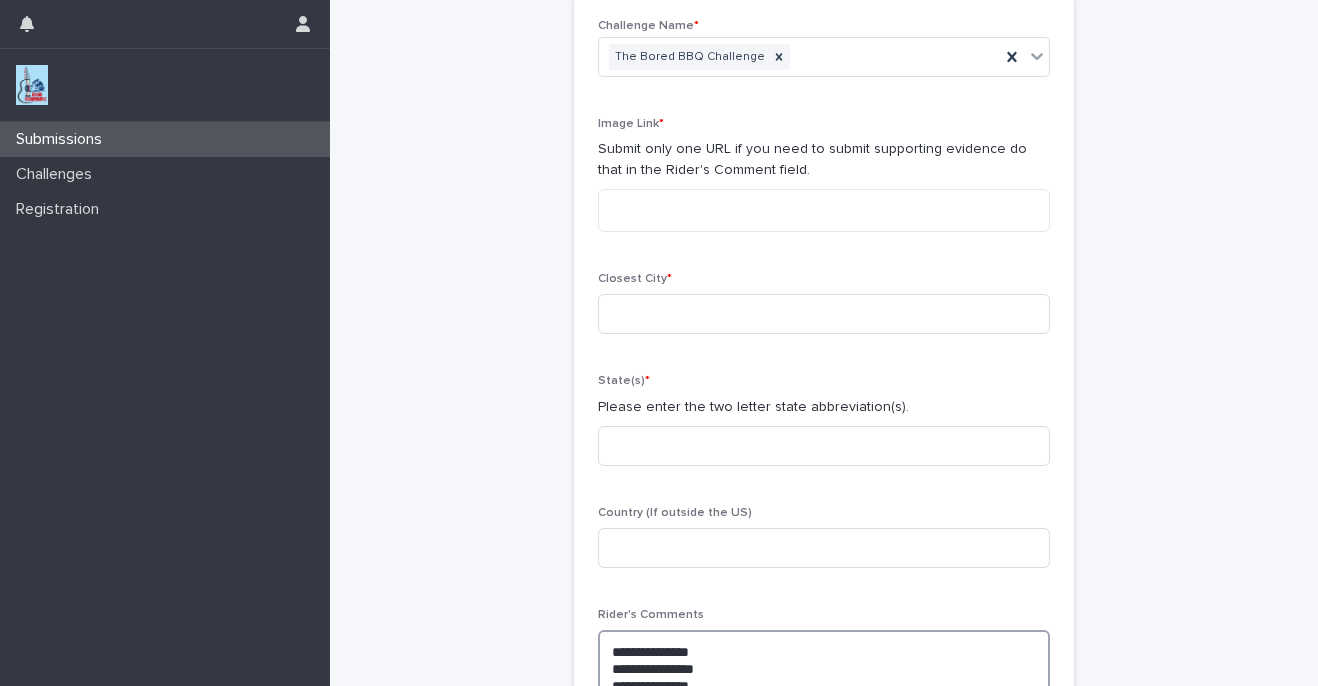 scroll, scrollTop: 0, scrollLeft: 0, axis: both 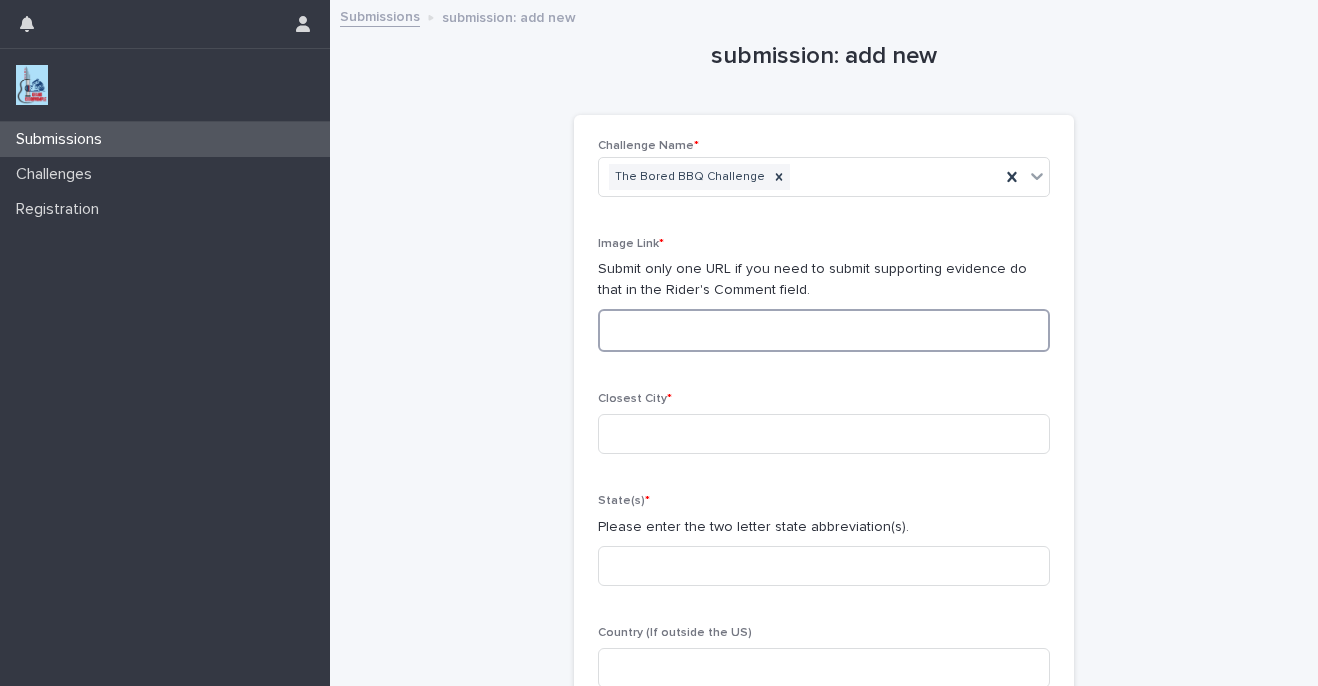 click at bounding box center [824, 330] 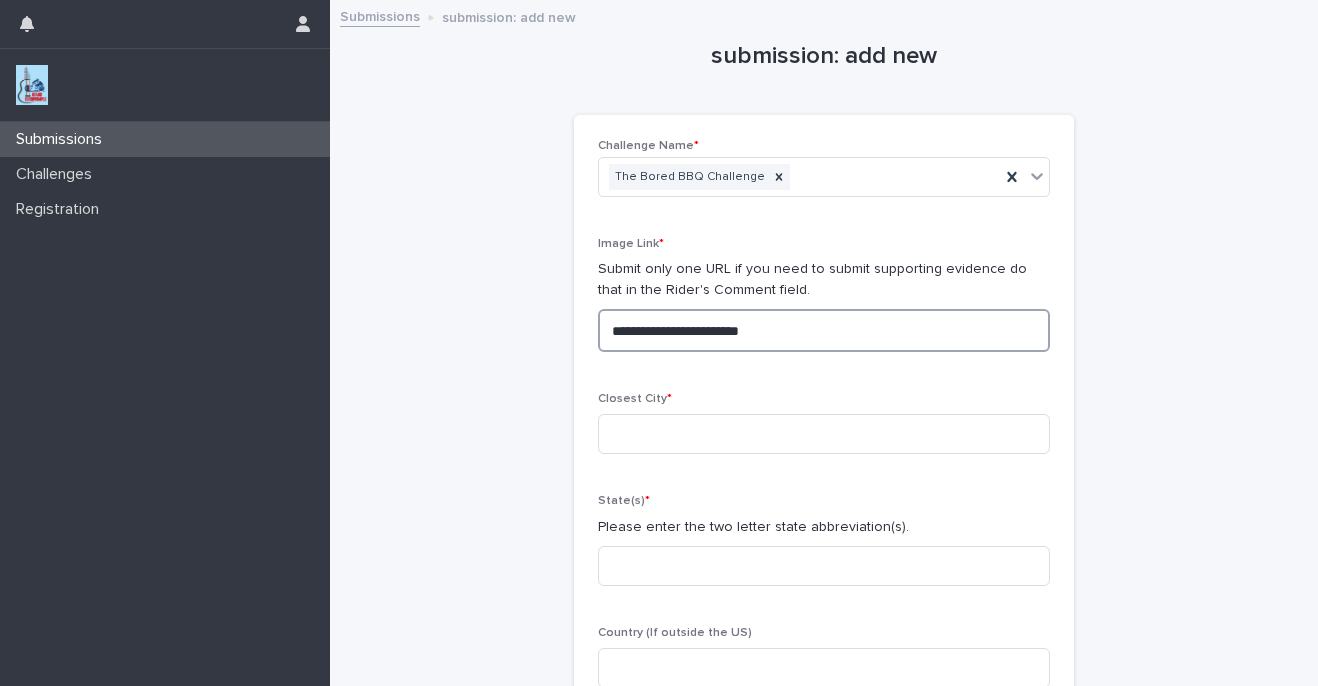 type on "**********" 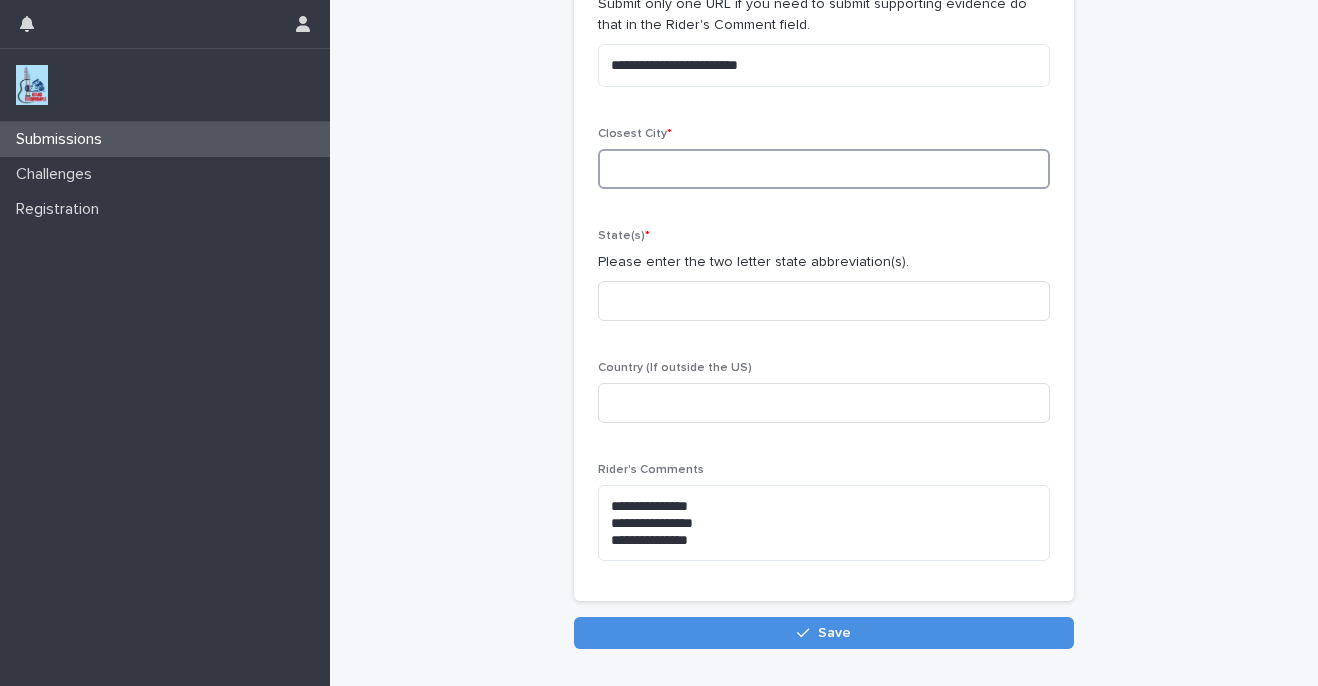 scroll, scrollTop: 260, scrollLeft: 0, axis: vertical 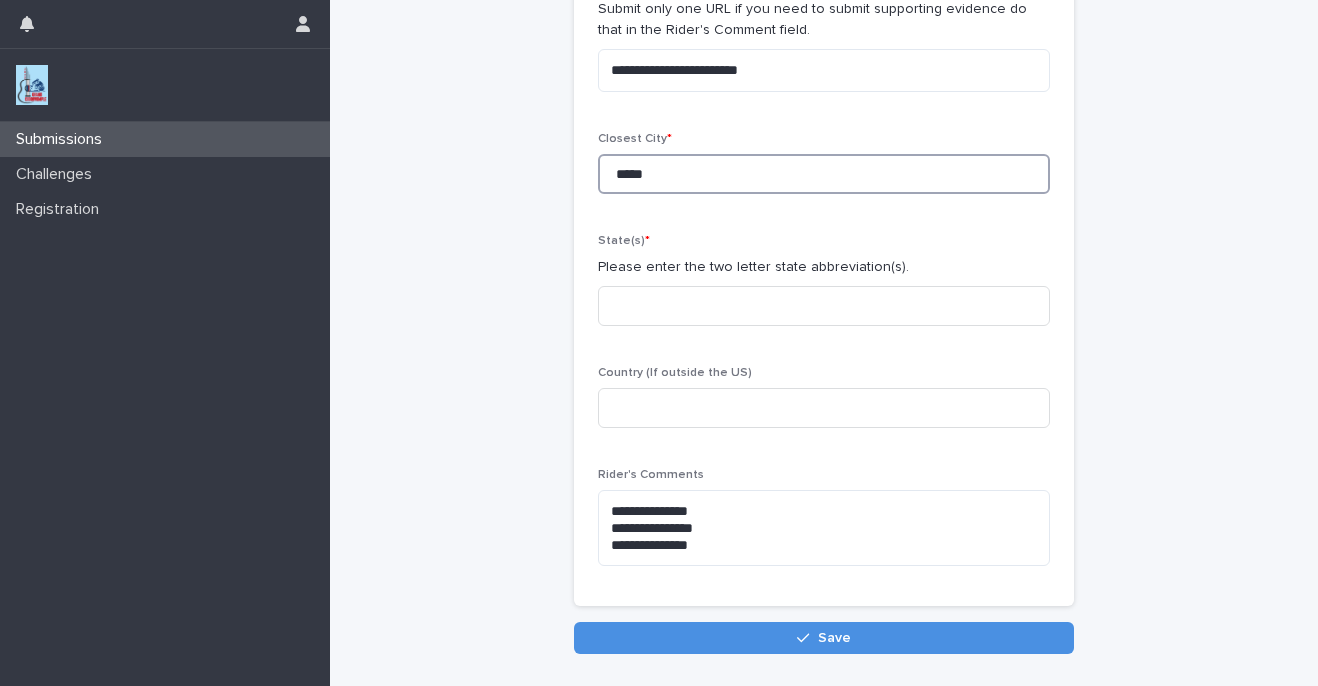 type on "*****" 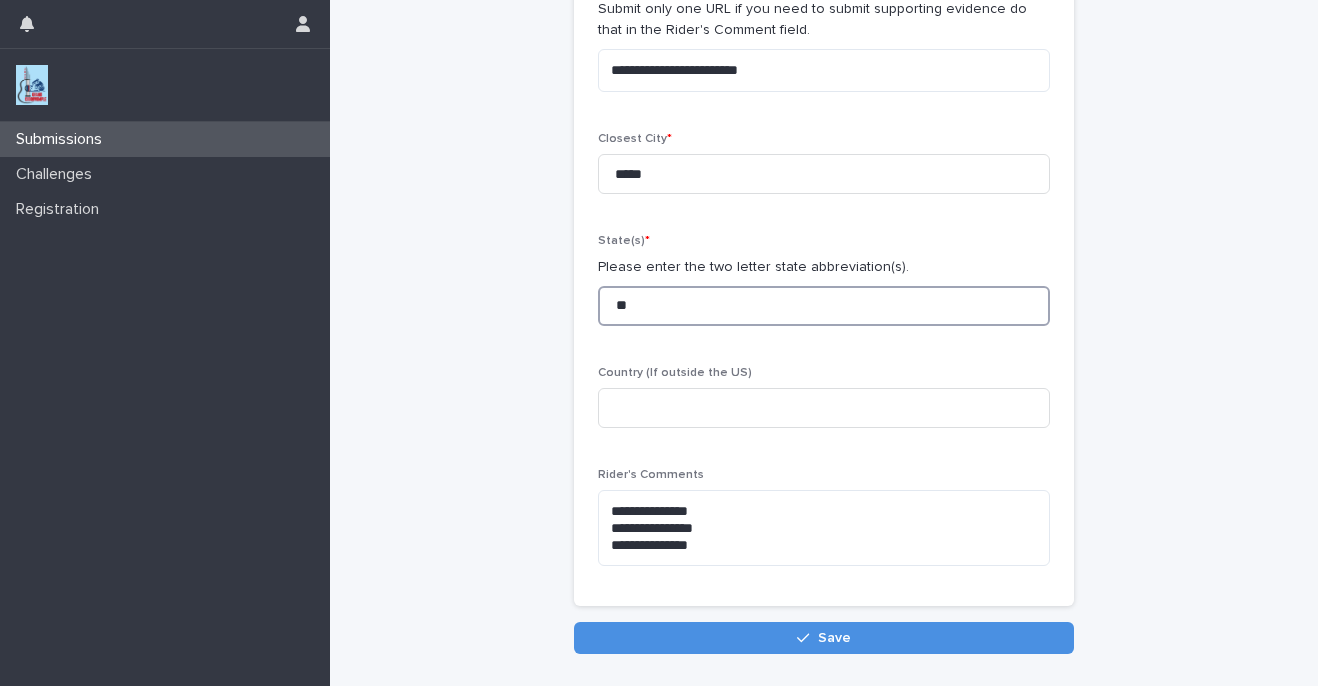 type on "**" 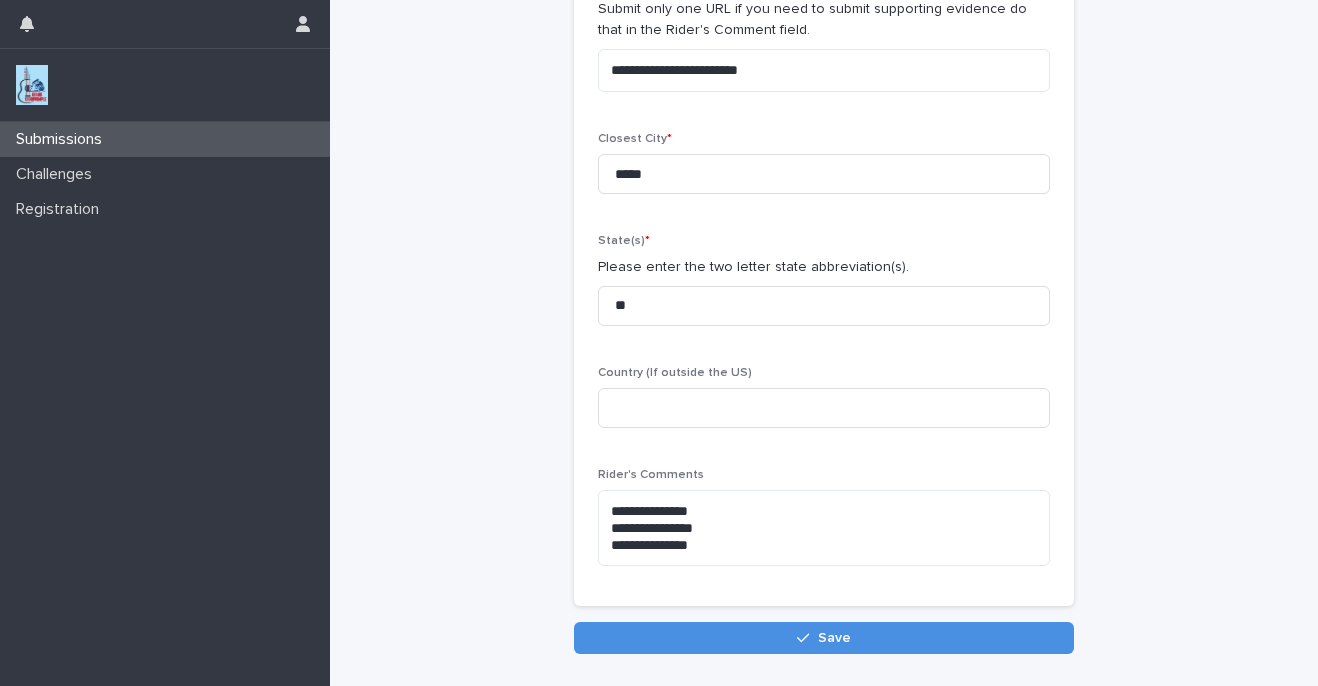click on "**********" at bounding box center [824, 198] 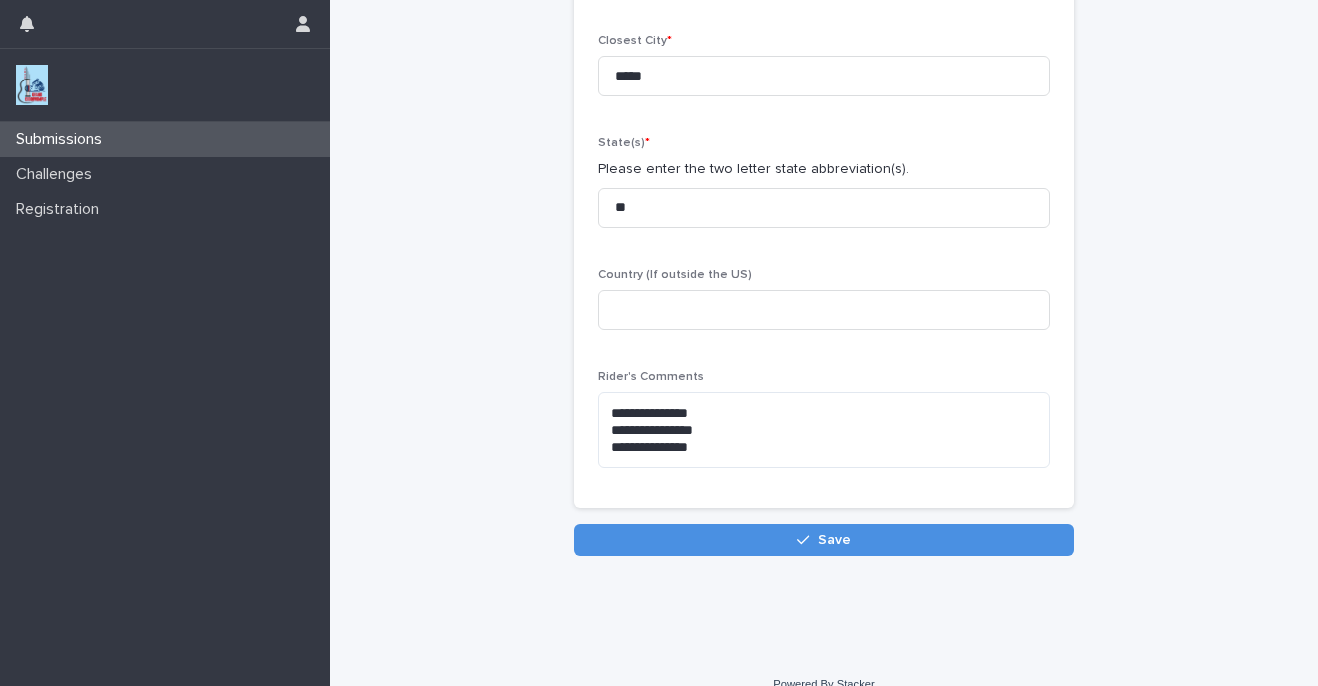 scroll, scrollTop: 372, scrollLeft: 0, axis: vertical 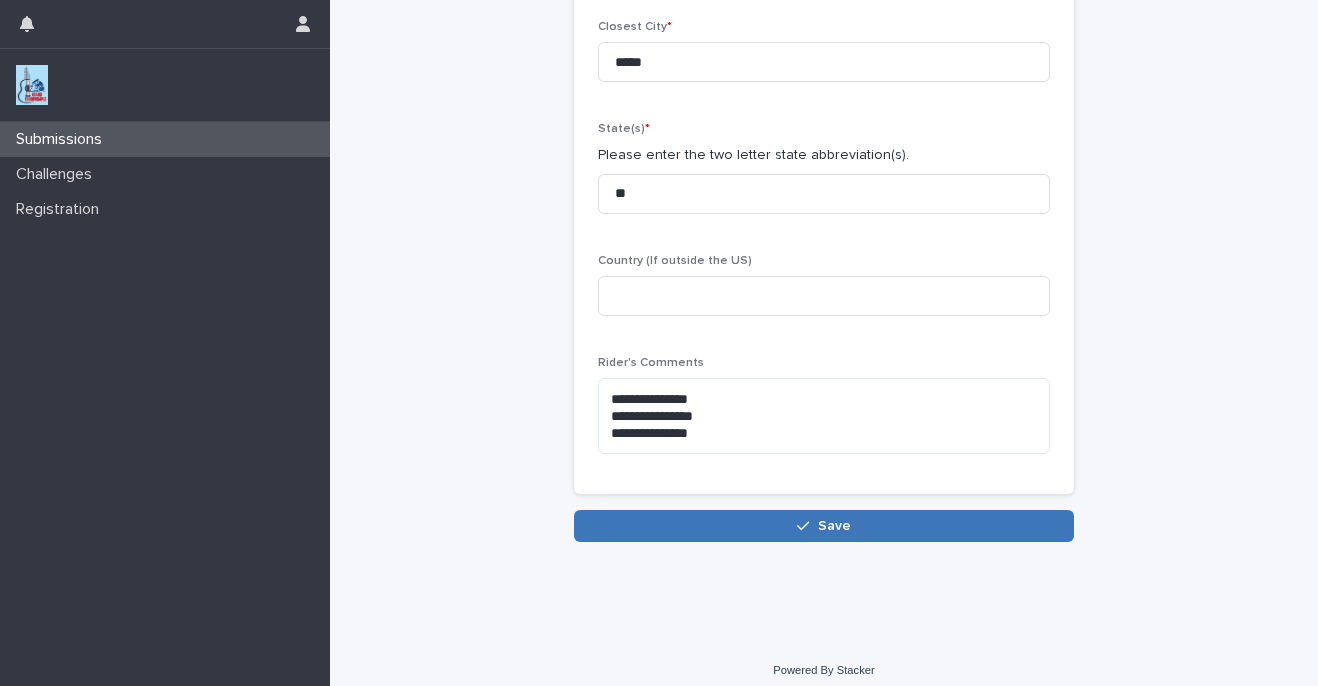 click on "Save" at bounding box center (824, 526) 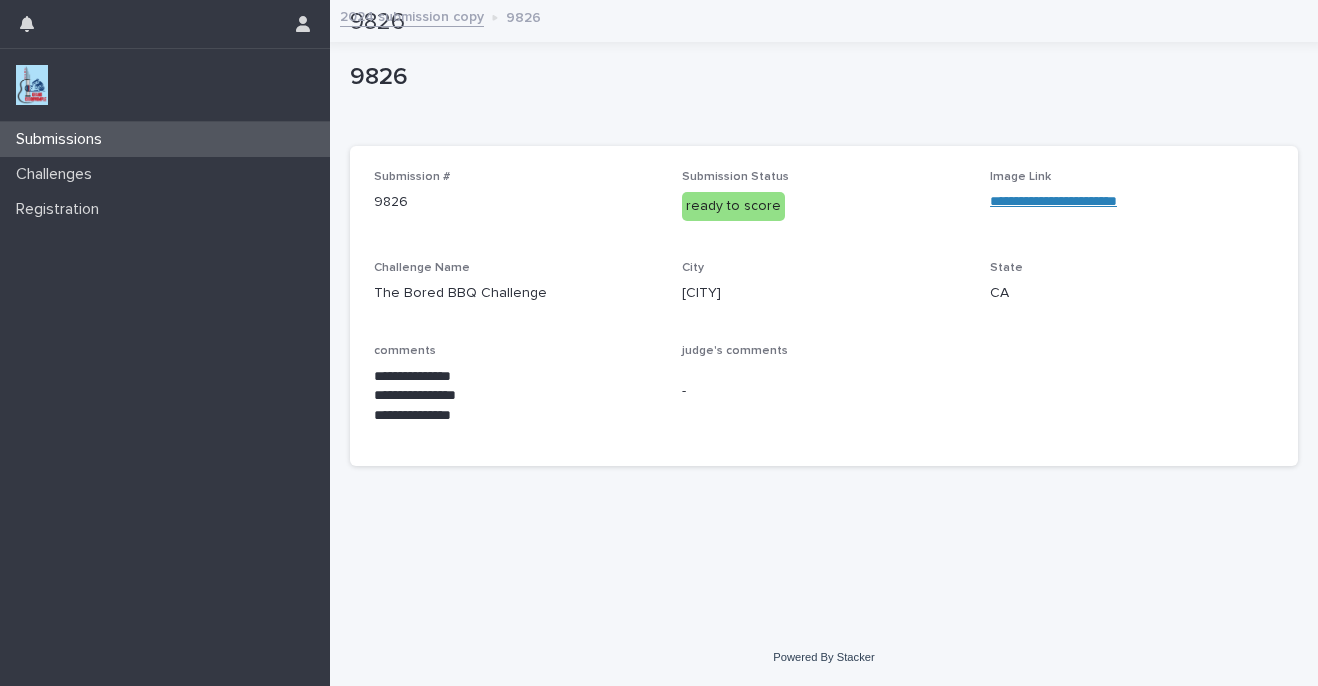 scroll, scrollTop: 0, scrollLeft: 0, axis: both 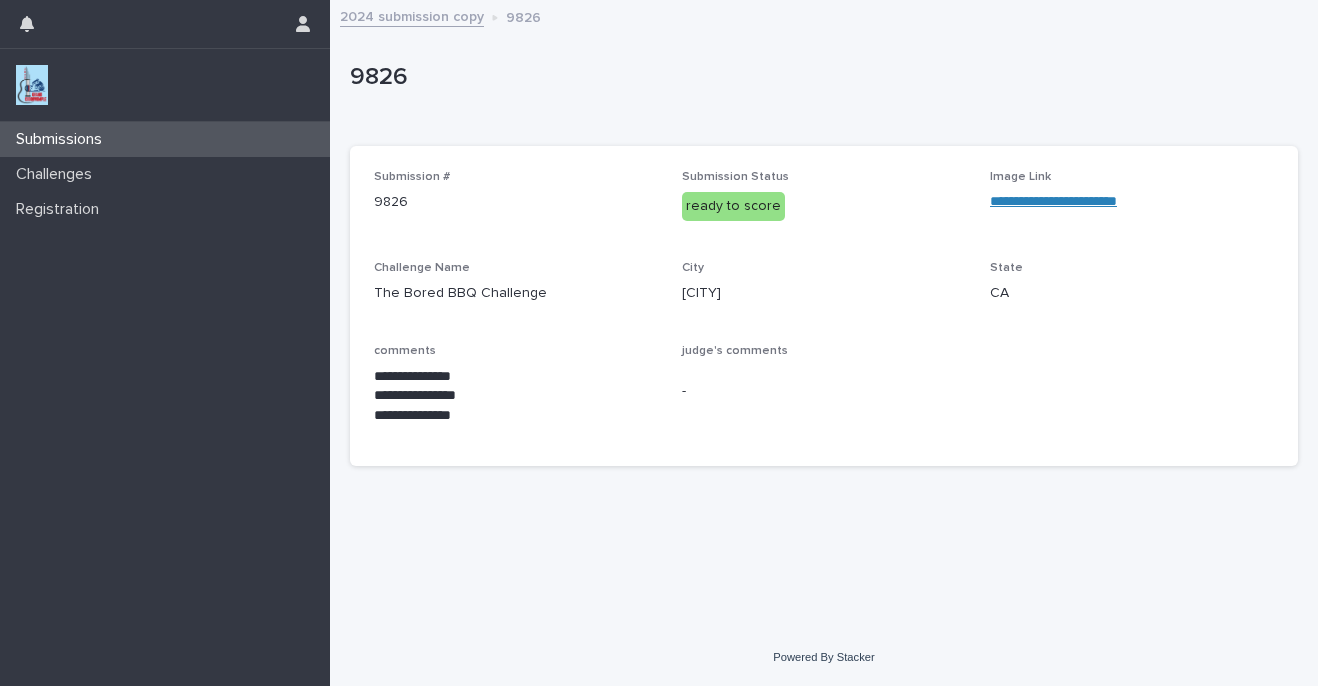 click on "Submissions" at bounding box center (63, 139) 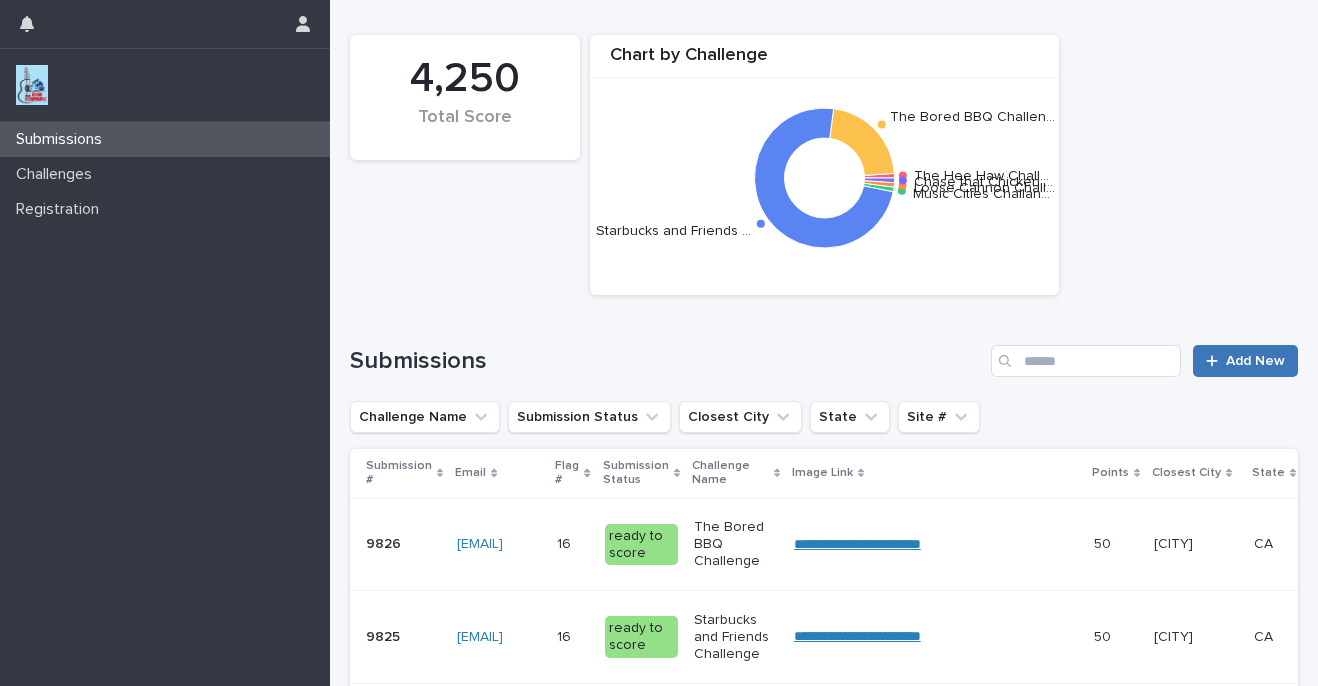 click on "Add New" at bounding box center [1255, 361] 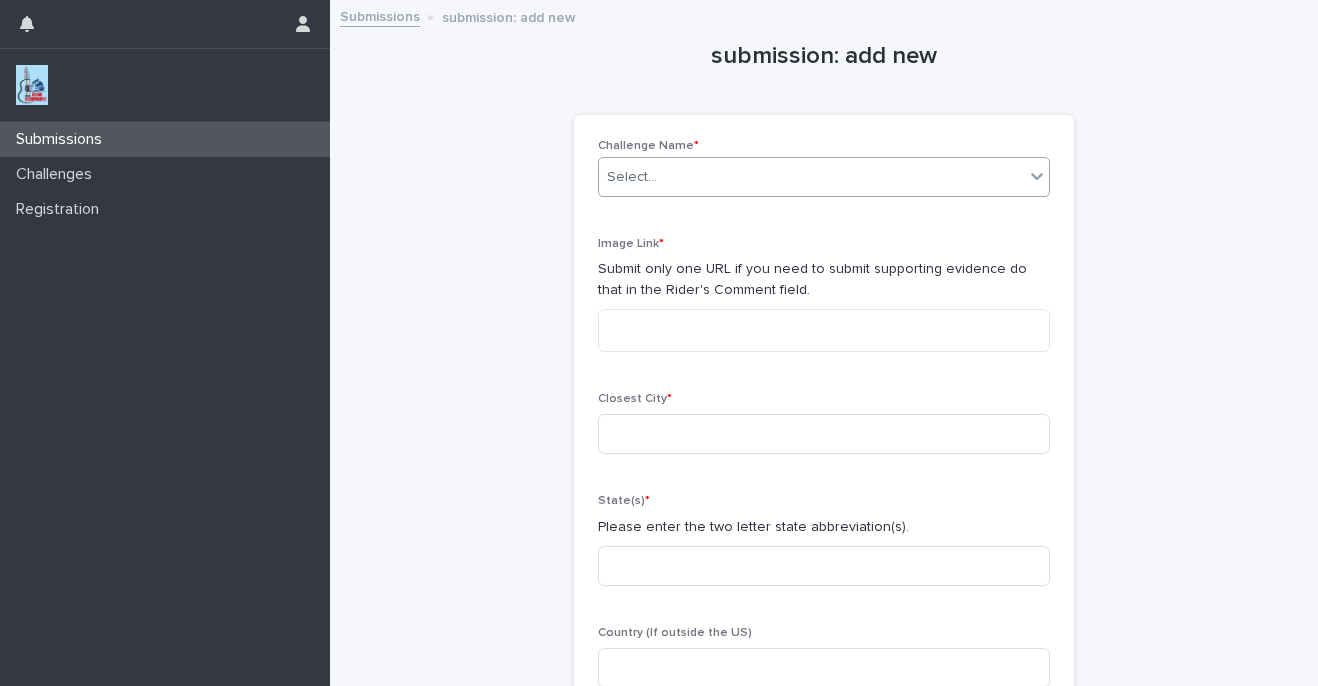 click on "Select..." at bounding box center (811, 177) 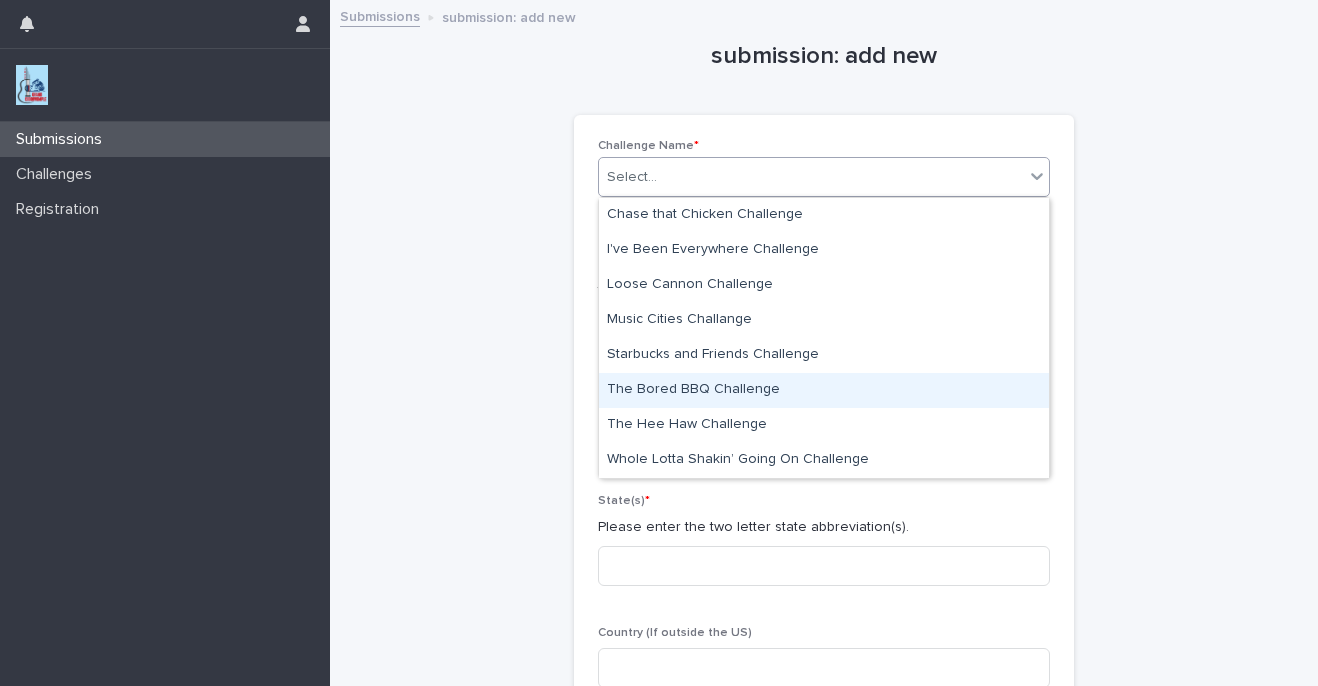click on "The Bored BBQ Challenge" at bounding box center [824, 390] 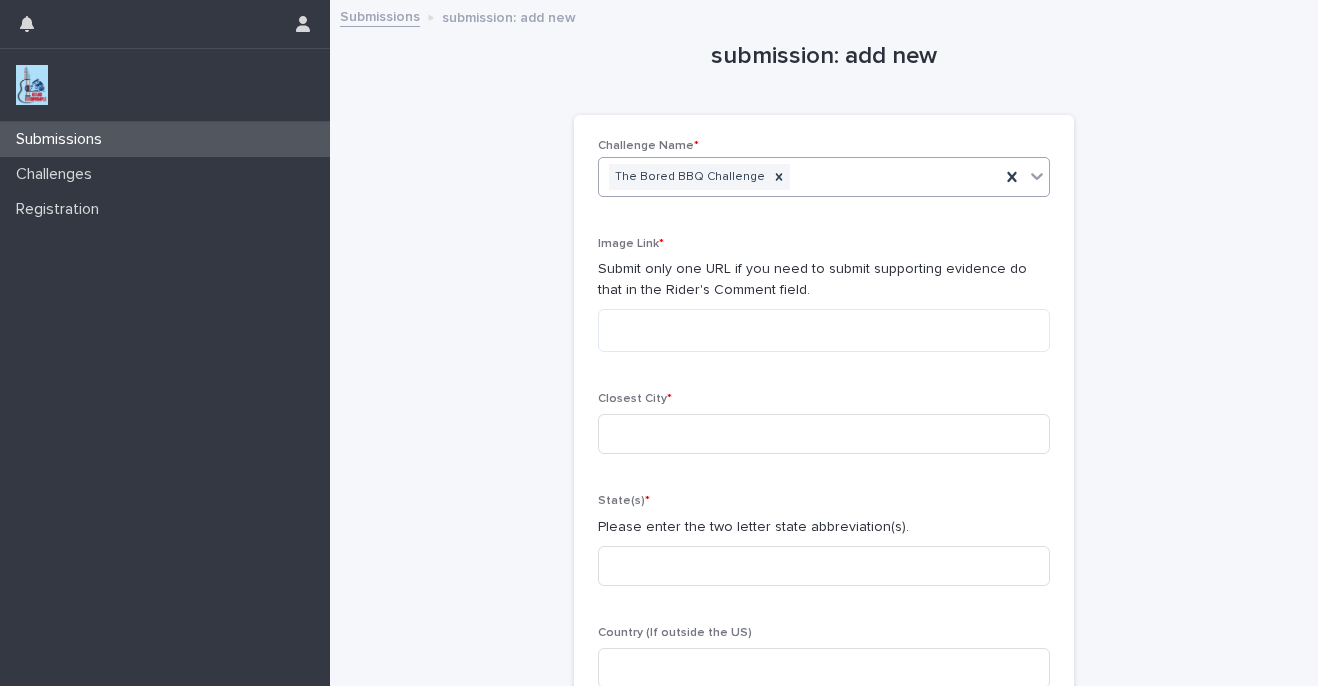 click on "Closest City * State(s) * Please enter the two letter state abbreviation(s). Country (If outside the US) Rider's Comments Sorry, there was an error saving your record. Please try again. Please fill out the required fields above. Save" at bounding box center (824, 442) 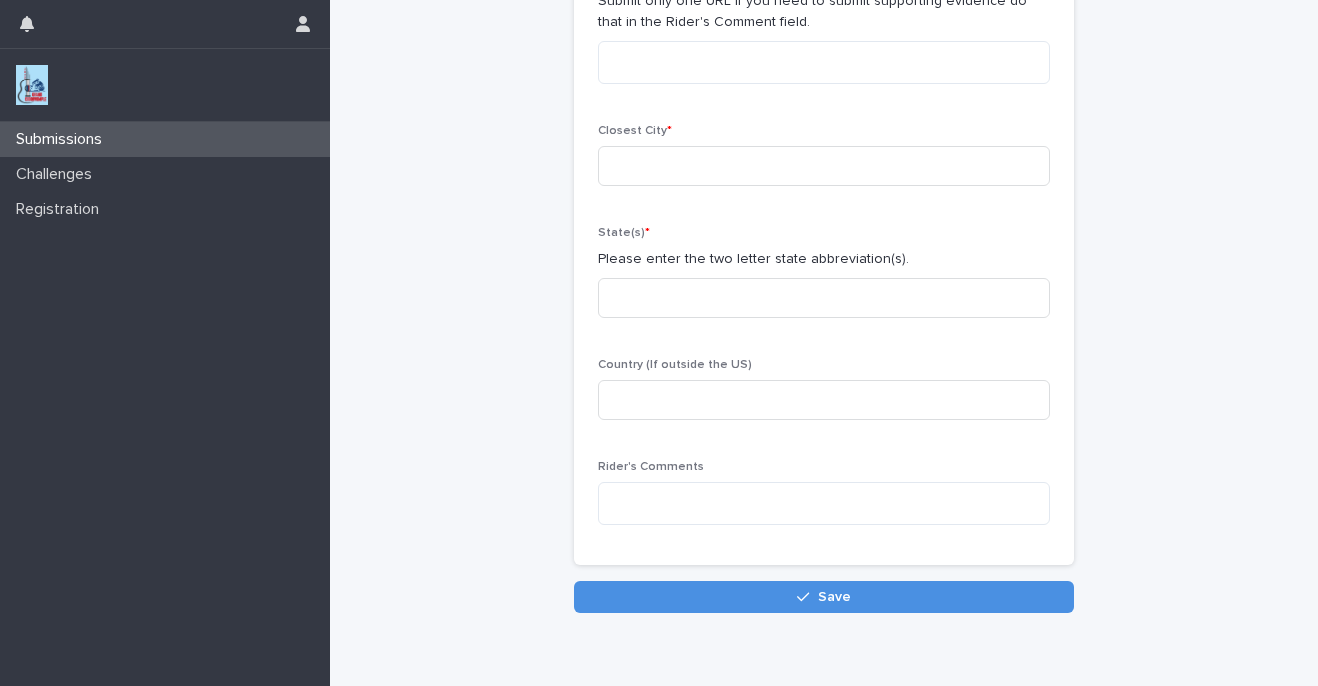 scroll, scrollTop: 352, scrollLeft: 0, axis: vertical 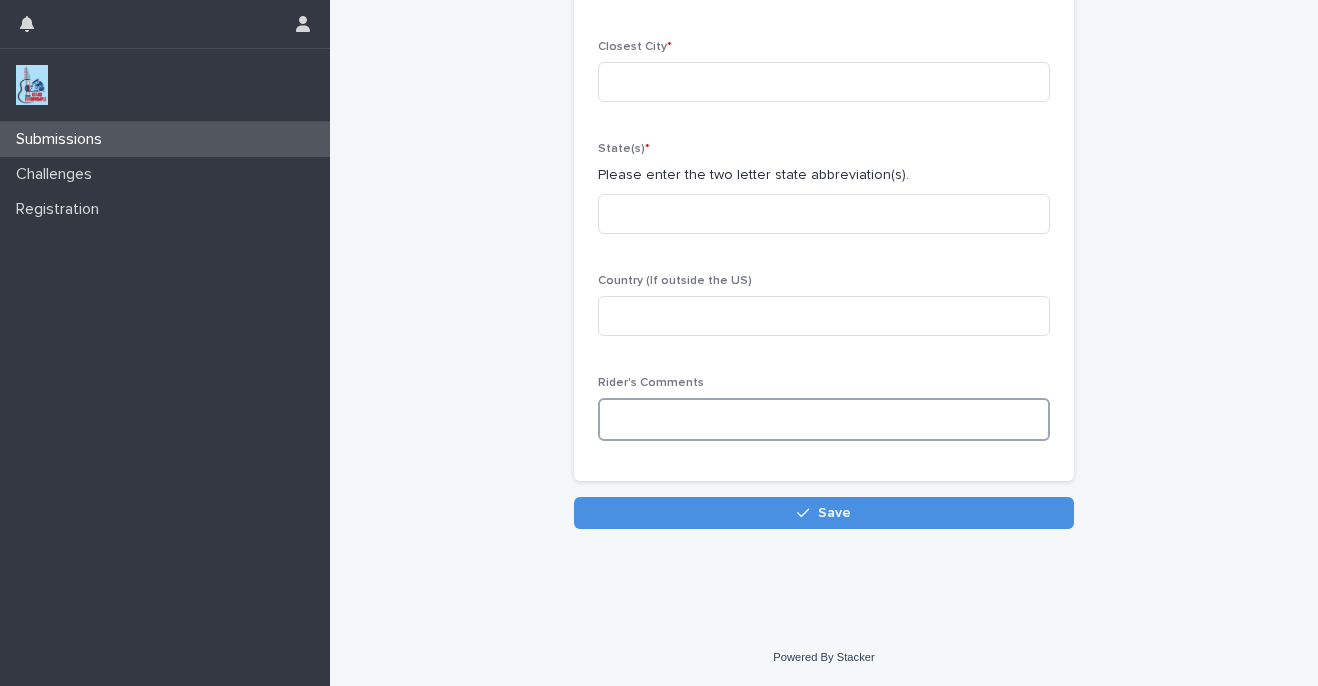 click at bounding box center [824, 419] 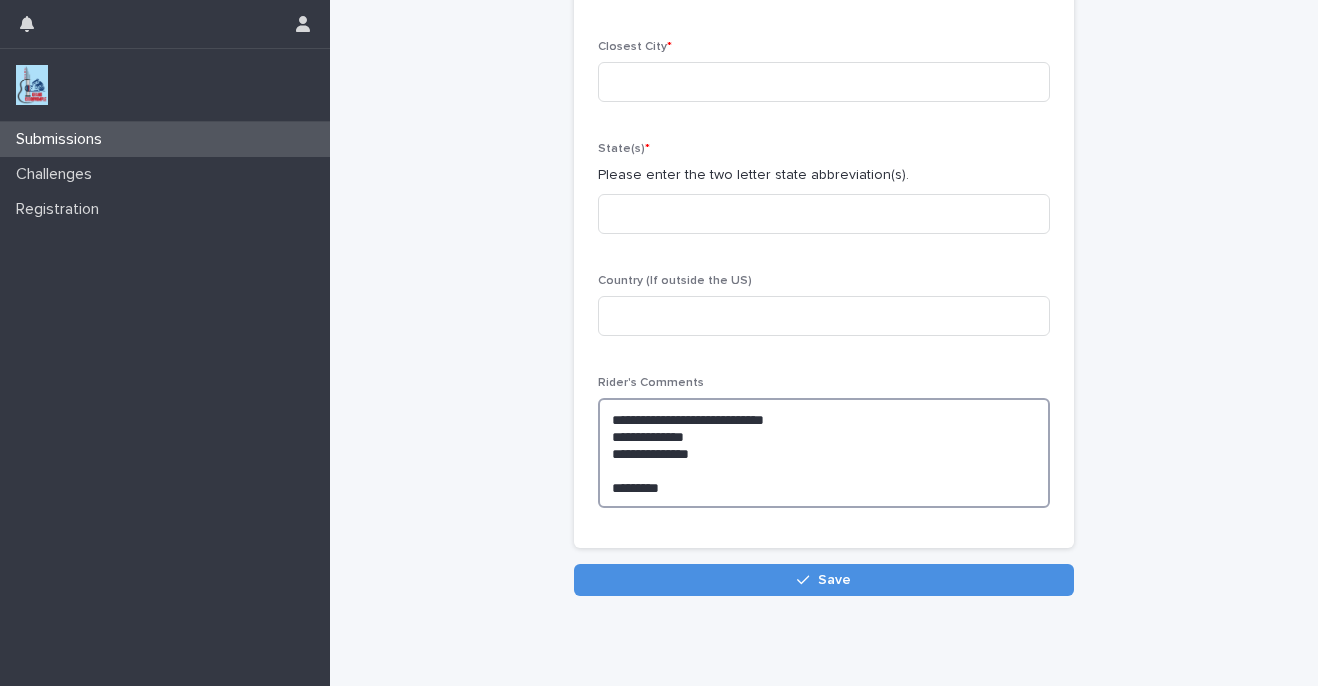 paste on "**********" 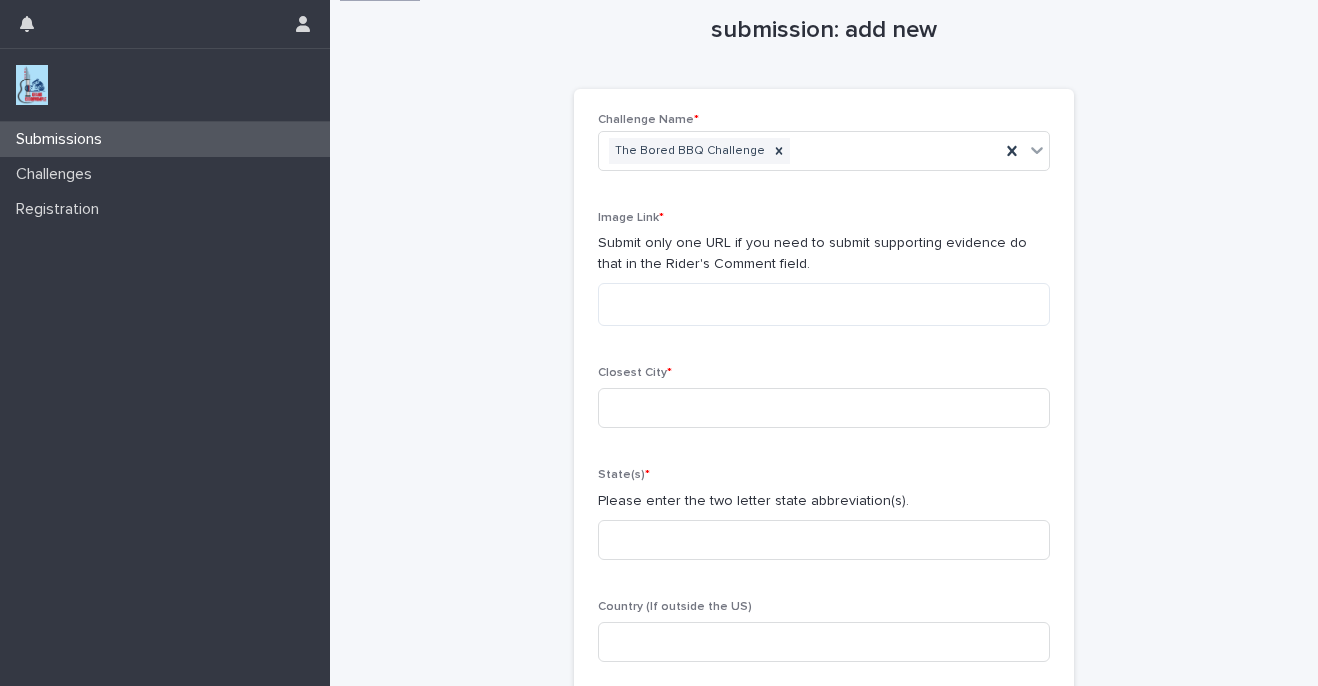 scroll, scrollTop: 0, scrollLeft: 0, axis: both 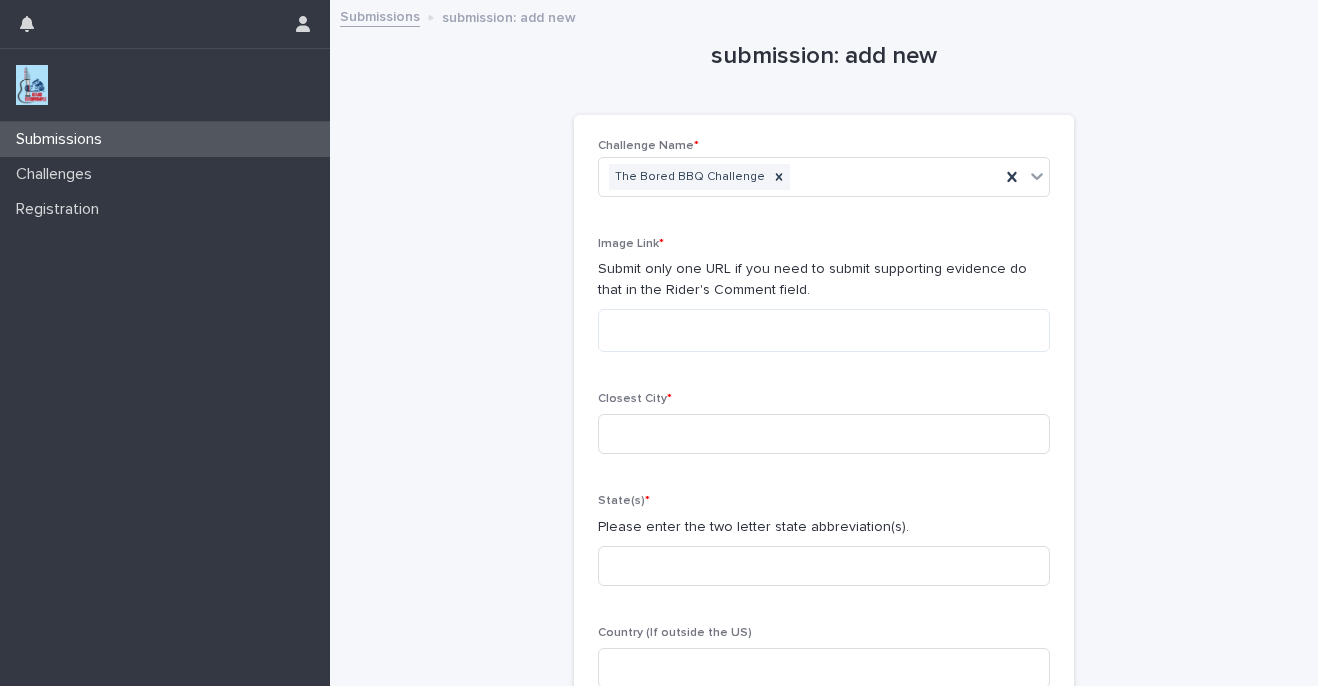 type on "**********" 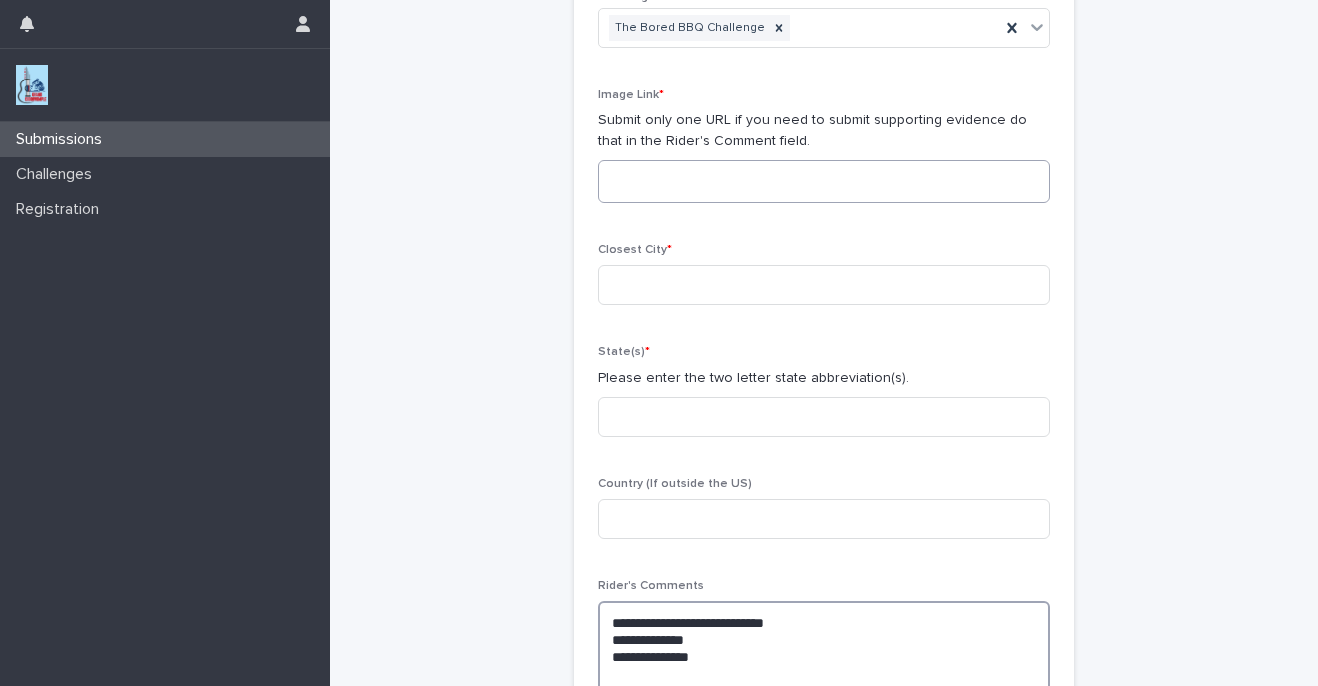 scroll, scrollTop: 102, scrollLeft: 0, axis: vertical 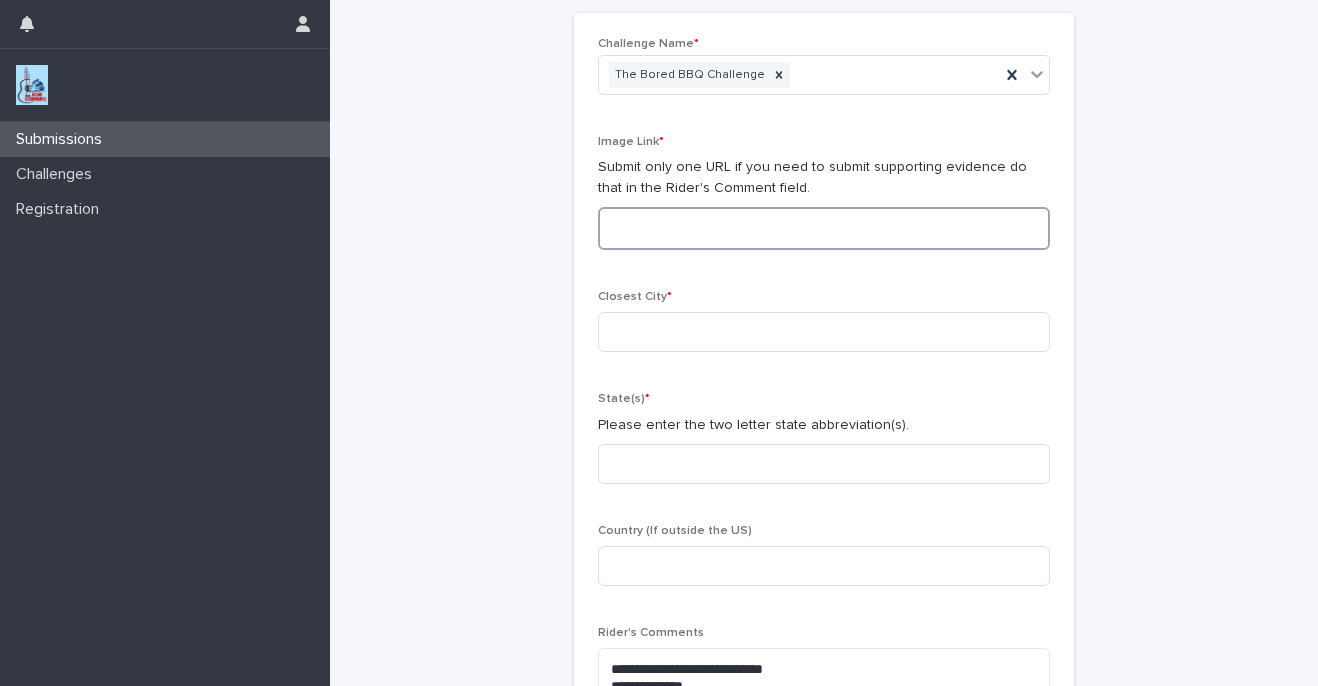 click at bounding box center (824, 228) 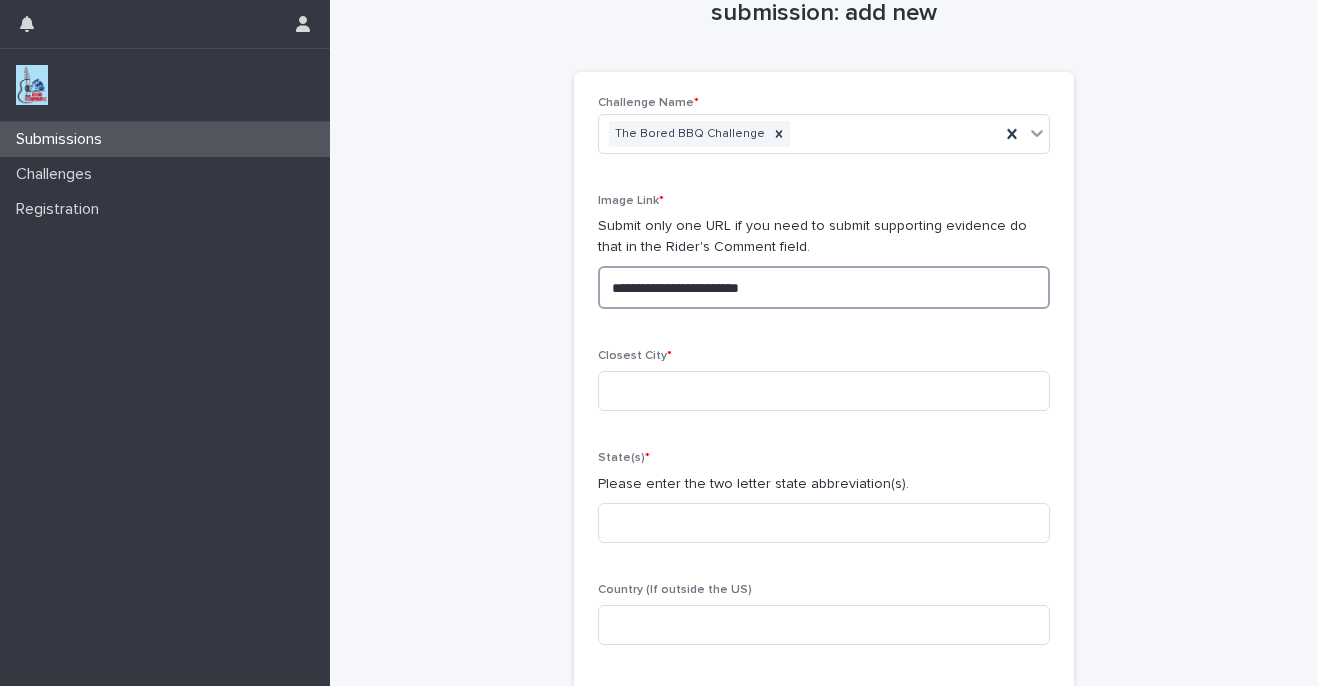 scroll, scrollTop: 0, scrollLeft: 0, axis: both 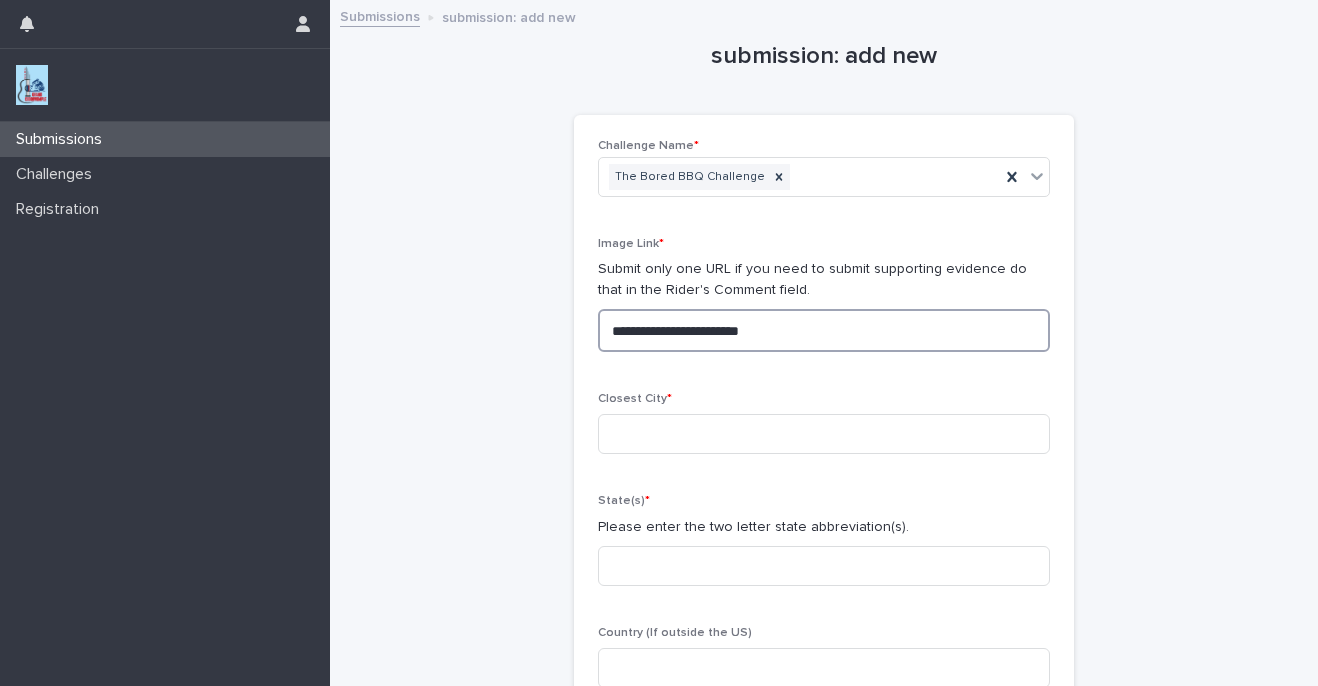 type on "**********" 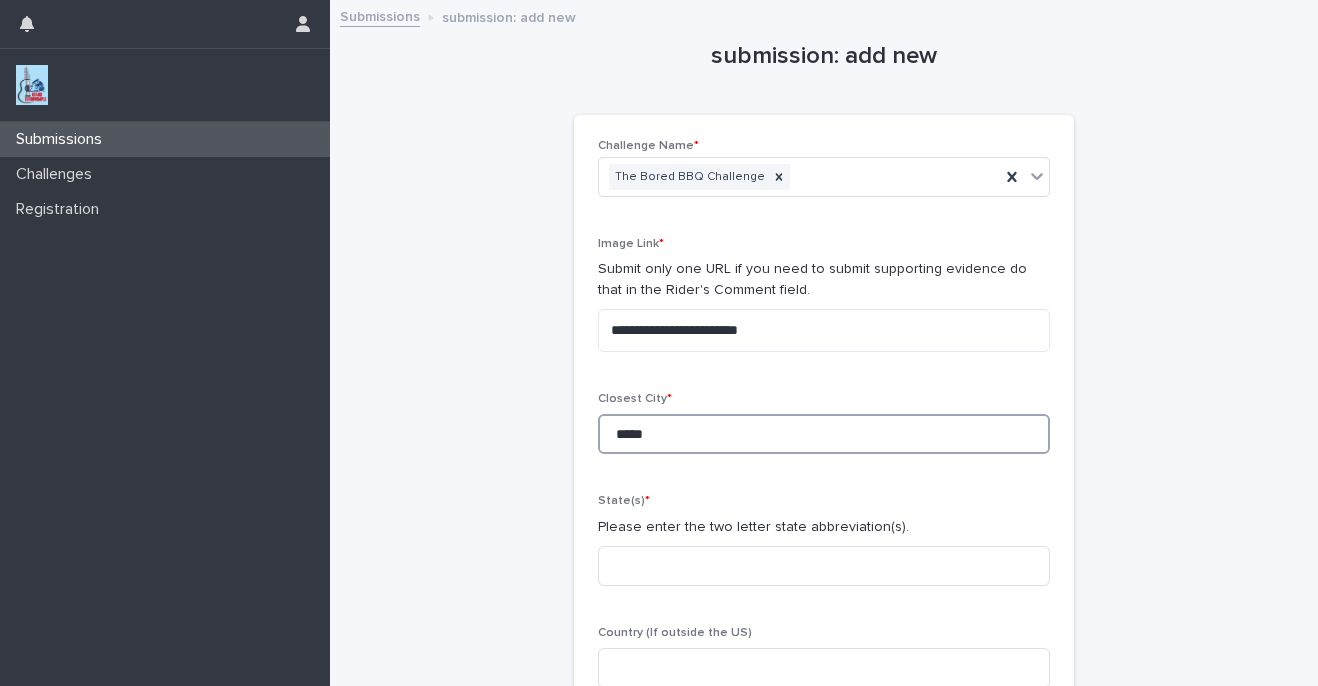 type on "*****" 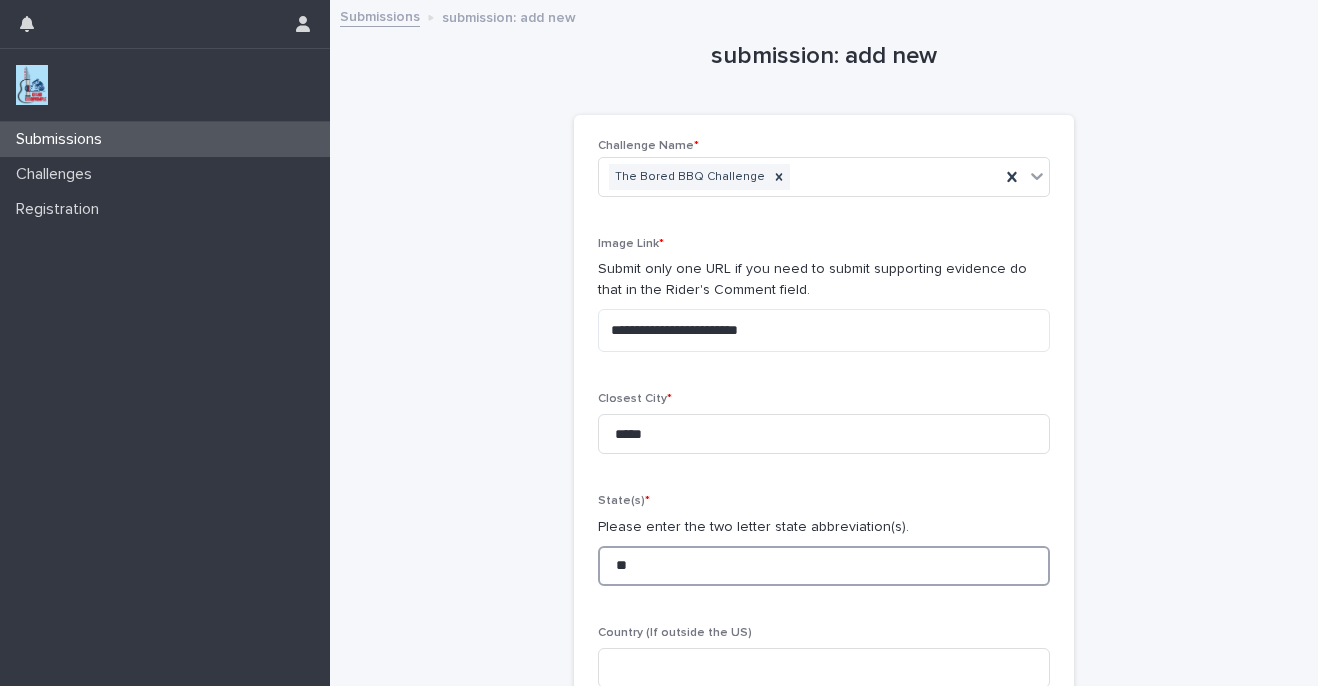 type on "**" 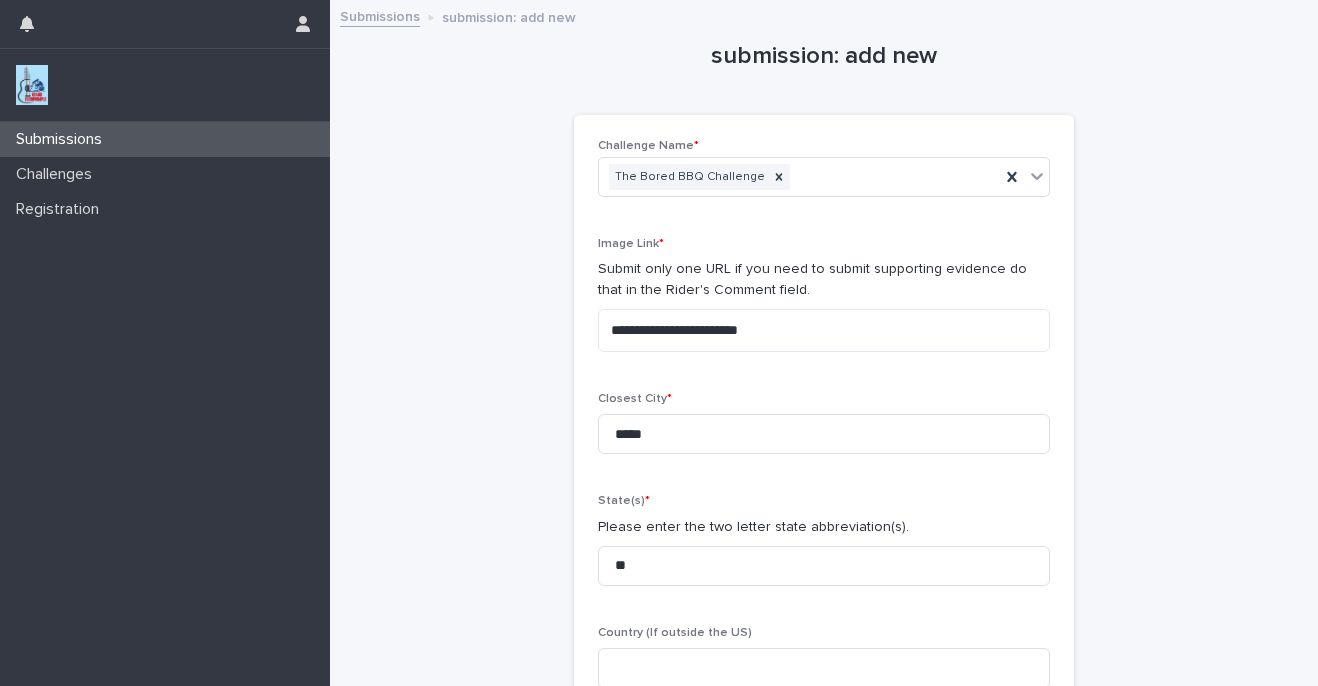 click on "**********" at bounding box center [824, 475] 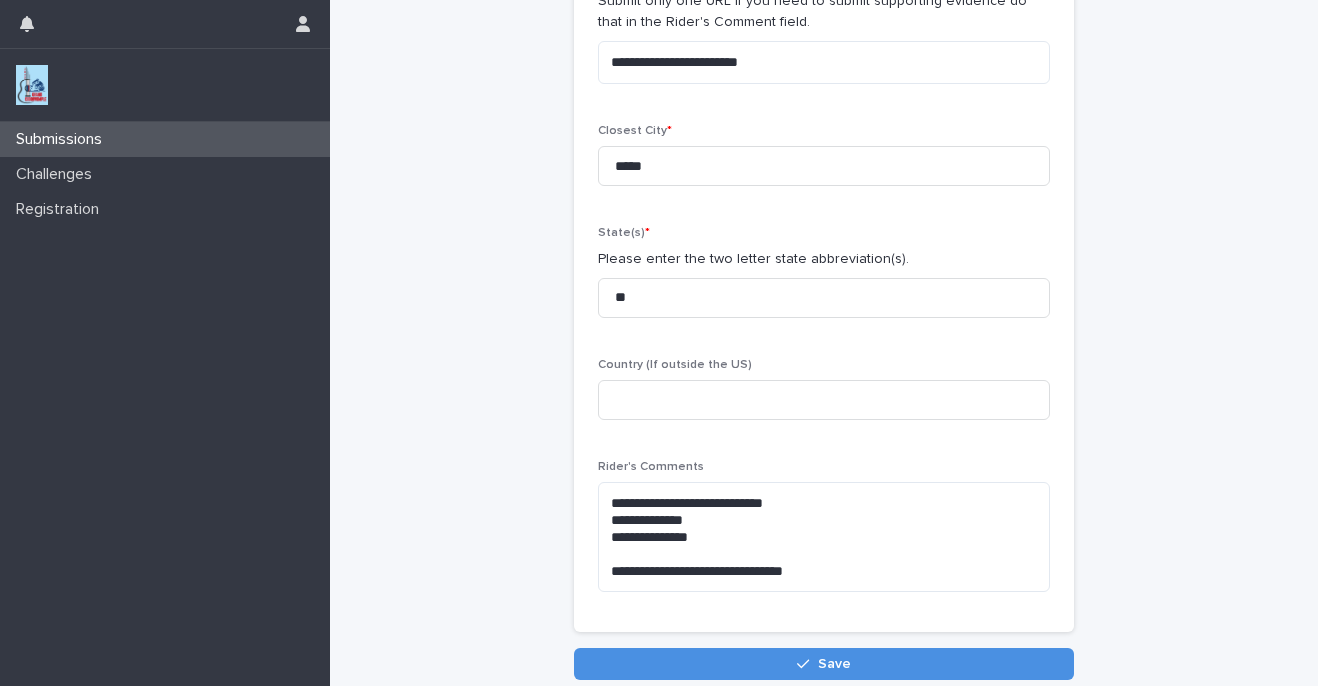 scroll, scrollTop: 419, scrollLeft: 0, axis: vertical 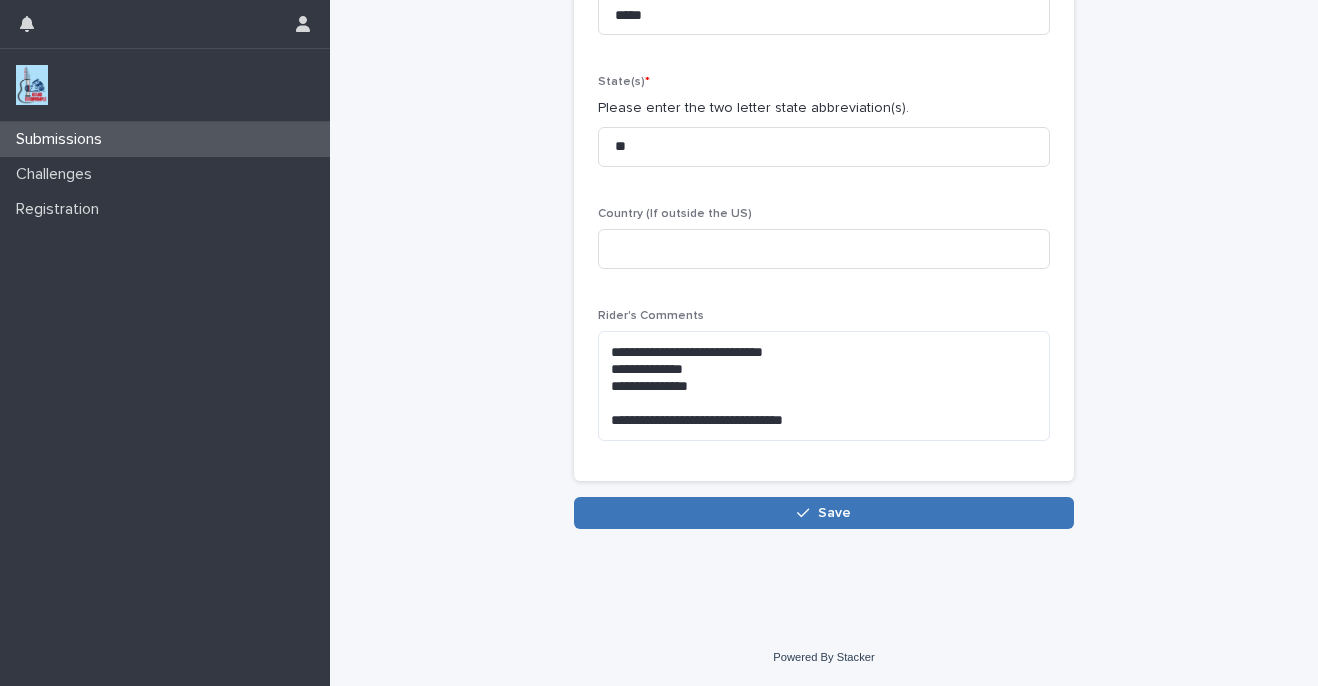 click 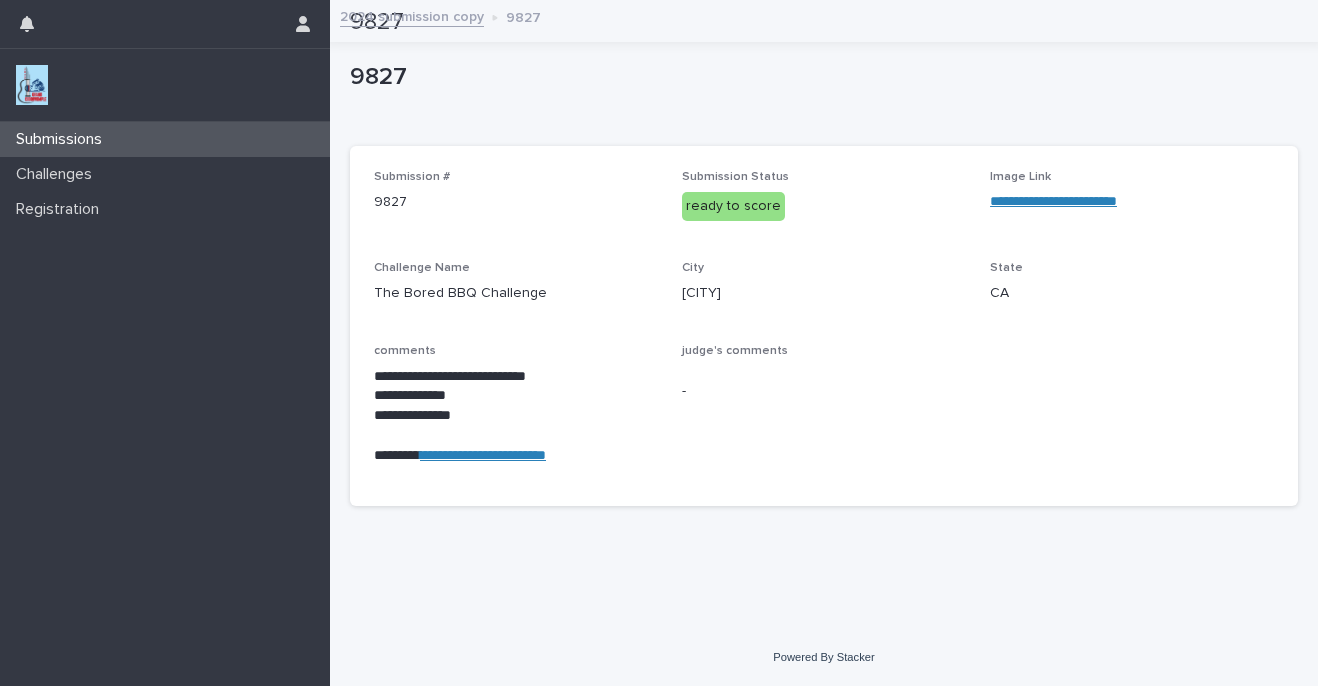 scroll, scrollTop: 0, scrollLeft: 0, axis: both 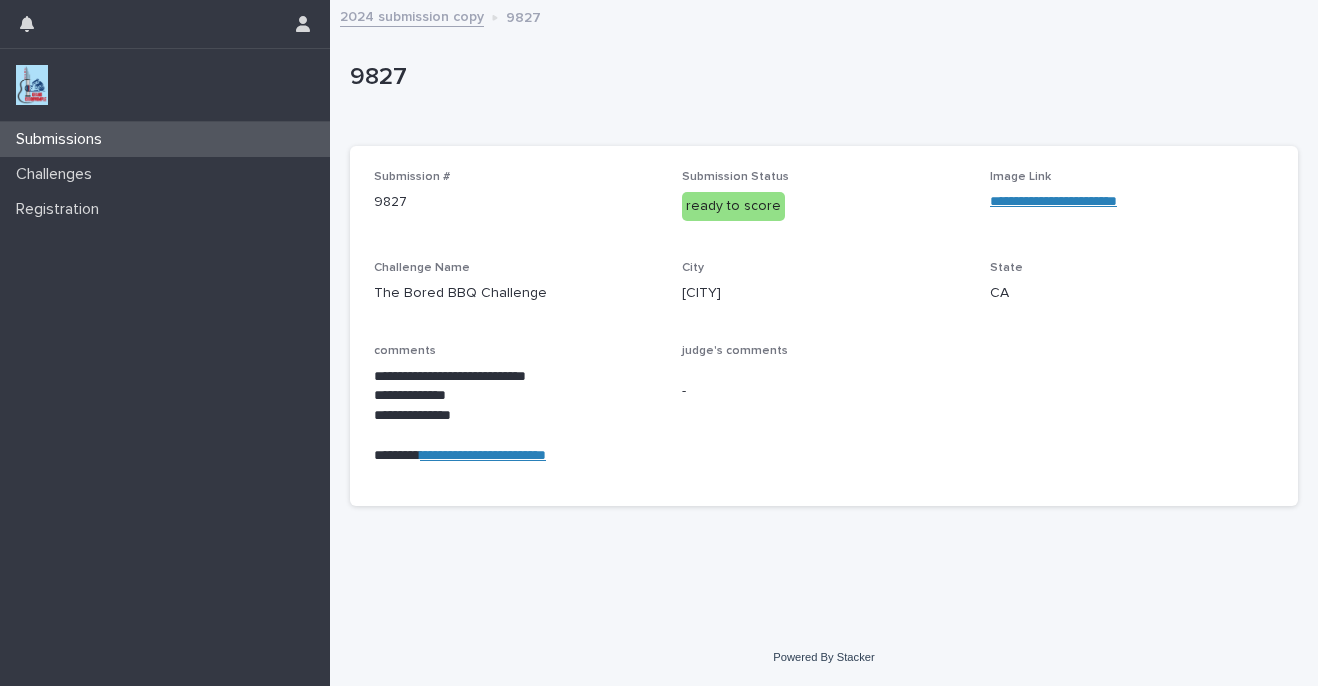 click on "Submissions" at bounding box center [165, 139] 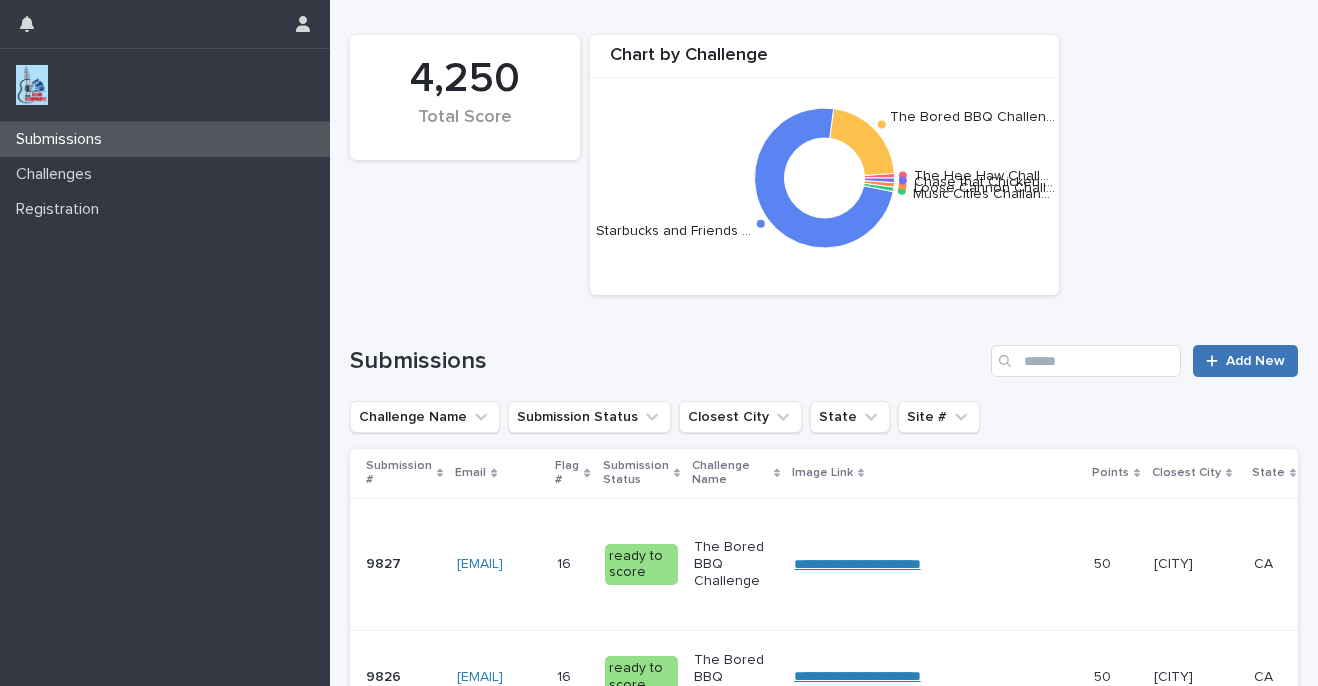 click 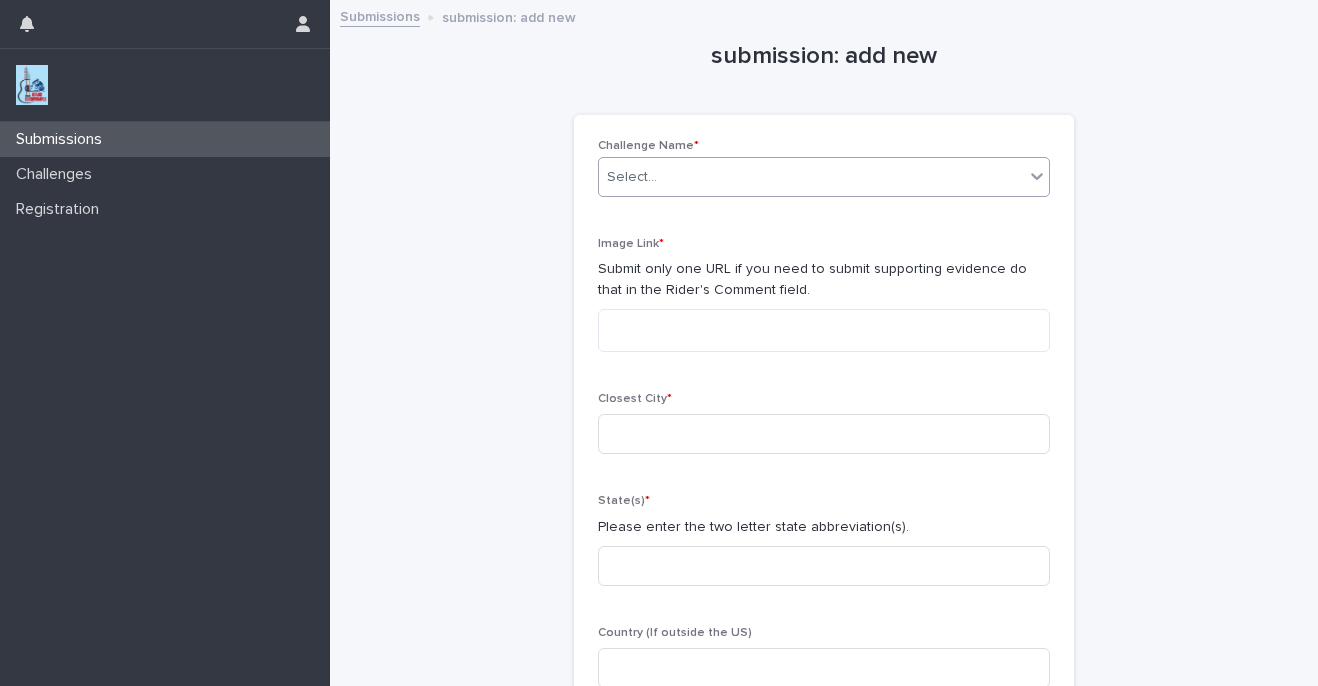 click on "Select..." at bounding box center [811, 177] 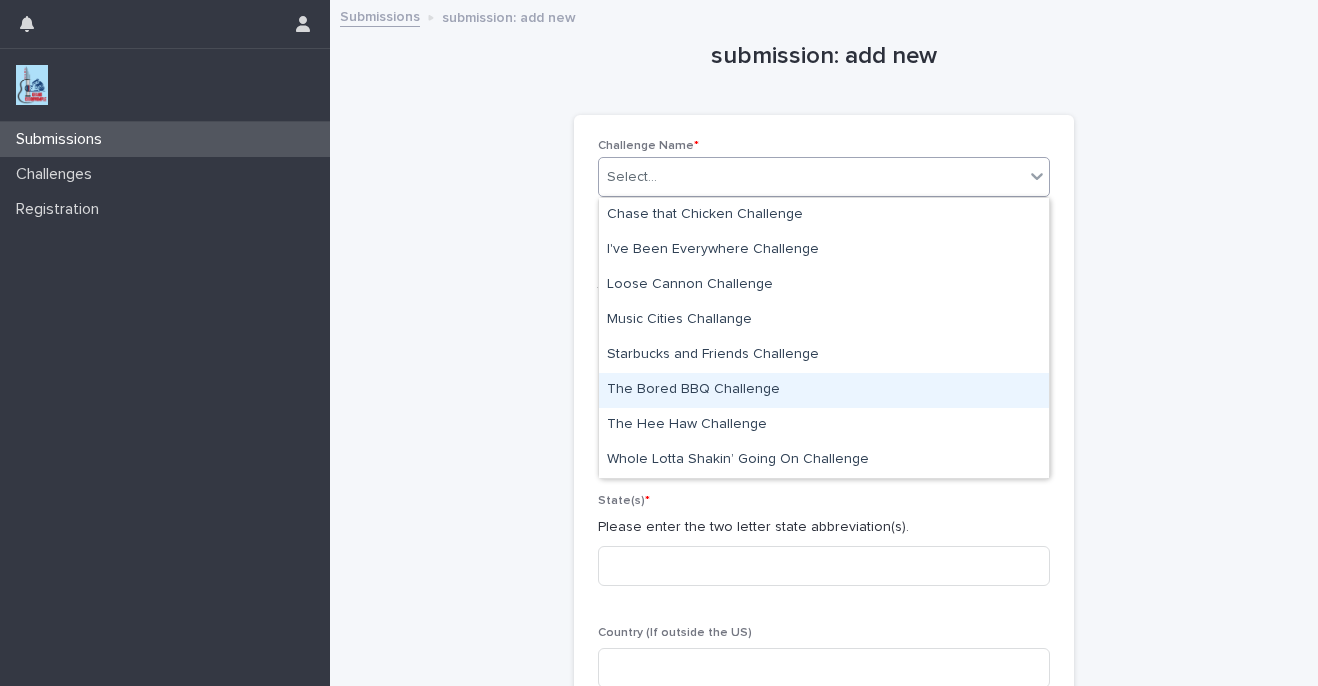 click on "The Bored BBQ Challenge" at bounding box center [824, 390] 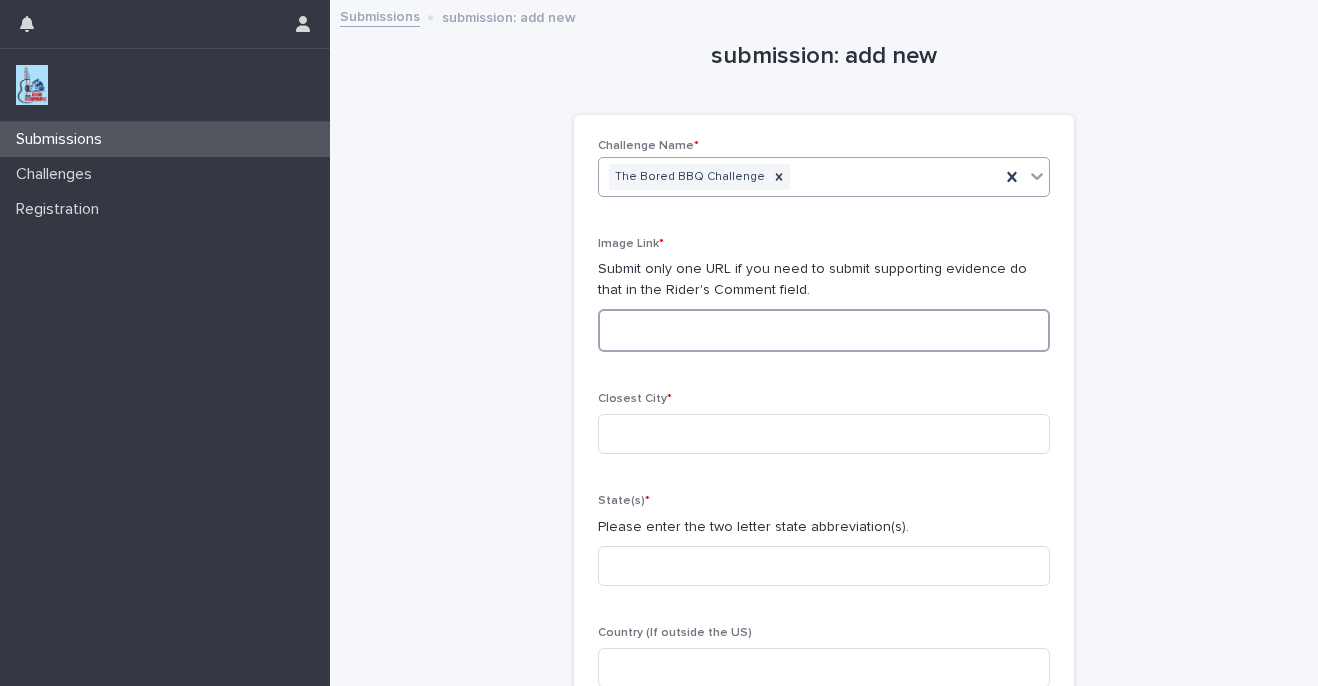 click at bounding box center (824, 330) 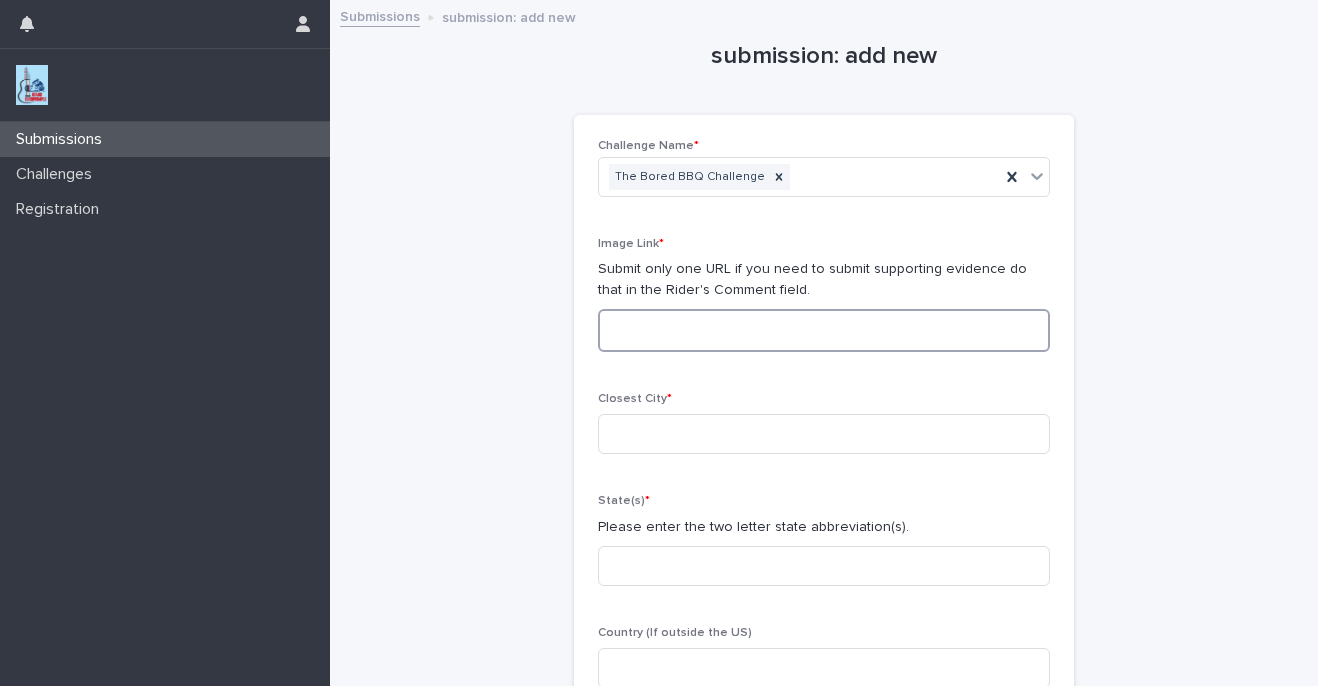paste on "**********" 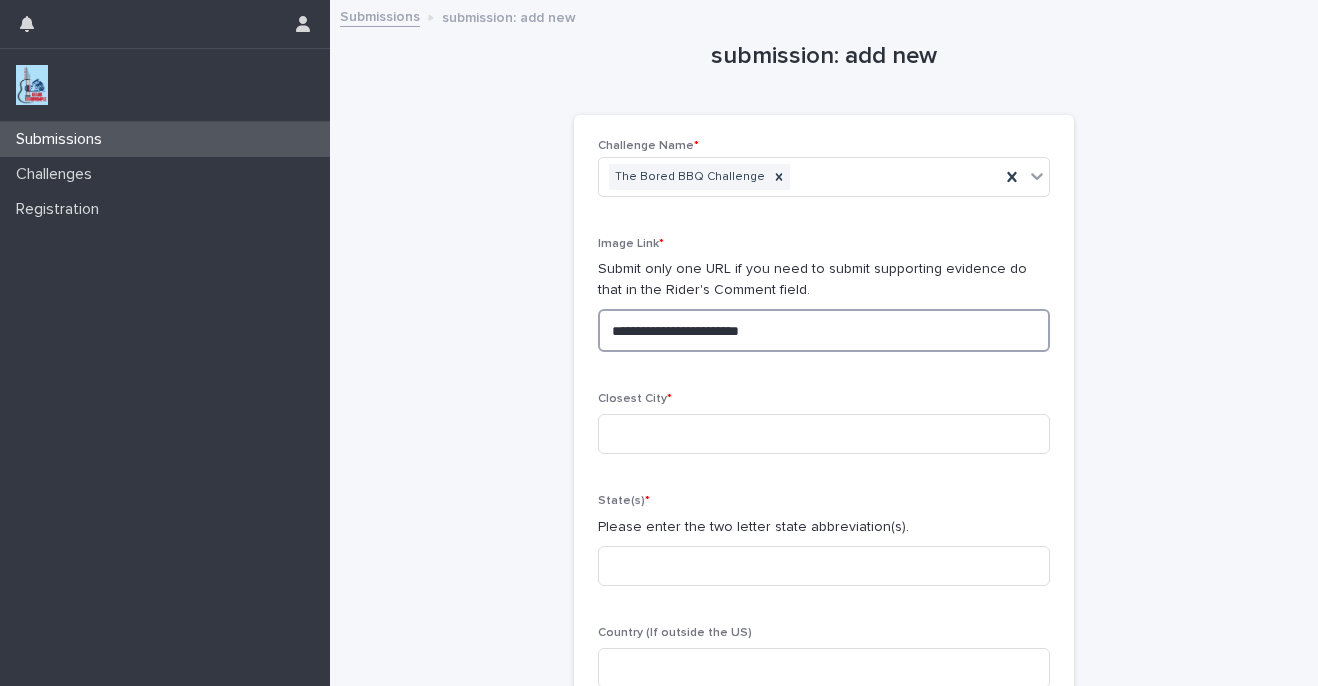 type on "**********" 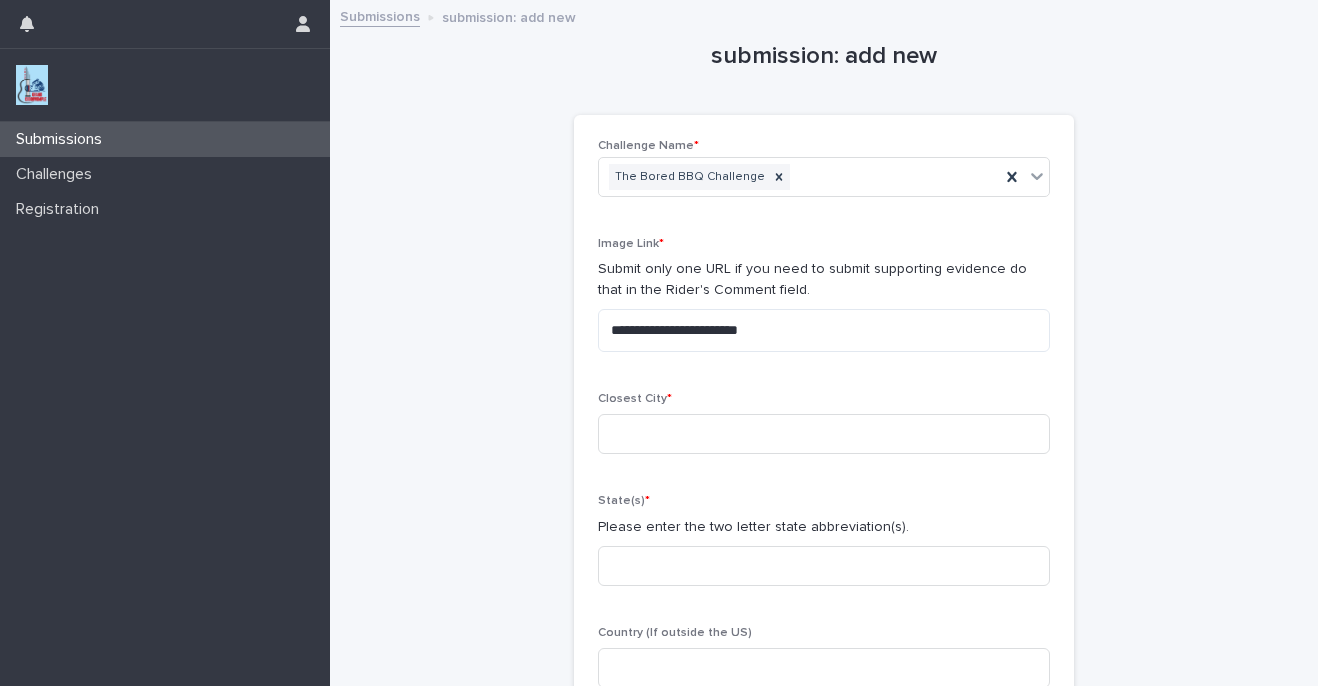 click on "Closest City * [STATE] * Please enter the two letter state abbreviation(s). Country (If outside the US) Rider's Comments Sorry, there was an error saving your record. Please try again. Please fill out the required fields above. Save" at bounding box center (824, 442) 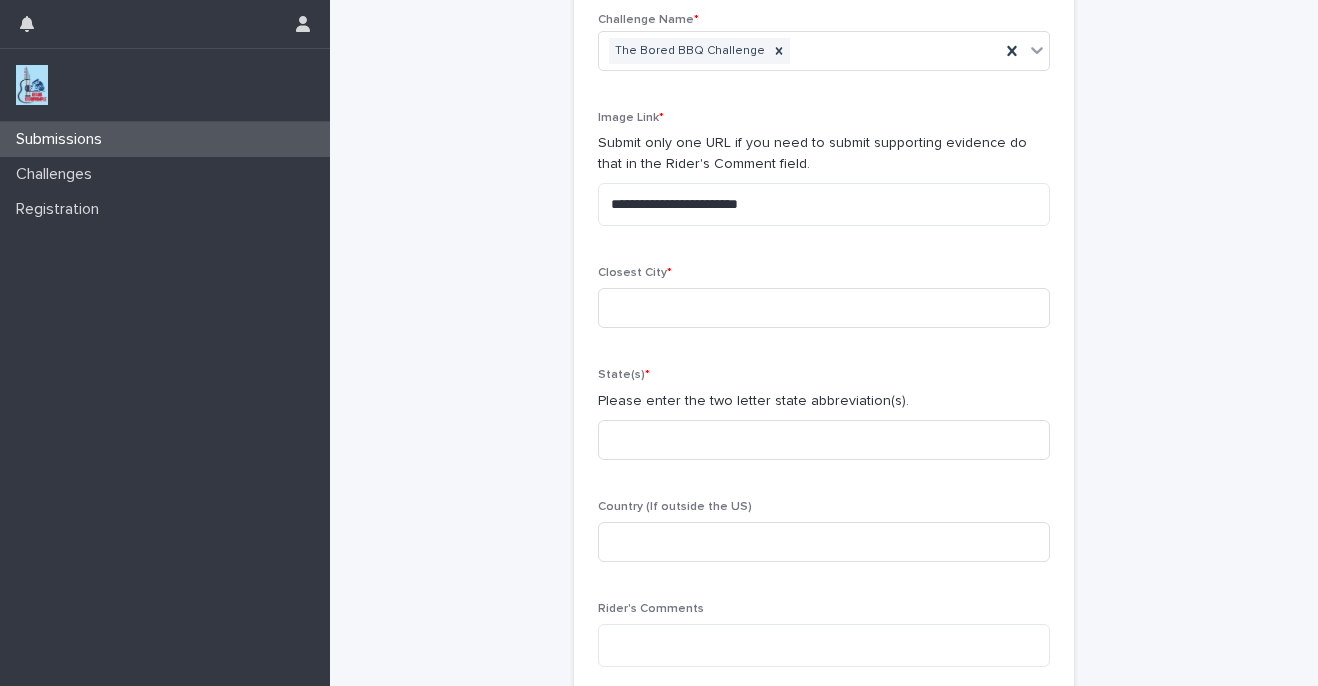 scroll, scrollTop: 352, scrollLeft: 0, axis: vertical 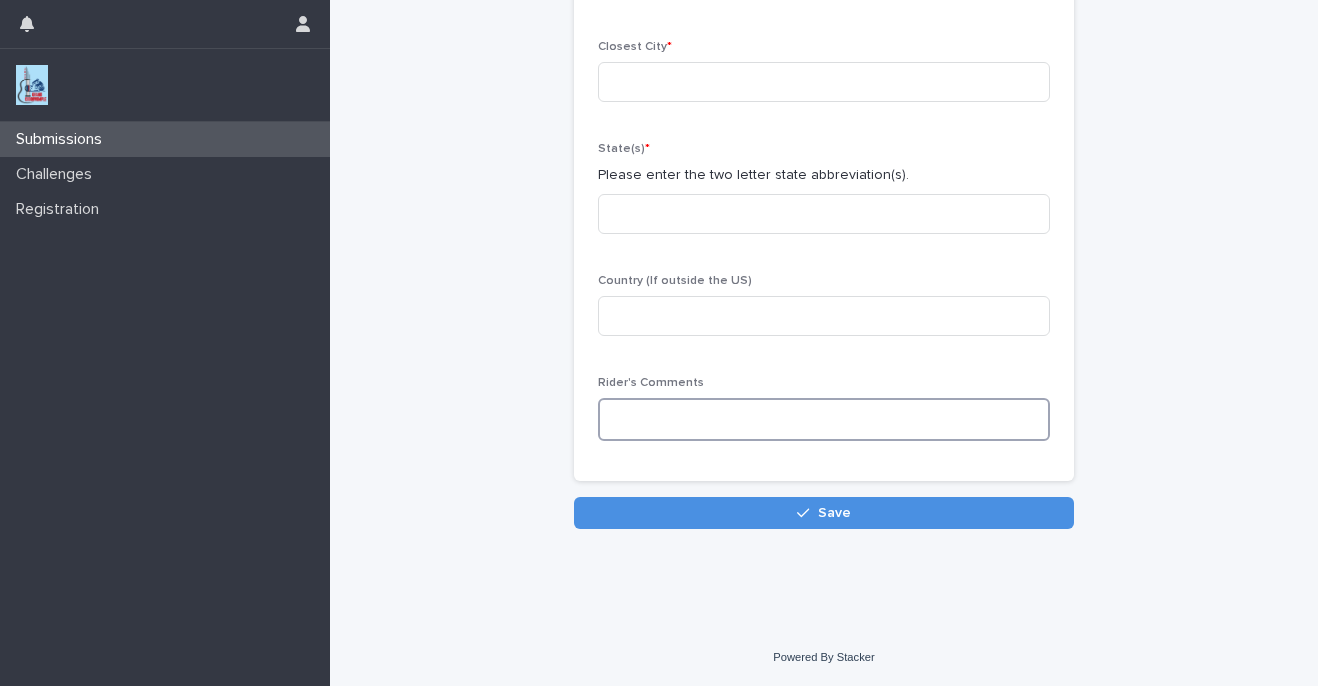 click at bounding box center (824, 419) 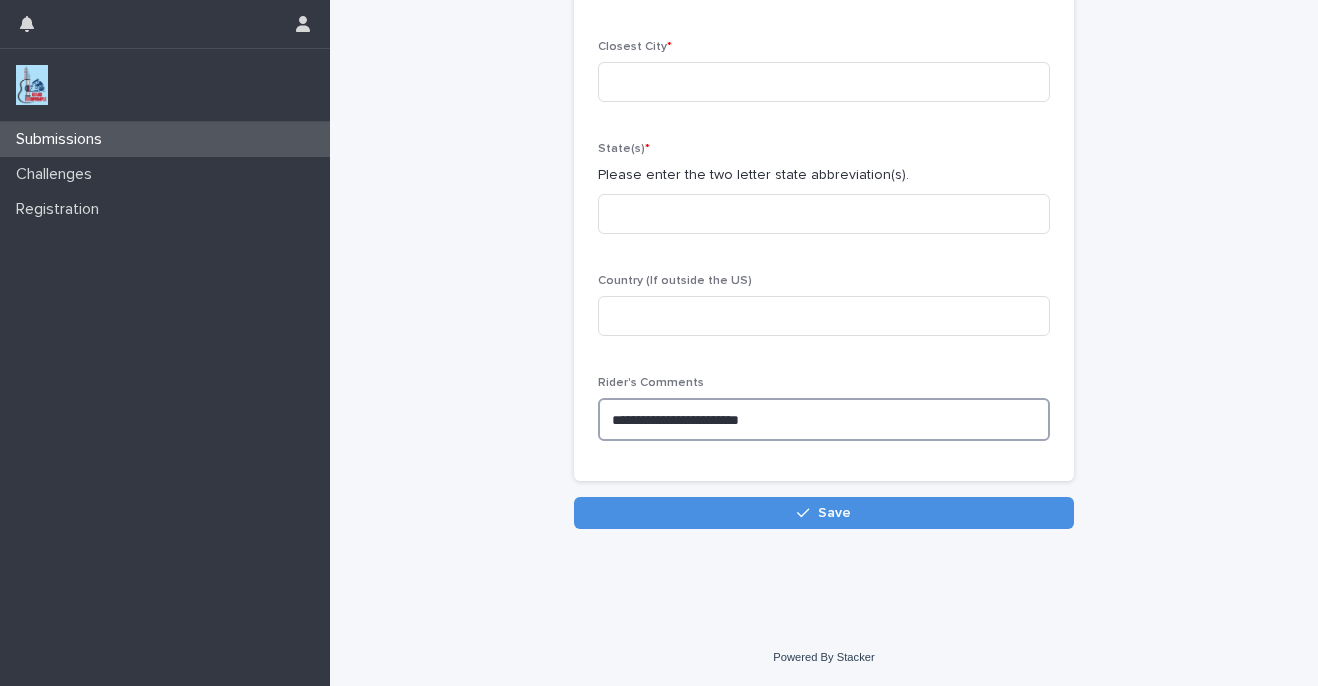 click on "**********" at bounding box center (824, 419) 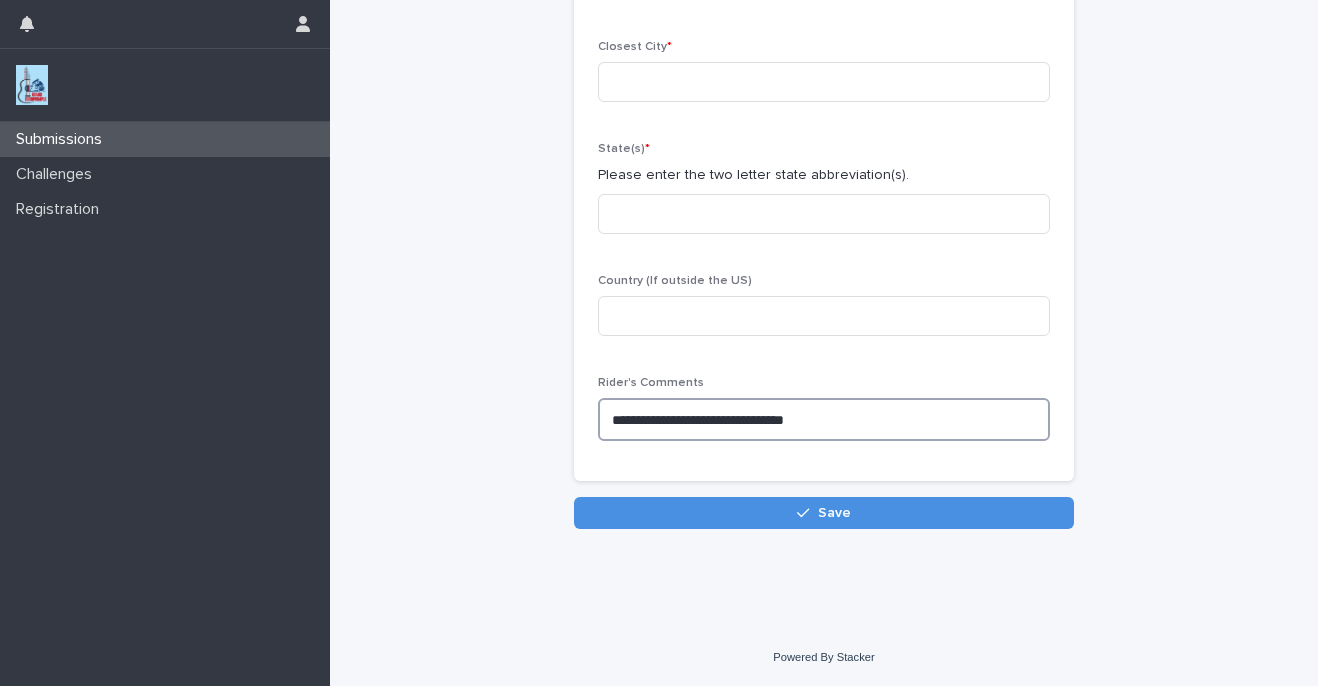 click on "**********" at bounding box center [824, 419] 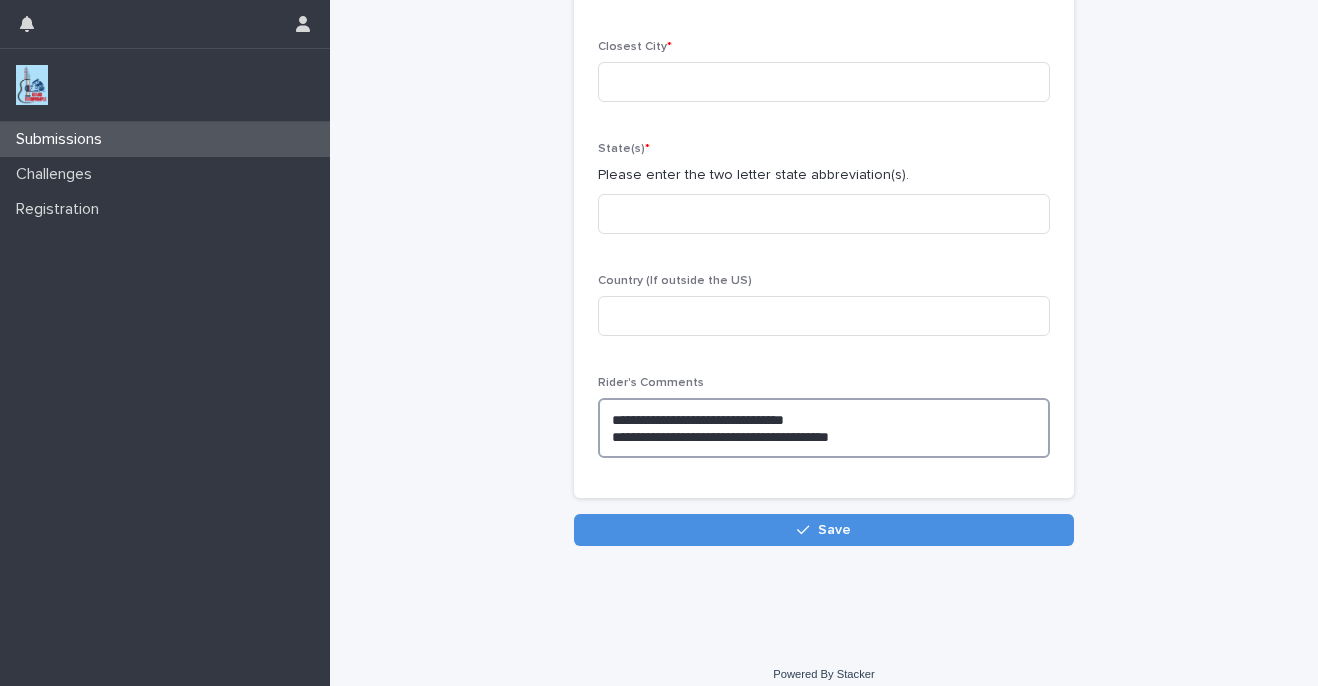 paste on "**********" 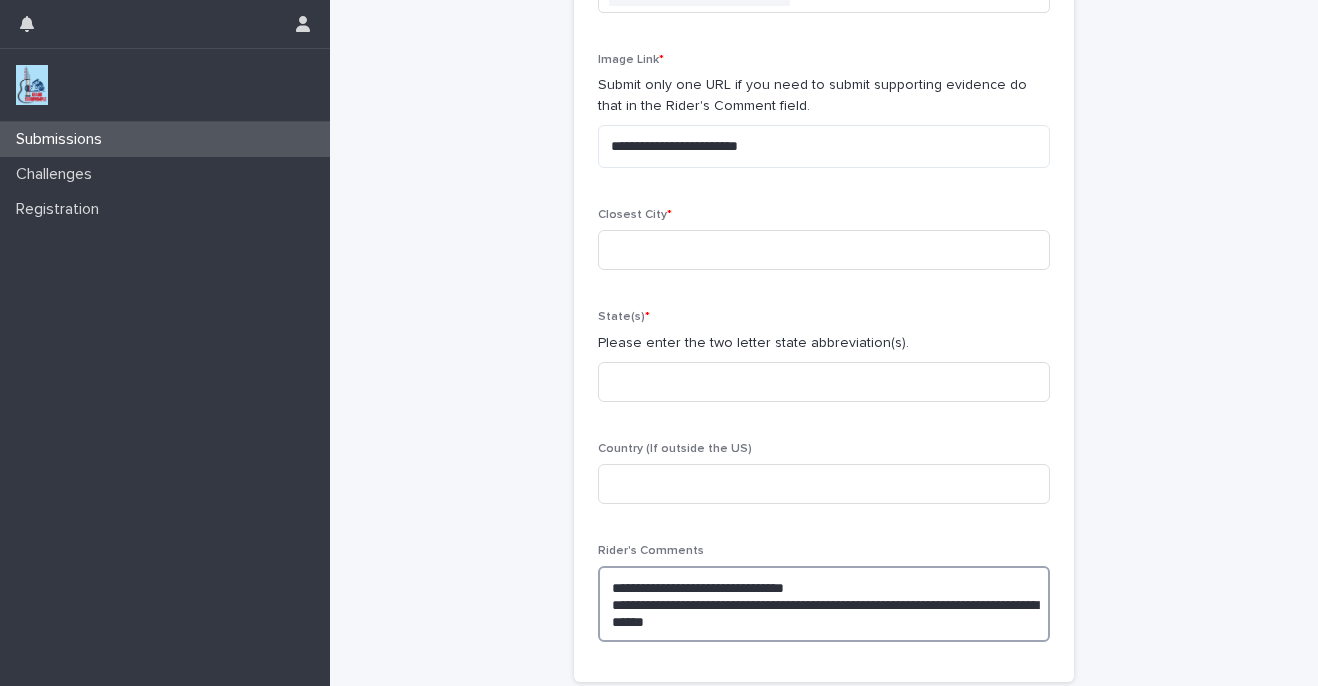 scroll, scrollTop: 176, scrollLeft: 0, axis: vertical 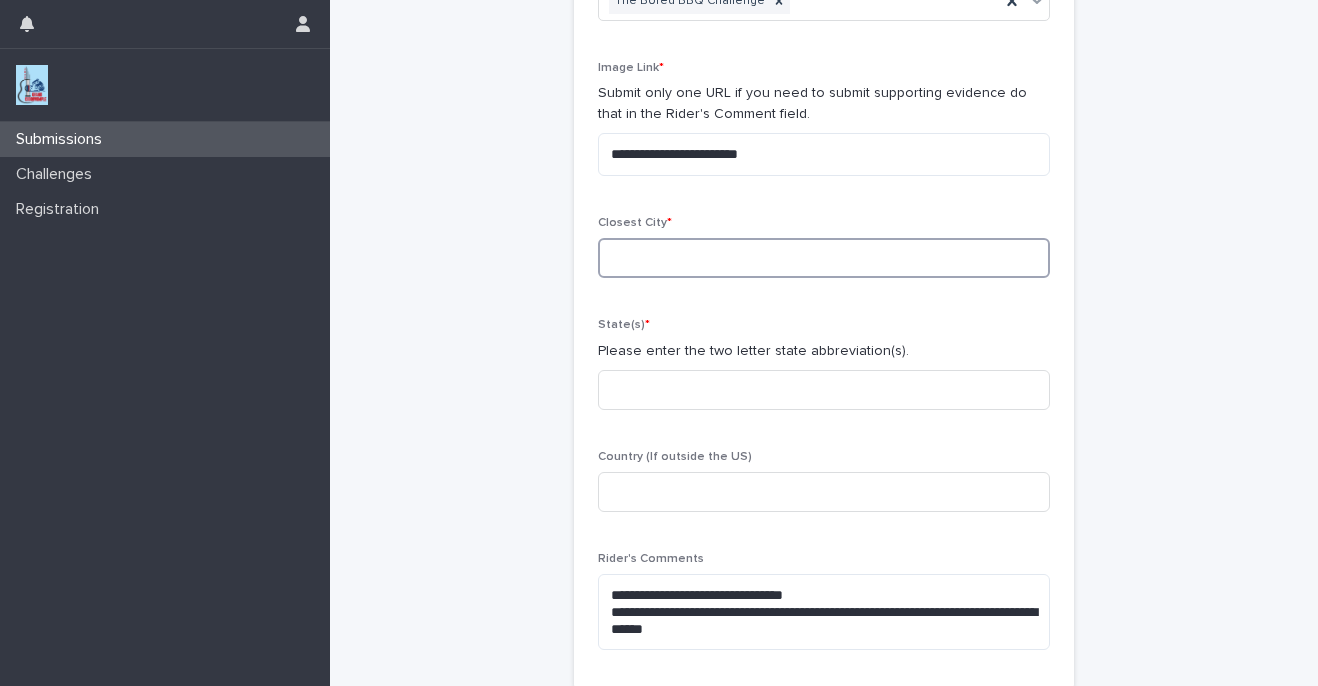 click at bounding box center (824, 258) 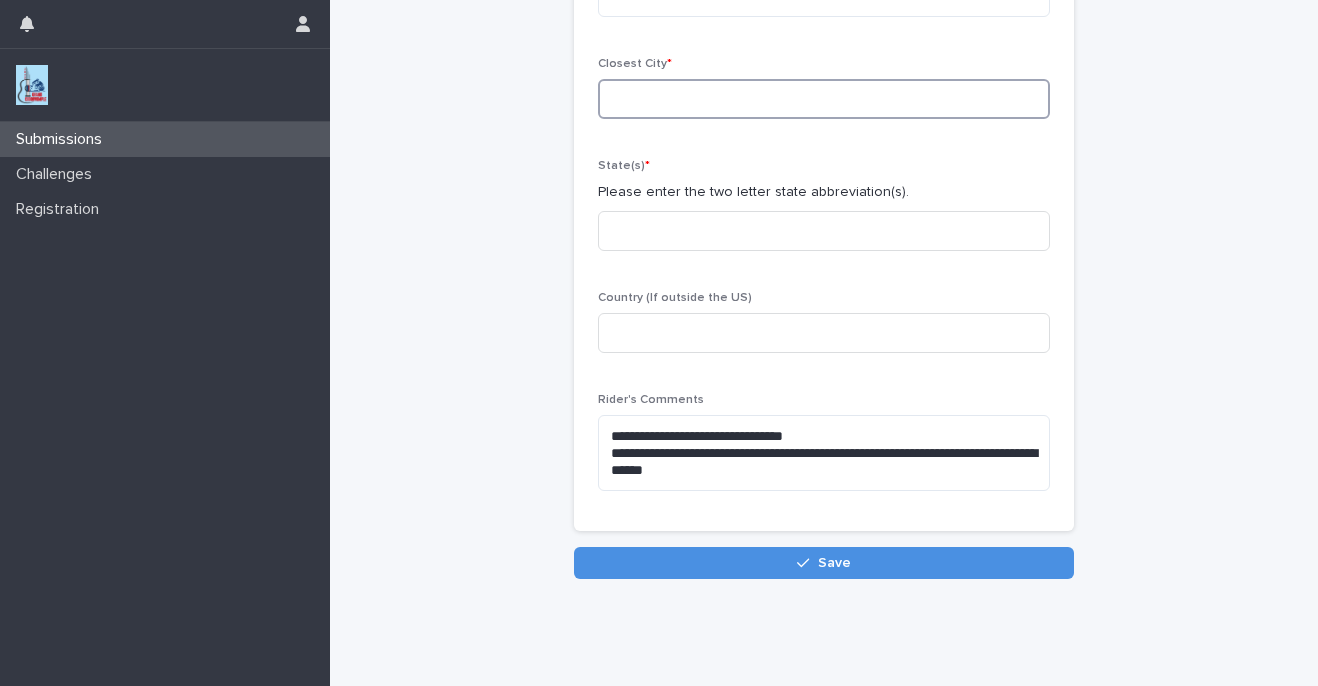 scroll, scrollTop: 385, scrollLeft: 0, axis: vertical 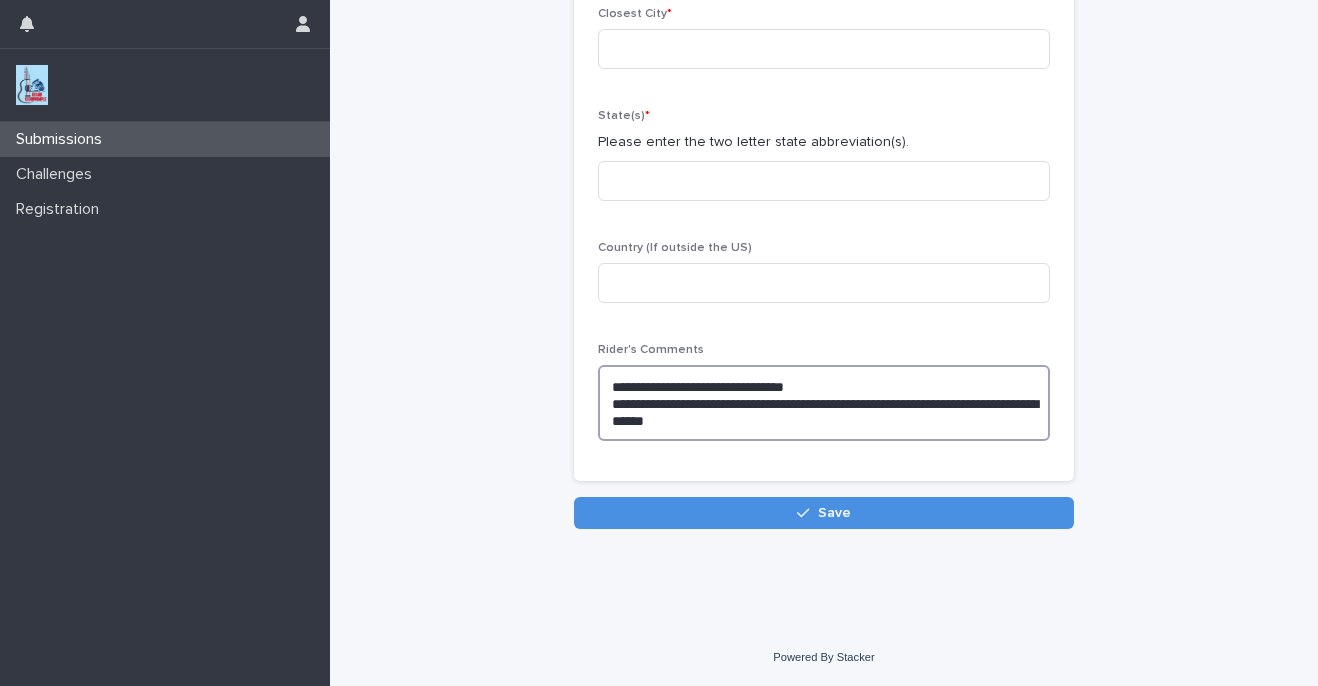 click on "**********" at bounding box center (824, 403) 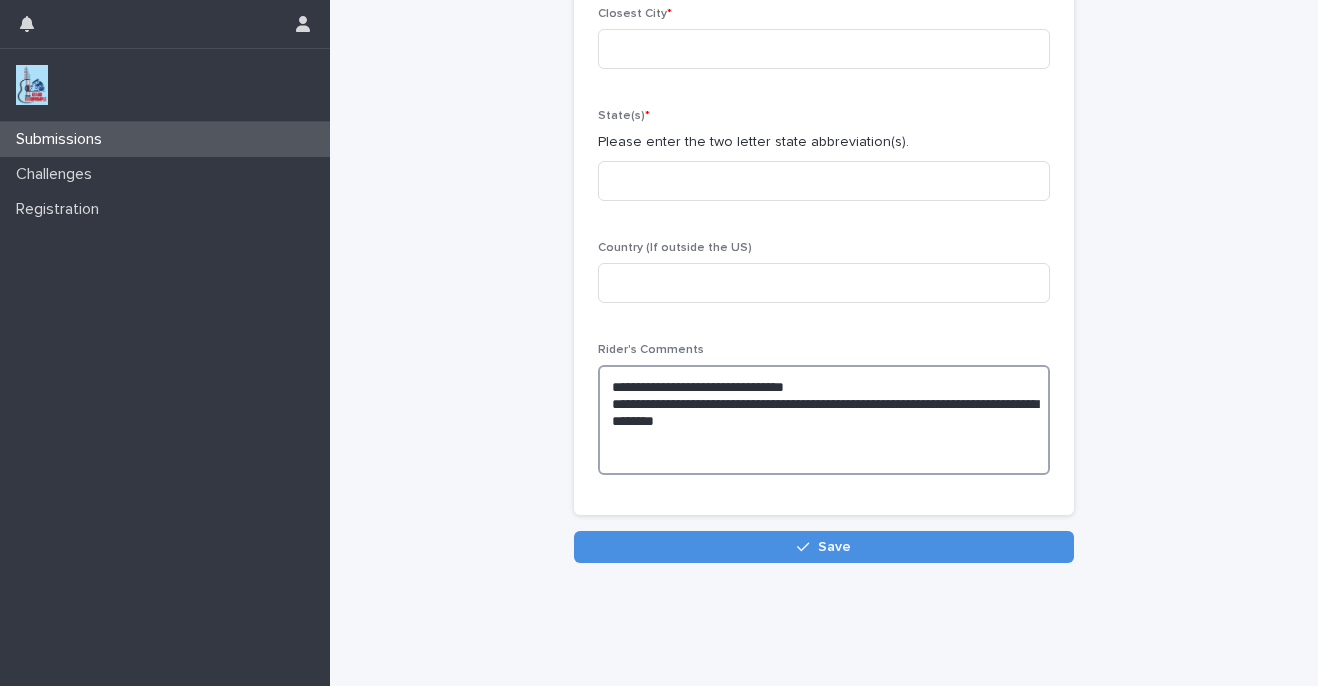 paste on "**********" 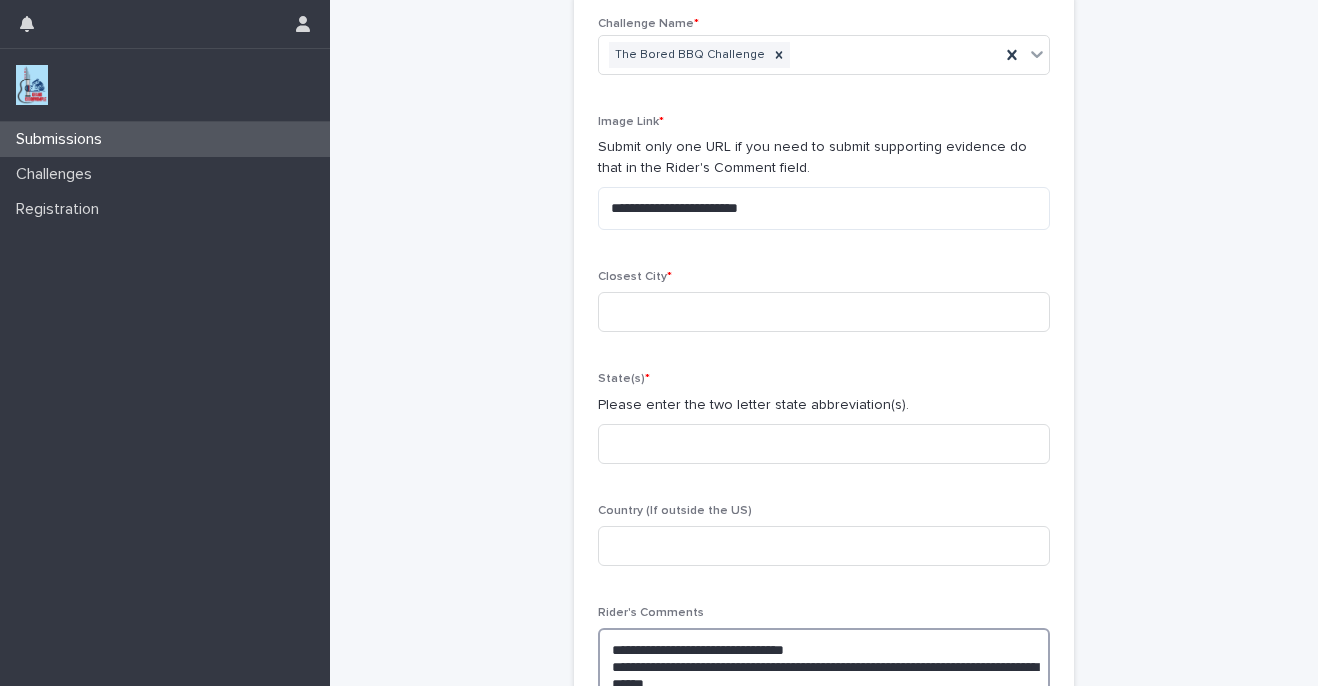 scroll, scrollTop: 101, scrollLeft: 0, axis: vertical 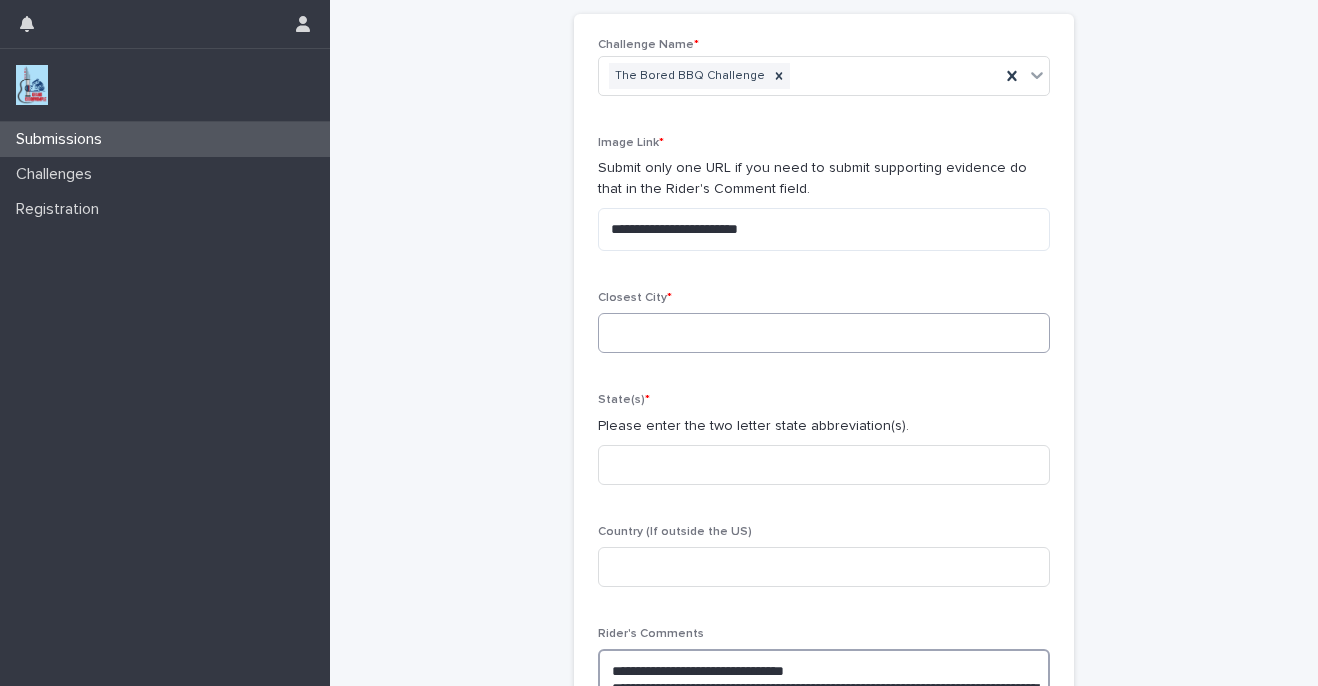 type on "**********" 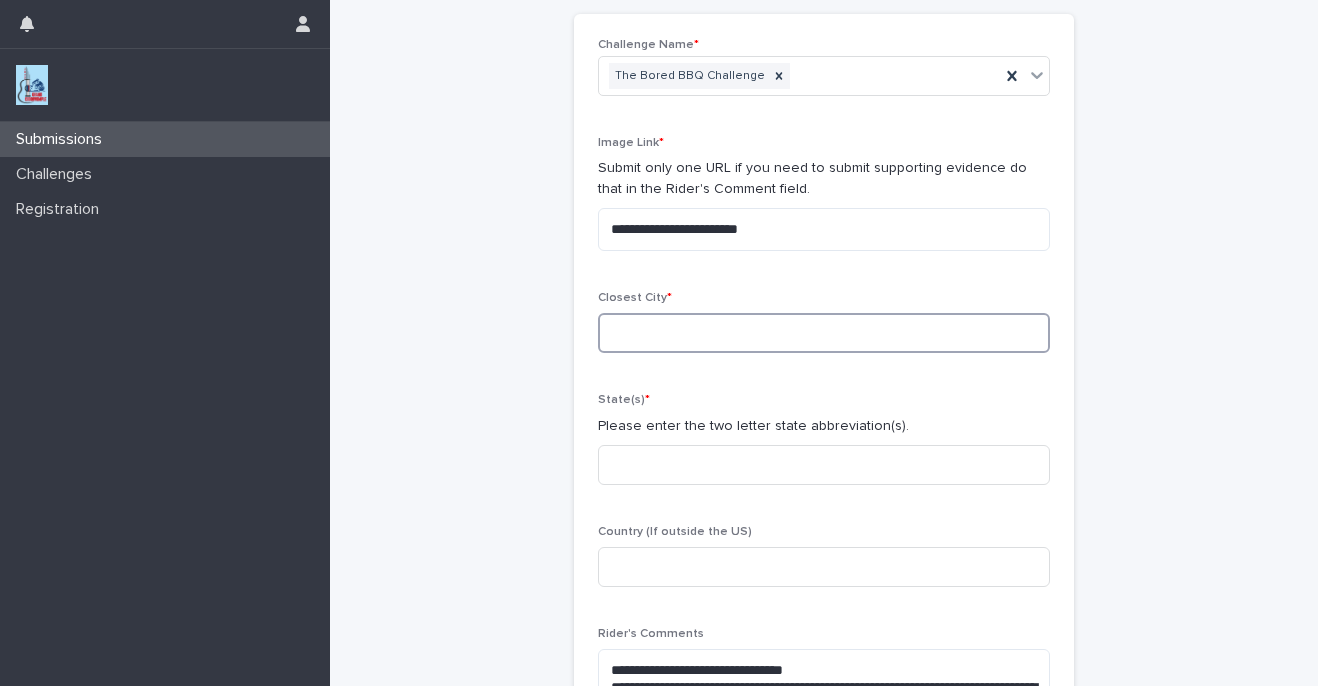 click at bounding box center [824, 333] 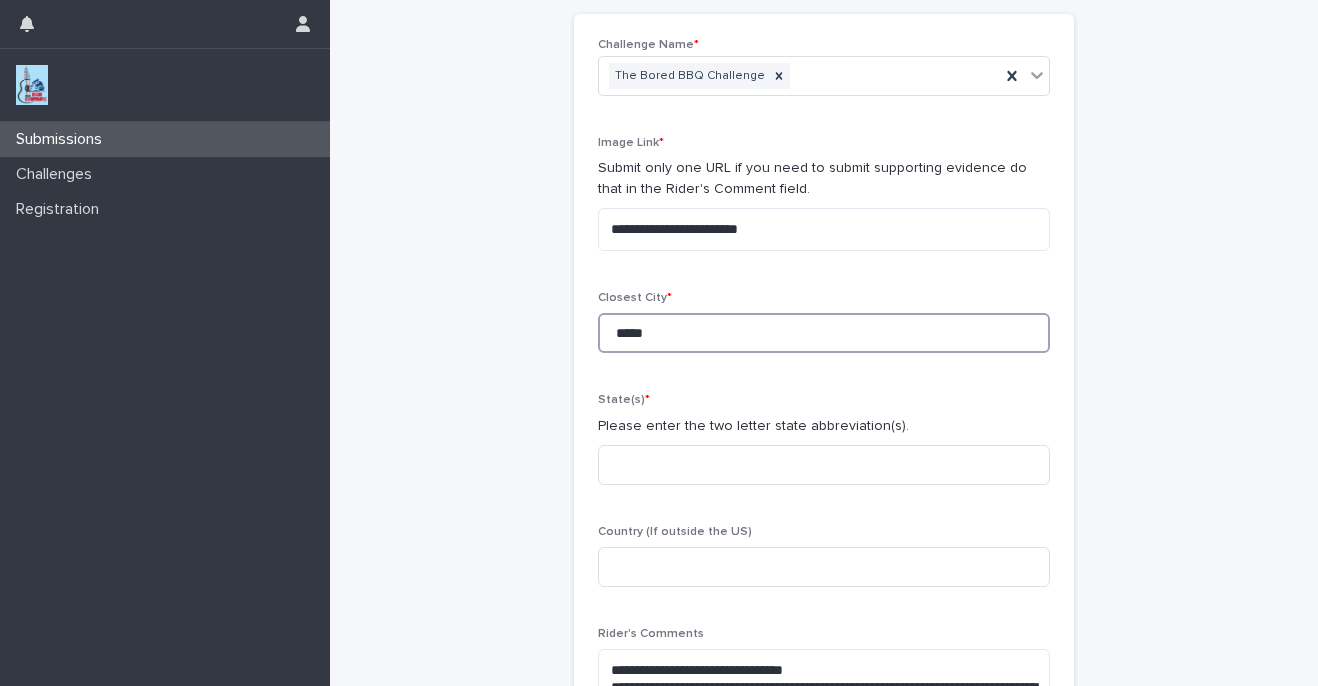 type on "*****" 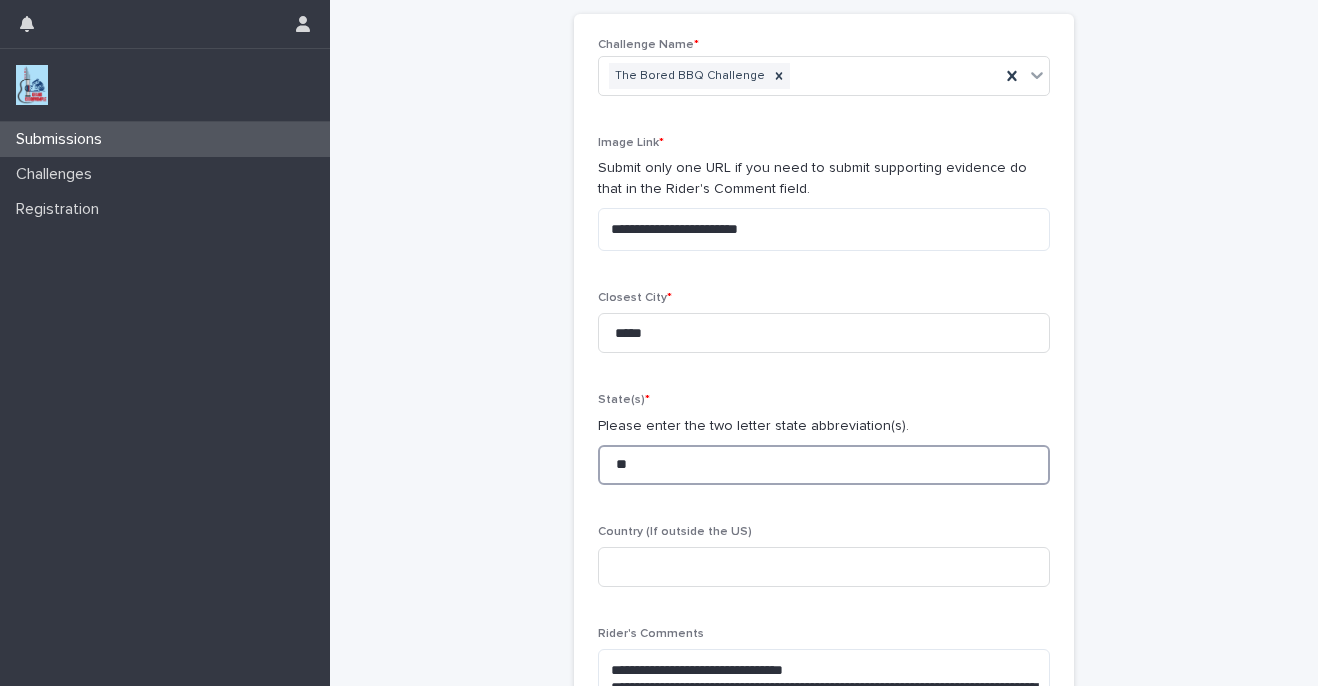 type on "**" 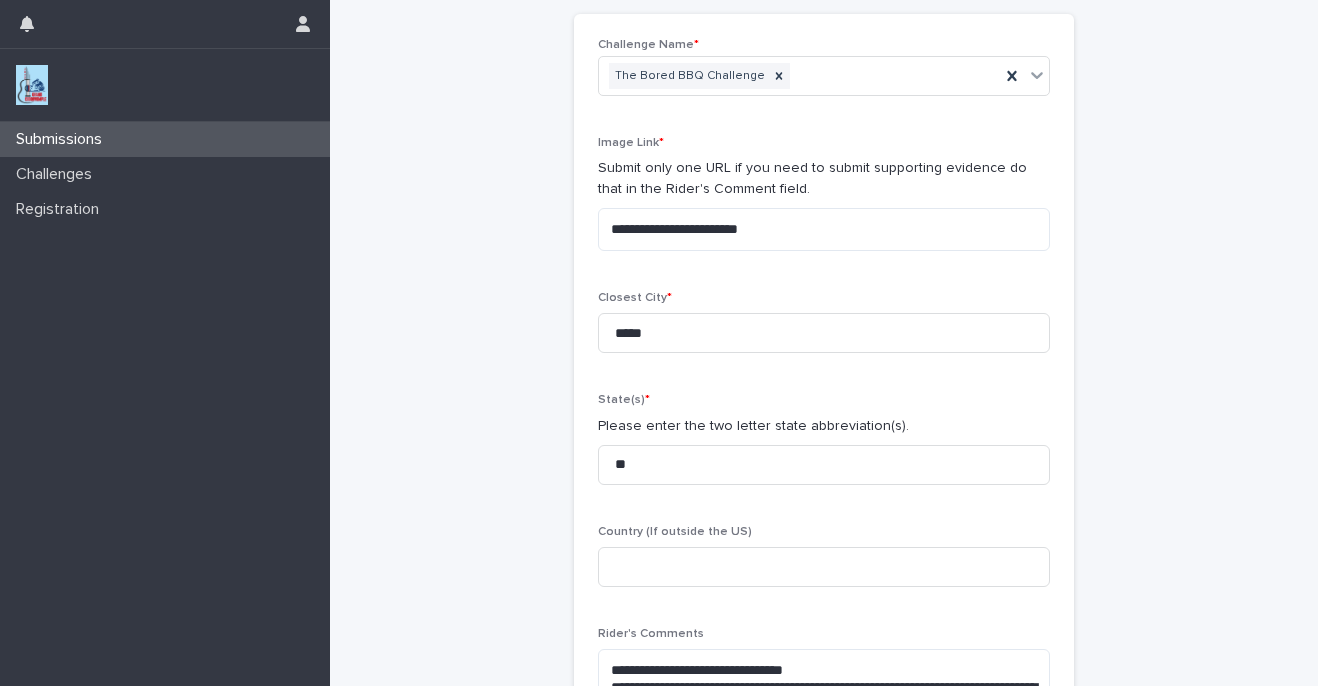 click on "**********" at bounding box center (824, 391) 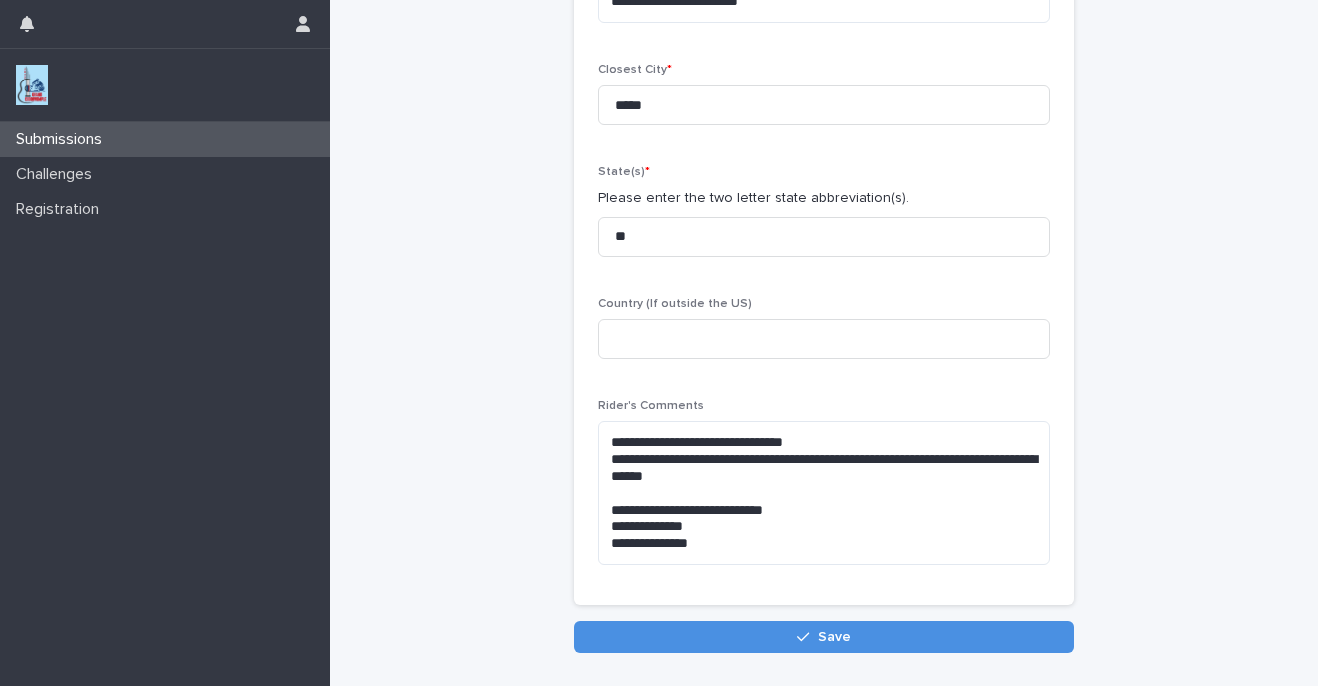 scroll, scrollTop: 453, scrollLeft: 0, axis: vertical 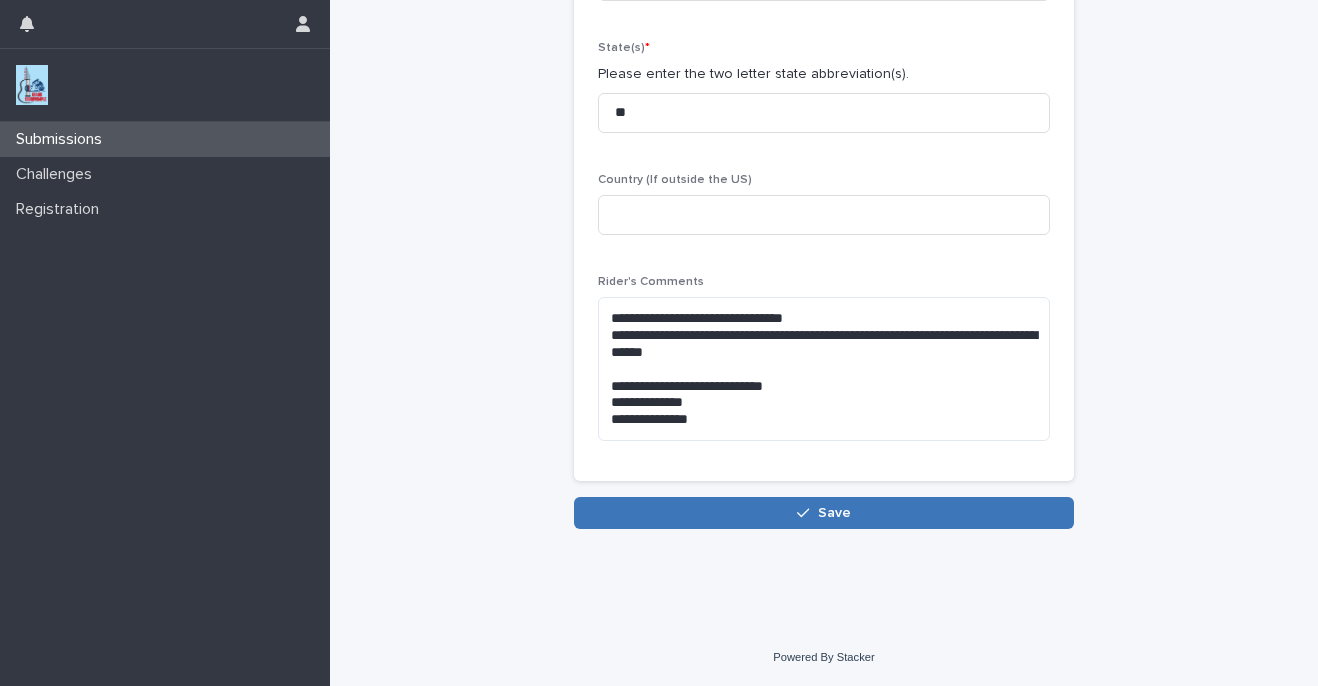 click on "Save" at bounding box center (824, 513) 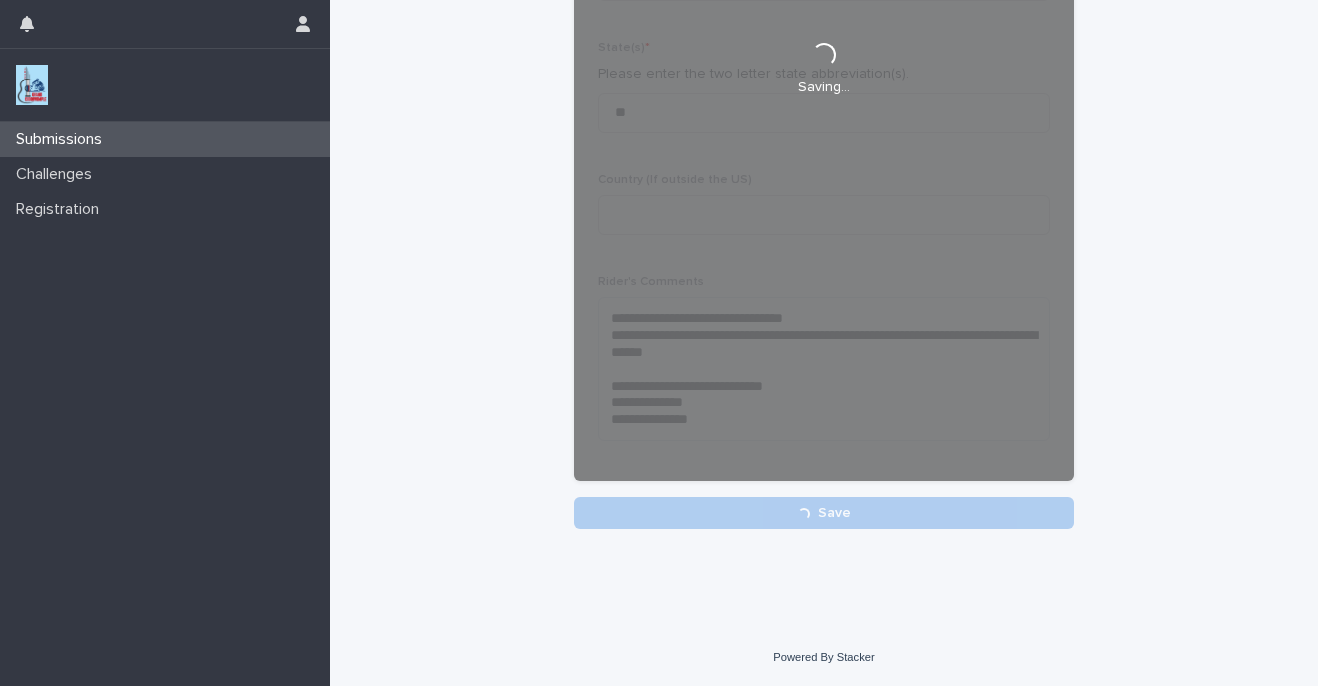 scroll, scrollTop: 52, scrollLeft: 0, axis: vertical 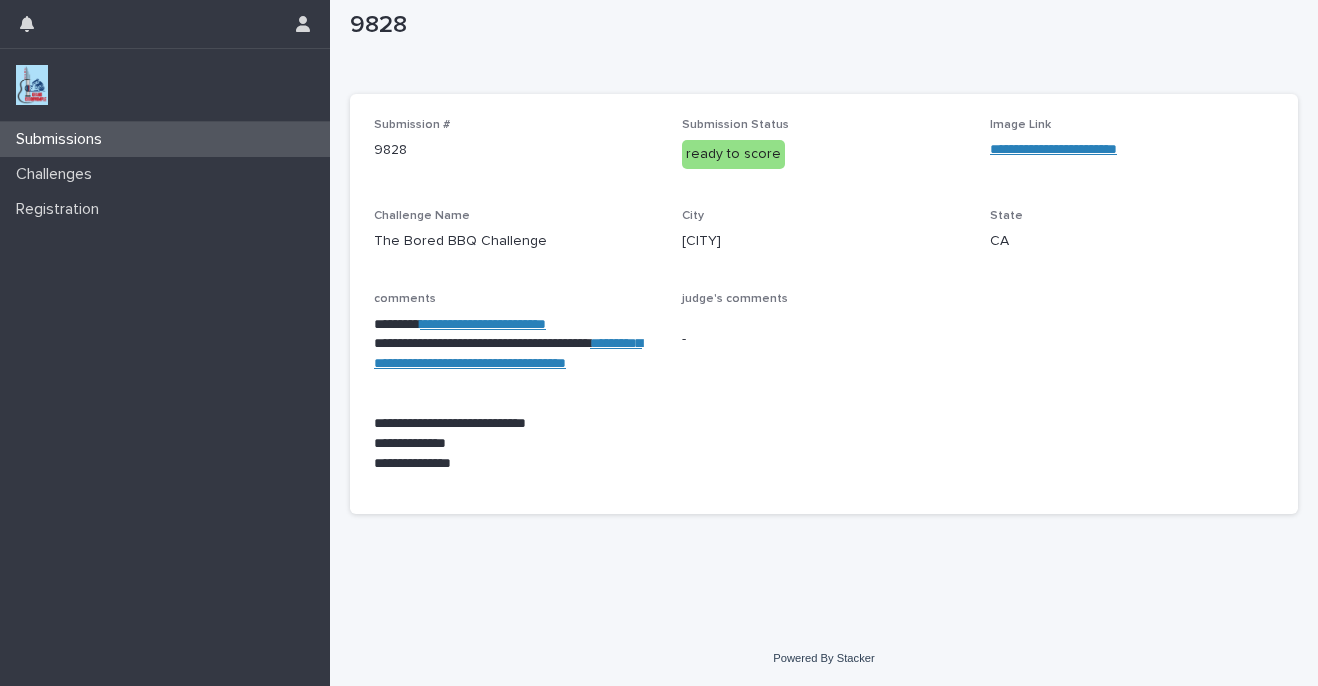 click on "Submissions" at bounding box center [165, 139] 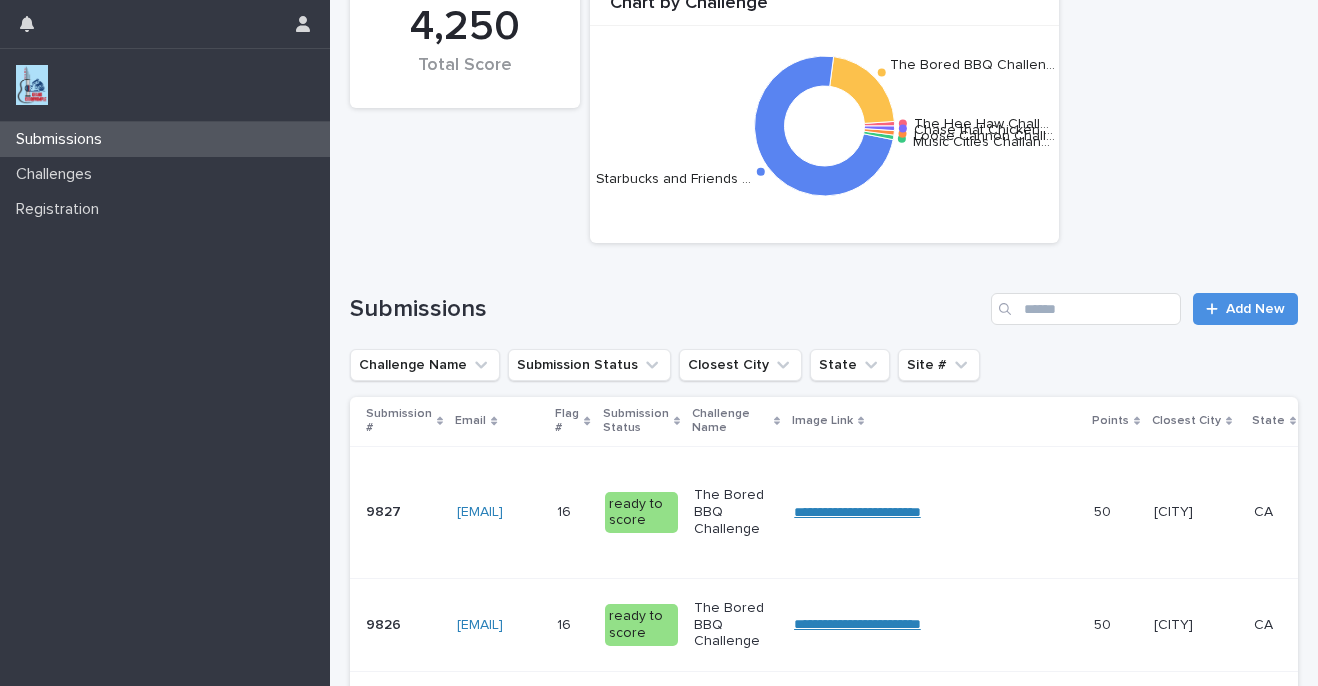 scroll, scrollTop: 0, scrollLeft: 0, axis: both 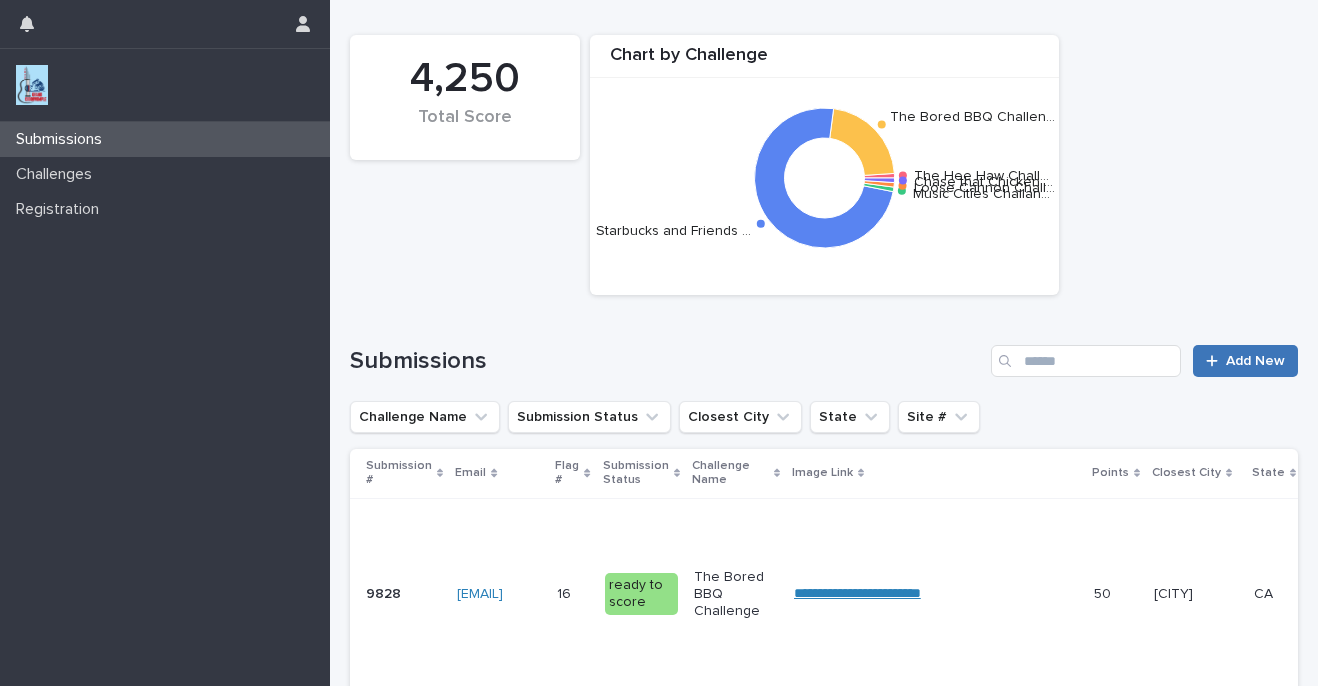 click on "Add New" at bounding box center (1255, 361) 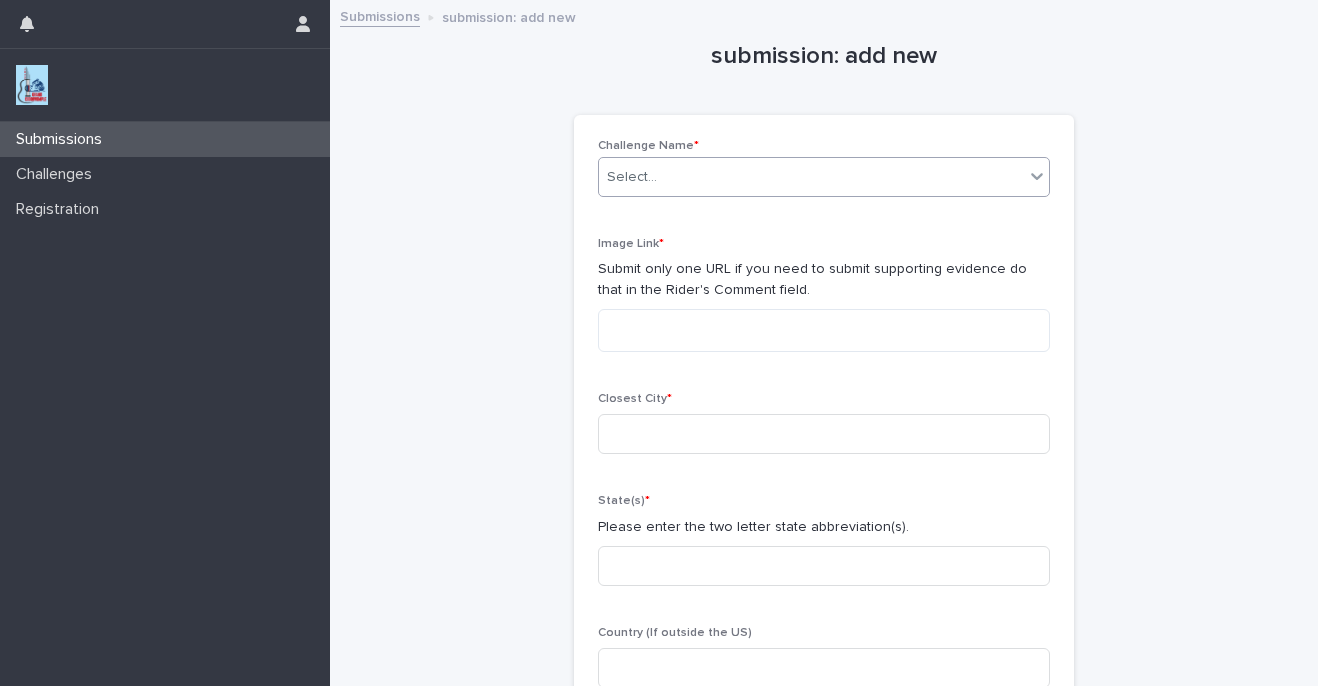click on "Select..." at bounding box center [811, 177] 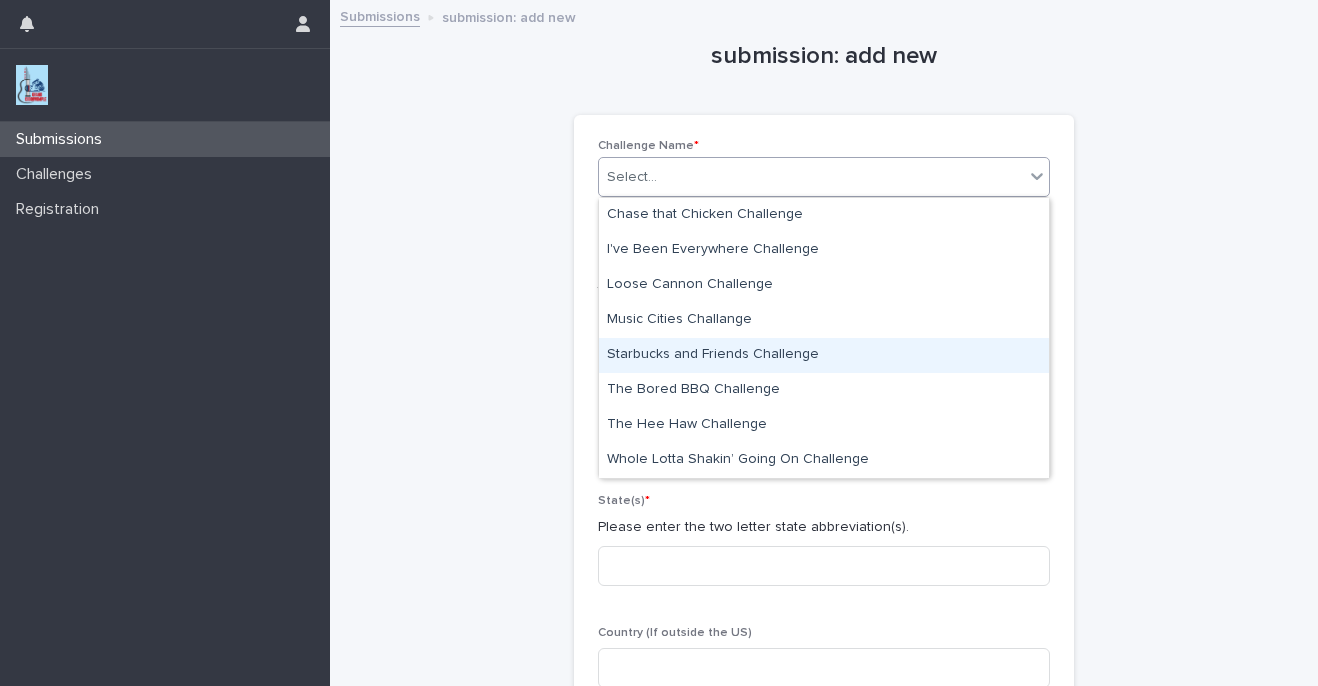 click on "Starbucks and Friends Challenge" at bounding box center [824, 355] 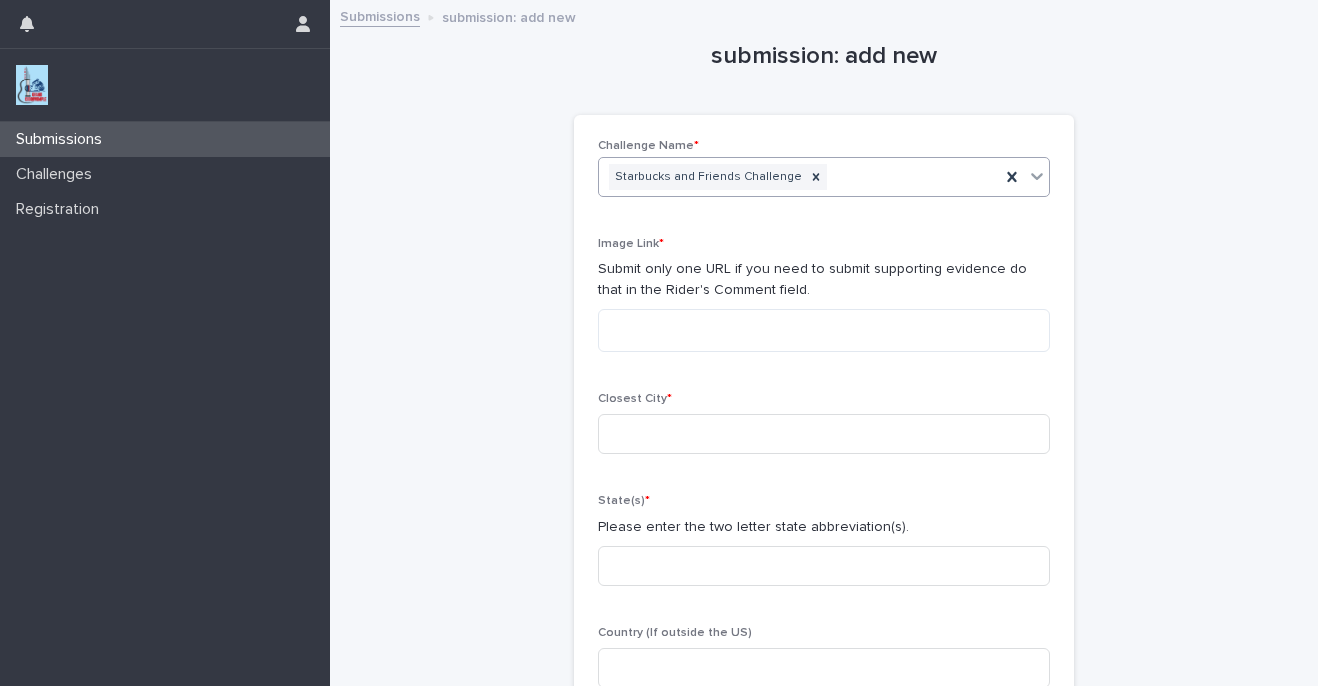 click on "Closest City * State(s) * Please enter the two letter state abbreviation(s). Country (If outside the US) Rider's Comments Sorry, there was an error saving your record. Please try again. Please fill out the required fields above. Save" at bounding box center (824, 442) 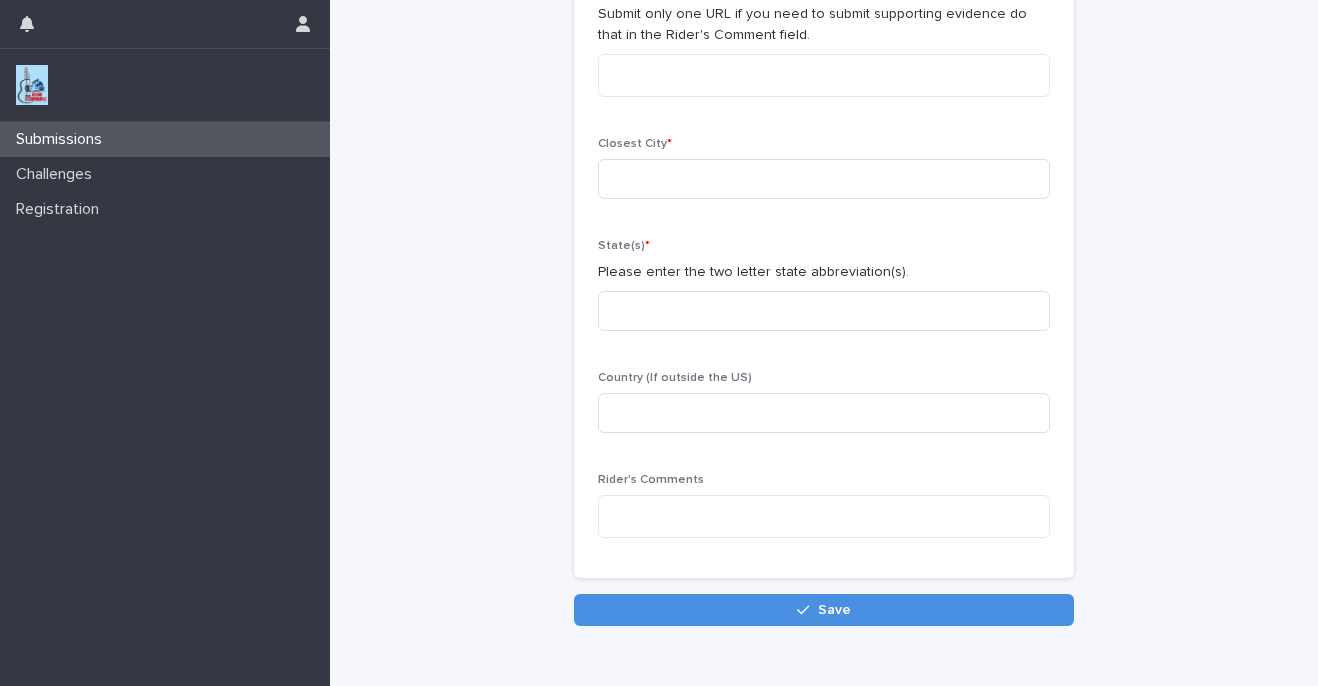 scroll, scrollTop: 352, scrollLeft: 0, axis: vertical 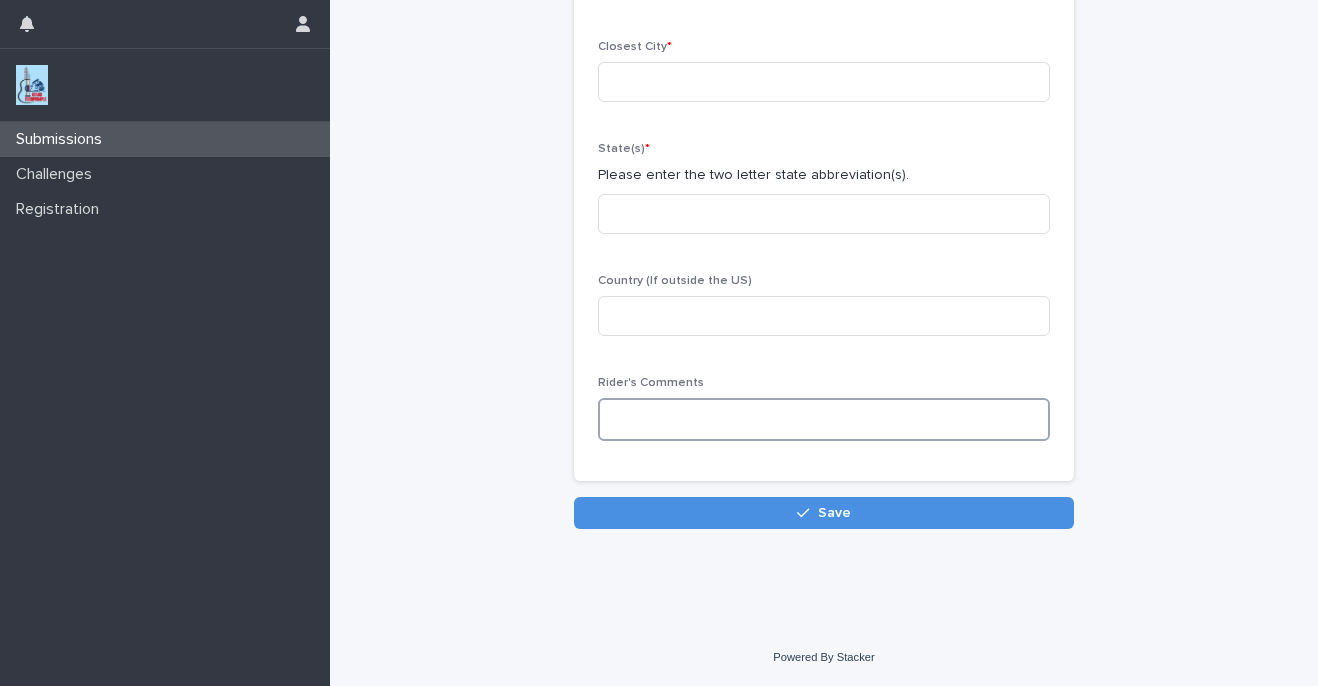 click at bounding box center (824, 419) 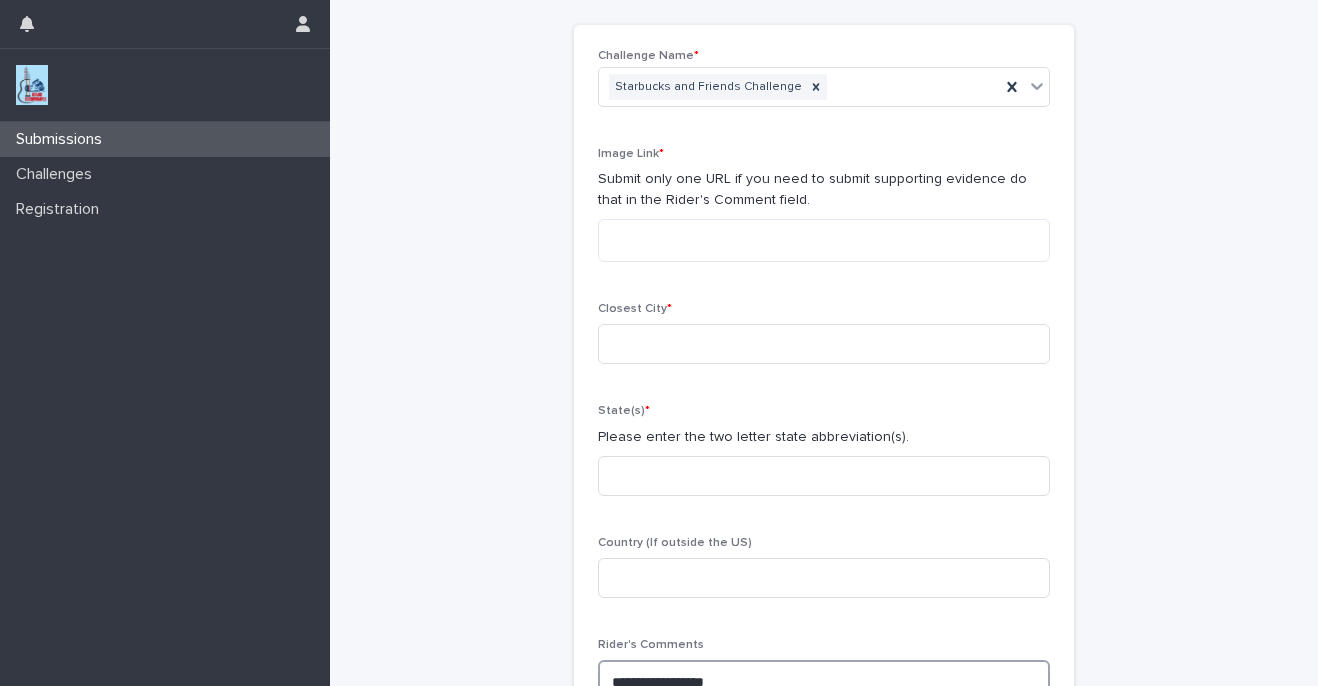 scroll, scrollTop: 0, scrollLeft: 0, axis: both 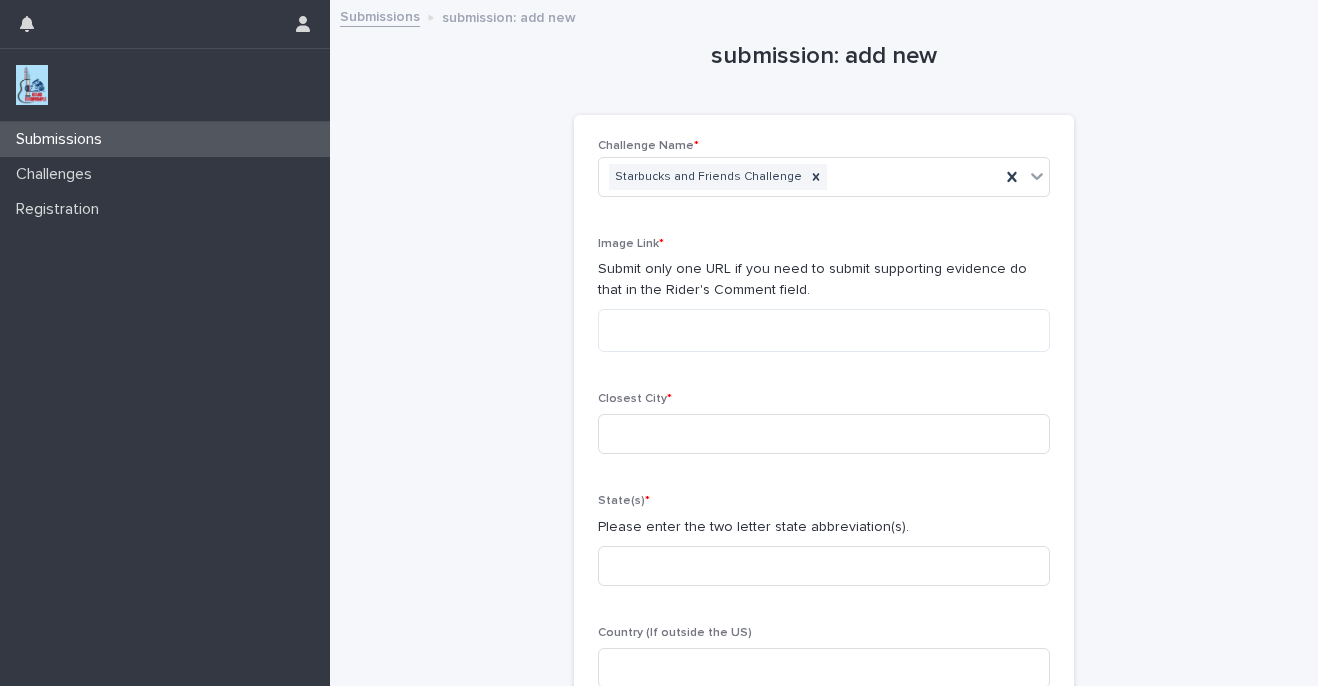 type on "**********" 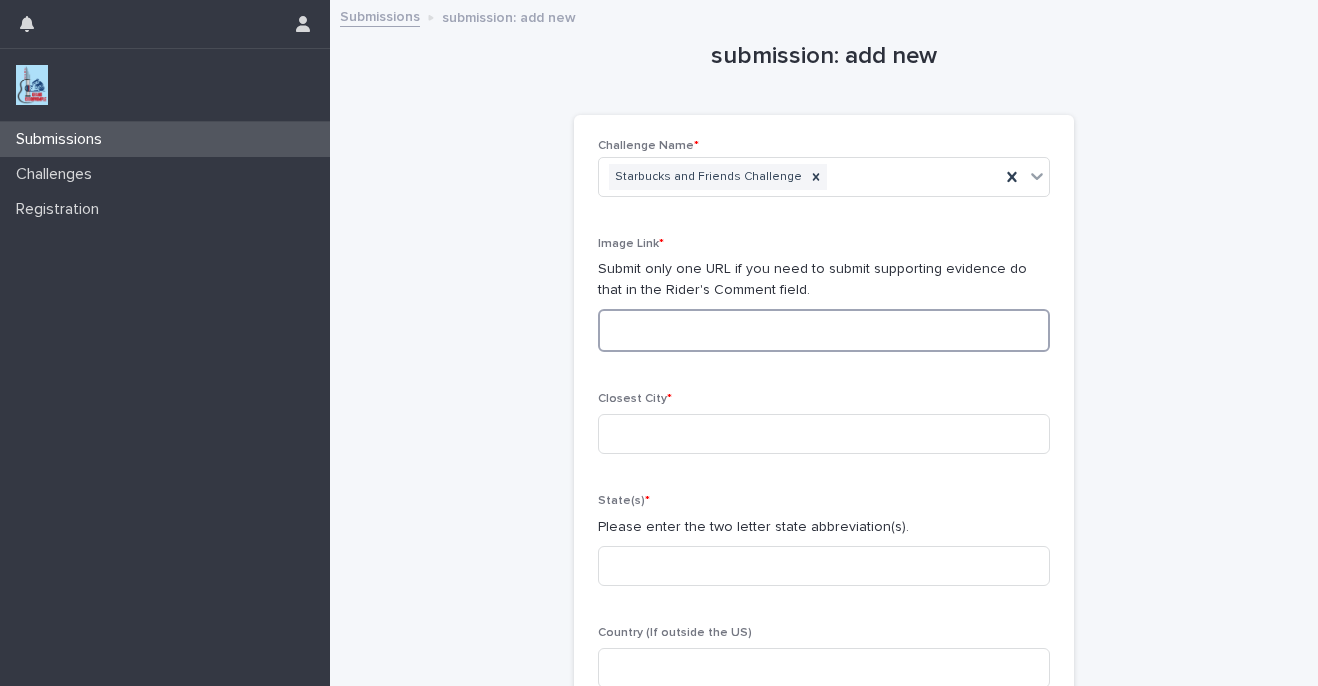 click at bounding box center [824, 330] 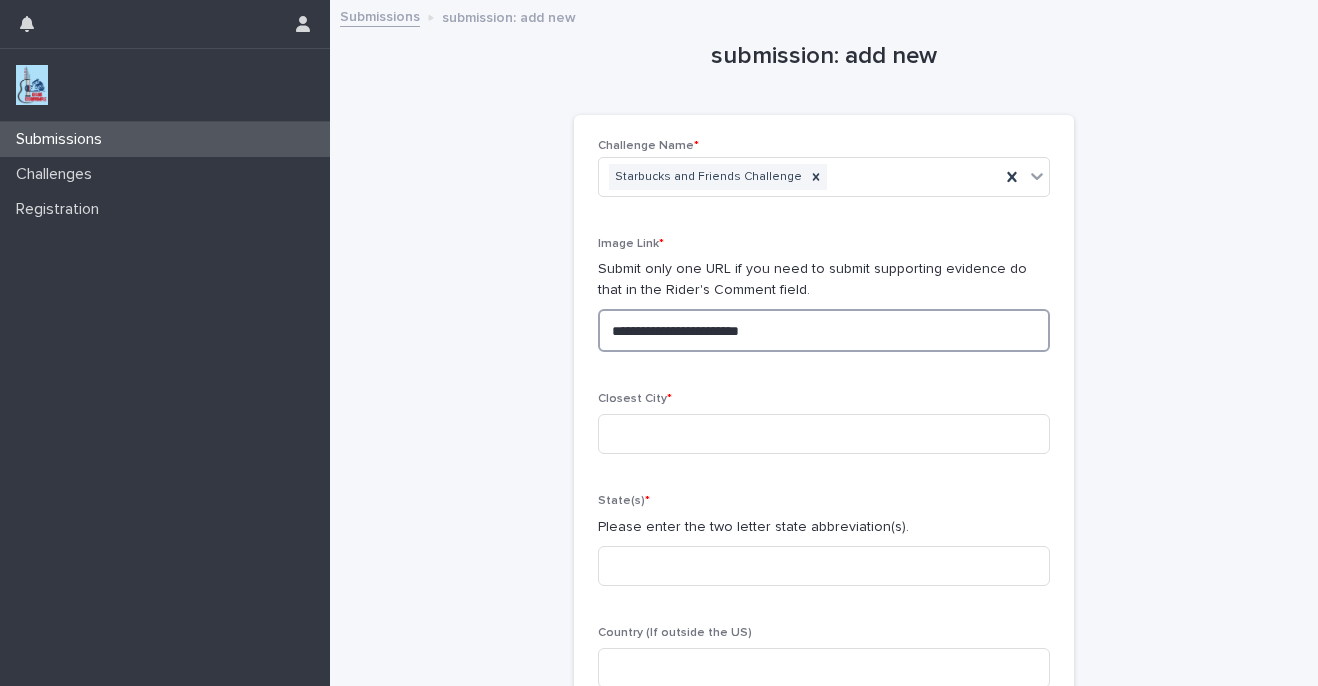 type on "**********" 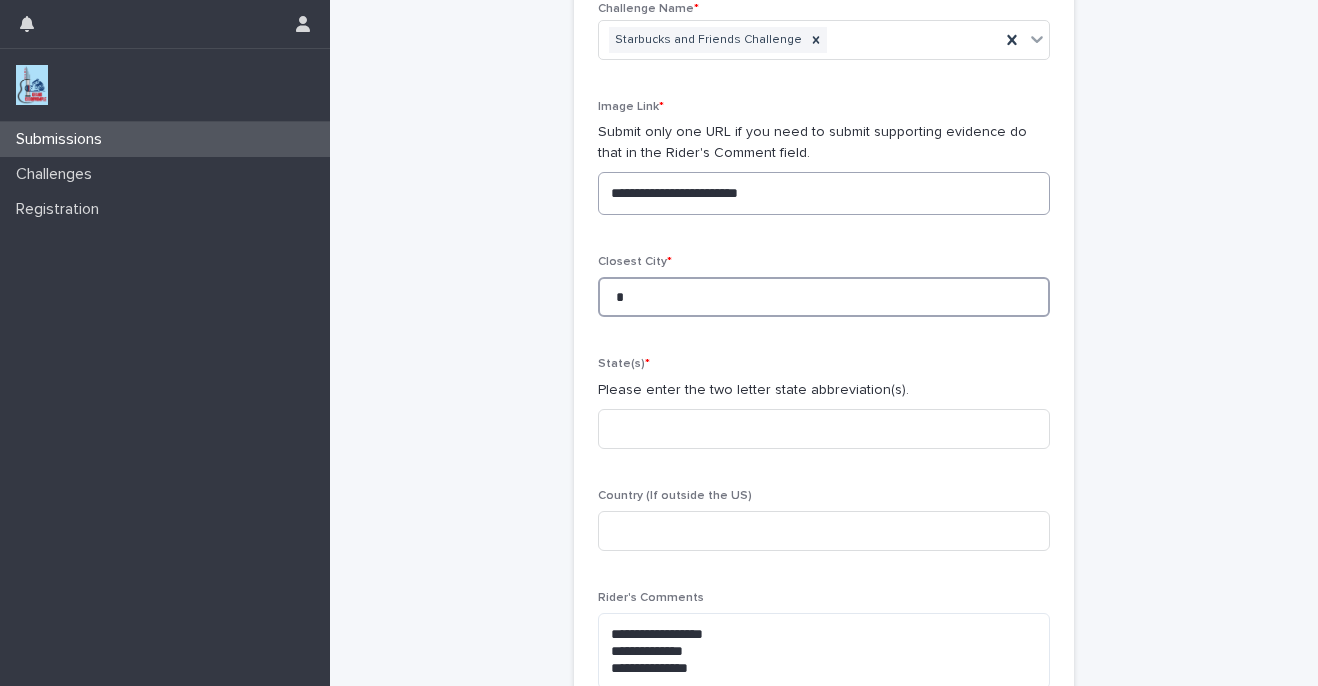 scroll, scrollTop: 135, scrollLeft: 0, axis: vertical 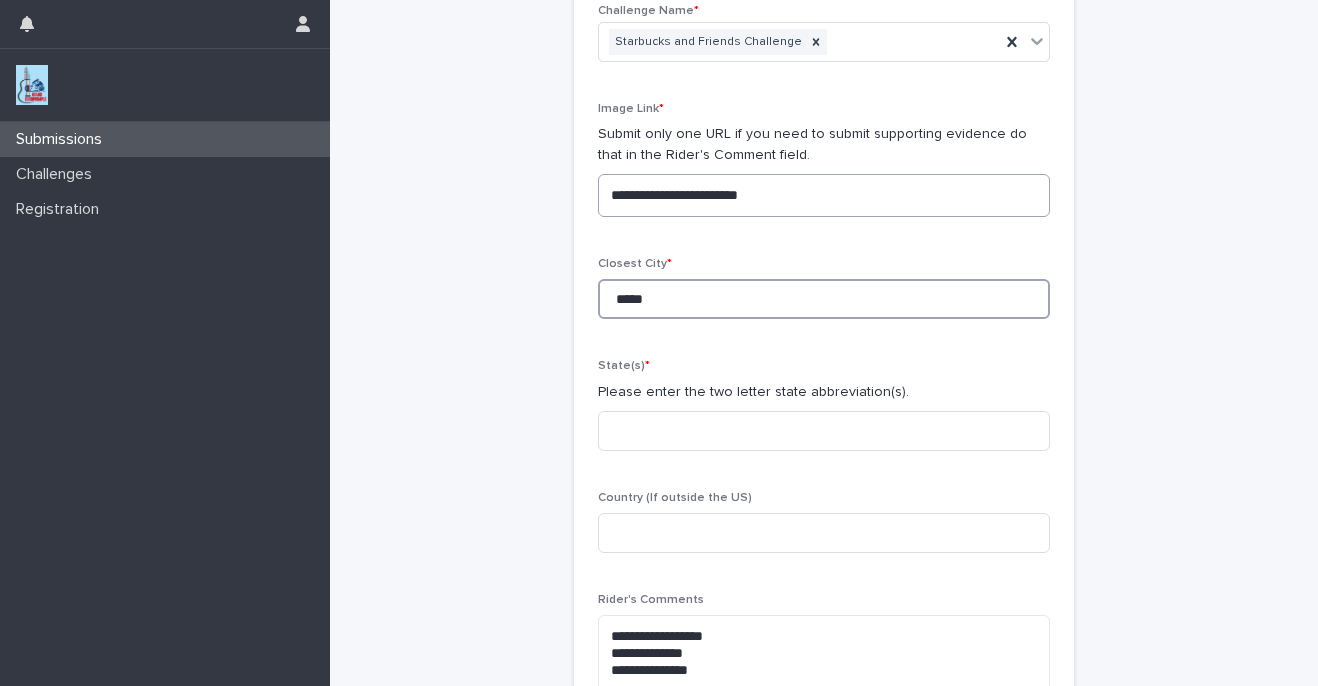 type on "*****" 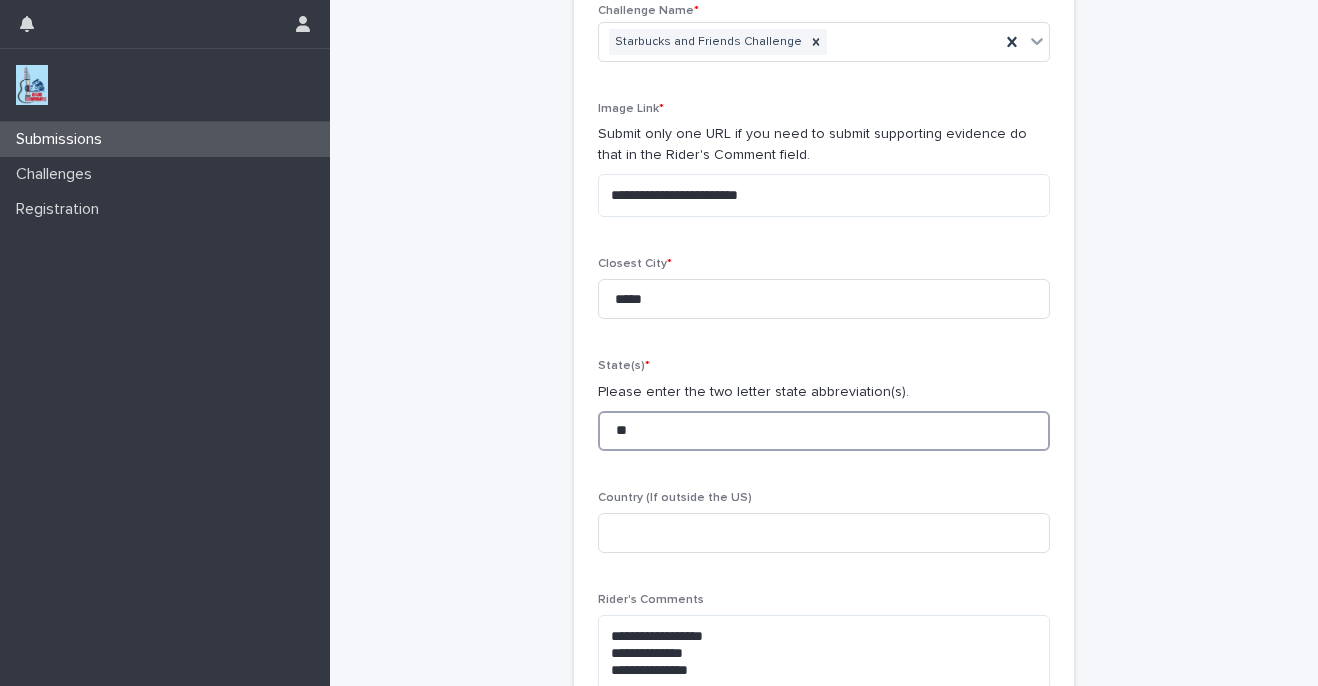 type on "**" 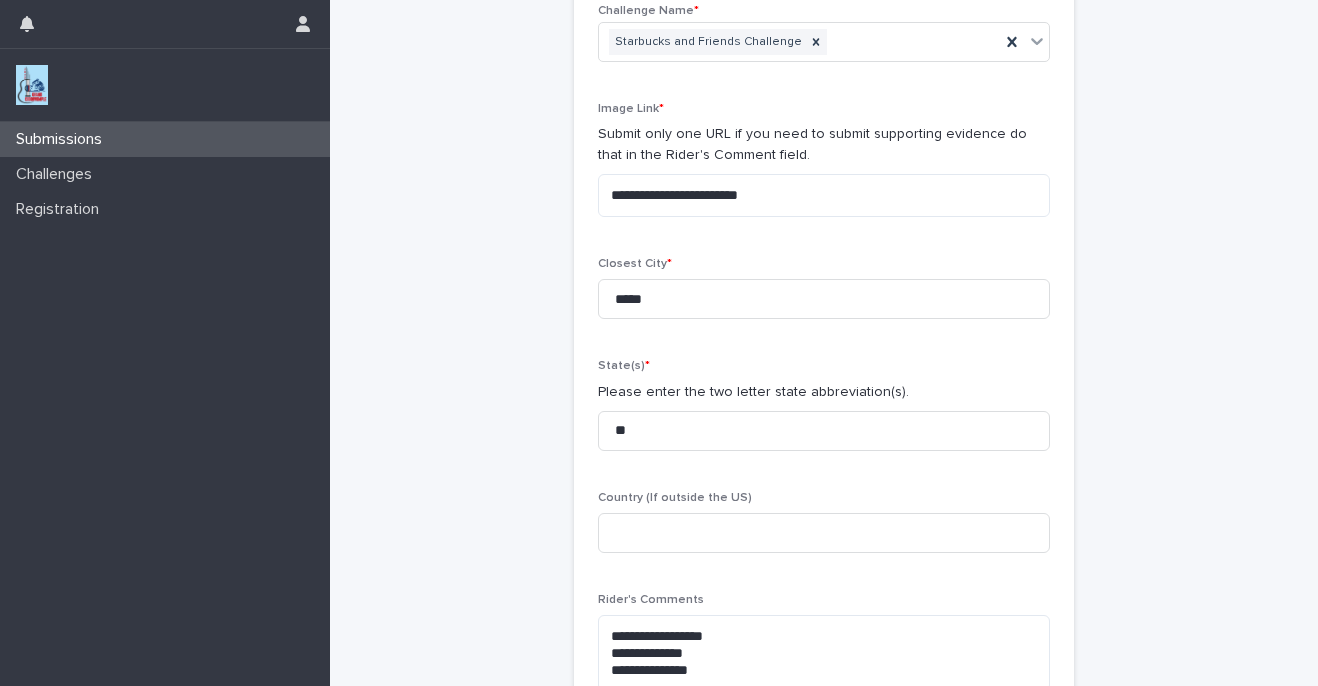 click on "**********" at bounding box center [824, 323] 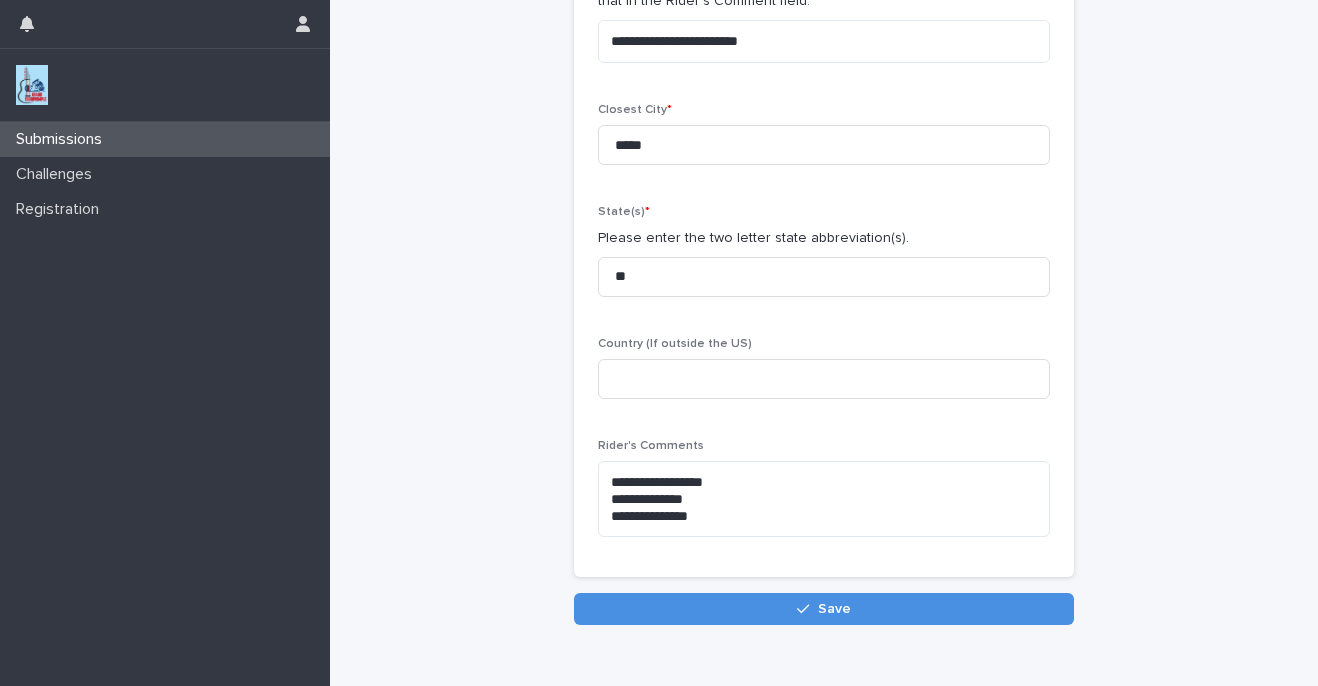 scroll, scrollTop: 385, scrollLeft: 0, axis: vertical 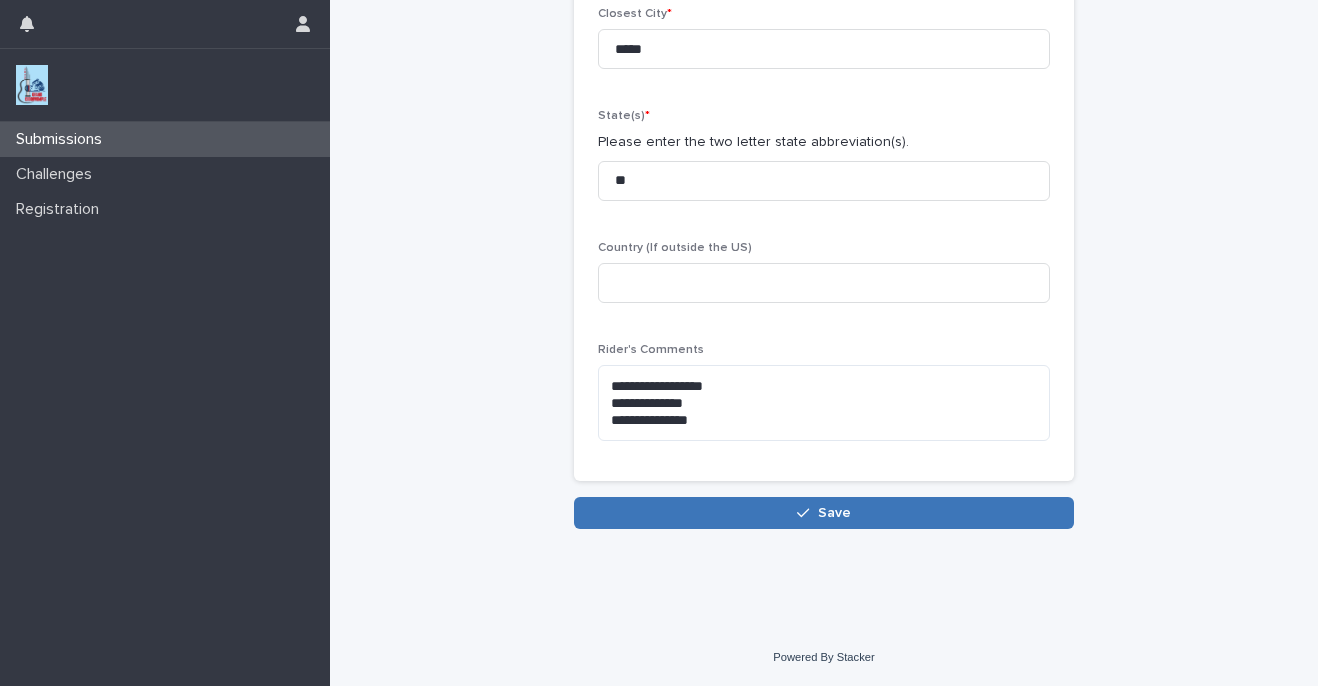 click 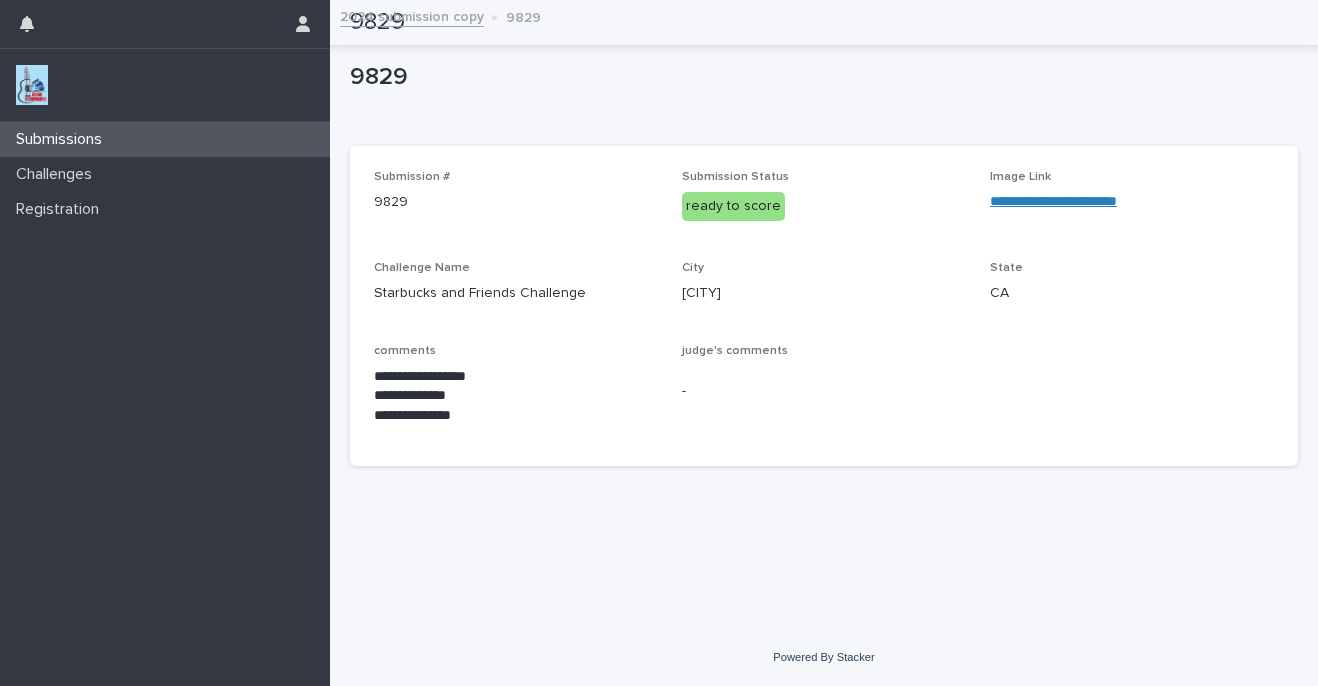 scroll, scrollTop: 0, scrollLeft: 0, axis: both 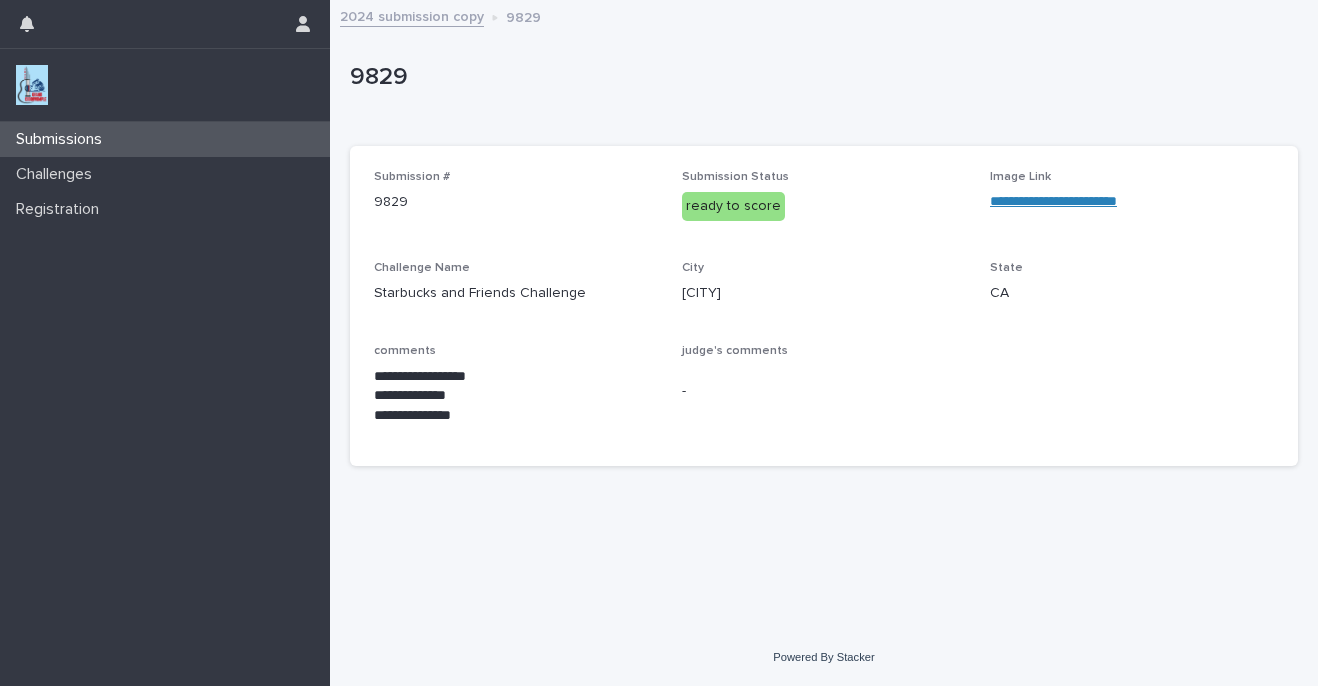 click on "Submissions" at bounding box center (63, 139) 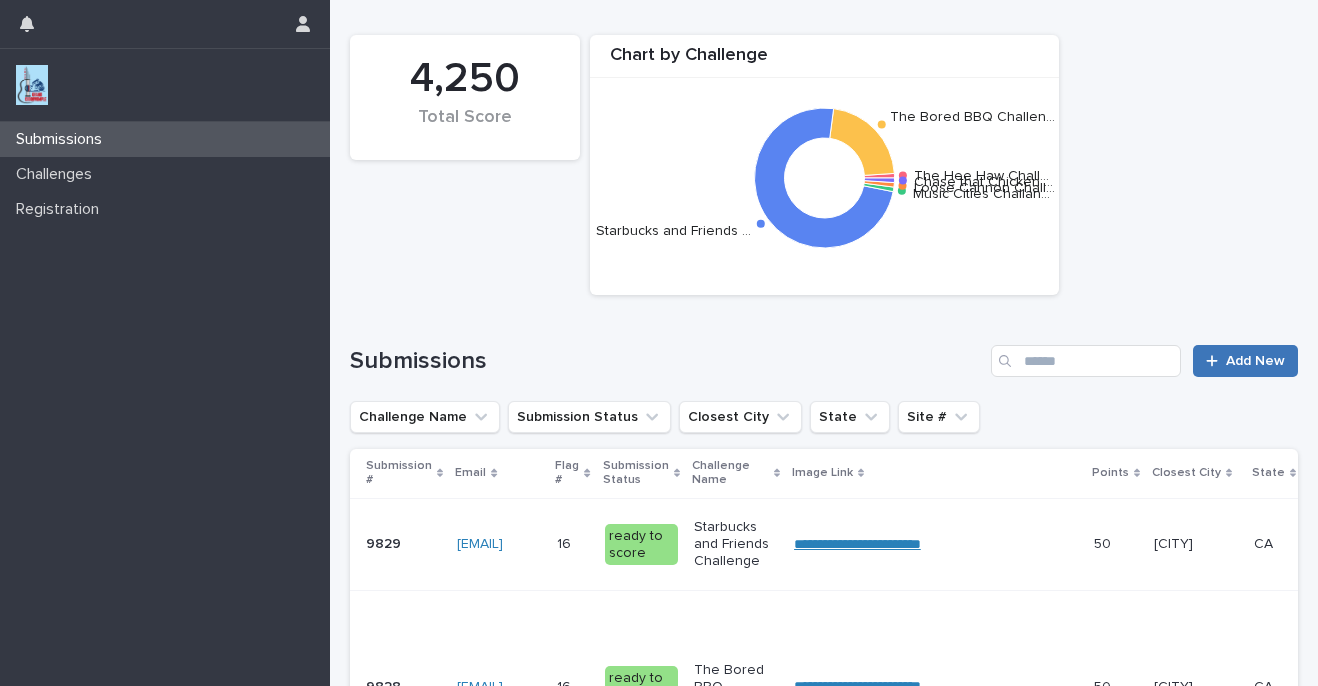 click on "Add New" at bounding box center (1245, 361) 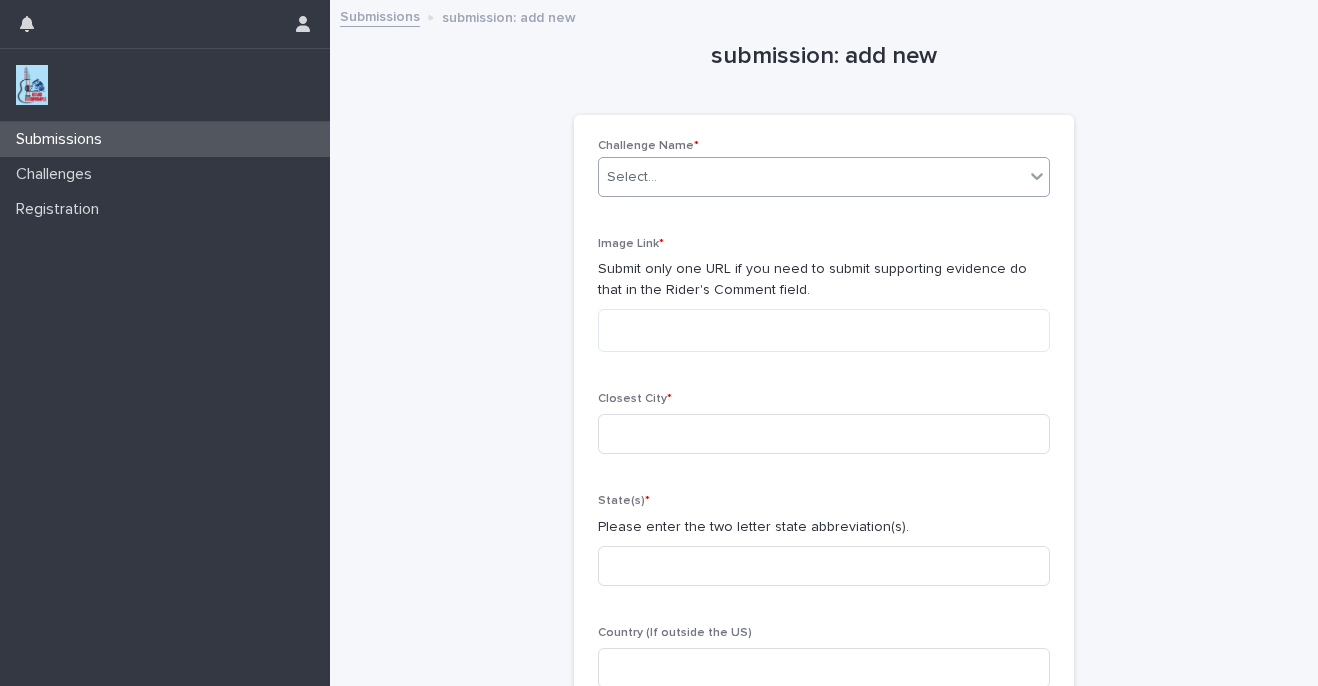 click on "Select..." at bounding box center (811, 177) 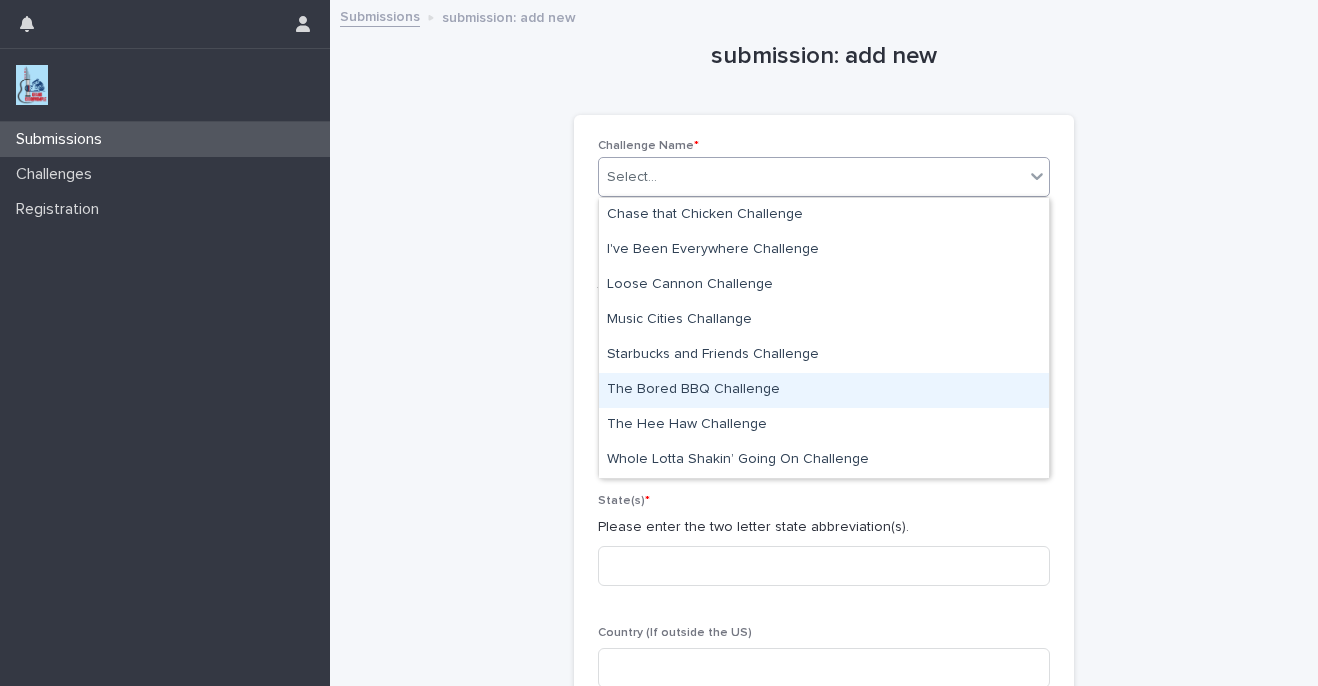 click on "The Bored BBQ Challenge" at bounding box center [824, 390] 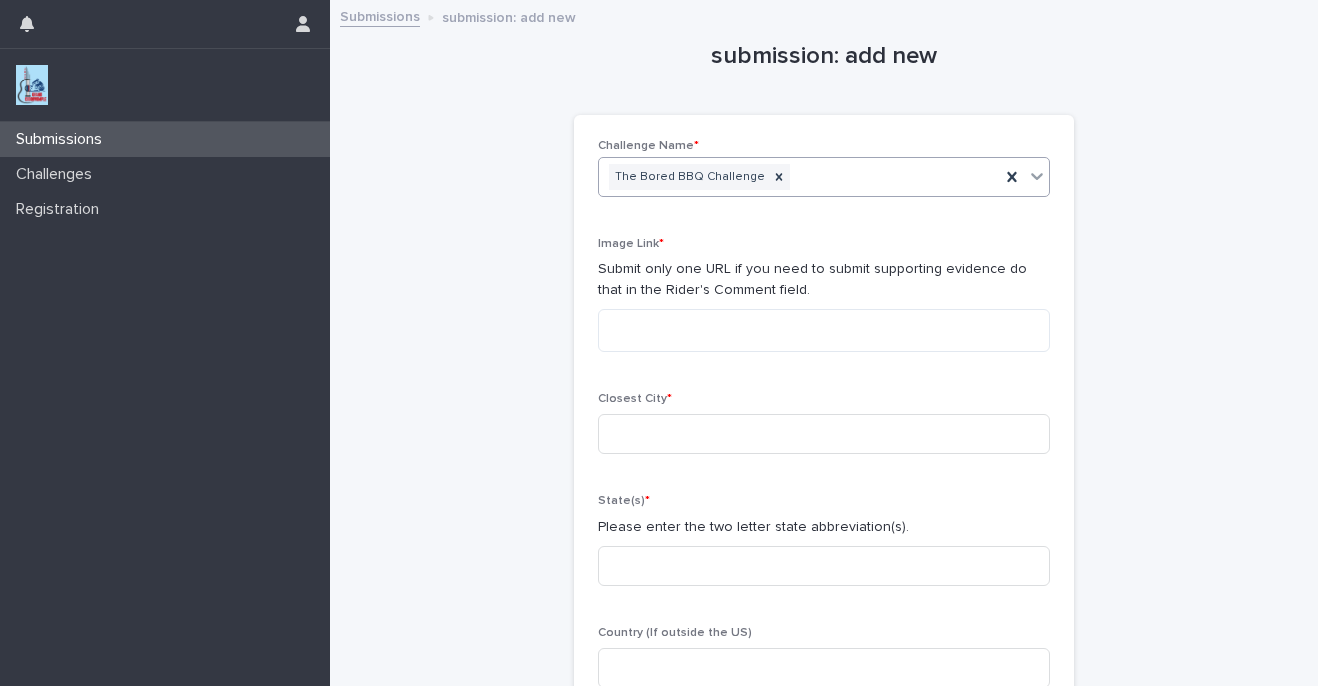 click on "Closest City * State(s) * Please enter the two letter state abbreviation(s). Country (If outside the US) Rider's Comments Sorry, there was an error saving your record. Please try again. Please fill out the required fields above. Save" at bounding box center [824, 442] 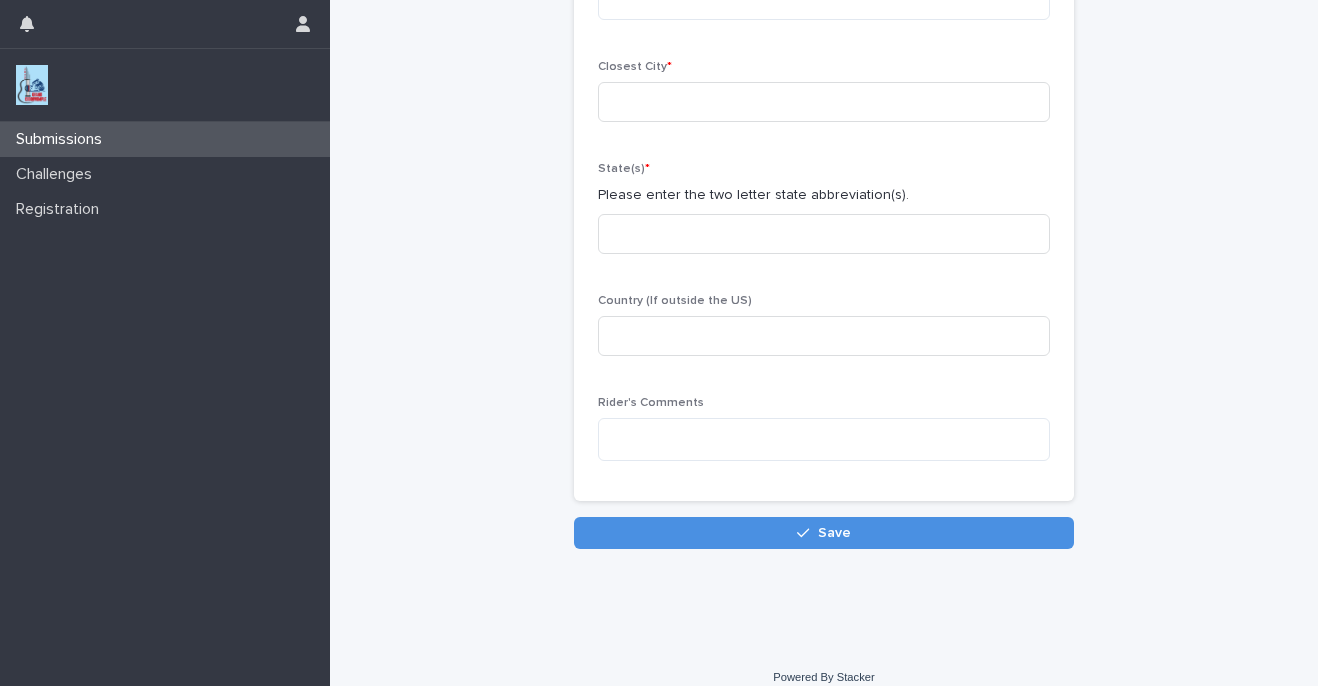 scroll, scrollTop: 352, scrollLeft: 0, axis: vertical 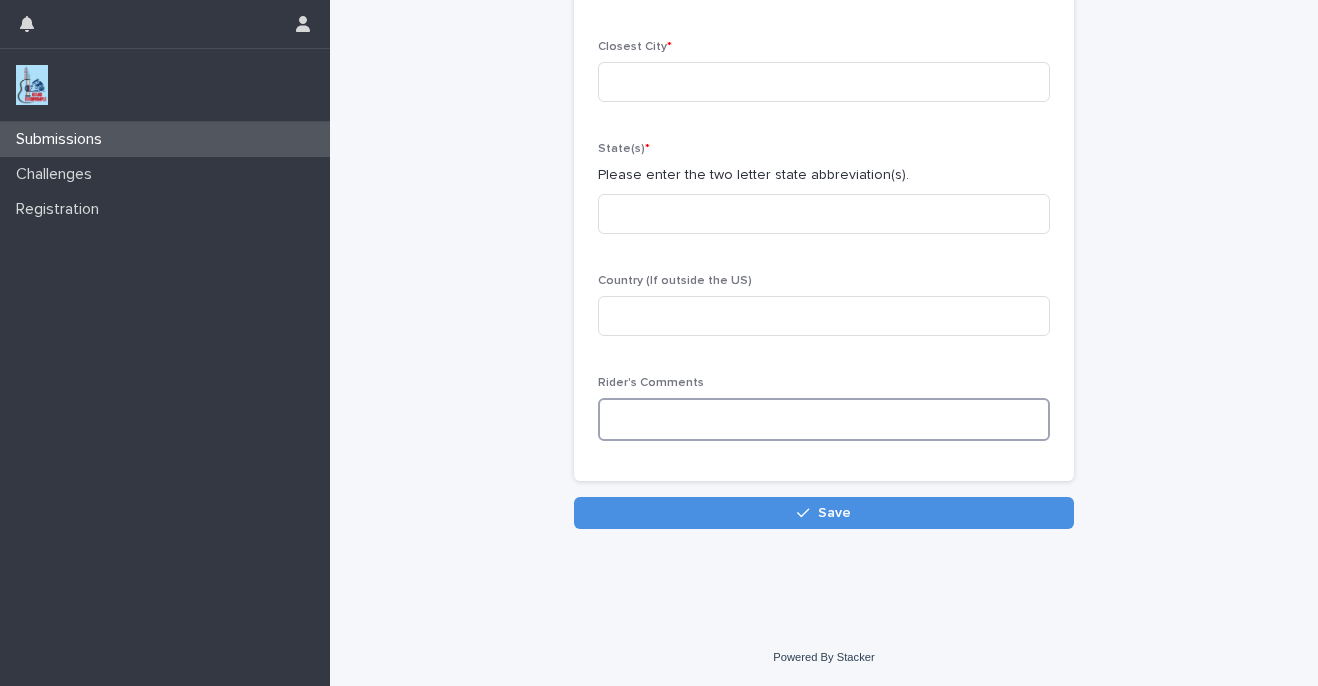 click at bounding box center (824, 419) 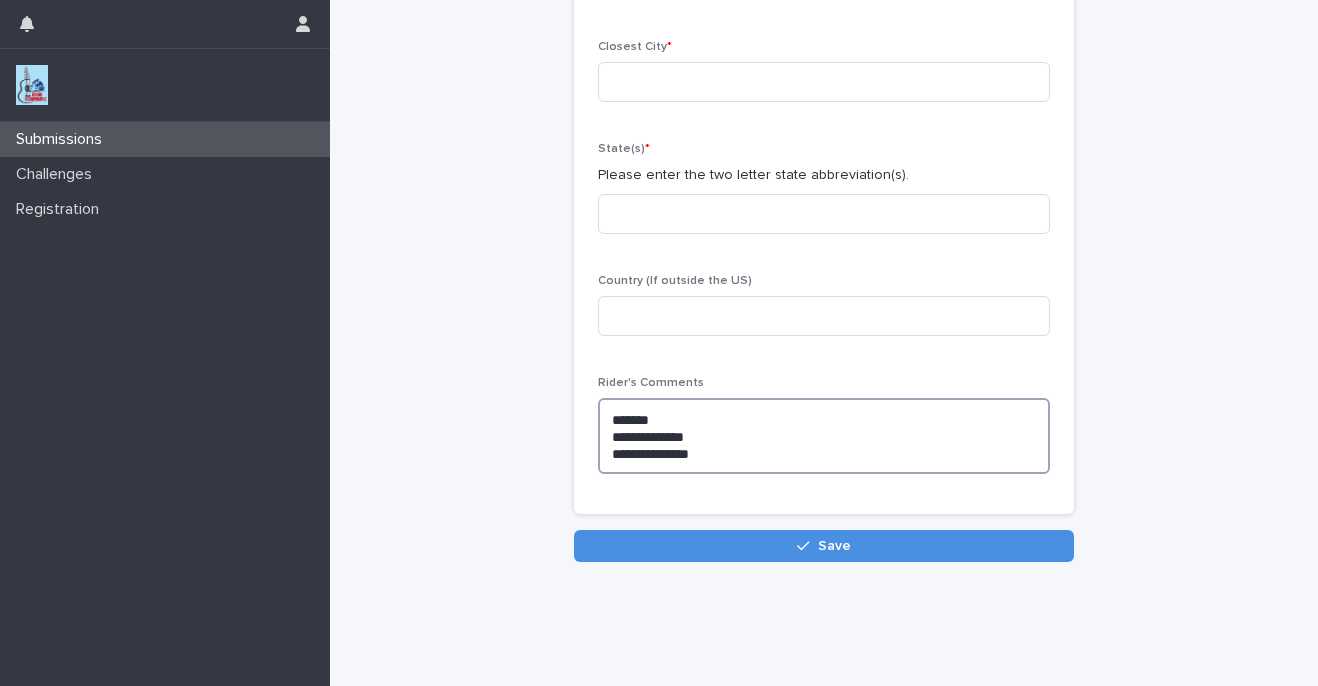type on "**********" 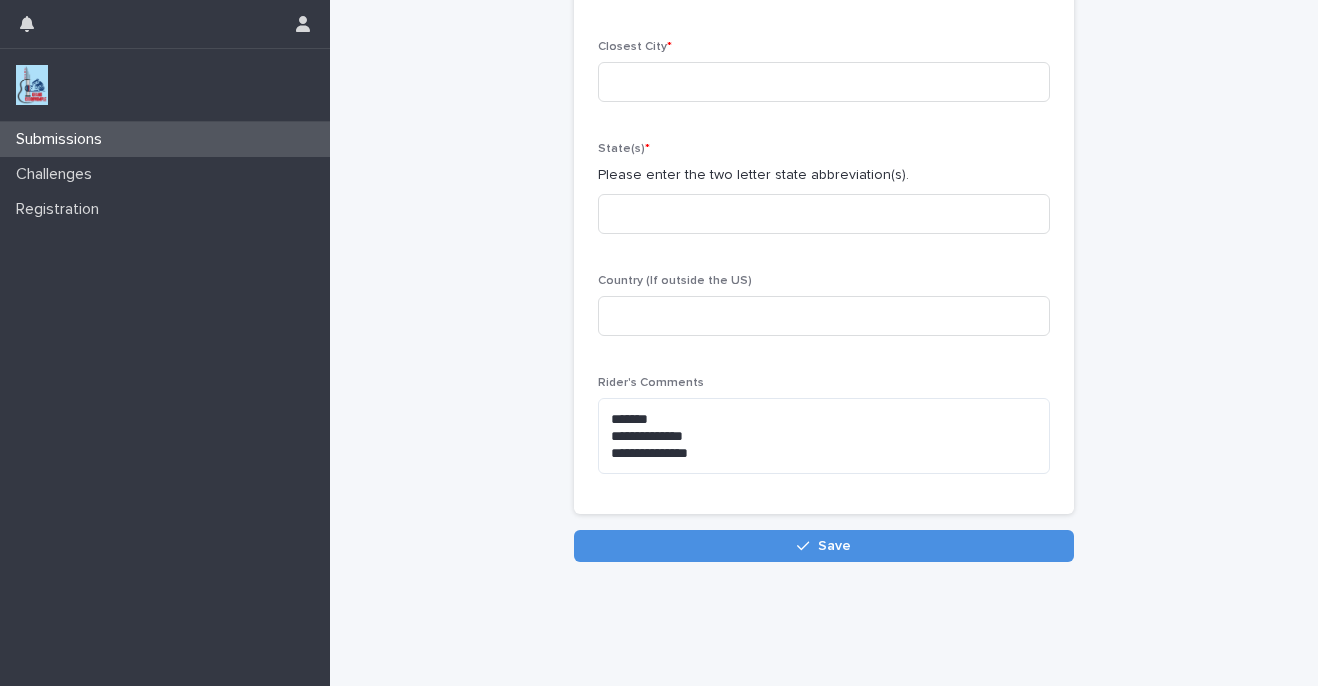 click on "**********" at bounding box center (824, 106) 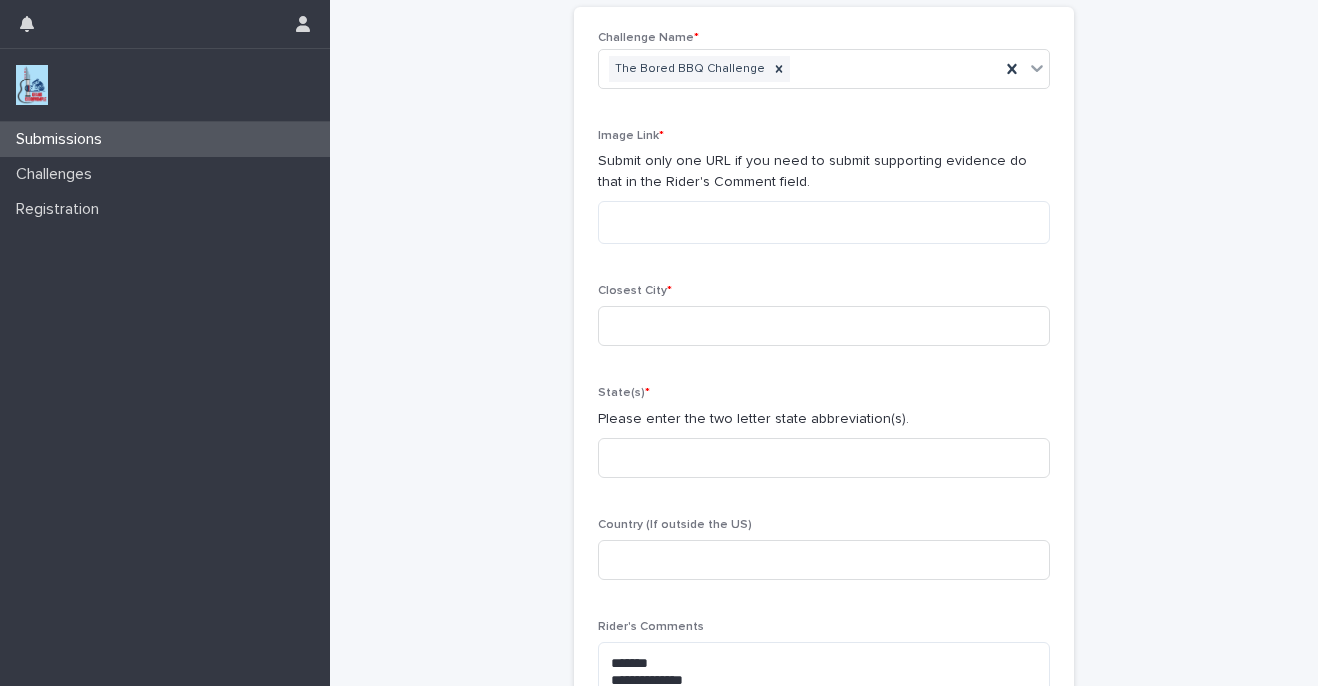 scroll, scrollTop: 0, scrollLeft: 0, axis: both 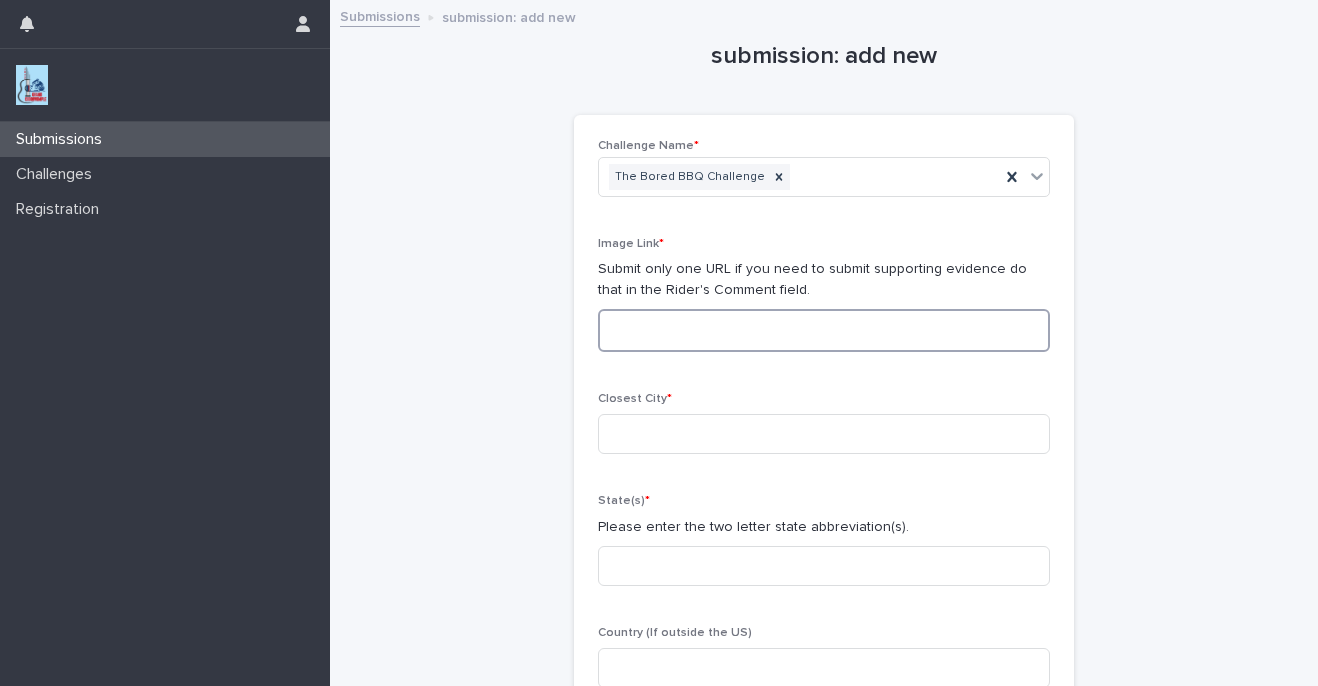 click at bounding box center [824, 330] 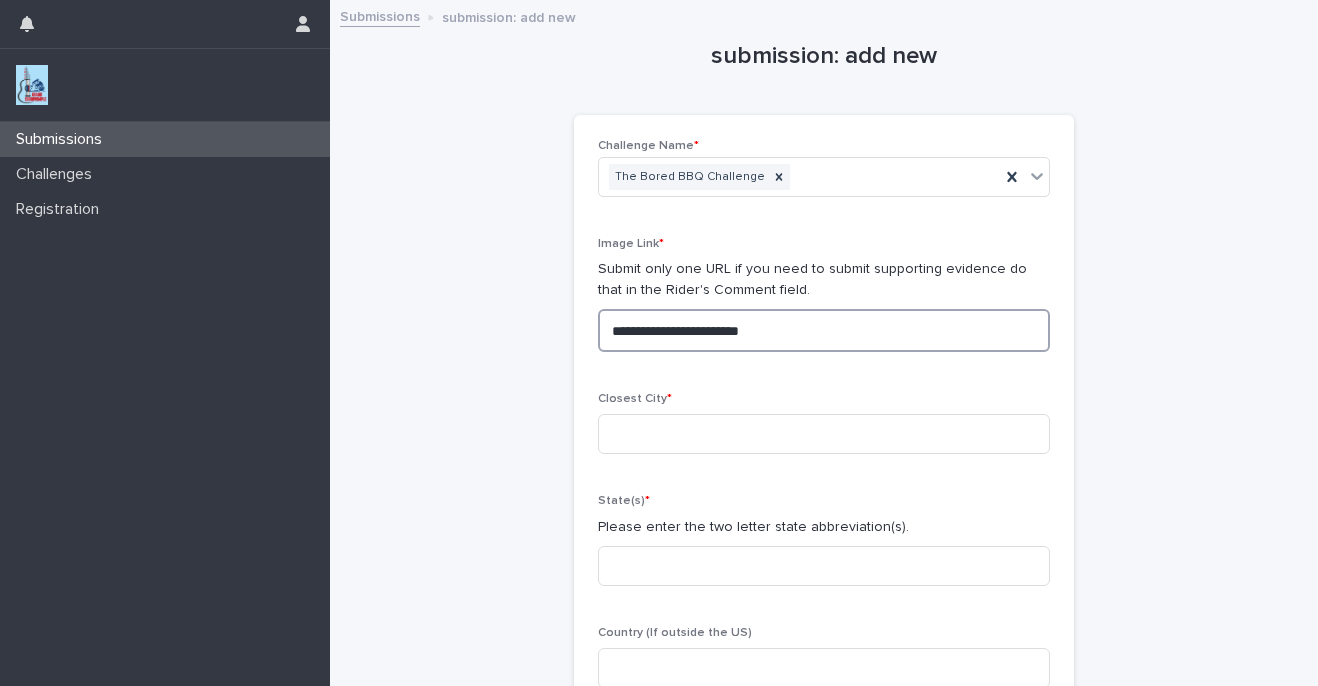 type on "**********" 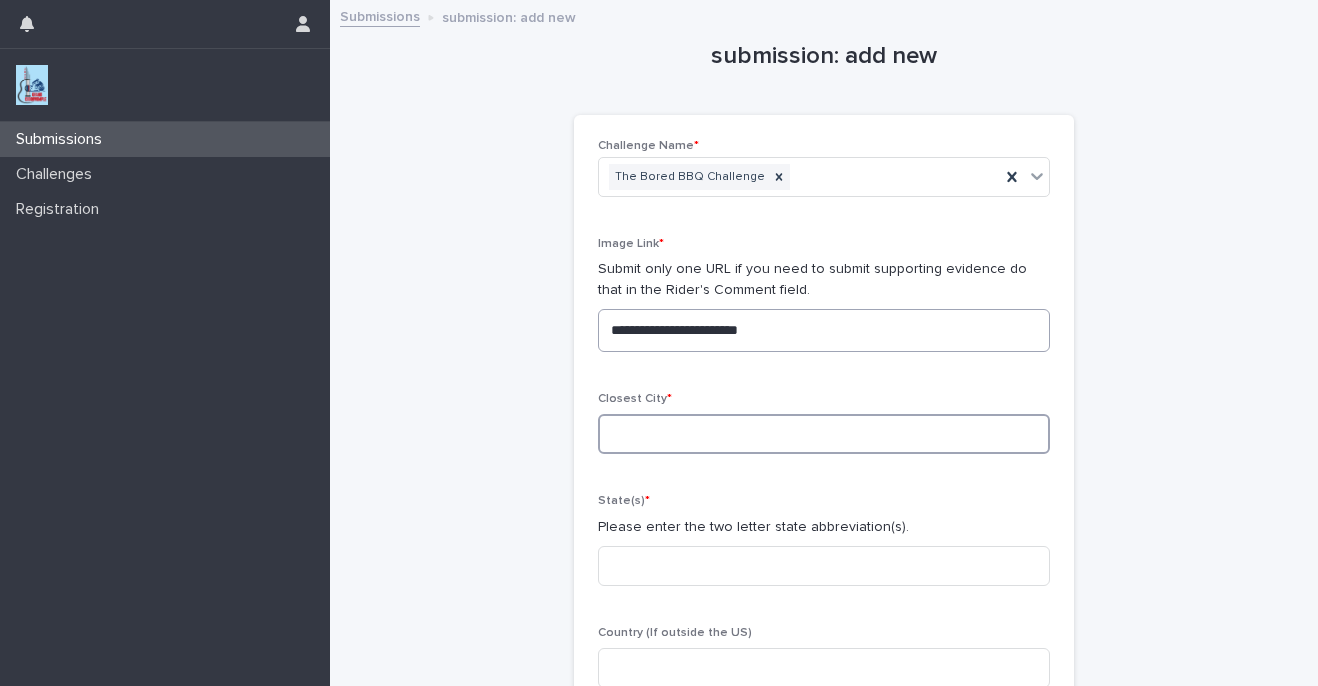 type on "*" 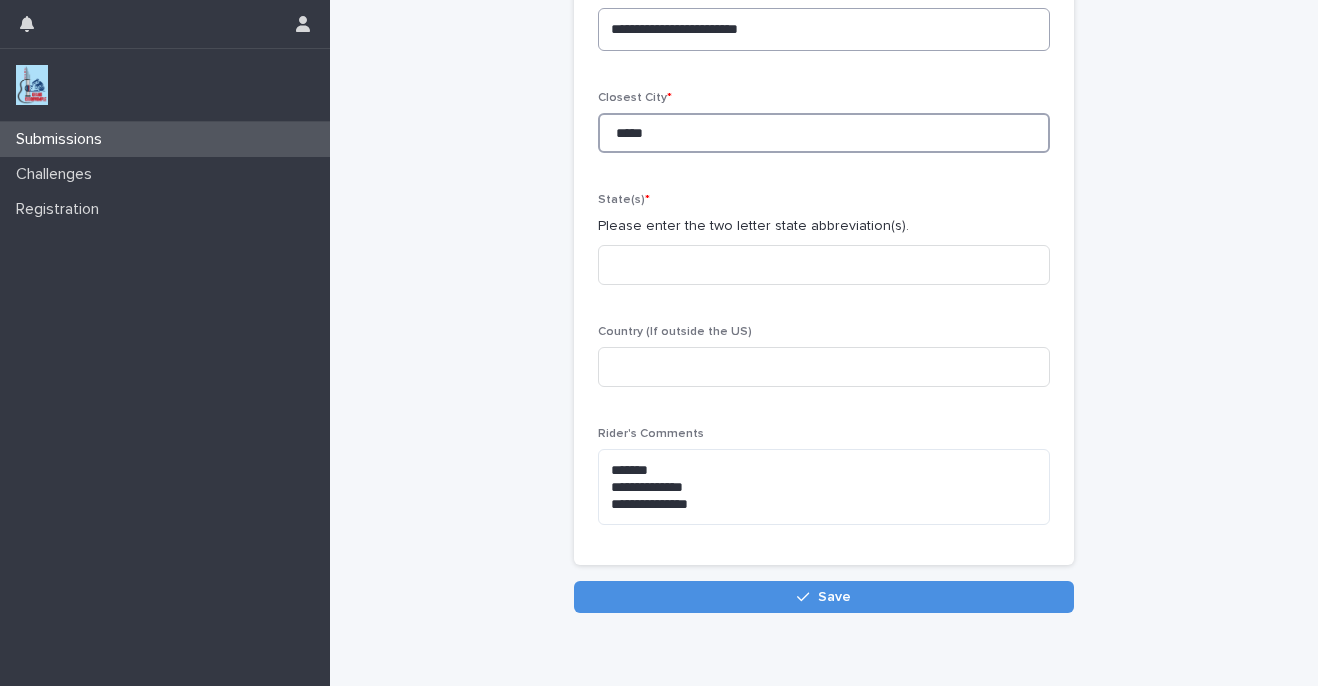 scroll, scrollTop: 211, scrollLeft: 0, axis: vertical 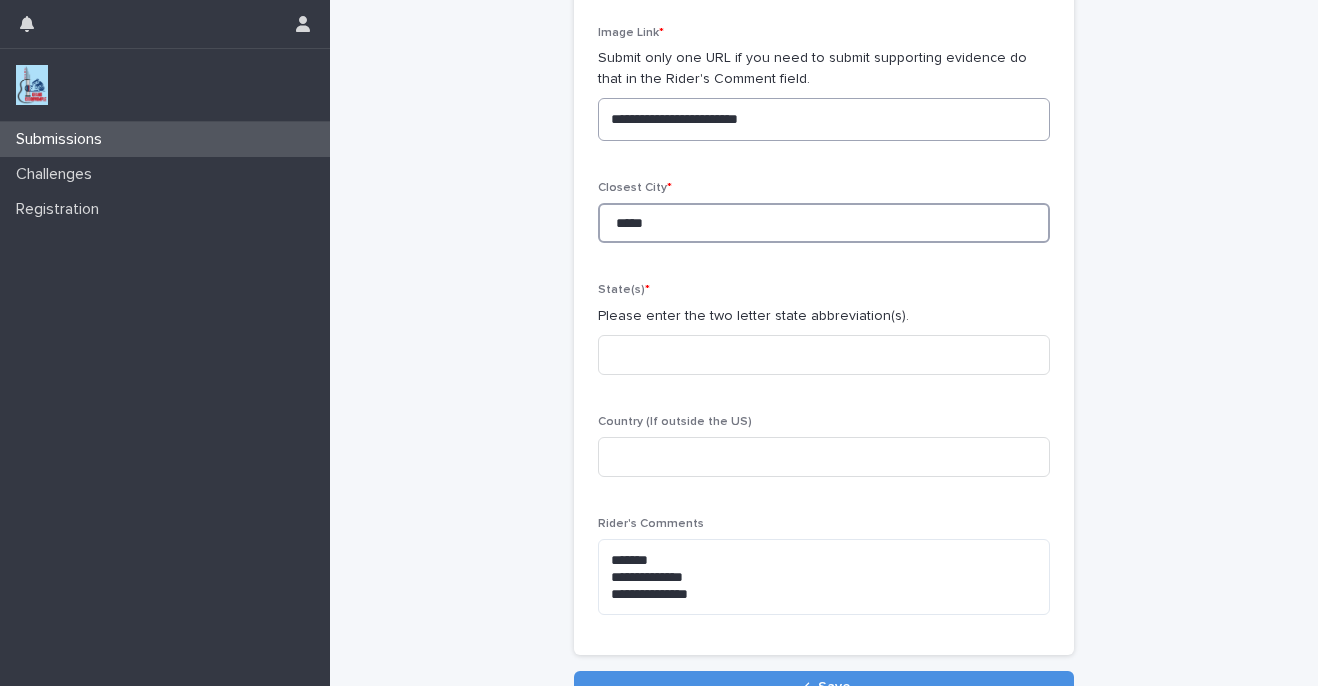type on "*****" 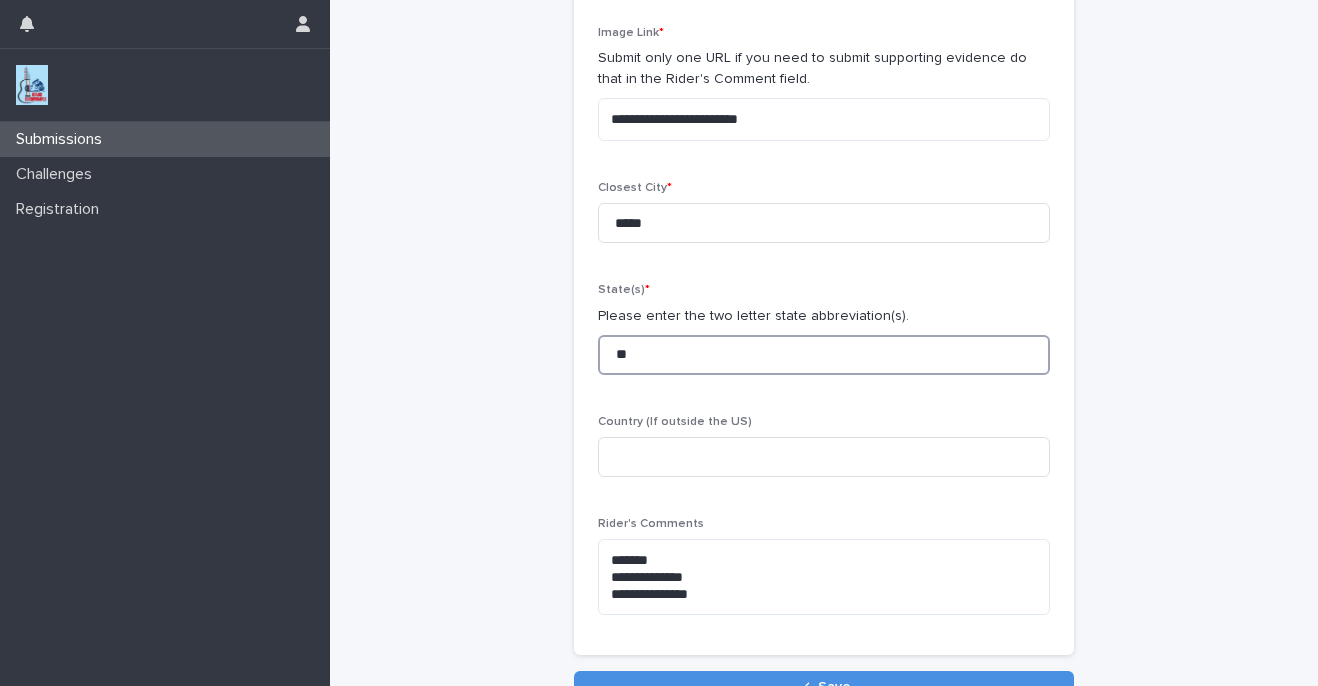 type on "**" 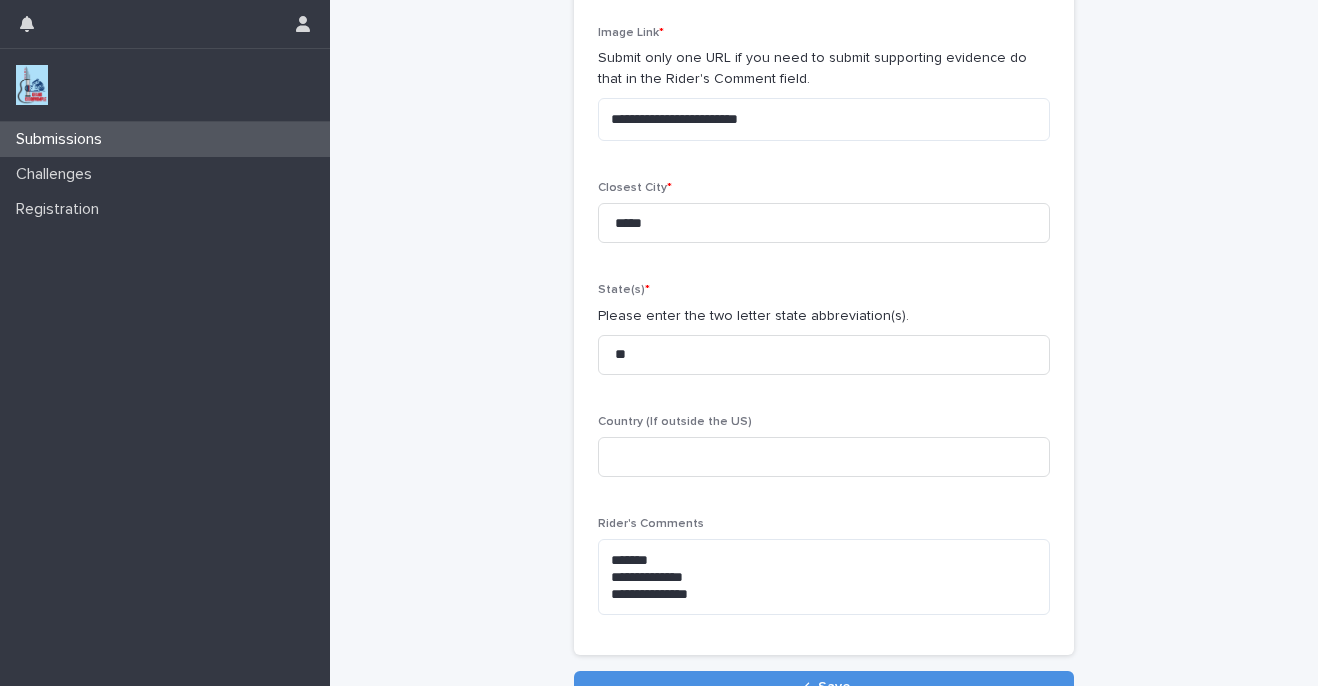 click on "**********" at bounding box center (824, 247) 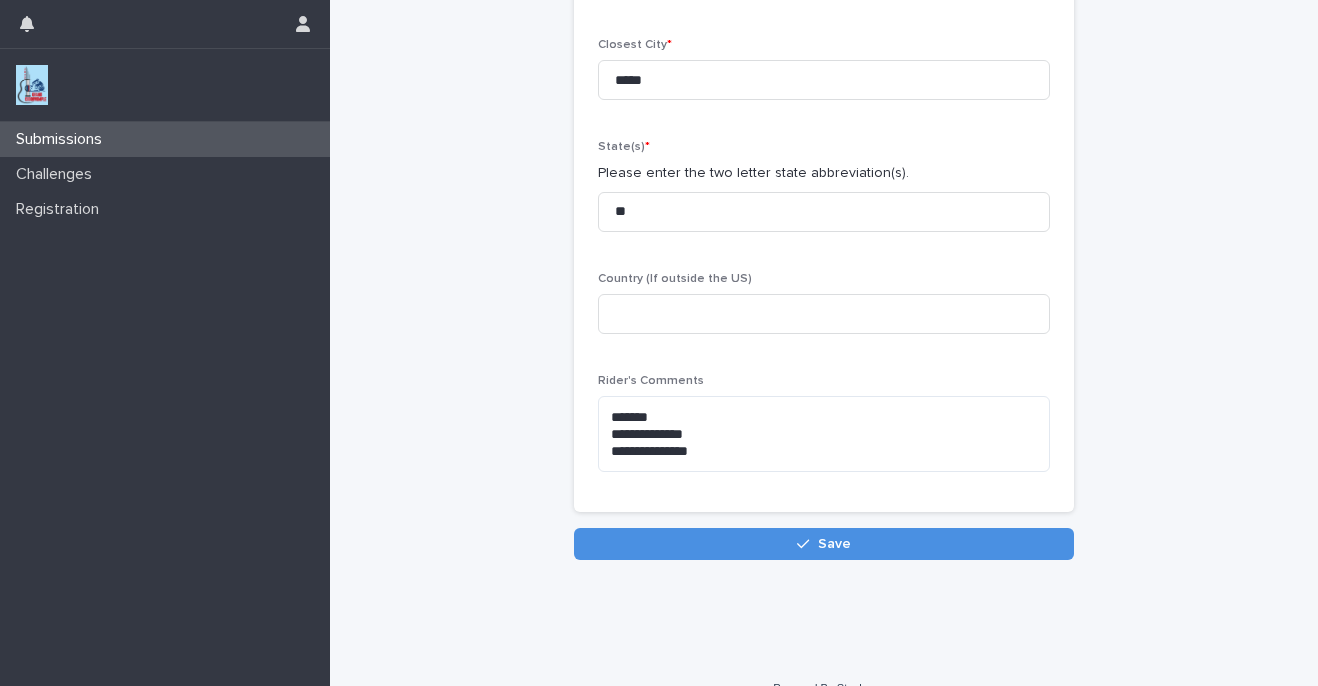 scroll, scrollTop: 385, scrollLeft: 0, axis: vertical 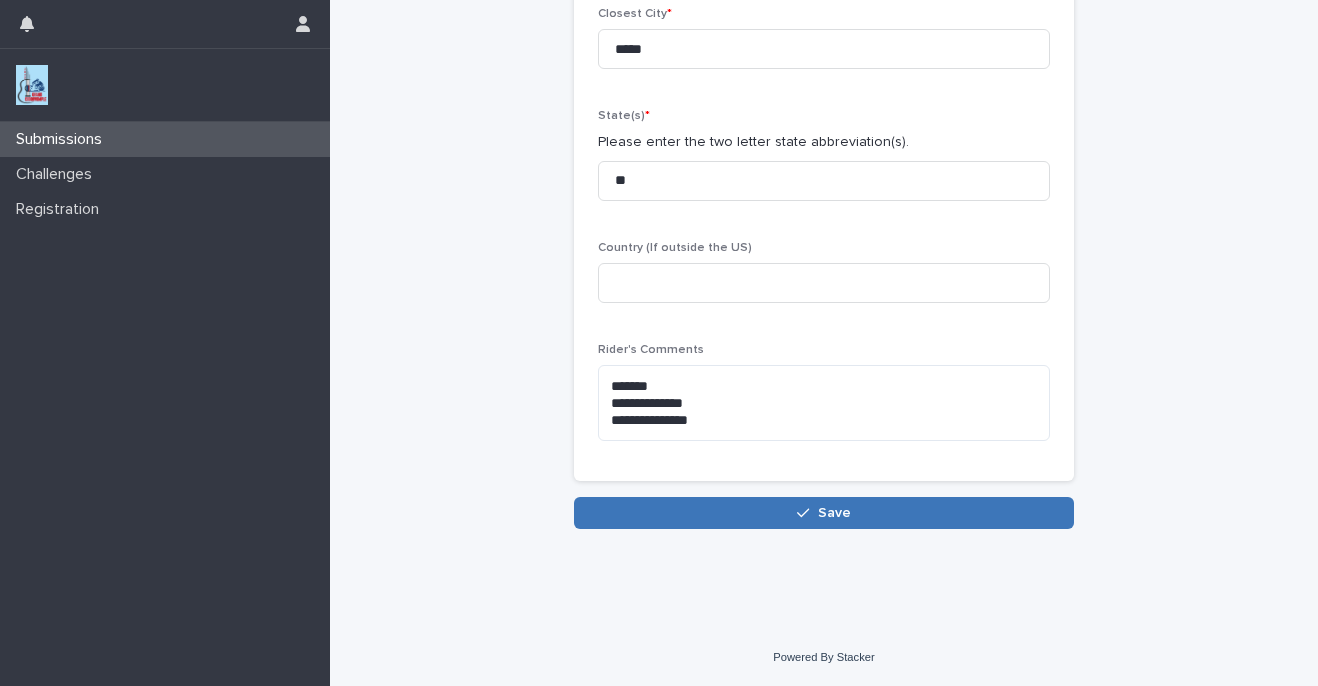 click on "Save" at bounding box center (824, 513) 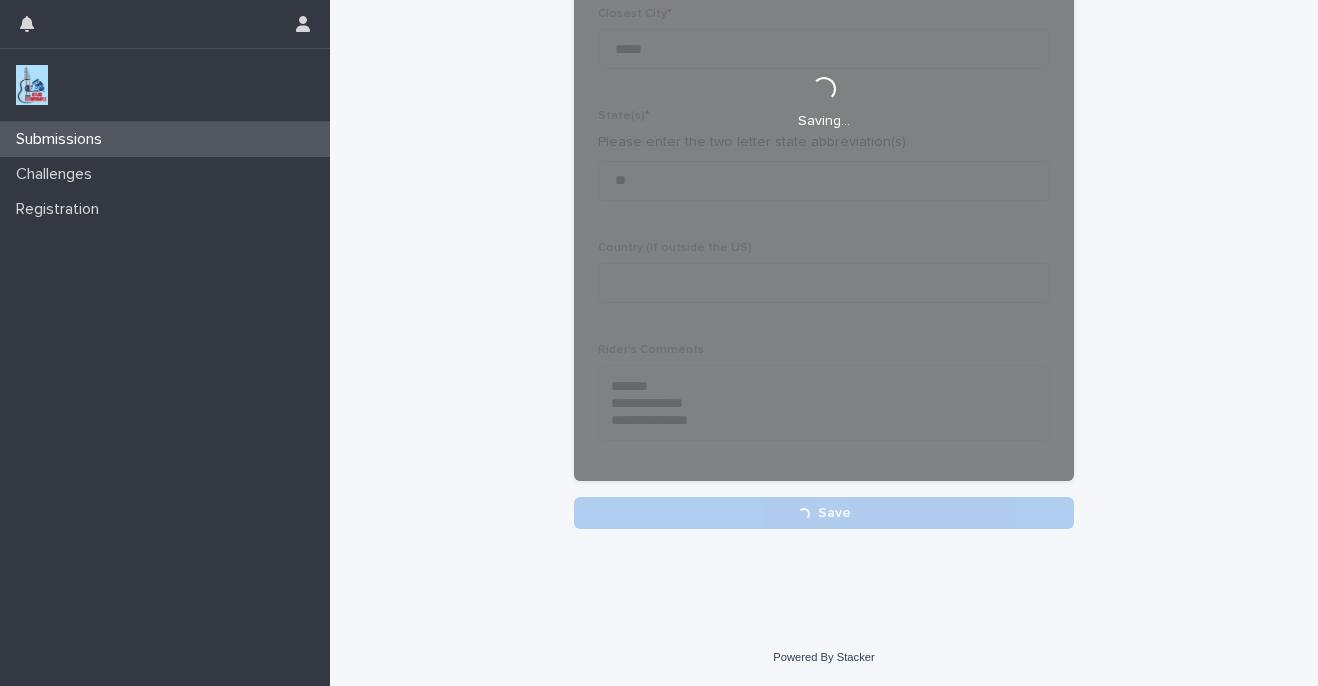 scroll, scrollTop: 0, scrollLeft: 0, axis: both 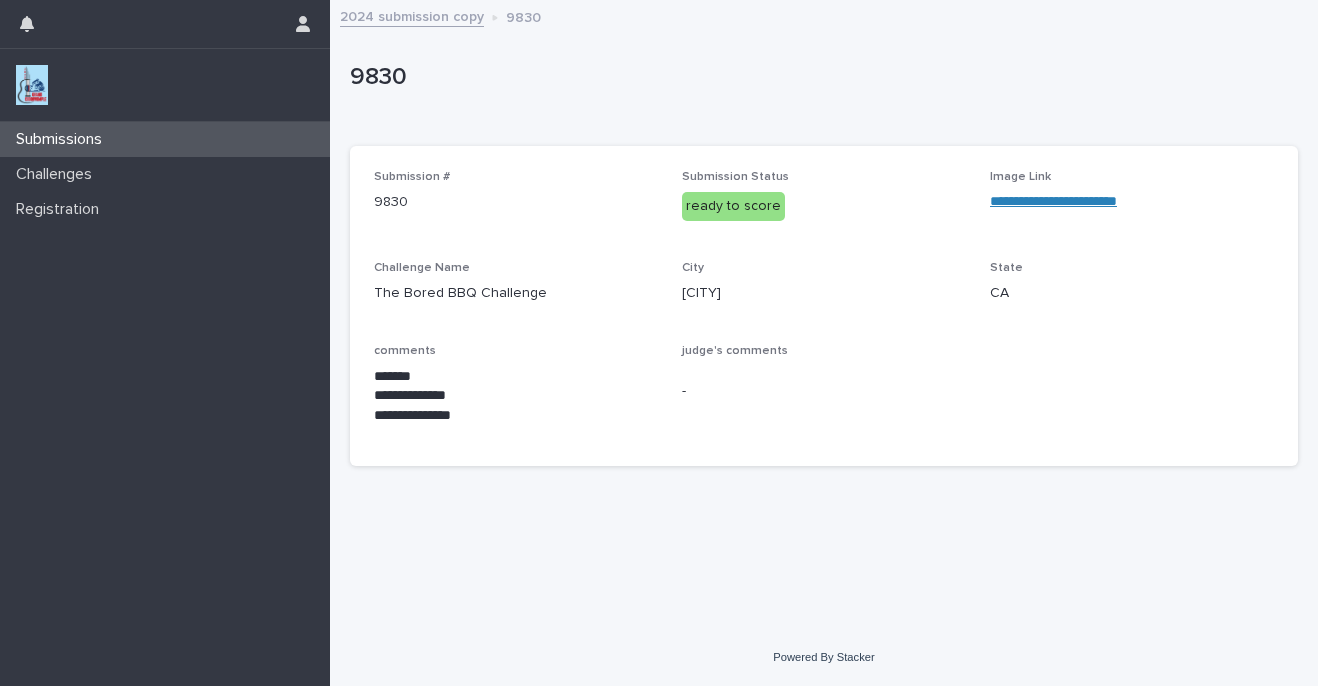 click on "Submissions" at bounding box center [63, 139] 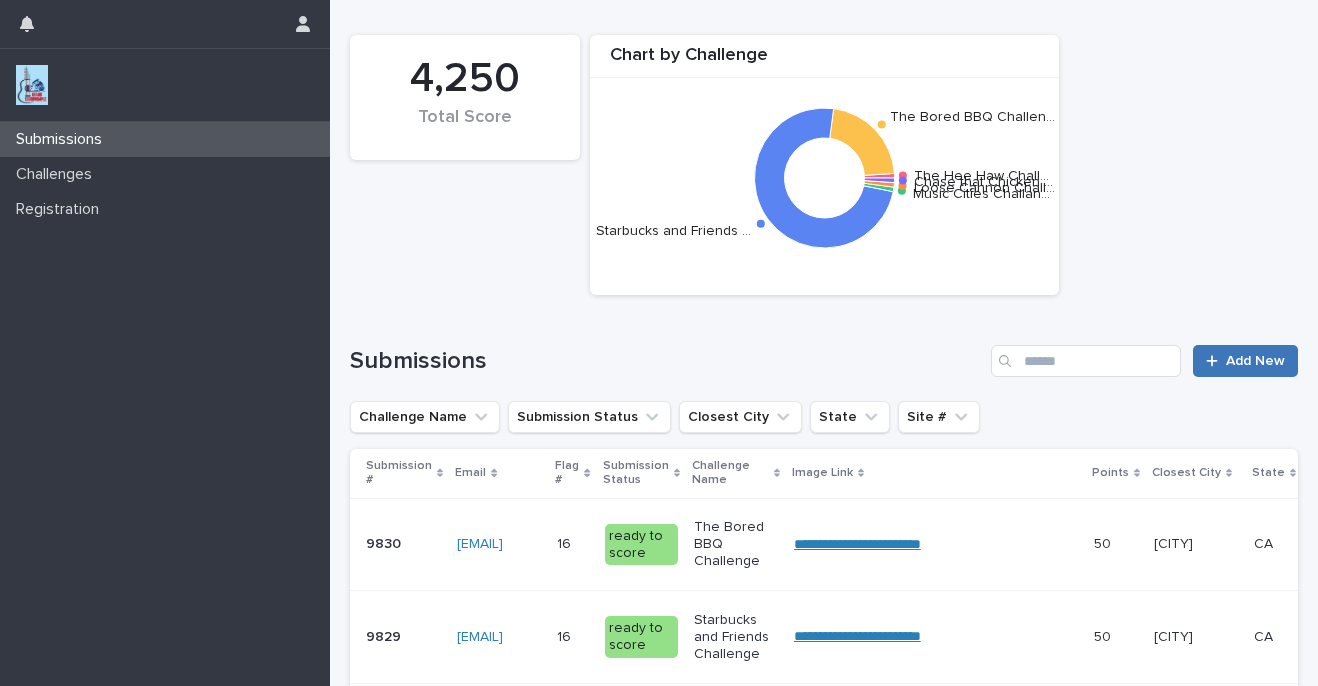 click on "Add New" at bounding box center (1245, 361) 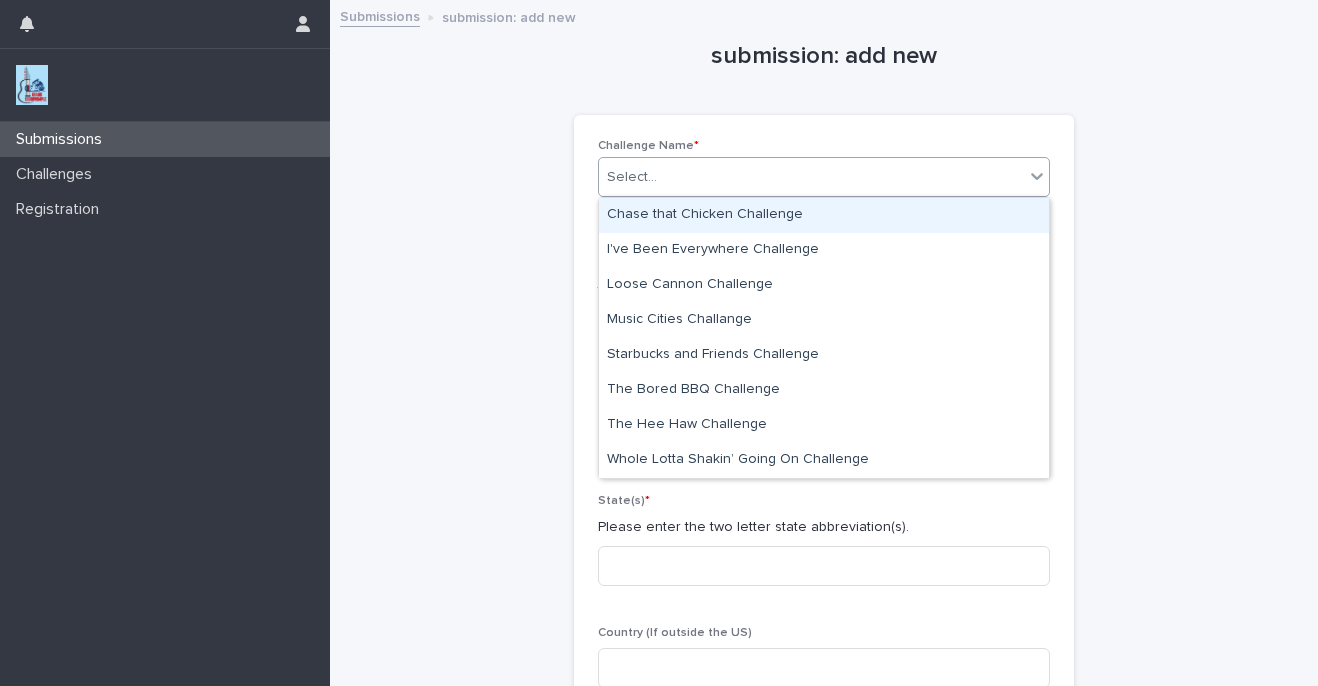 click on "Select..." at bounding box center (811, 177) 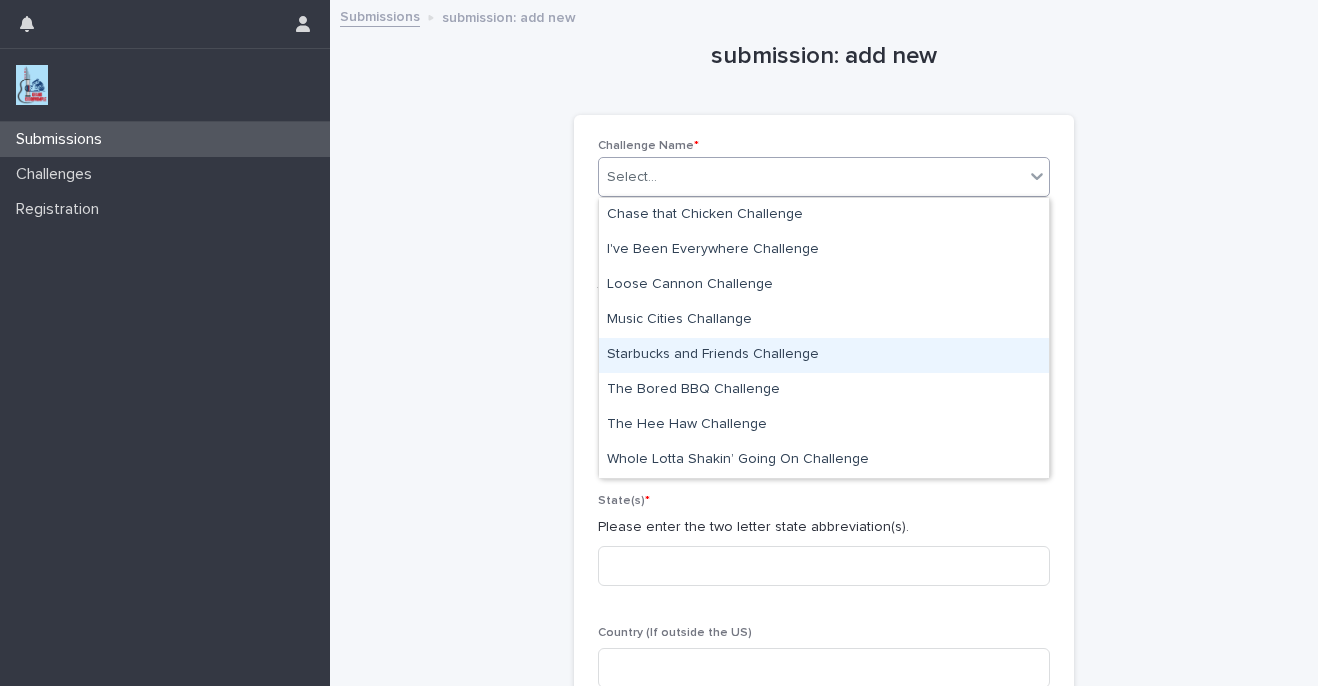 click on "Starbucks and Friends Challenge" at bounding box center [824, 355] 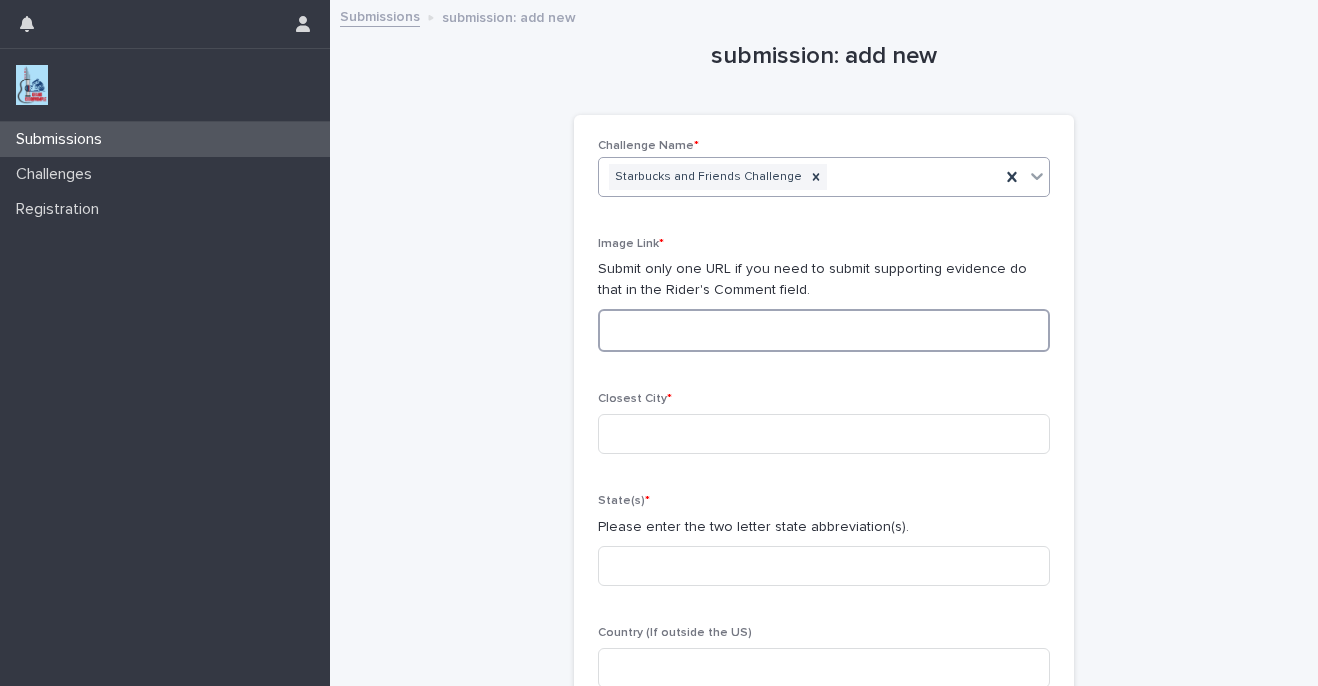 click at bounding box center (824, 330) 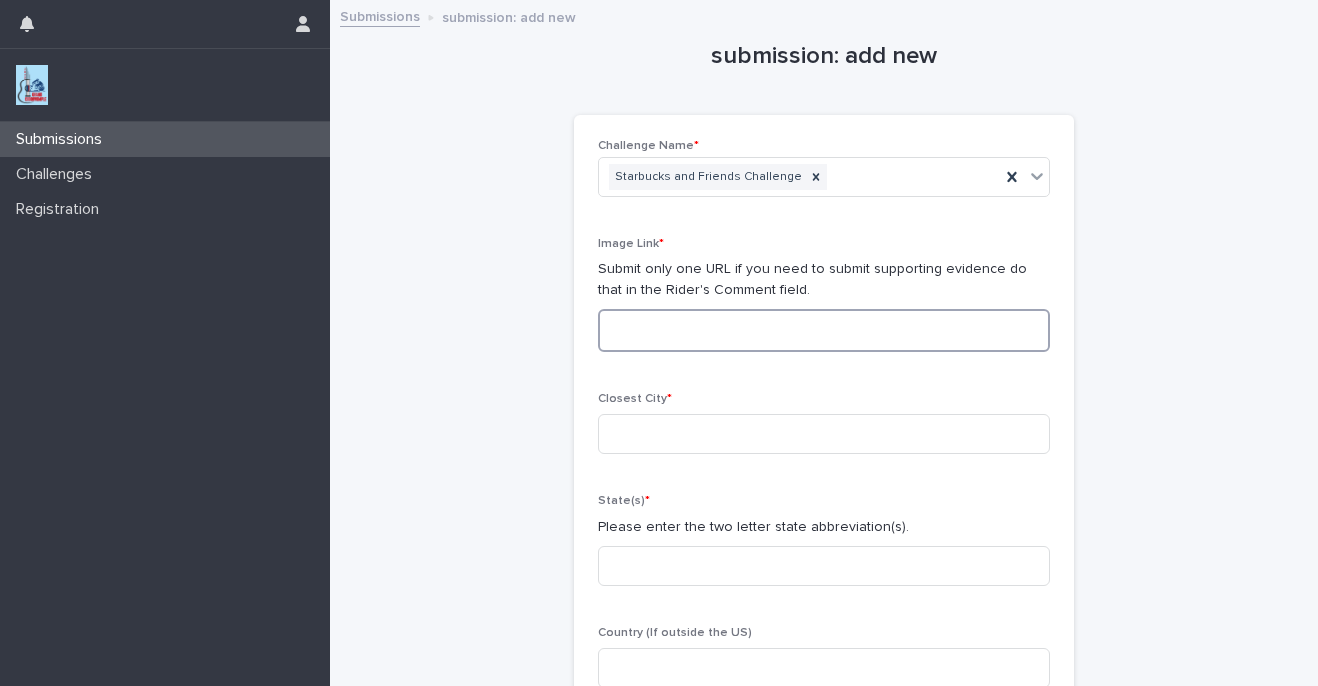 paste on "**********" 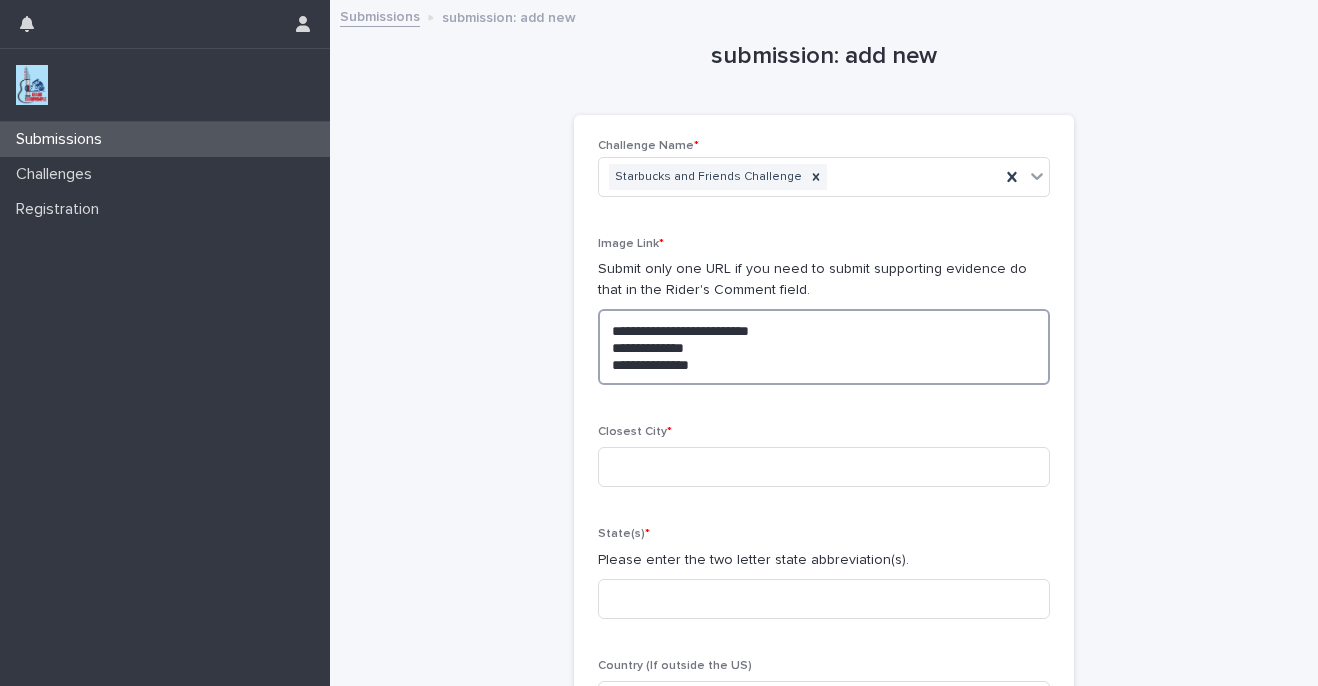 type 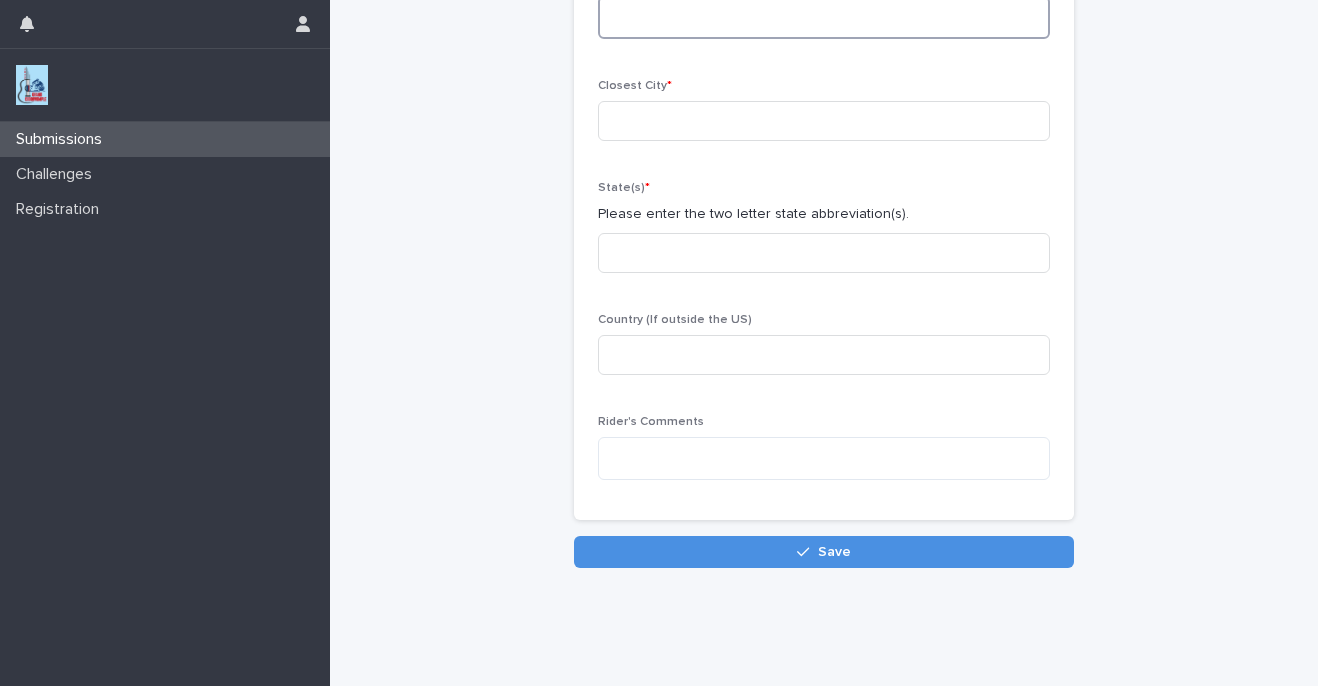 scroll, scrollTop: 352, scrollLeft: 0, axis: vertical 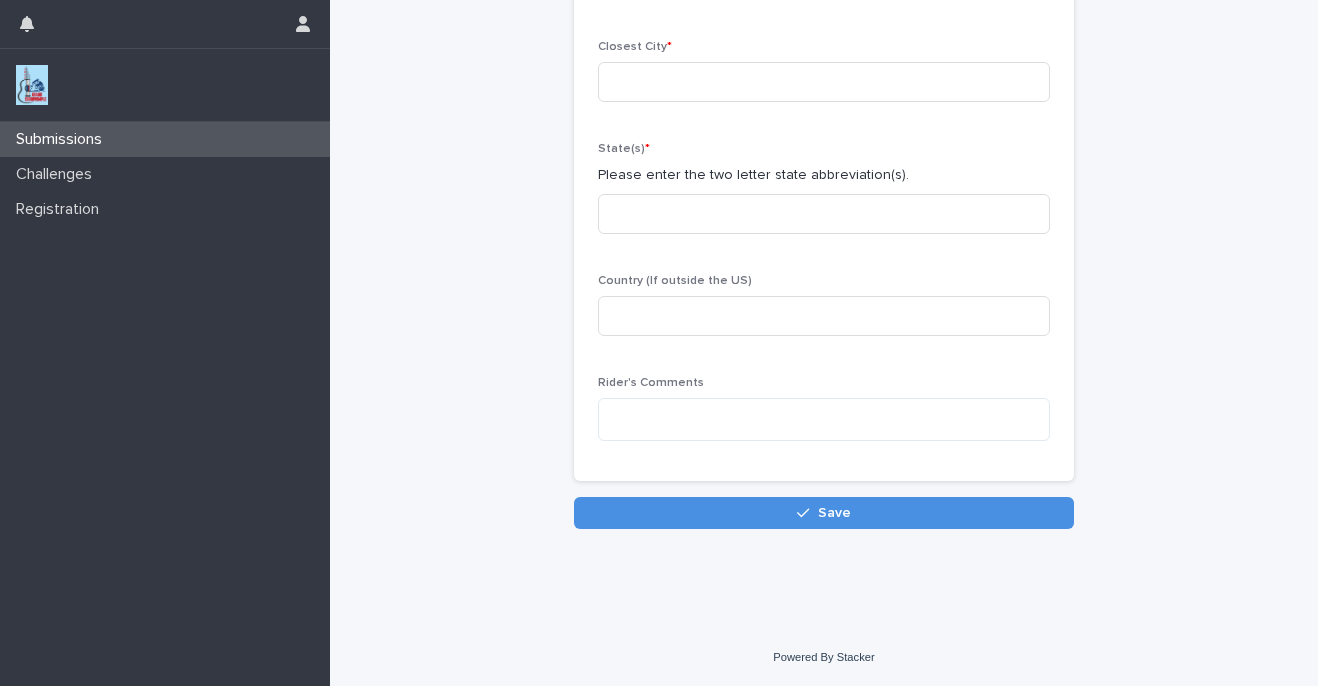 click on "Rider's Comments" at bounding box center [824, 416] 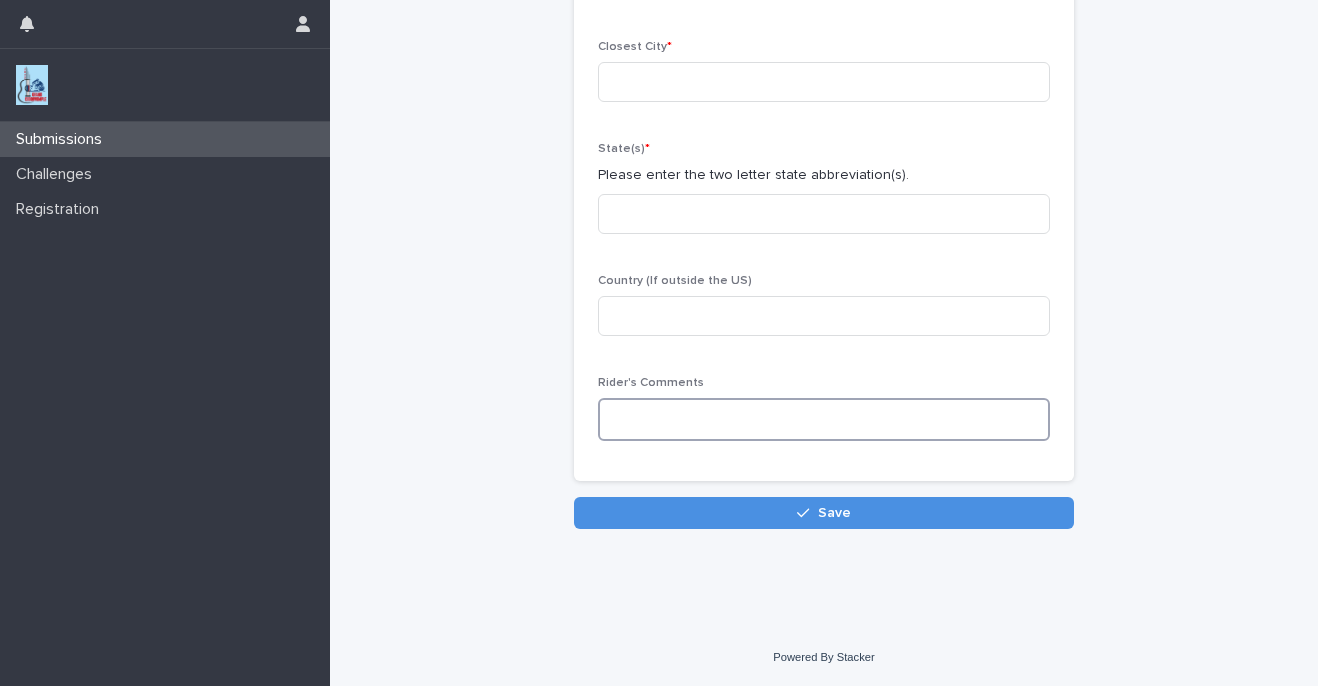 click at bounding box center [824, 419] 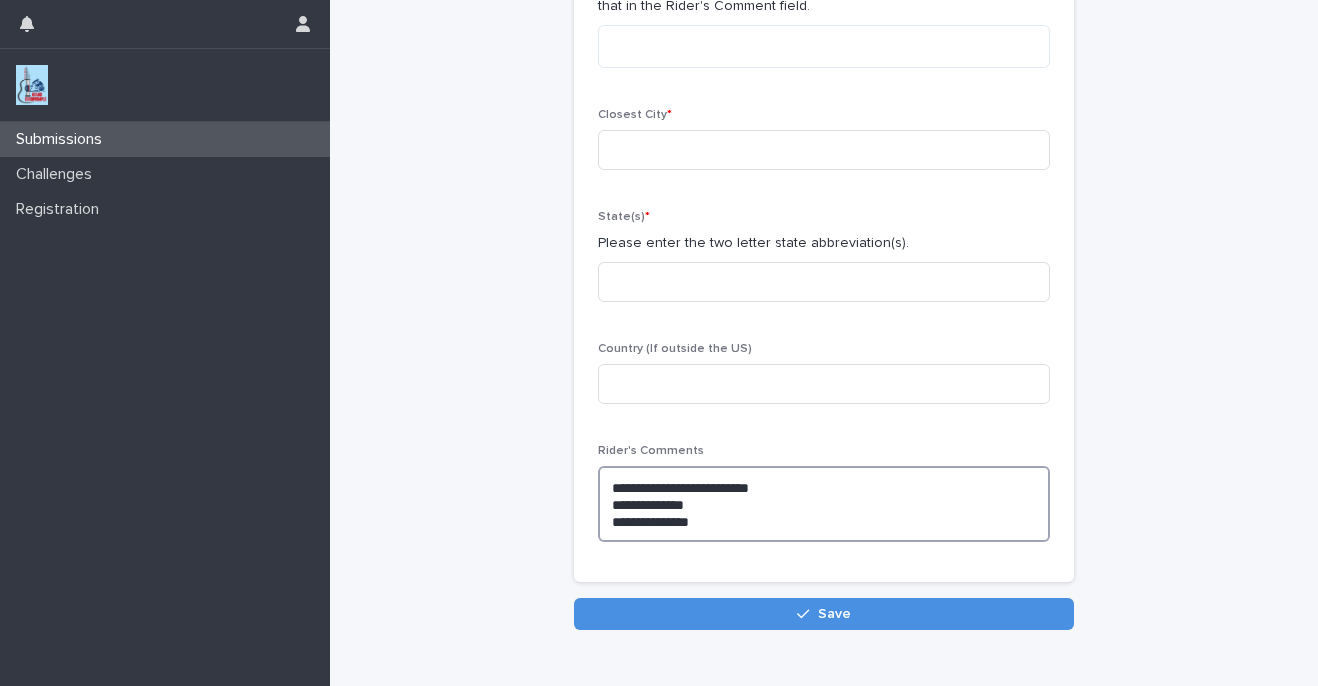 scroll, scrollTop: 282, scrollLeft: 0, axis: vertical 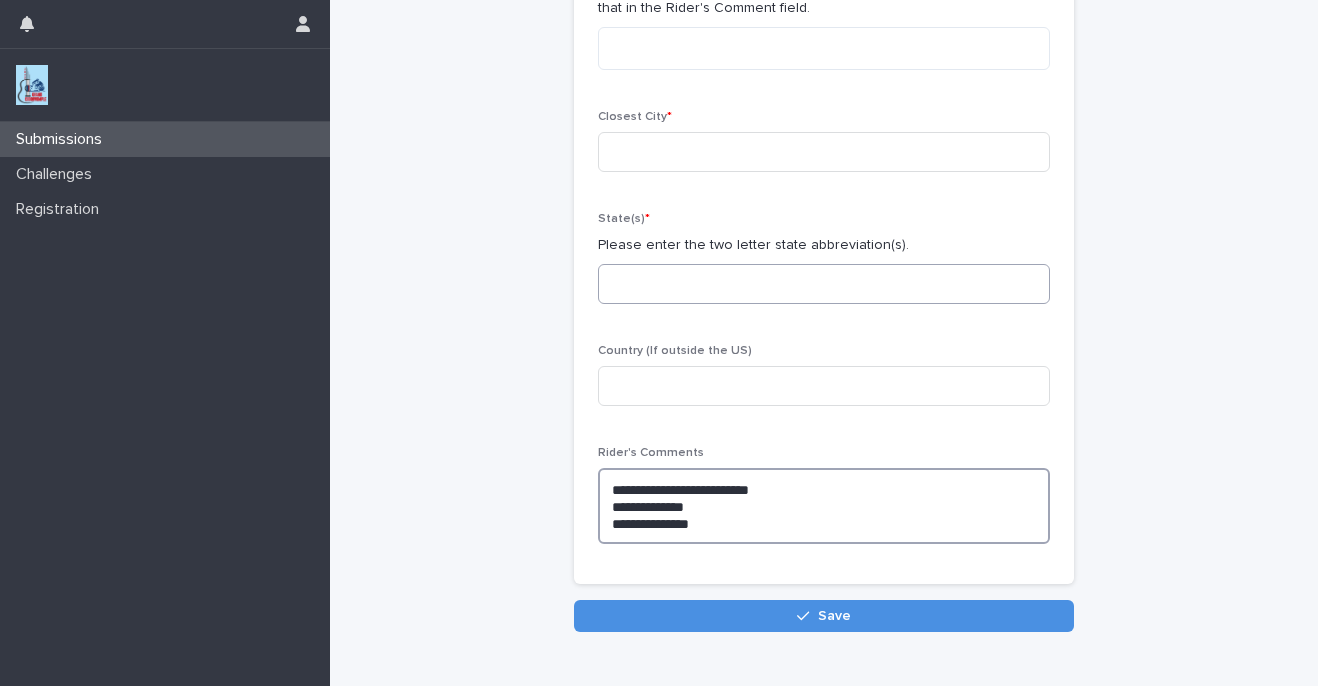 type on "**********" 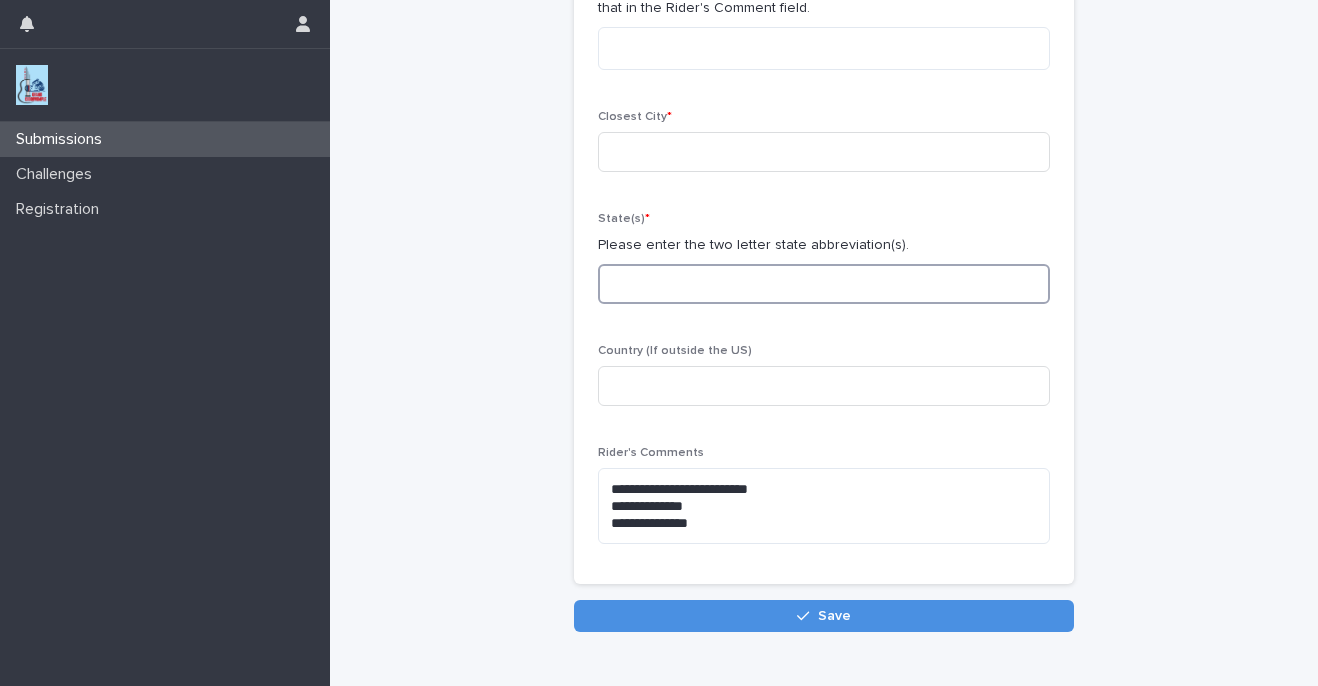 click at bounding box center [824, 284] 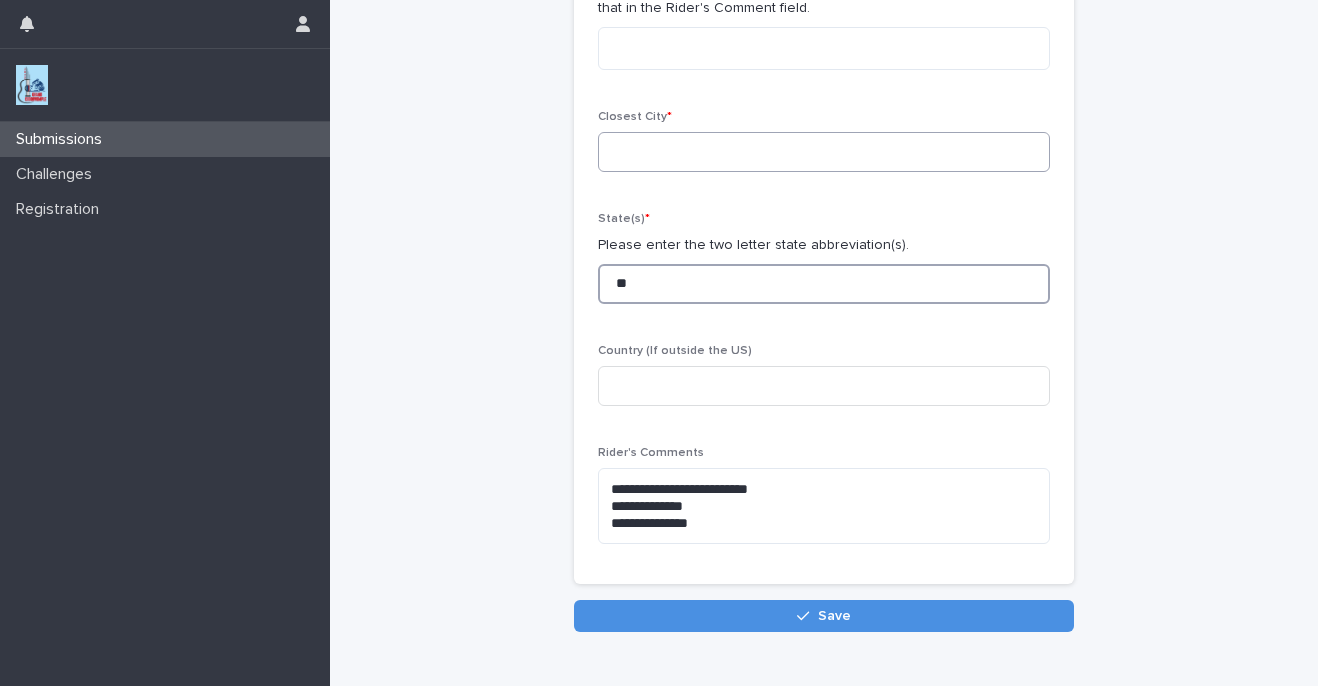 type on "**" 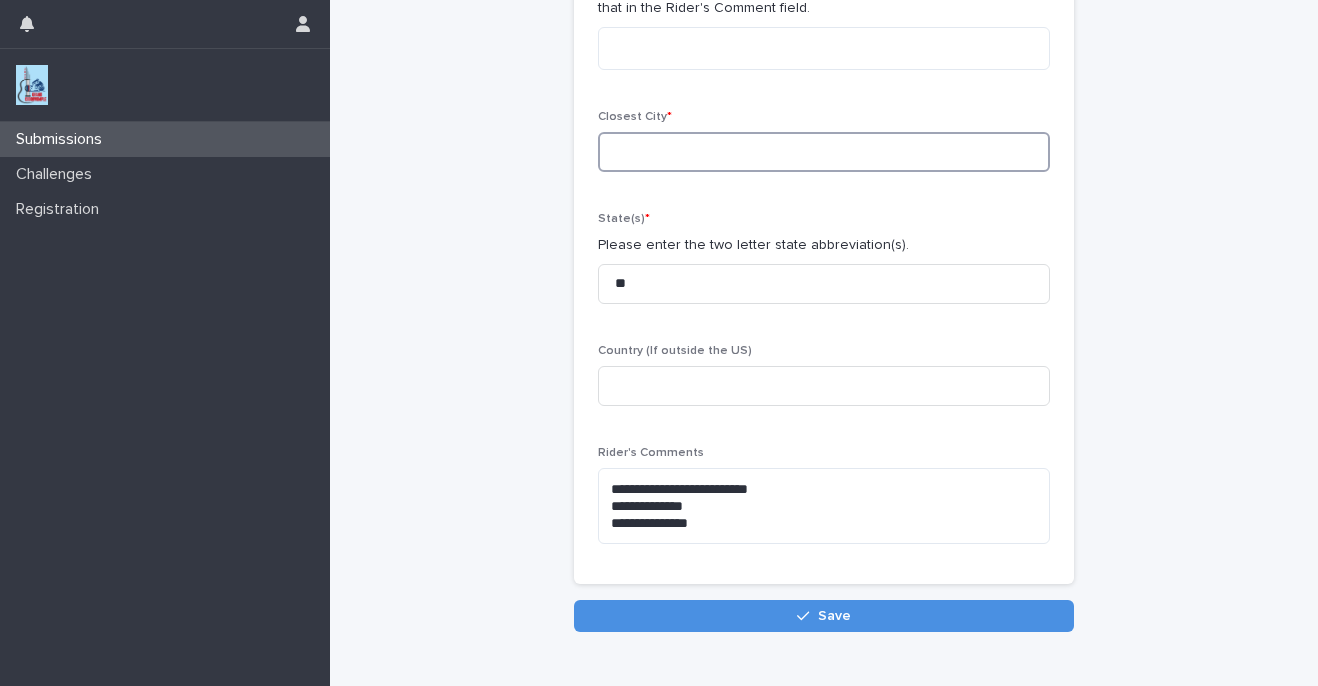 click at bounding box center (824, 152) 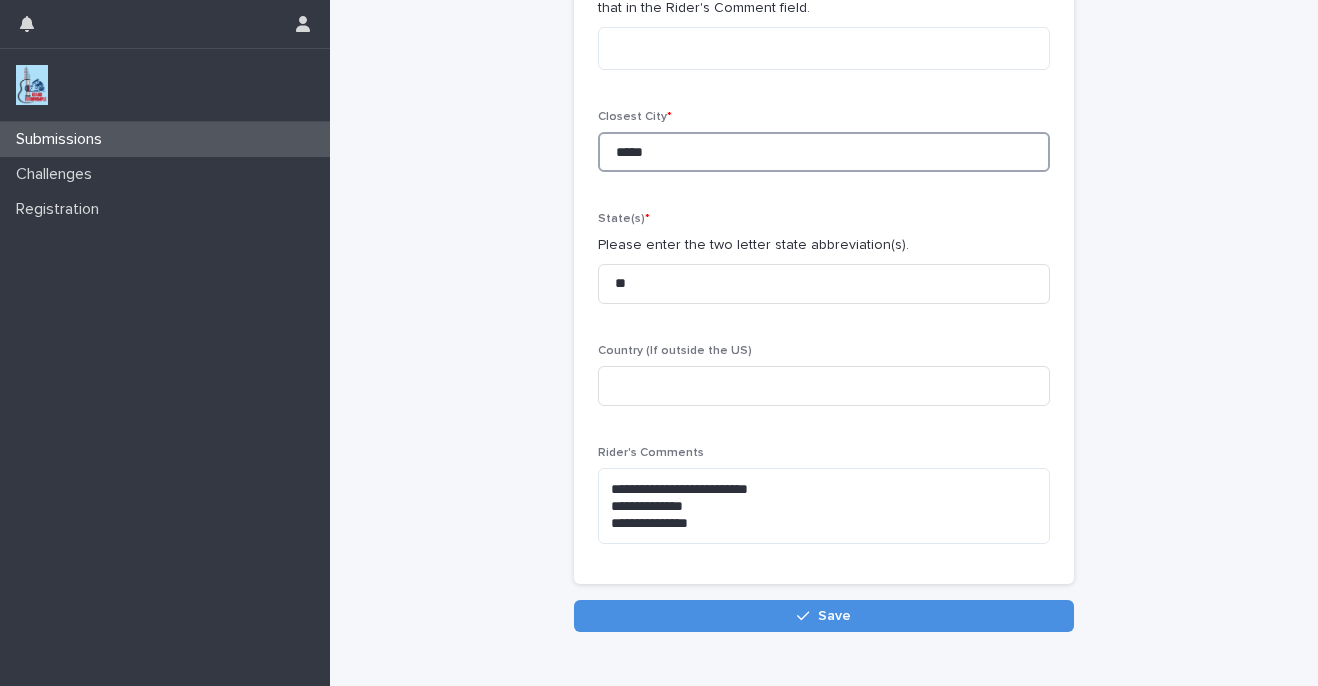 type on "*****" 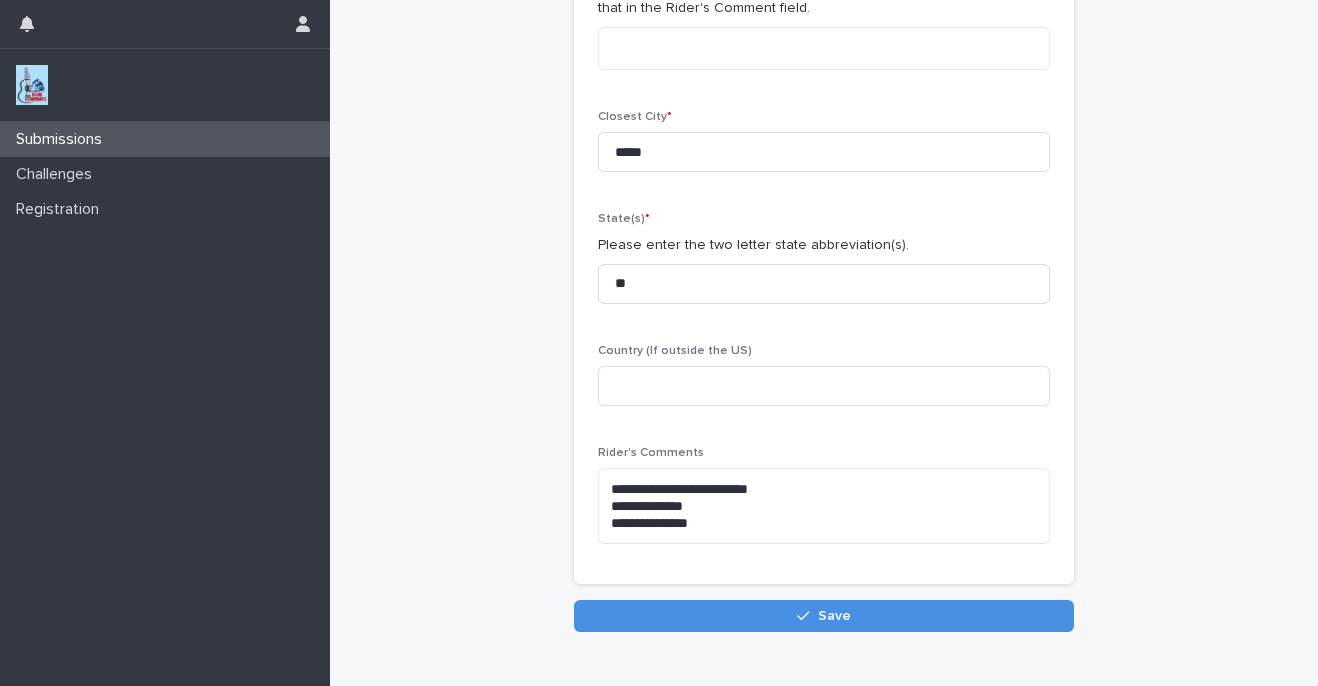 click on "**********" at bounding box center [824, 176] 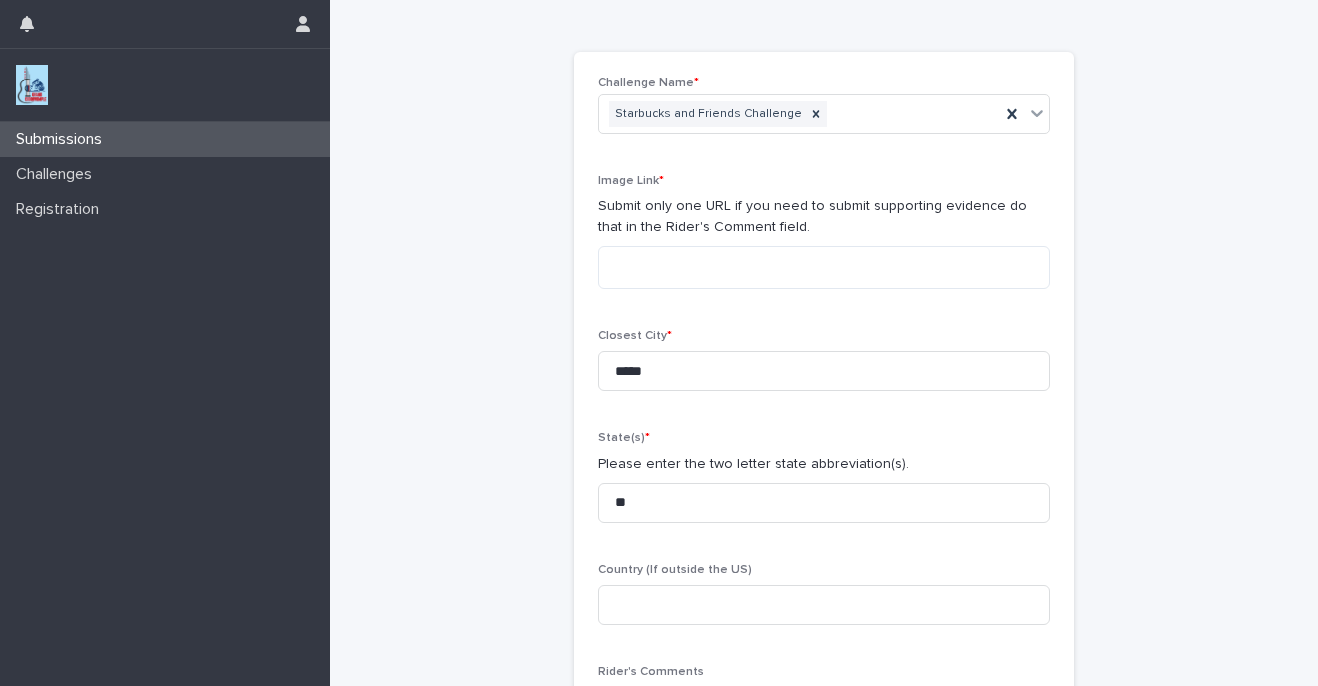 scroll, scrollTop: 0, scrollLeft: 0, axis: both 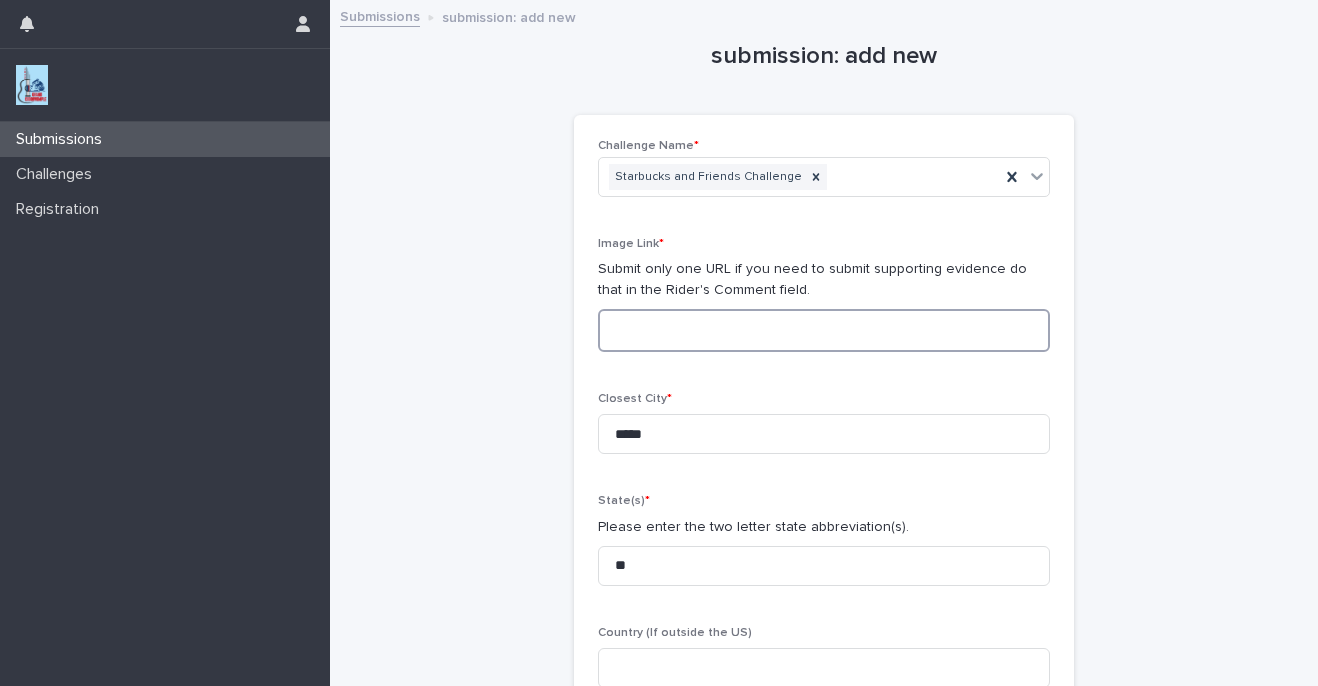 click at bounding box center [824, 330] 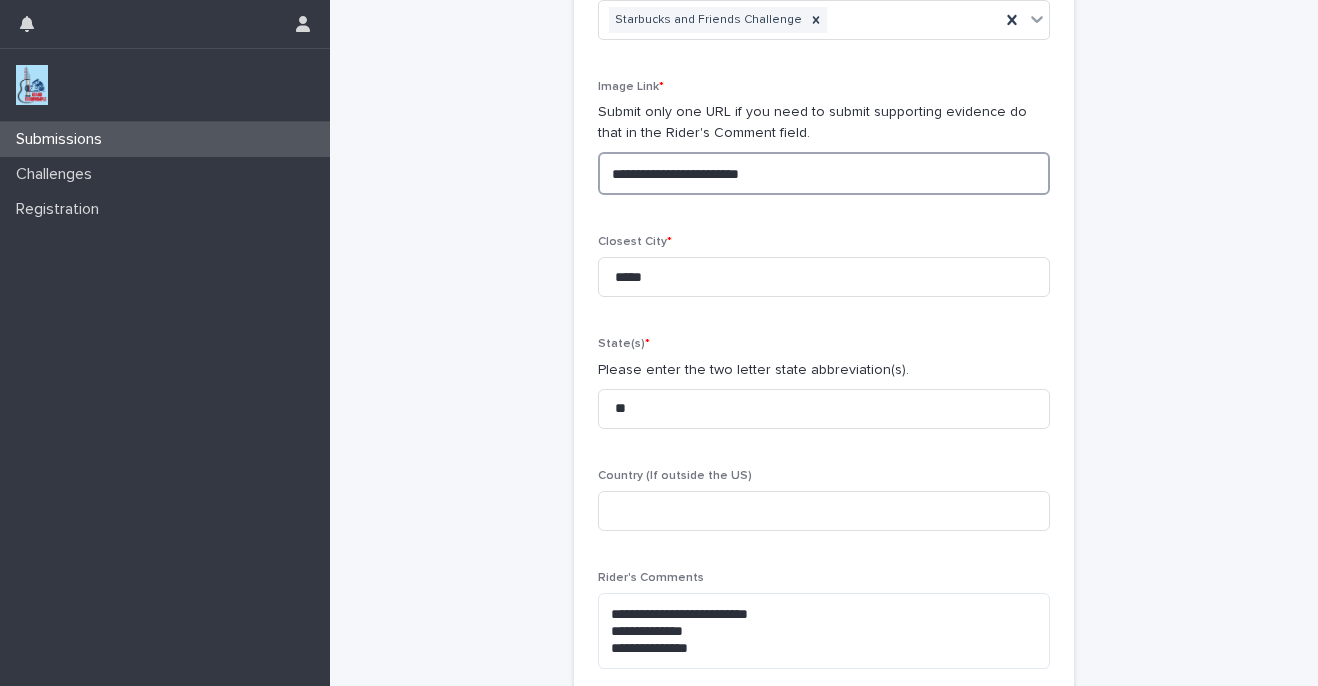 scroll, scrollTop: 327, scrollLeft: 0, axis: vertical 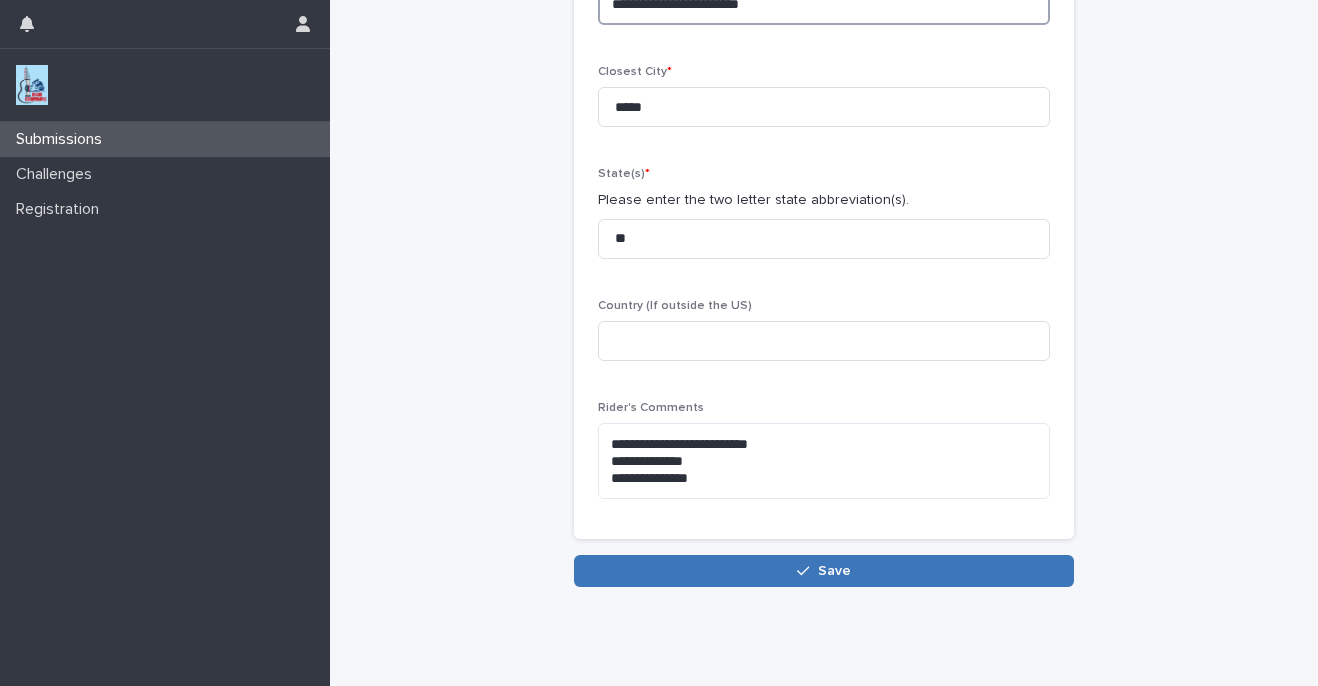 type on "**********" 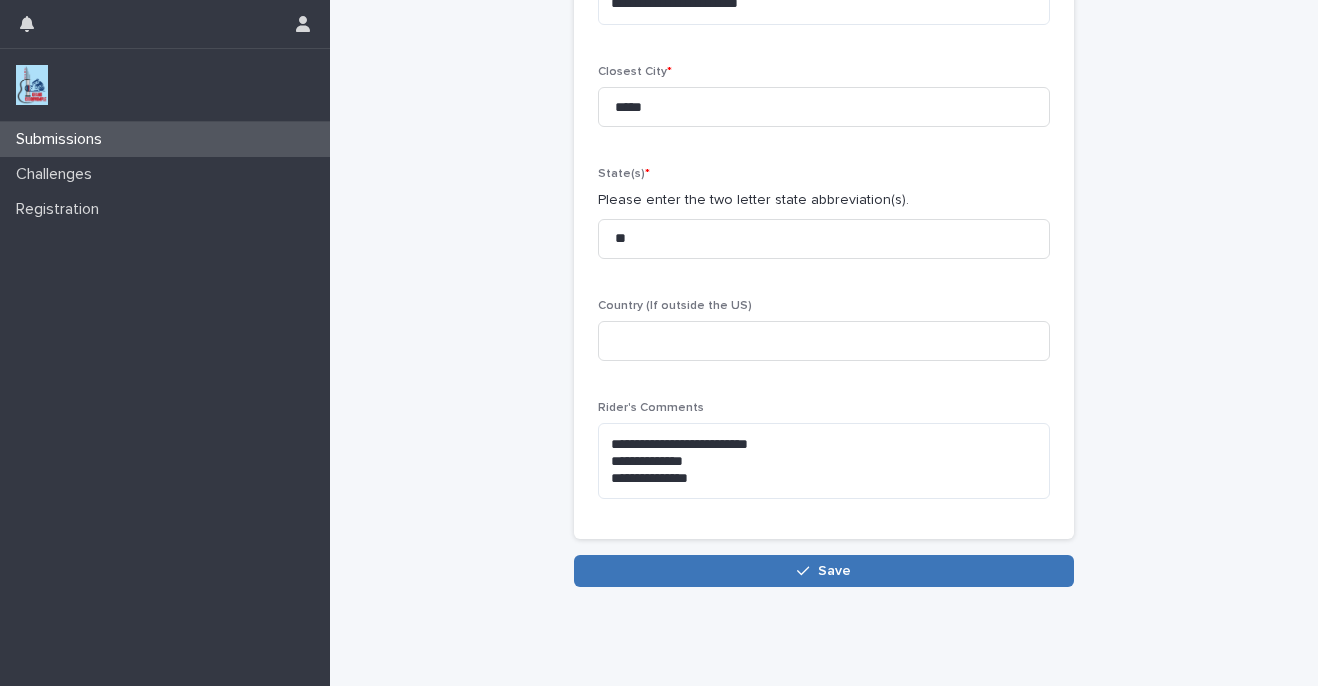 click on "Save" at bounding box center [824, 571] 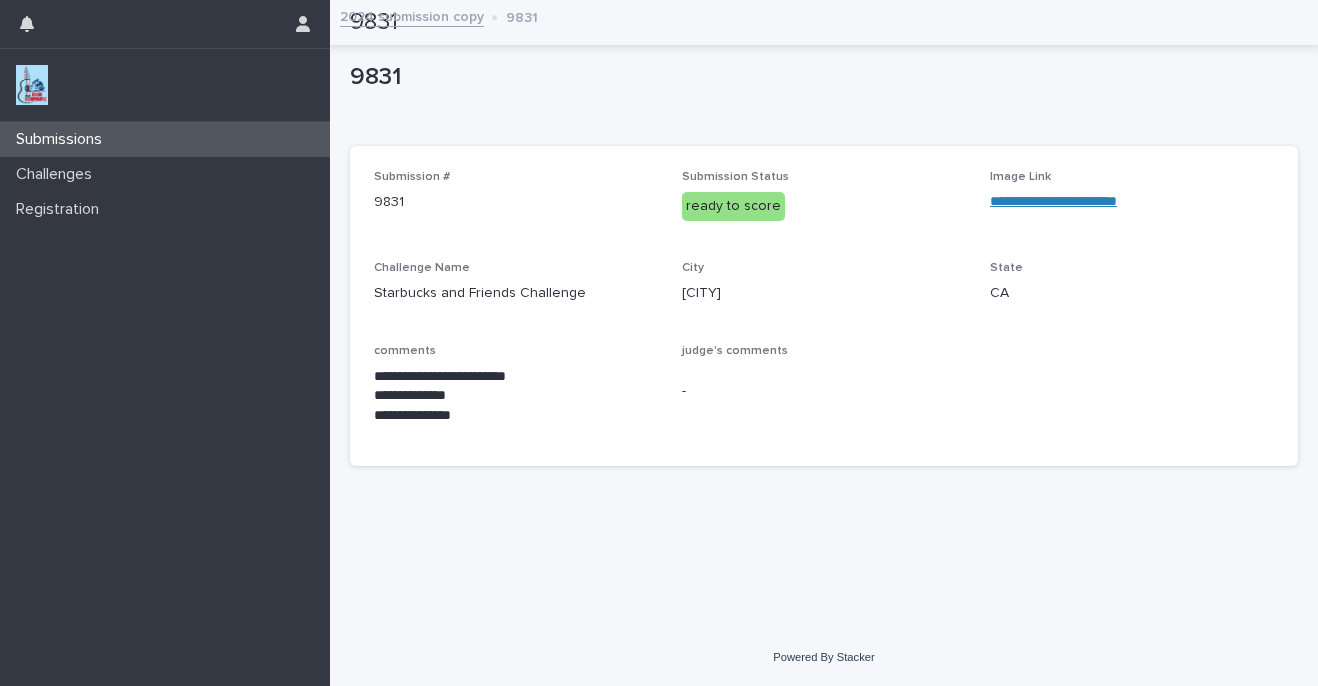 scroll, scrollTop: 0, scrollLeft: 0, axis: both 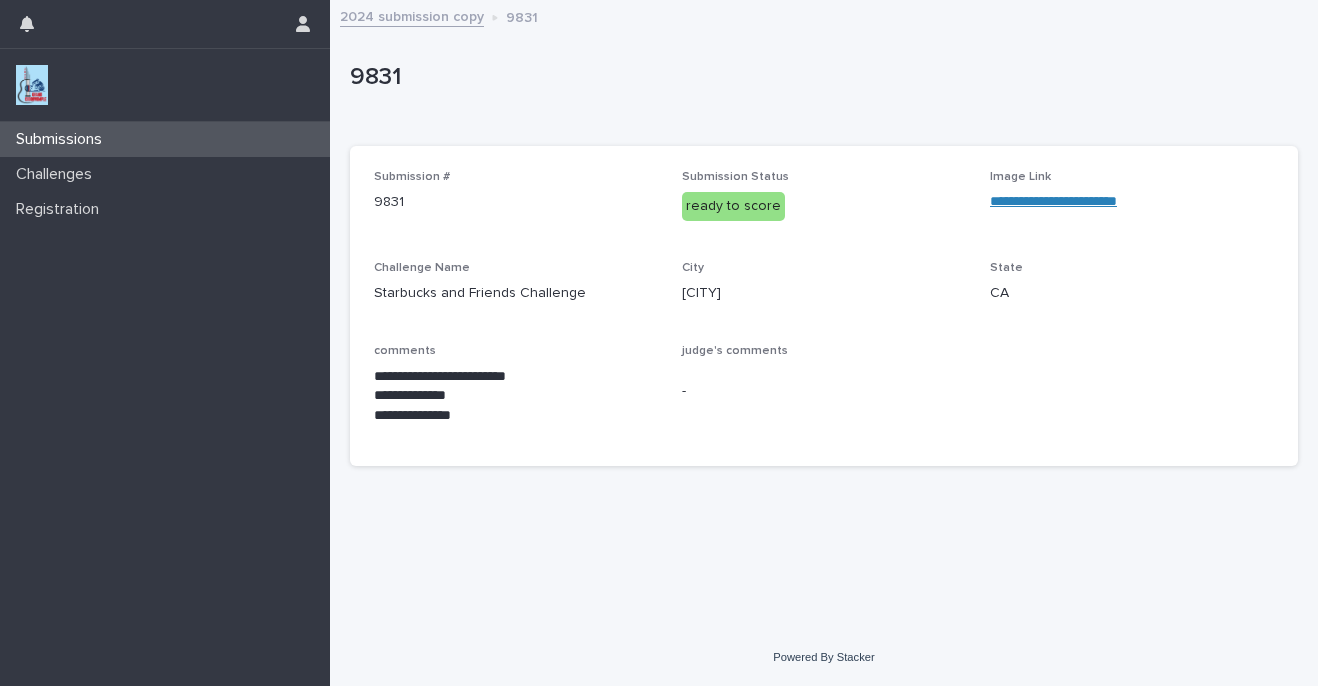 click on "Submissions" at bounding box center [165, 139] 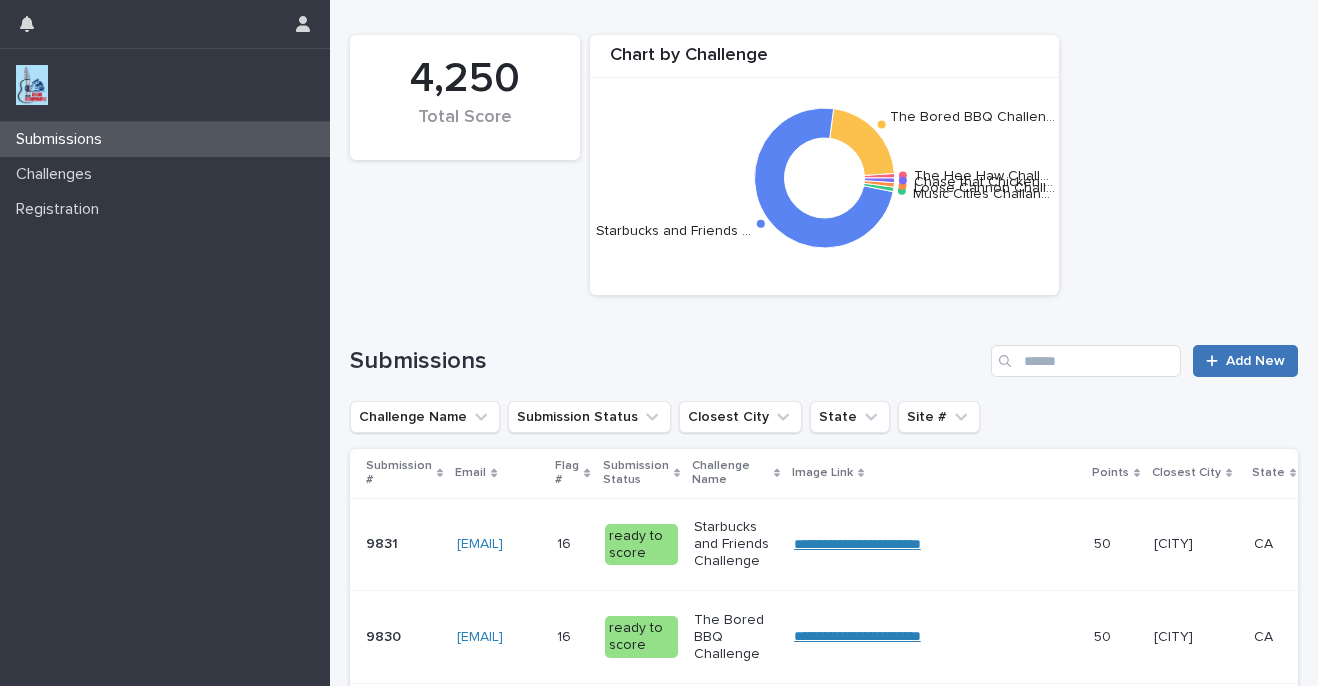 click on "Add New" at bounding box center [1255, 361] 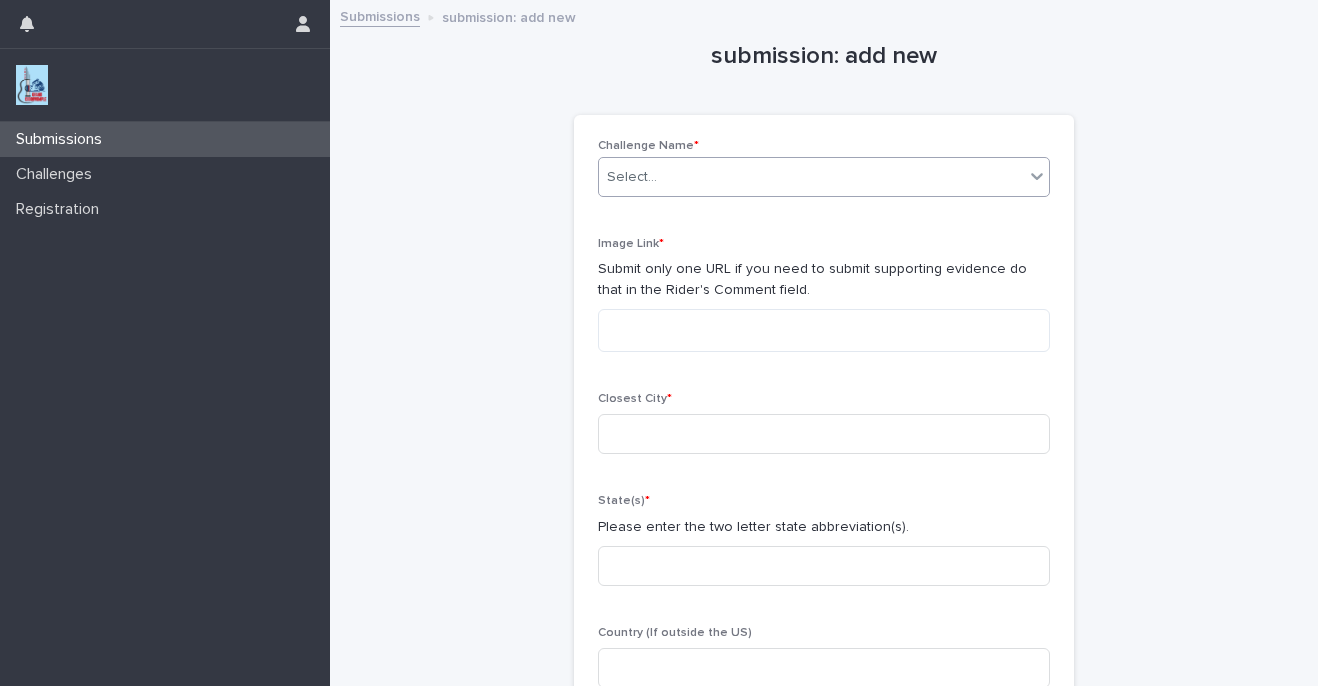 click on "Select..." at bounding box center [811, 177] 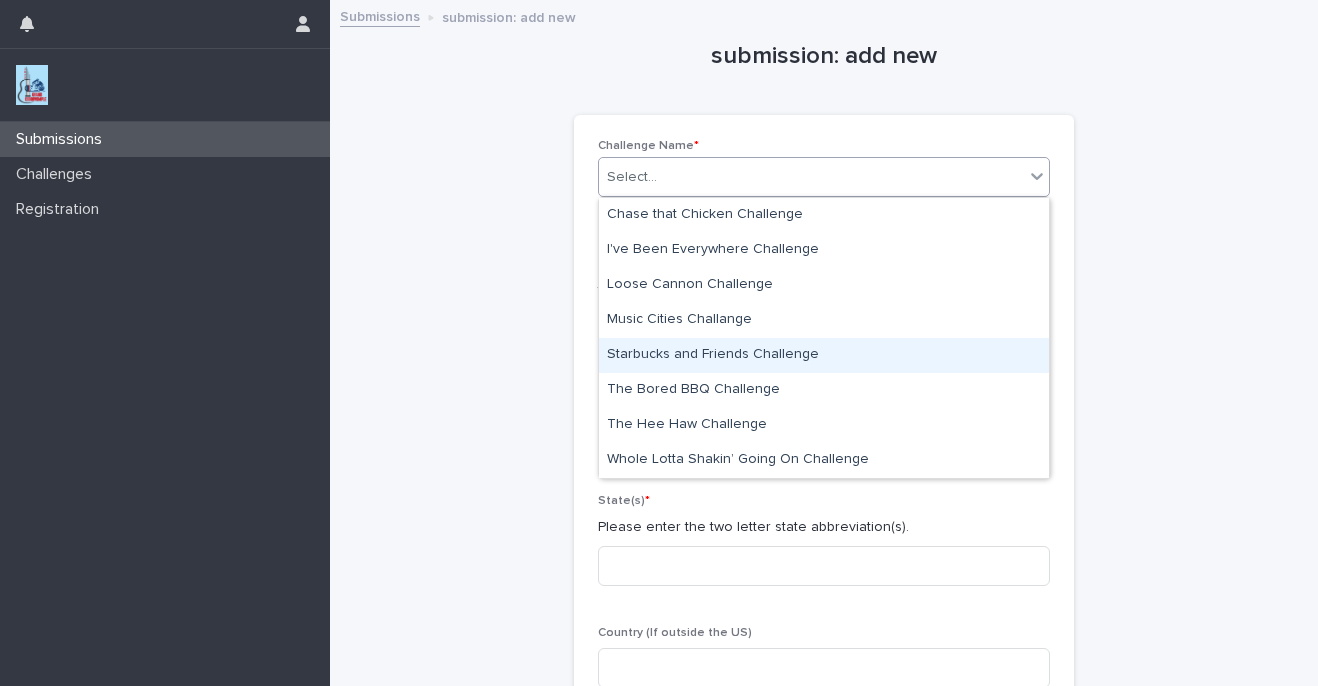 click on "Starbucks and Friends Challenge" at bounding box center [824, 355] 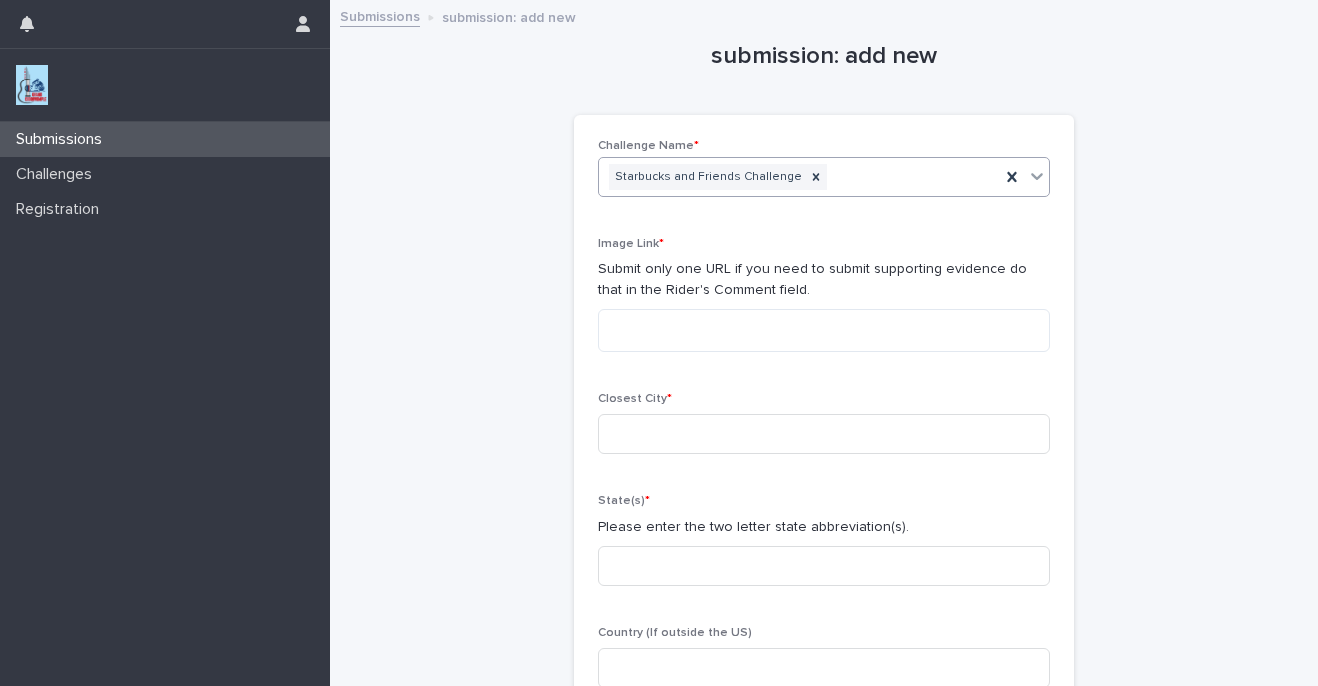 click on "Closest City * State(s) * Please enter the two letter state abbreviation(s). Country (If outside the US) Rider's Comments Sorry, there was an error saving your record. Please try again. Please fill out the required fields above. Save" at bounding box center (824, 442) 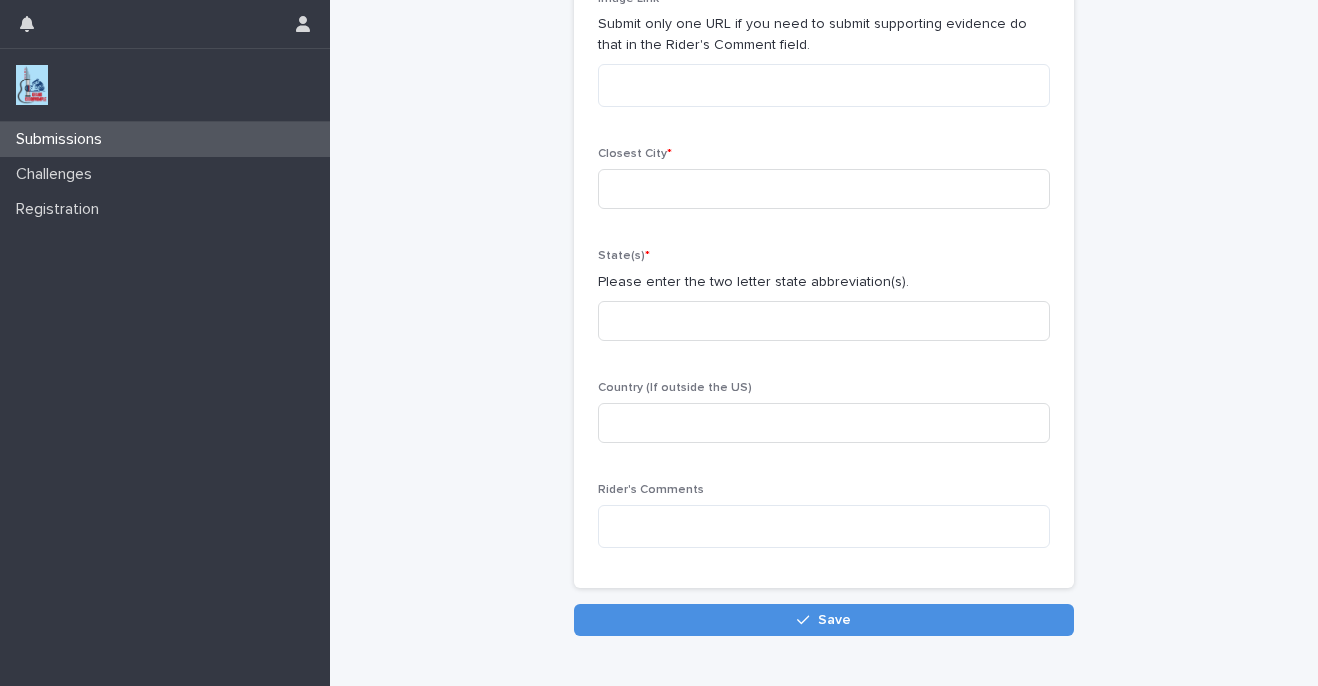 scroll, scrollTop: 352, scrollLeft: 0, axis: vertical 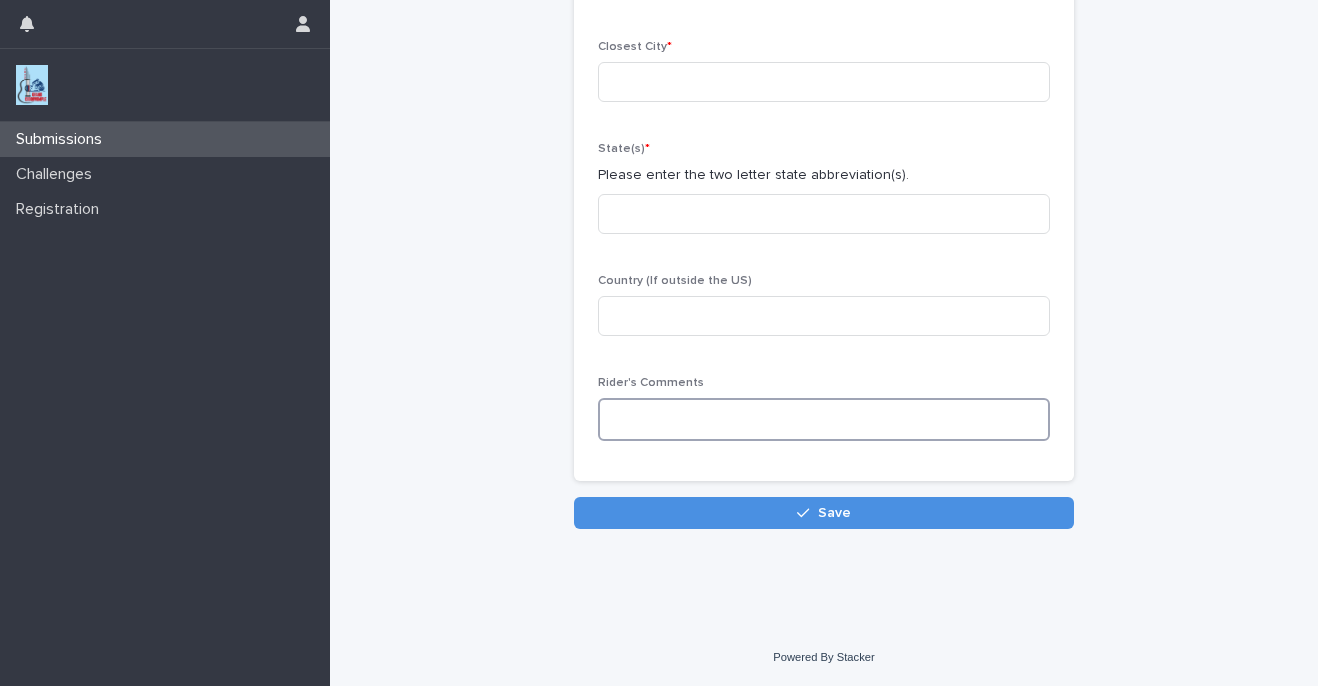 click at bounding box center [824, 419] 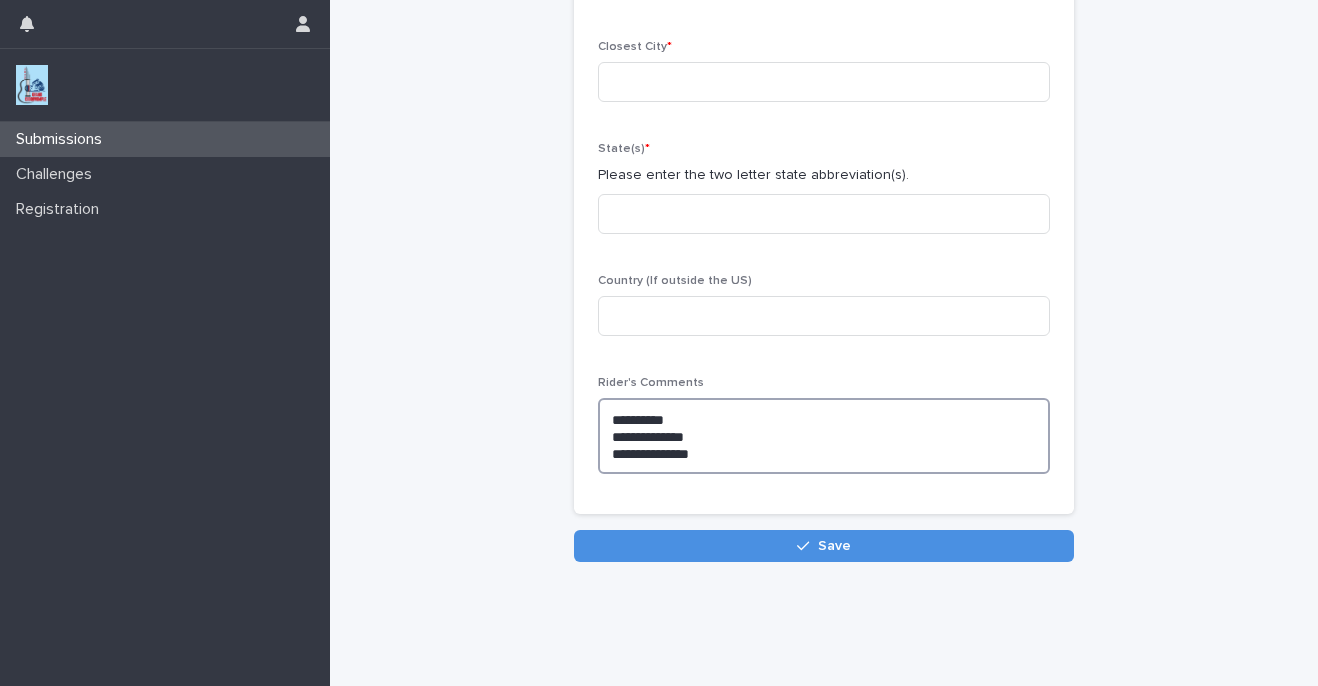 scroll, scrollTop: 0, scrollLeft: 0, axis: both 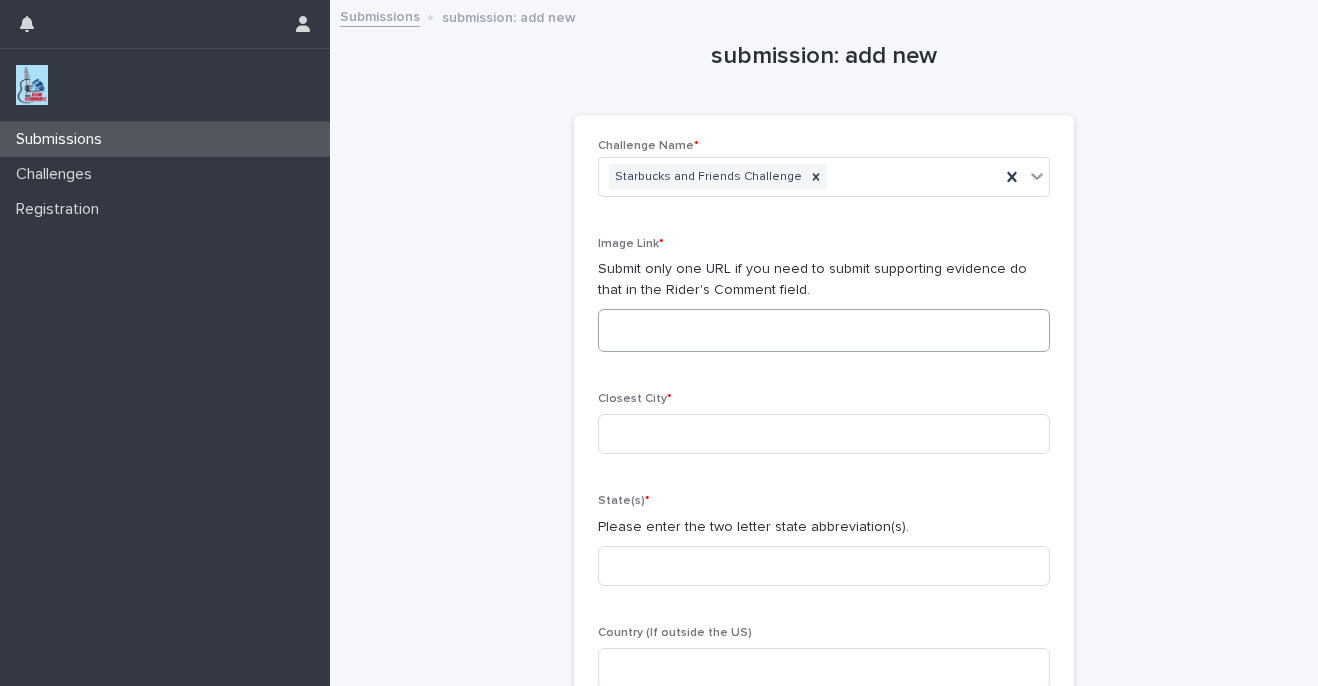 type on "**********" 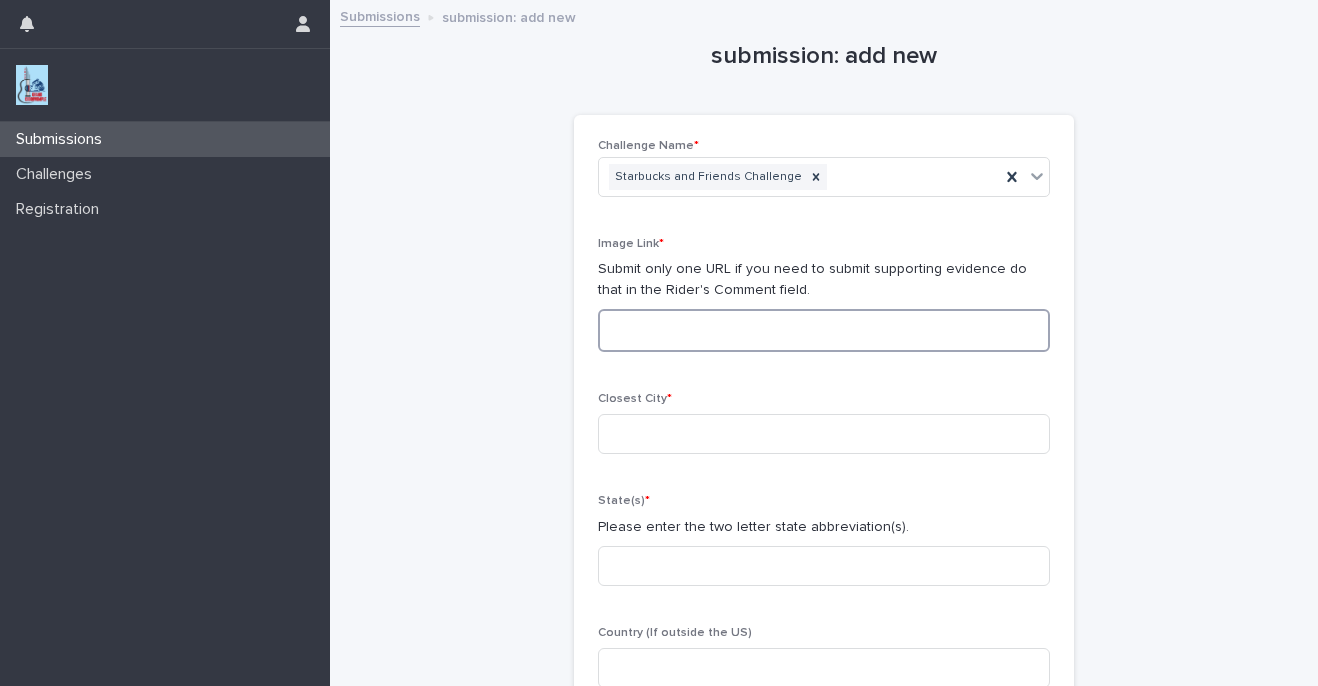 click at bounding box center [824, 330] 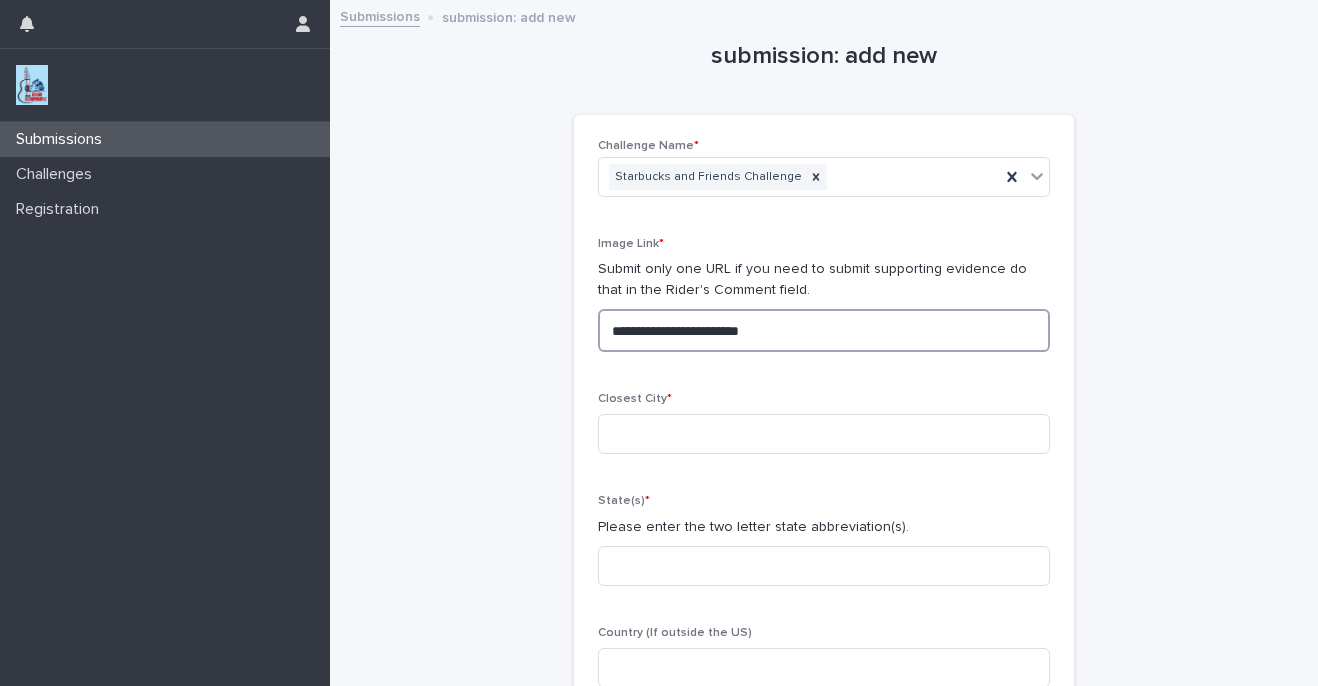type on "**********" 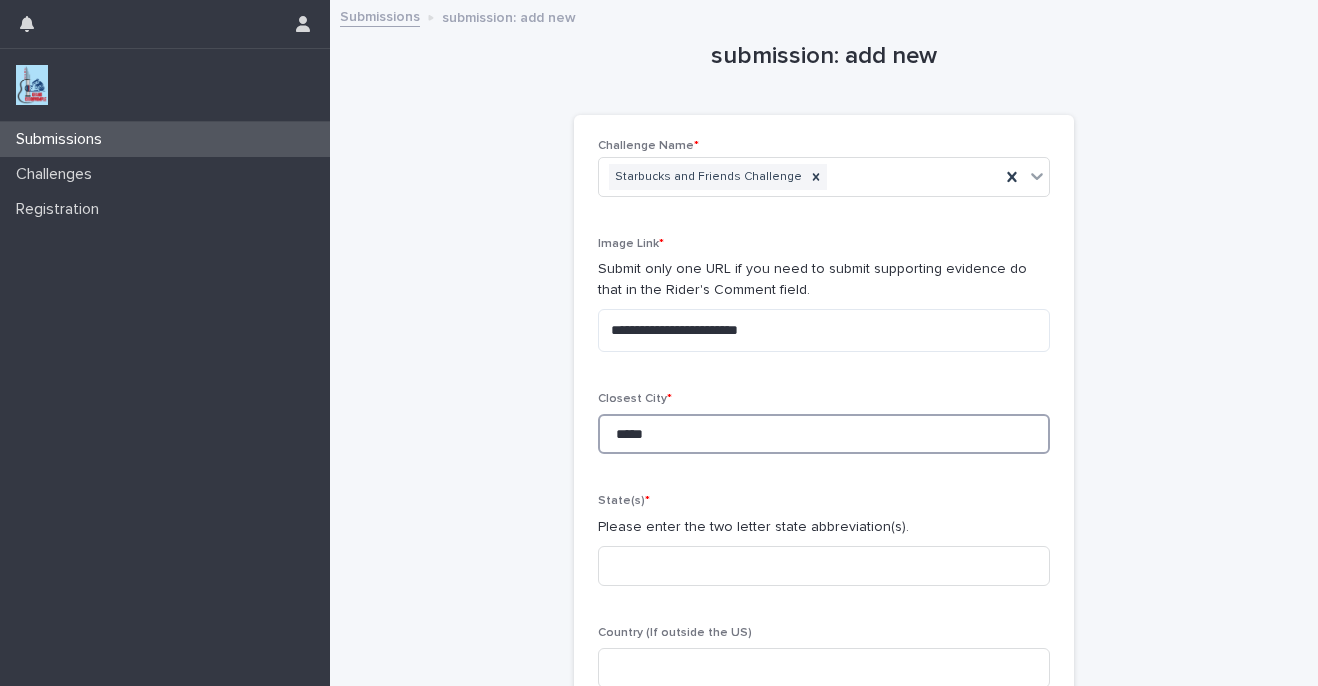 type on "*****" 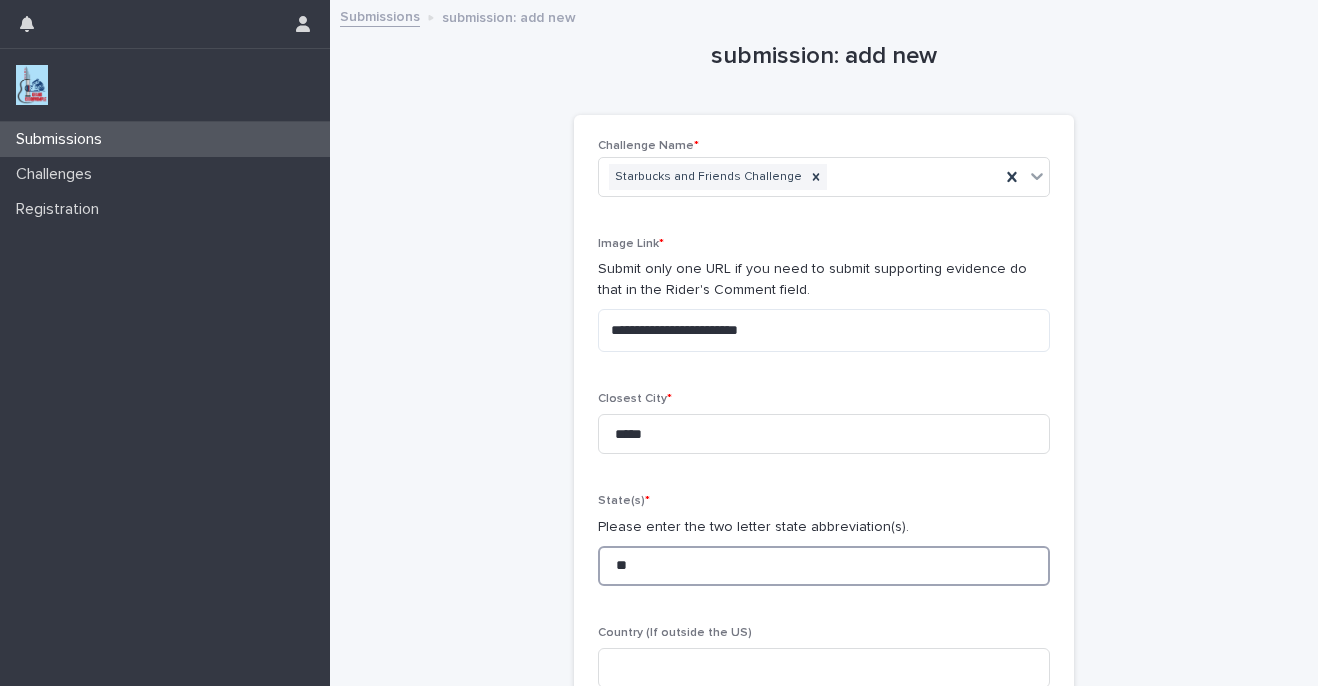 type on "**" 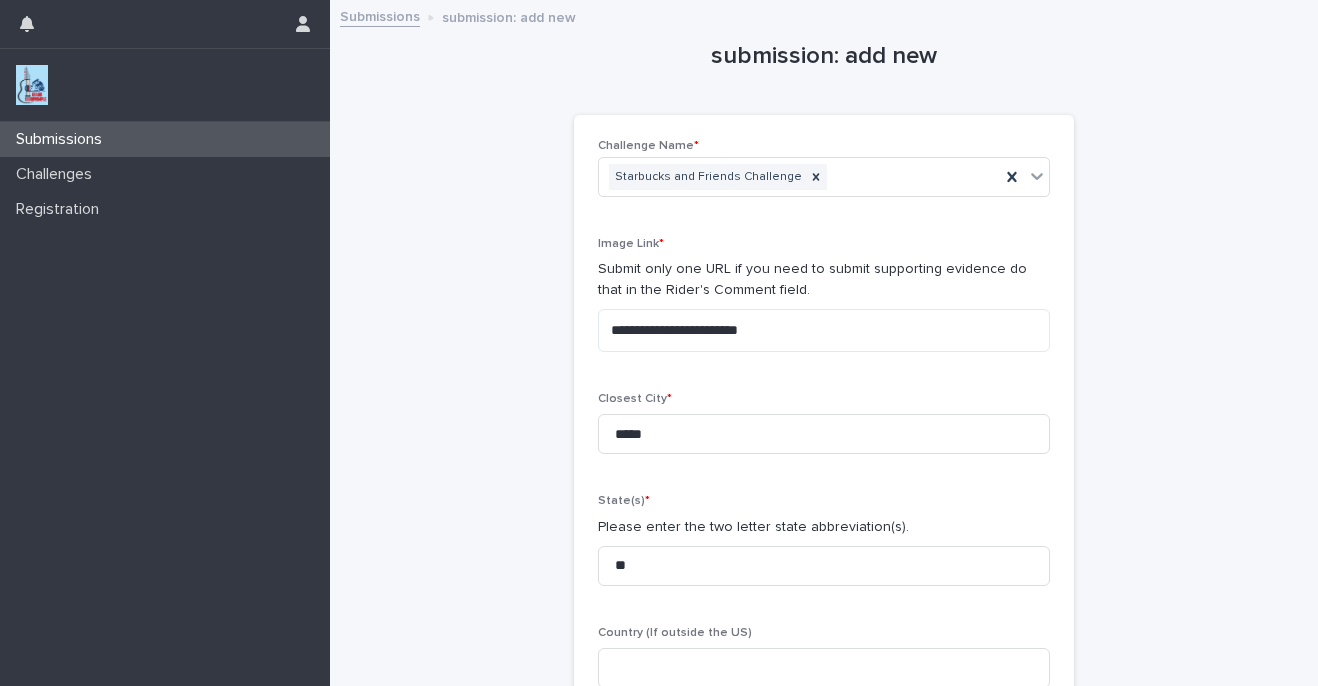 click on "**********" at bounding box center (824, 458) 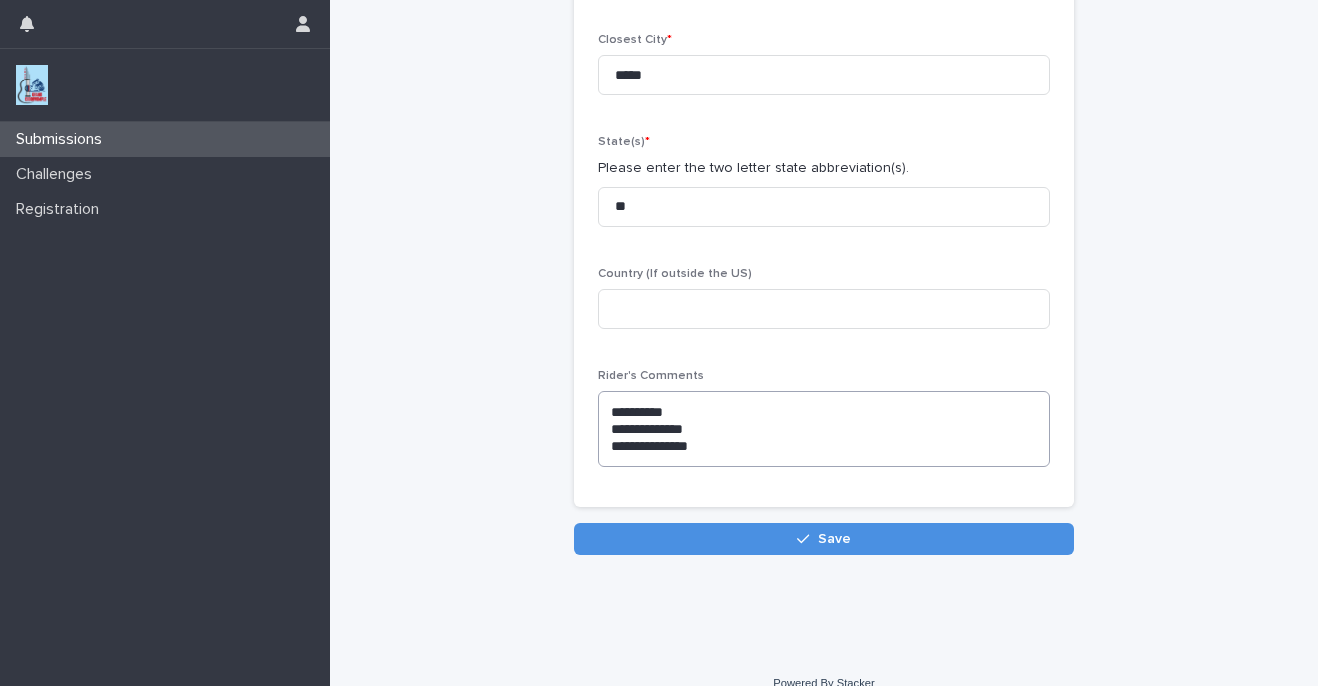 scroll, scrollTop: 385, scrollLeft: 0, axis: vertical 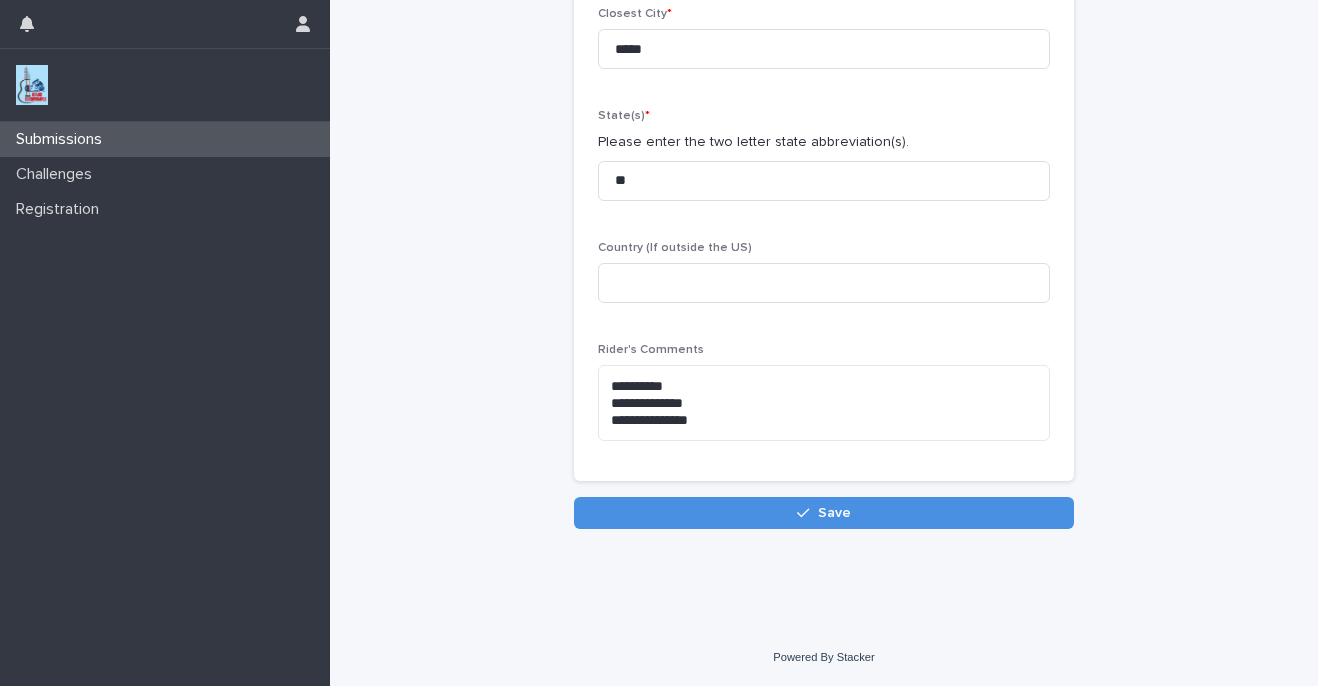 click on "**********" at bounding box center (824, 114) 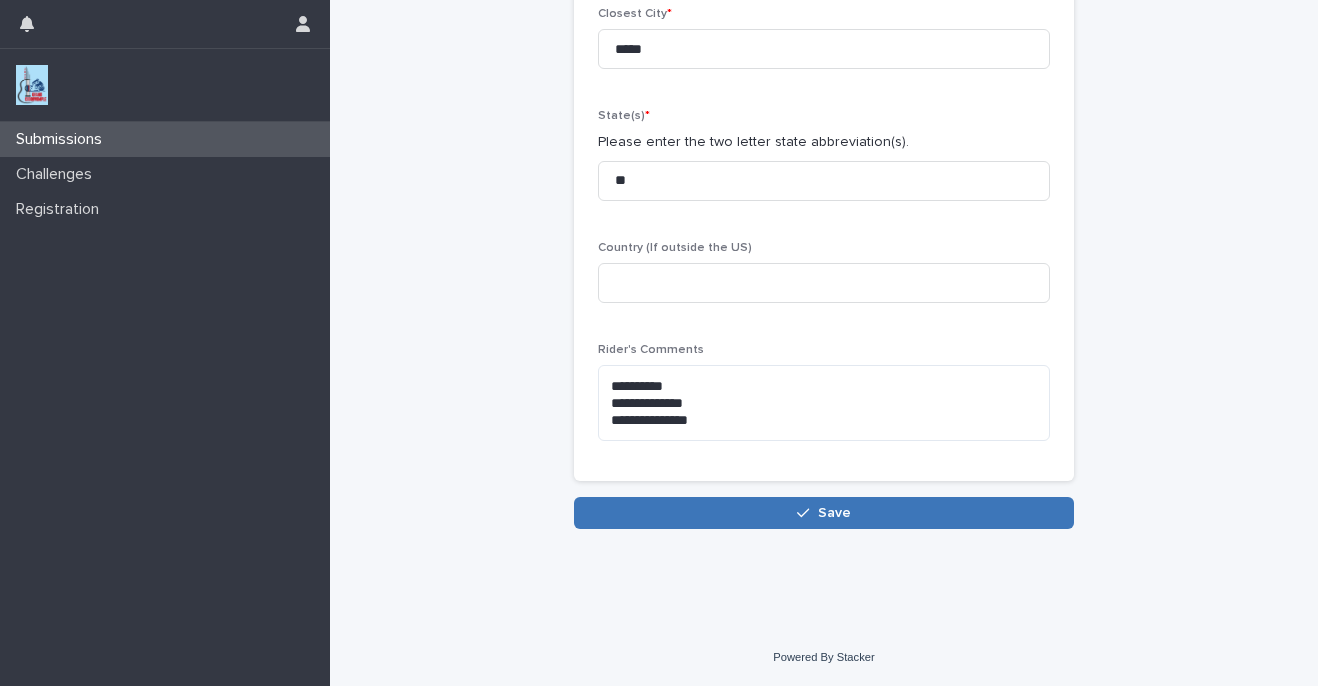 click on "Save" at bounding box center [824, 513] 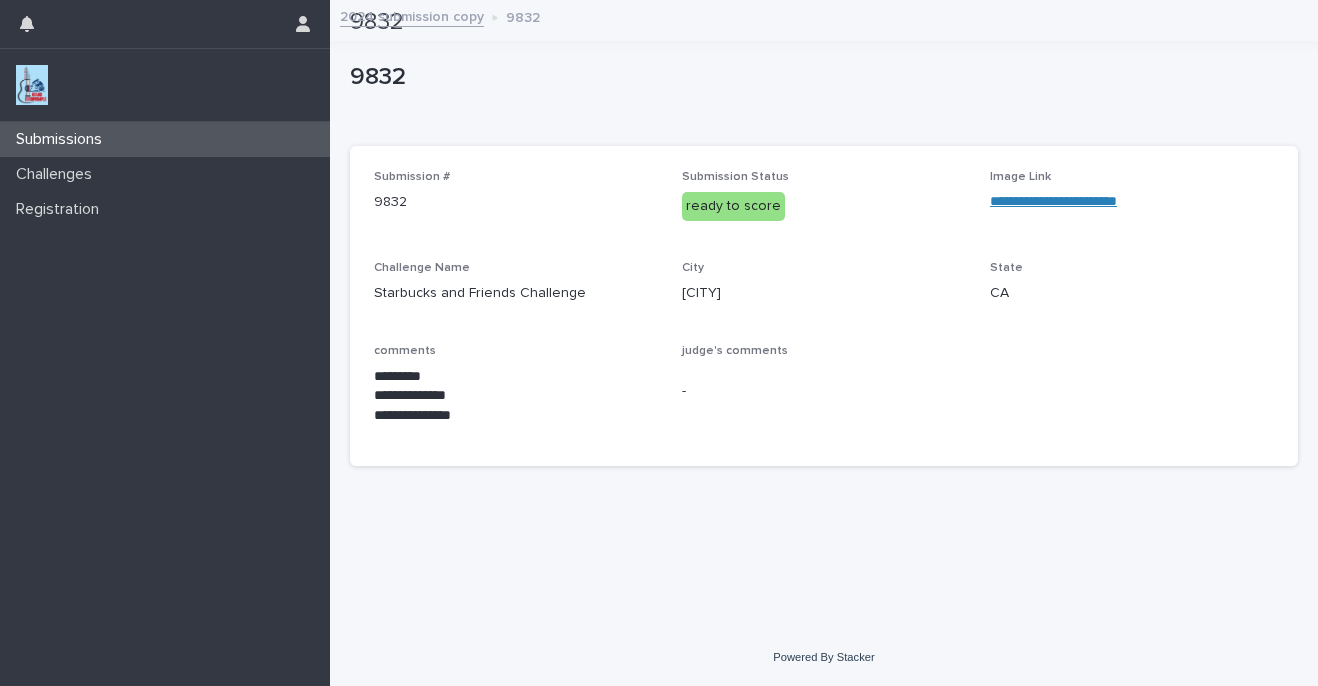 scroll, scrollTop: 0, scrollLeft: 0, axis: both 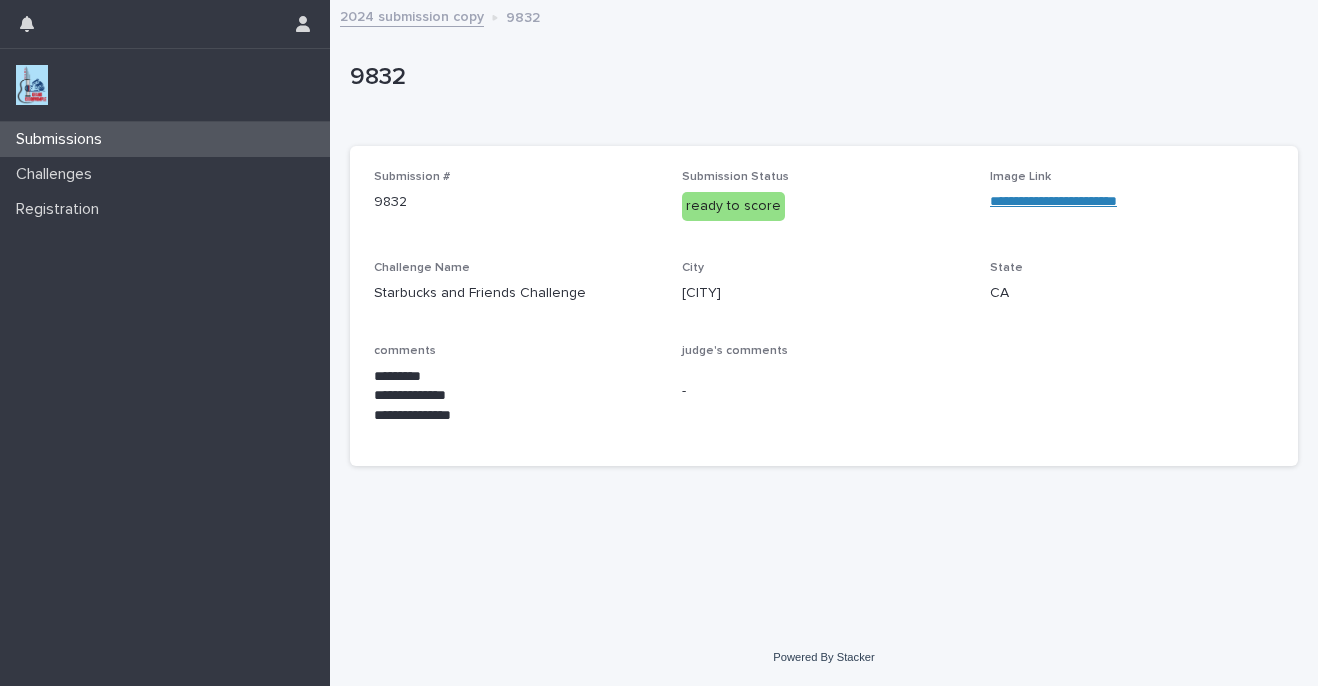 click on "Submissions" at bounding box center (165, 139) 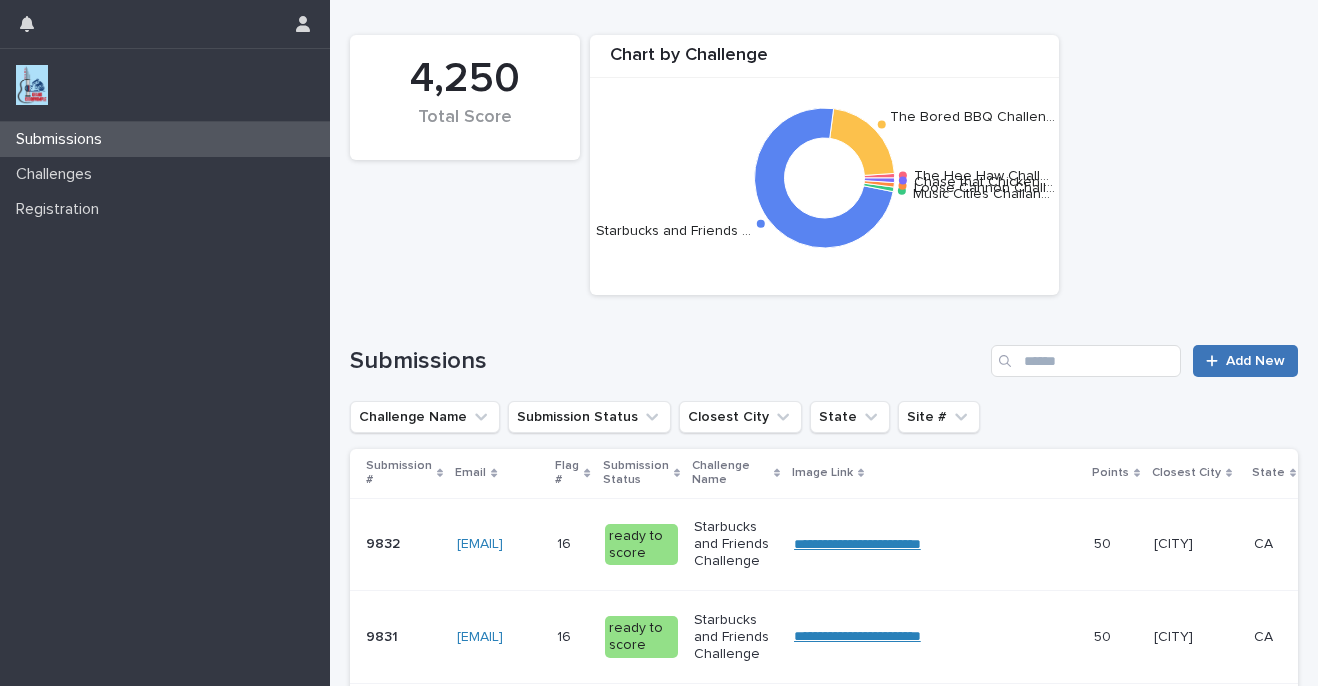 click on "Add New" at bounding box center (1245, 361) 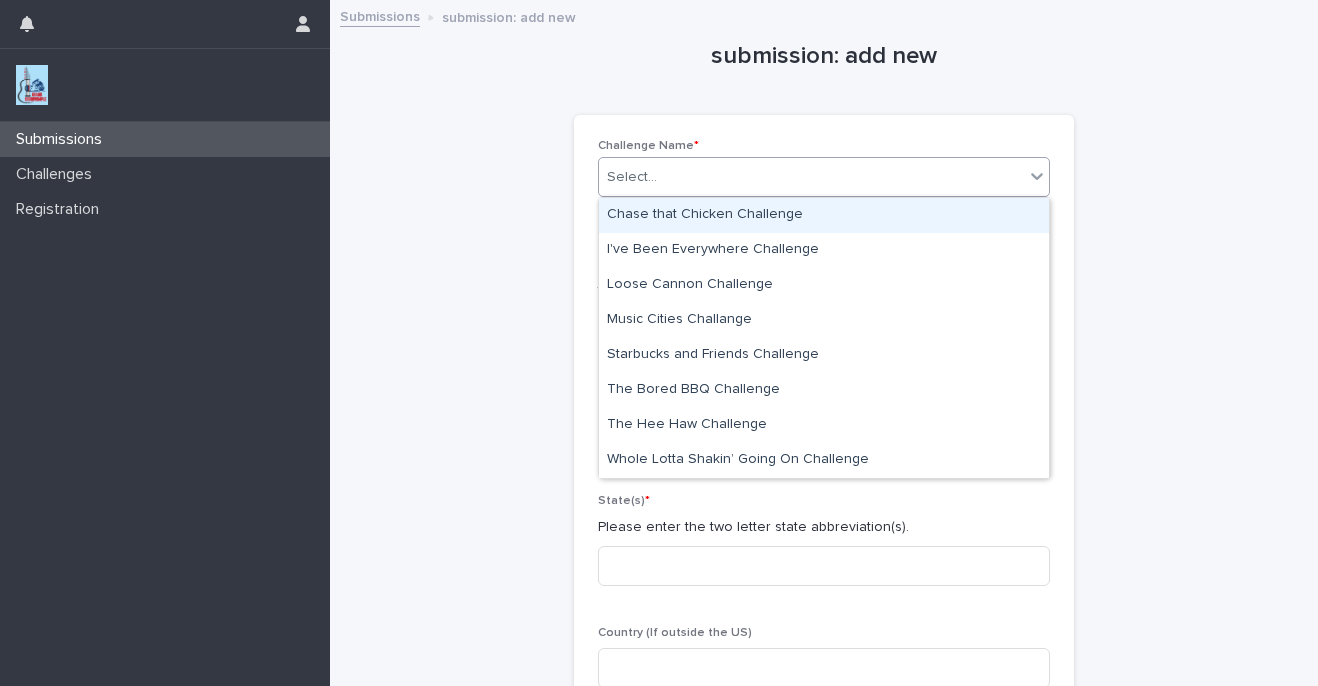 click on "Select..." at bounding box center [811, 177] 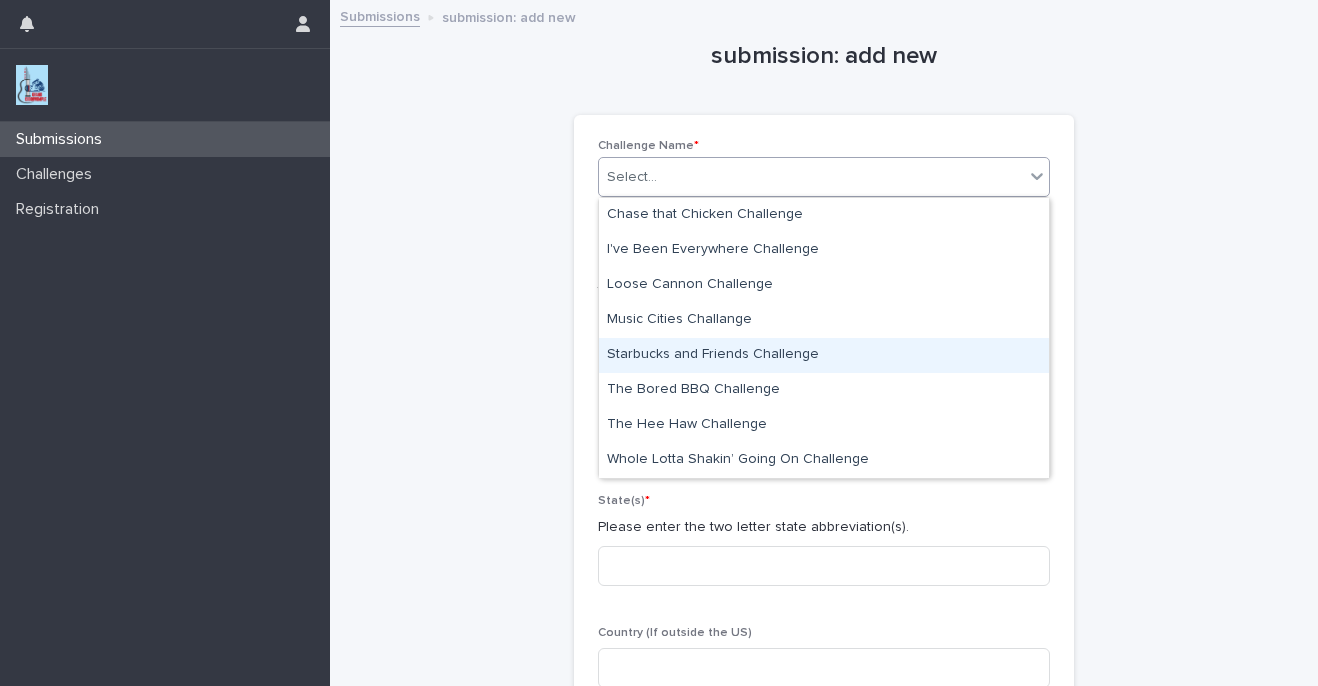 click on "Starbucks and Friends Challenge" at bounding box center [824, 355] 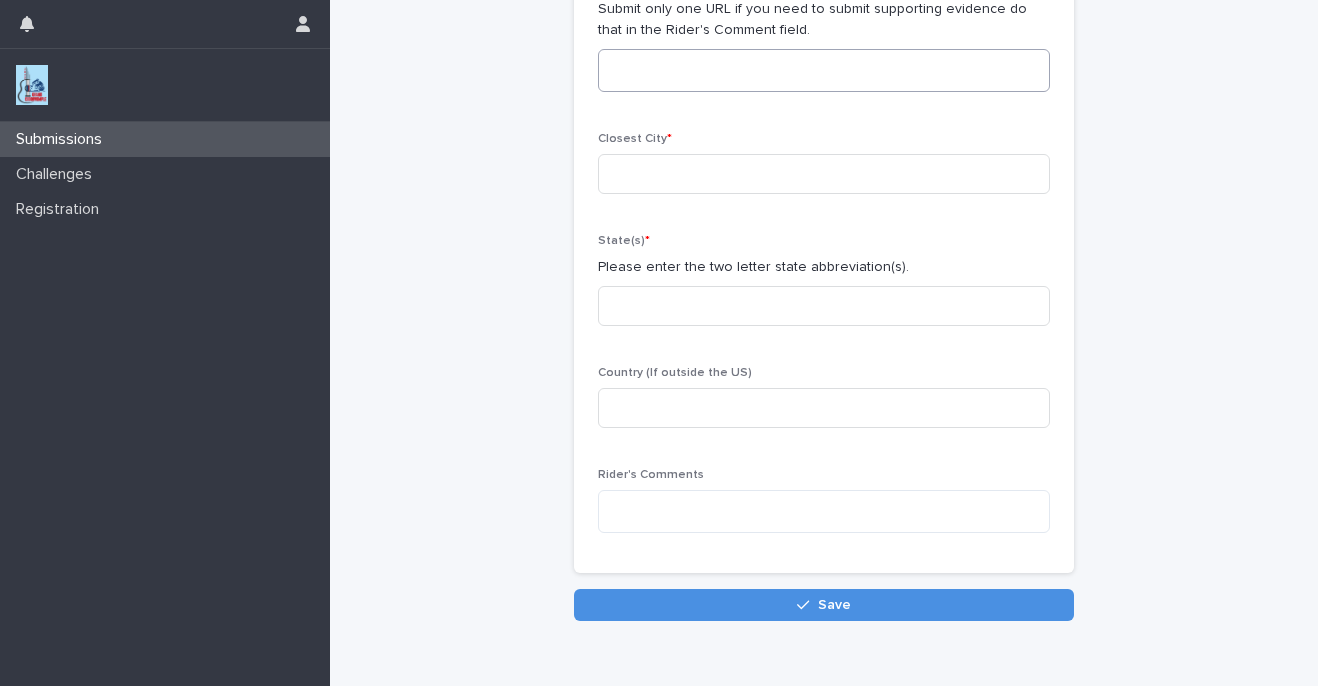 scroll, scrollTop: 352, scrollLeft: 0, axis: vertical 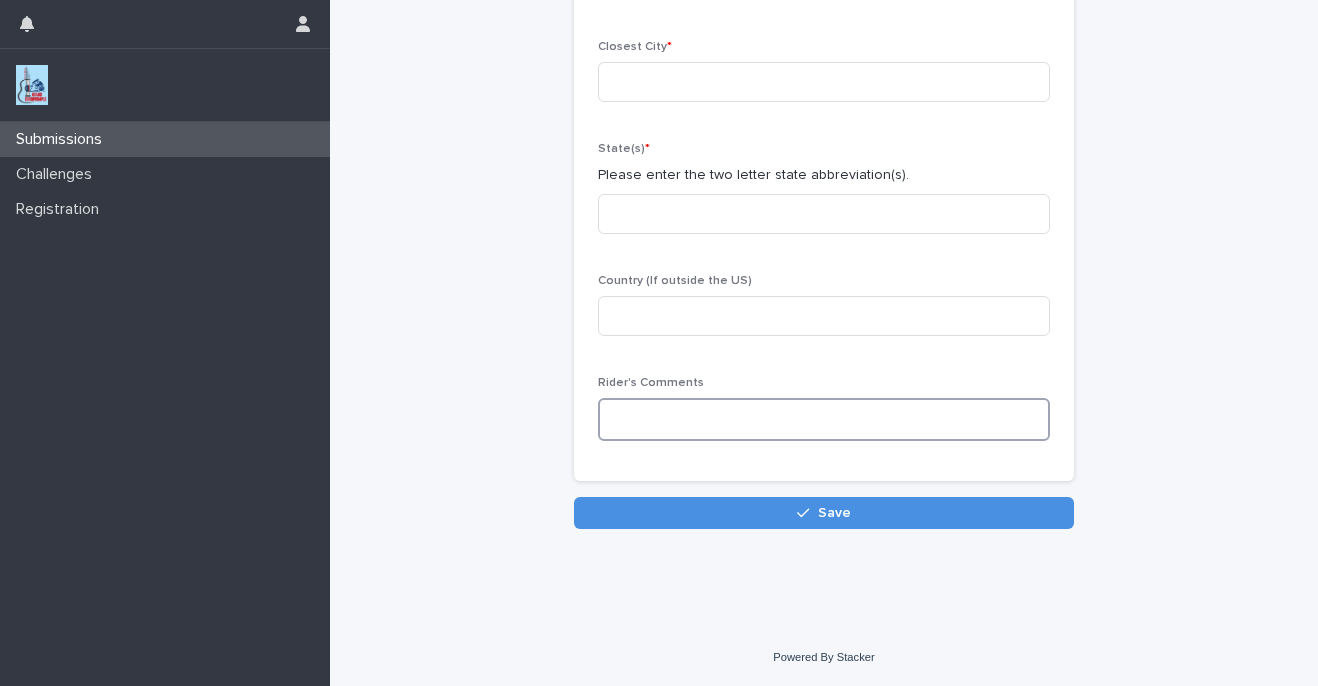 click at bounding box center [824, 419] 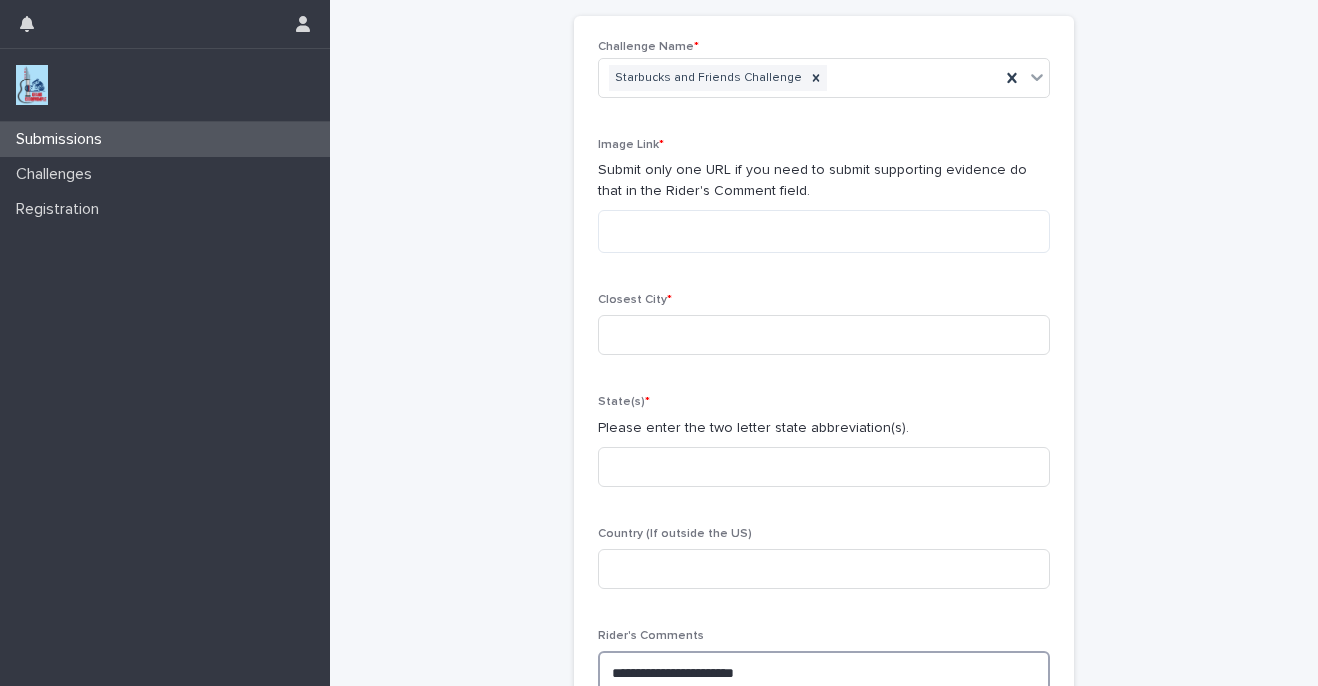 scroll, scrollTop: 0, scrollLeft: 0, axis: both 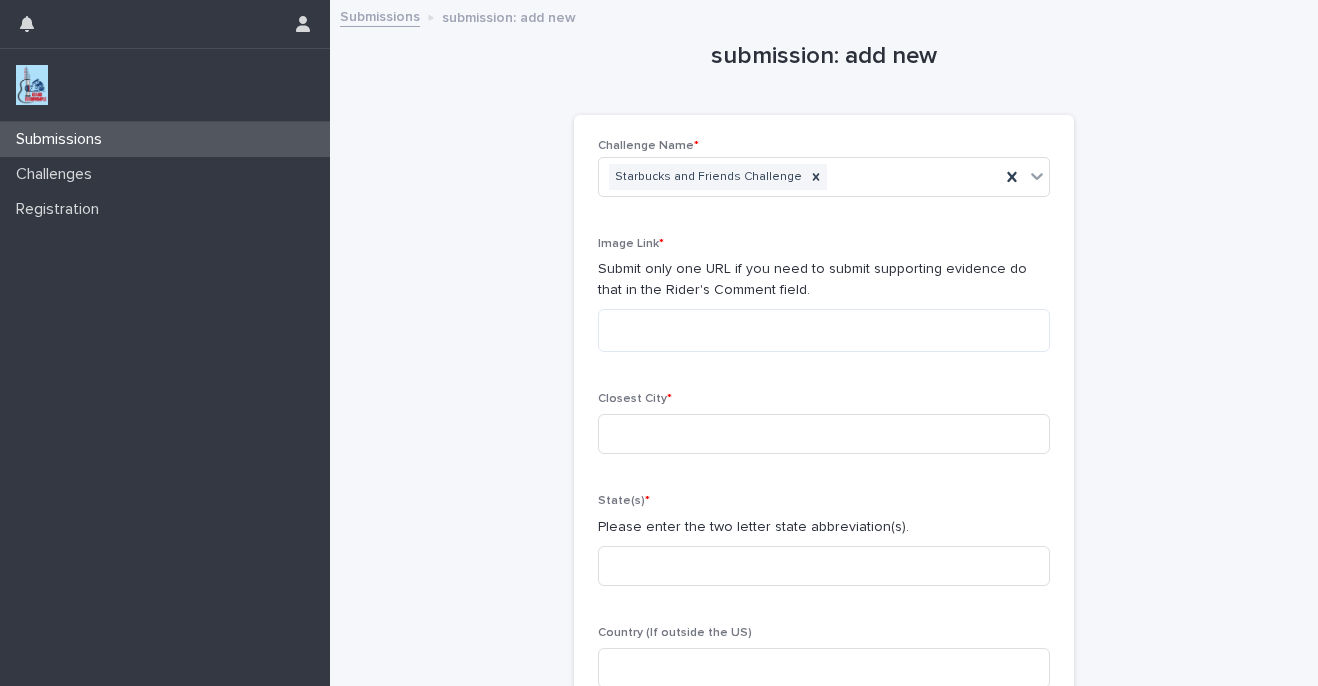 type on "**********" 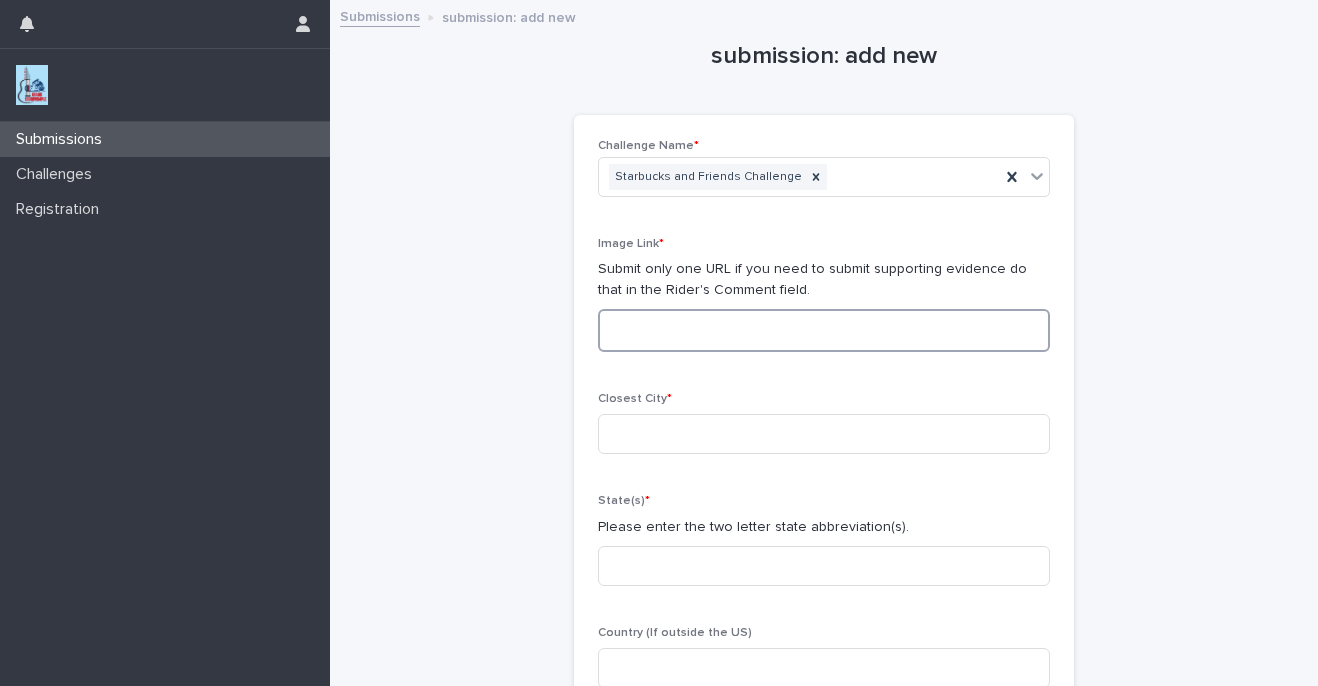 click at bounding box center (824, 330) 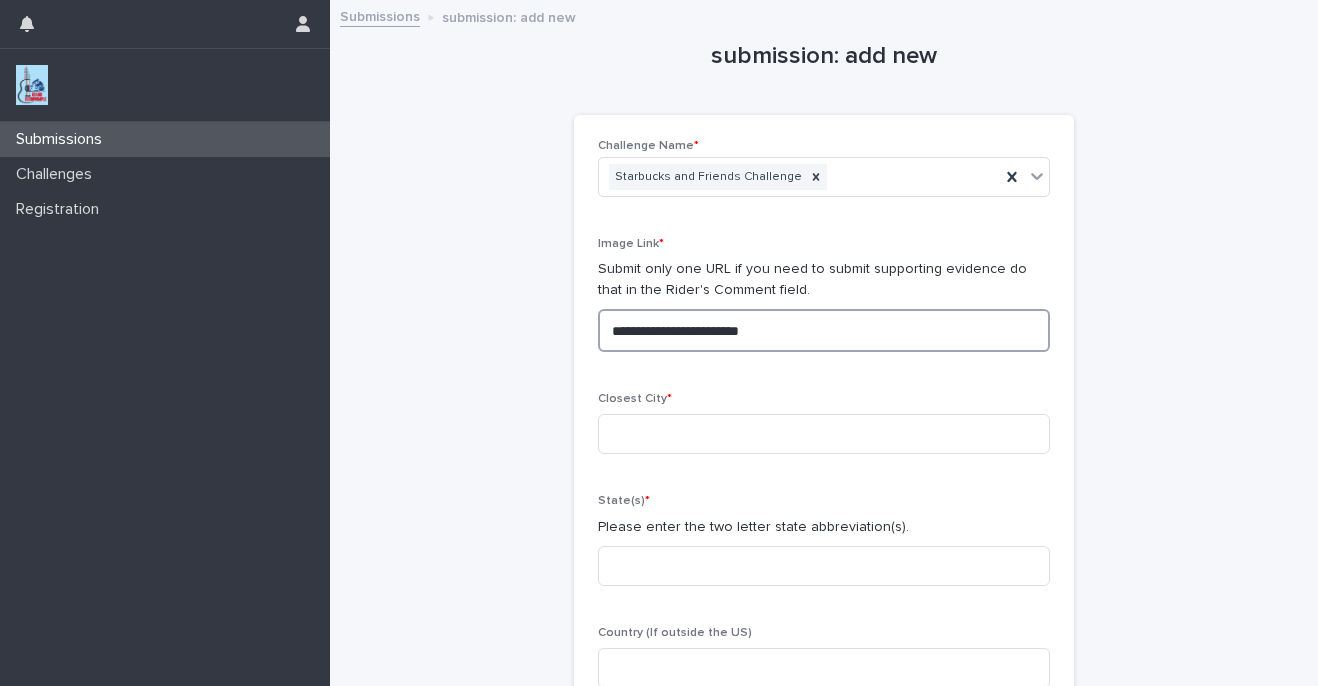 type on "**********" 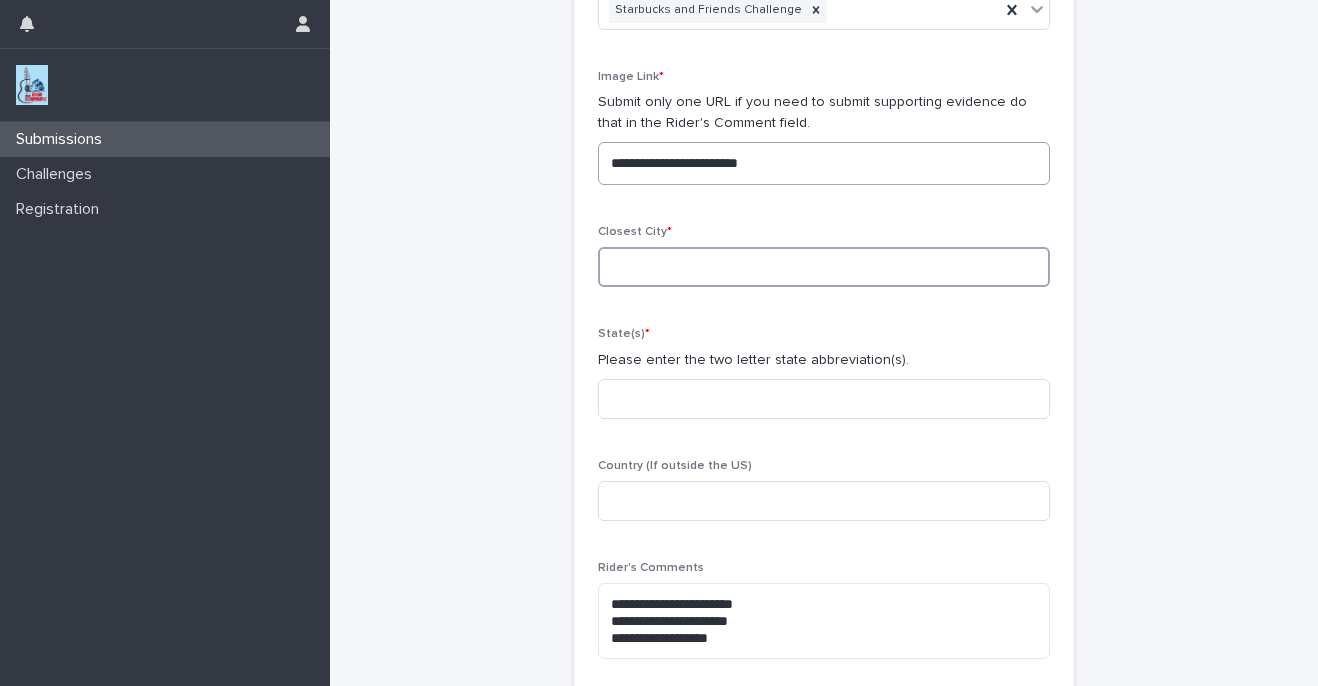scroll, scrollTop: 140, scrollLeft: 0, axis: vertical 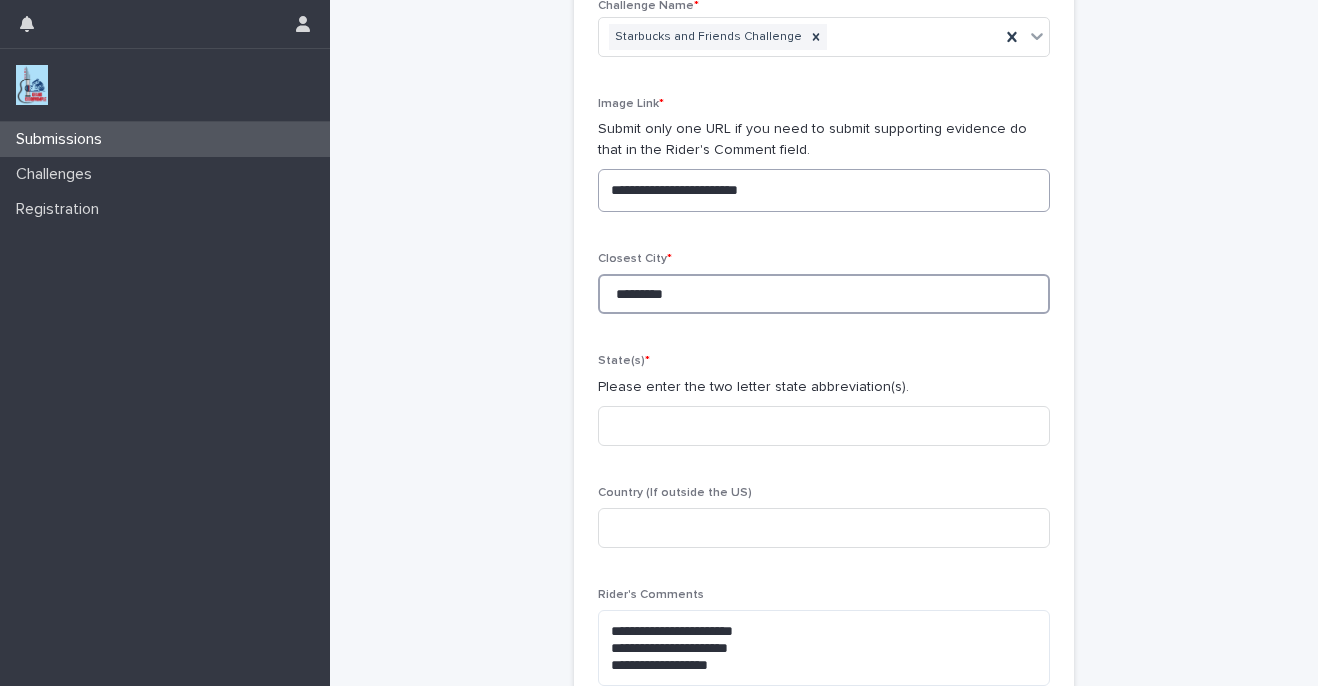 type on "*********" 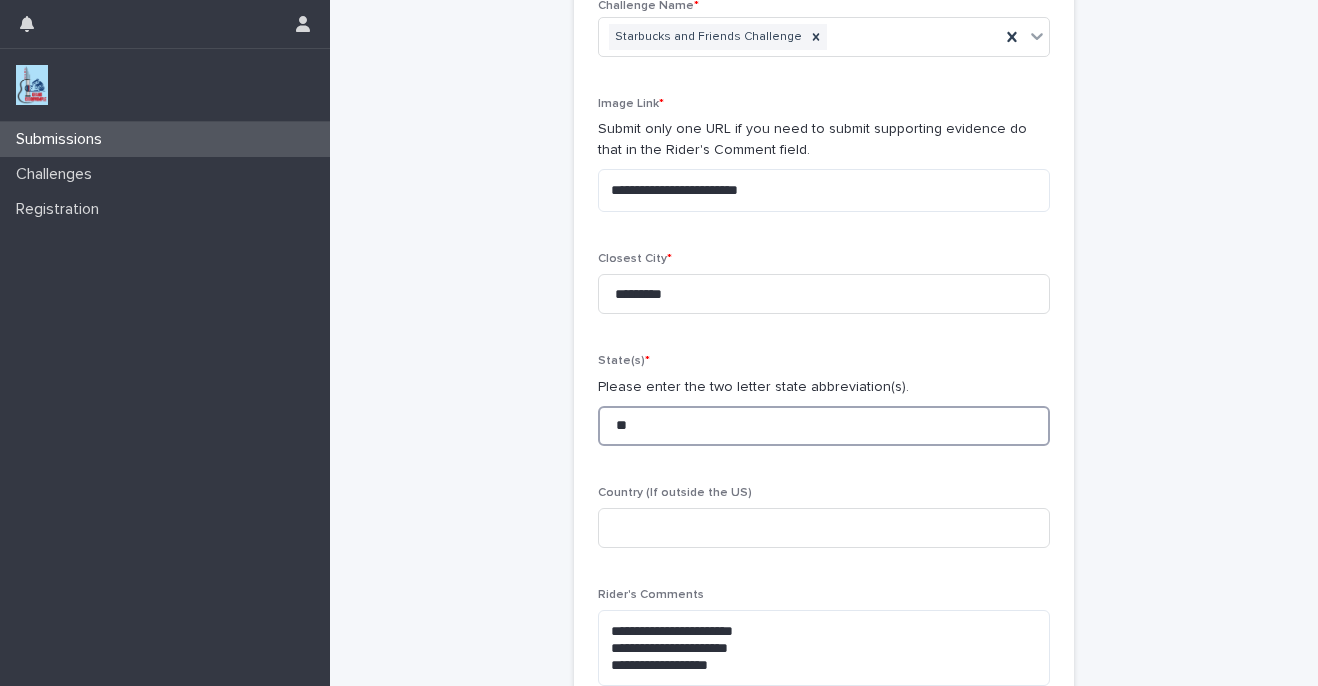 type on "**" 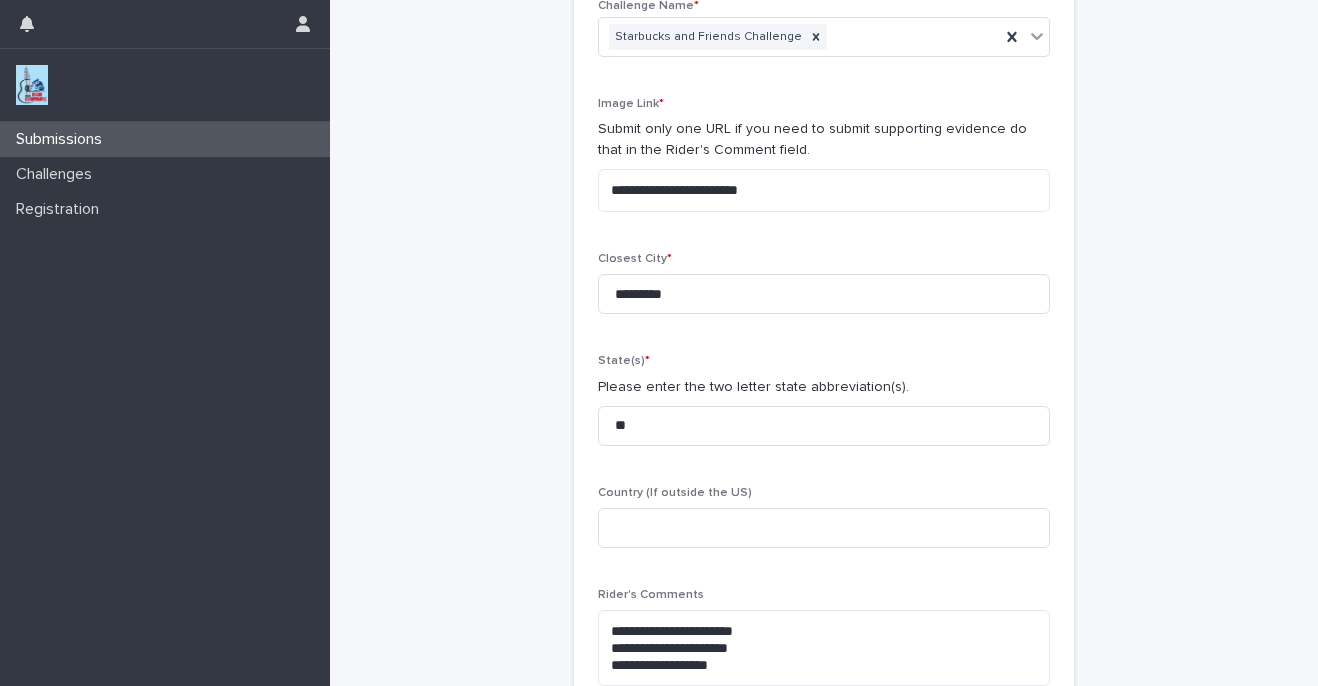 click on "**********" at bounding box center (824, 318) 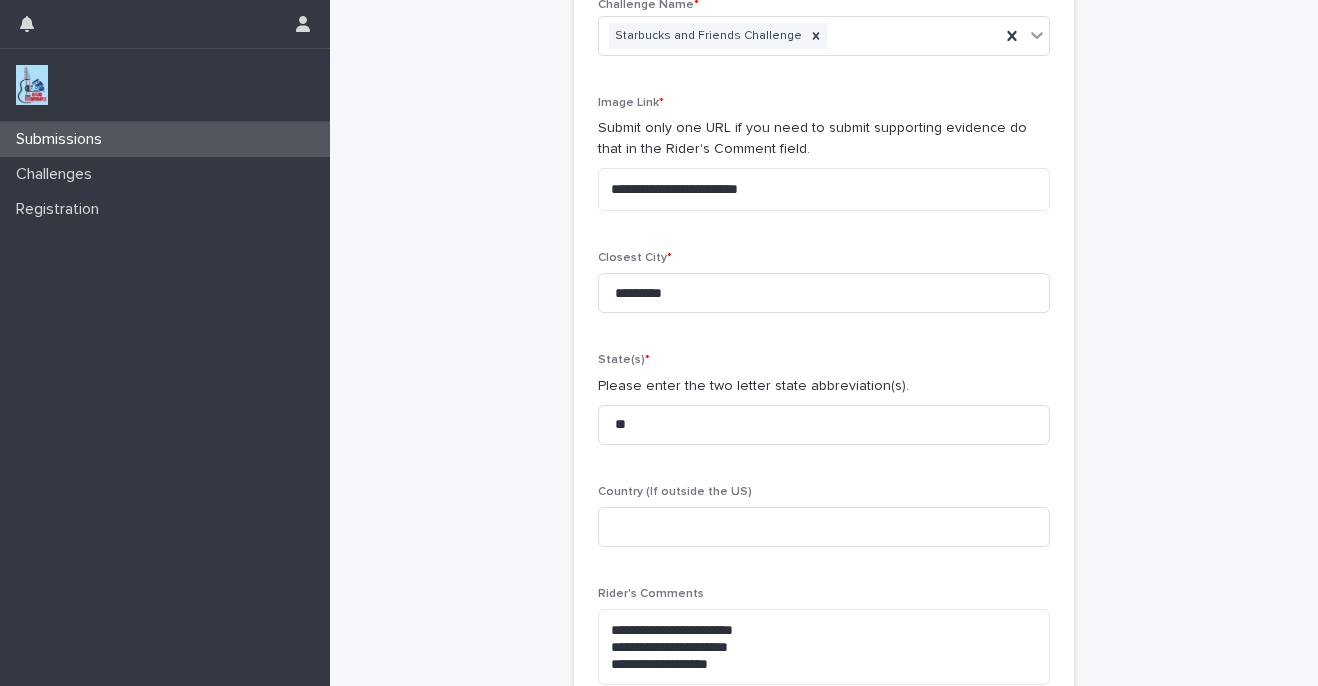 scroll, scrollTop: 385, scrollLeft: 0, axis: vertical 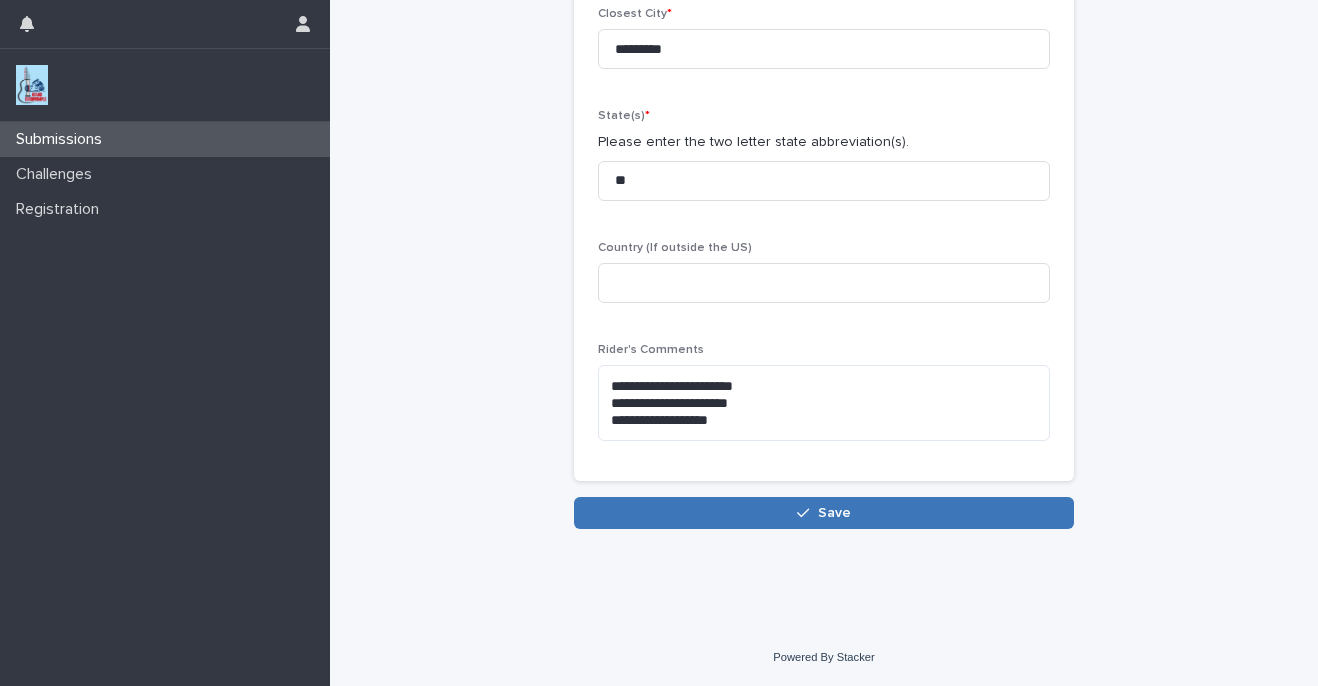 click on "Save" at bounding box center [824, 513] 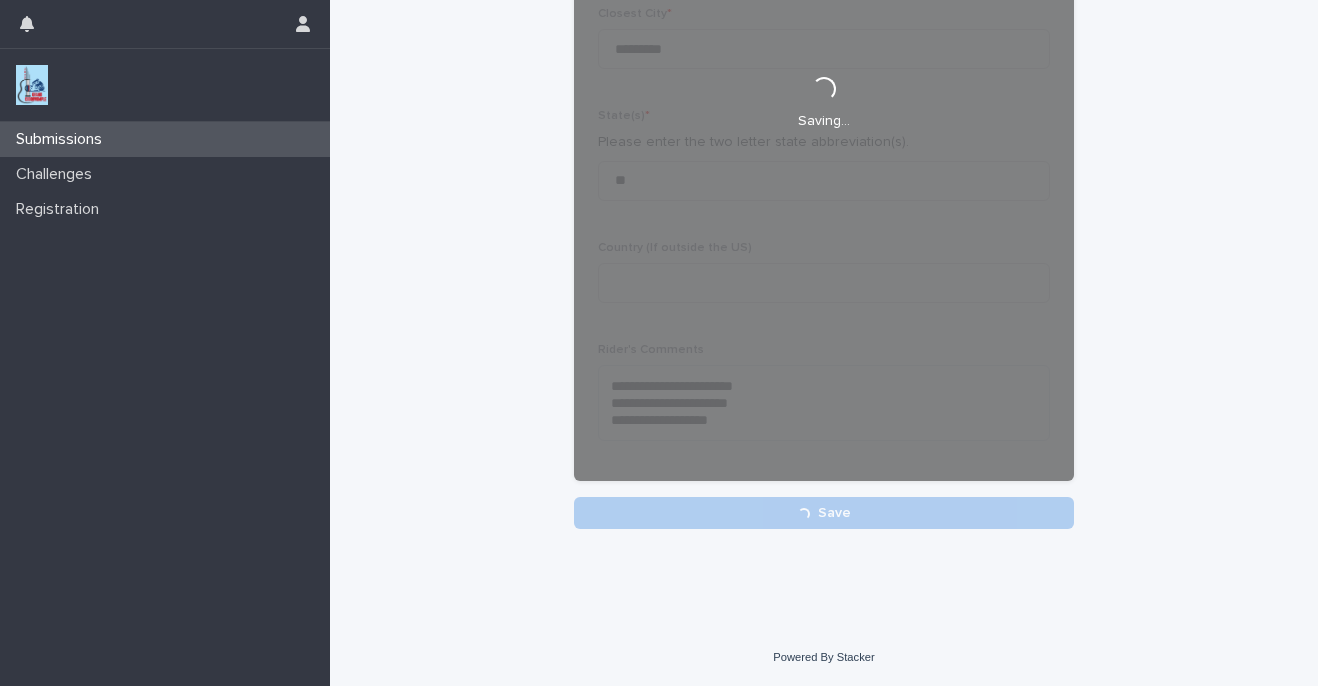scroll, scrollTop: 0, scrollLeft: 0, axis: both 